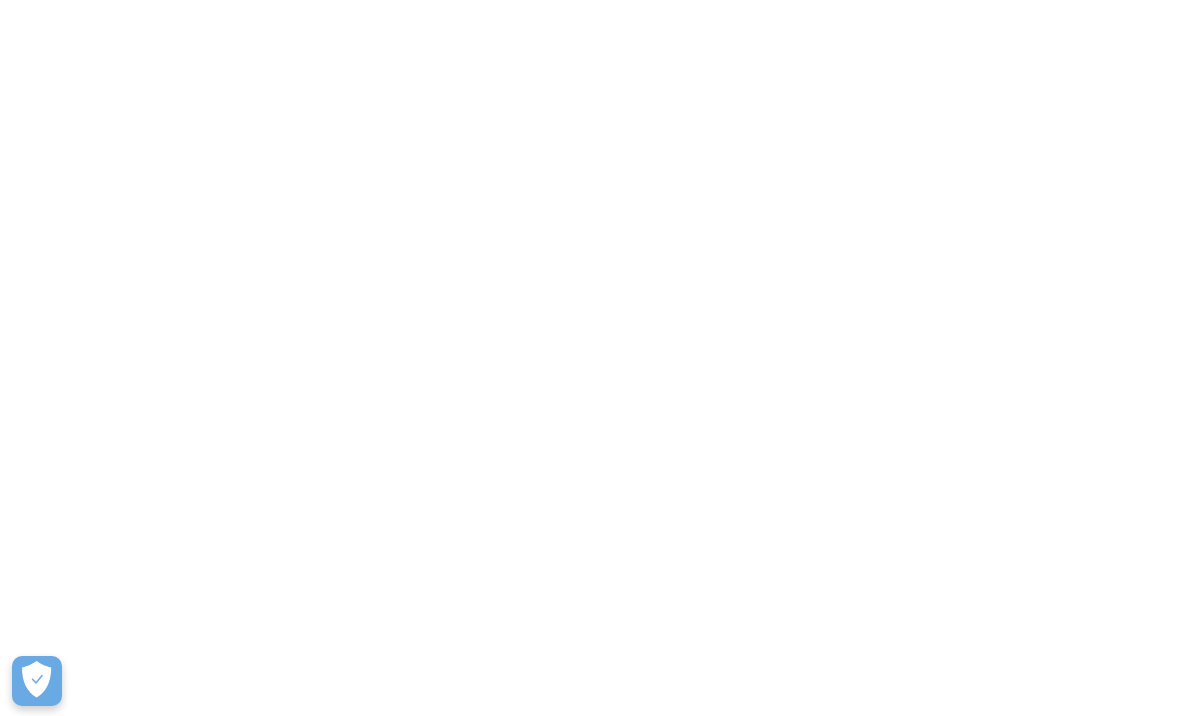 scroll, scrollTop: 0, scrollLeft: 0, axis: both 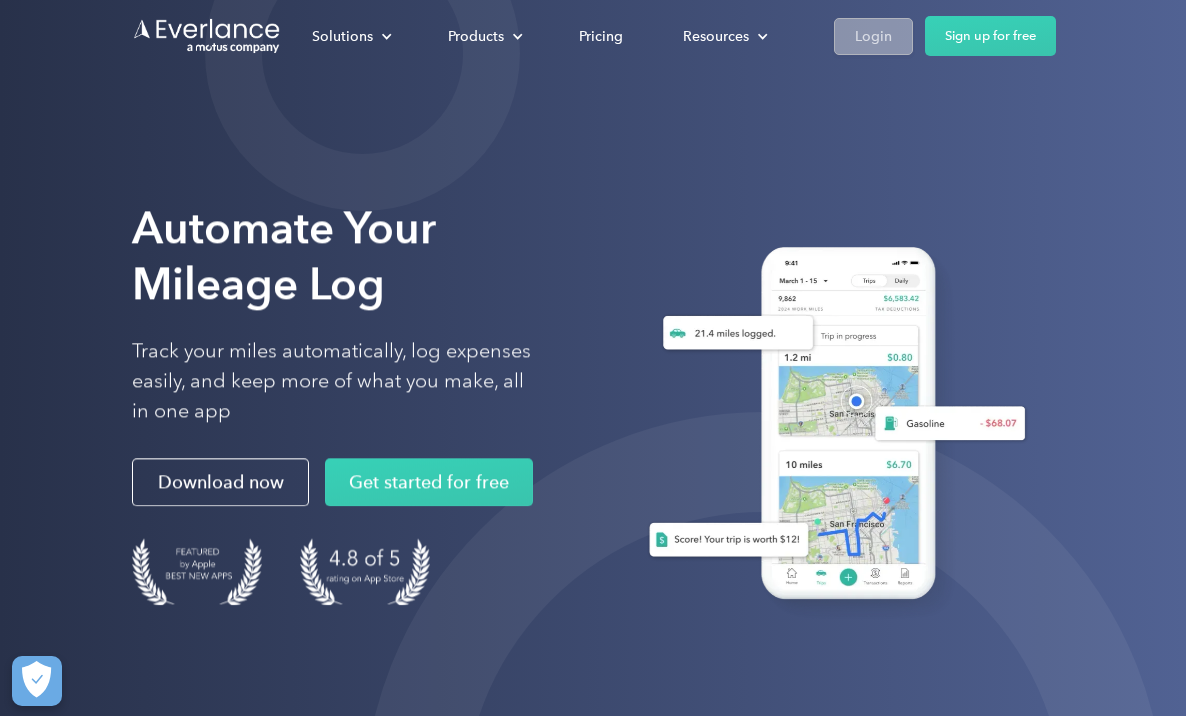 click on "Login" at bounding box center [873, 36] 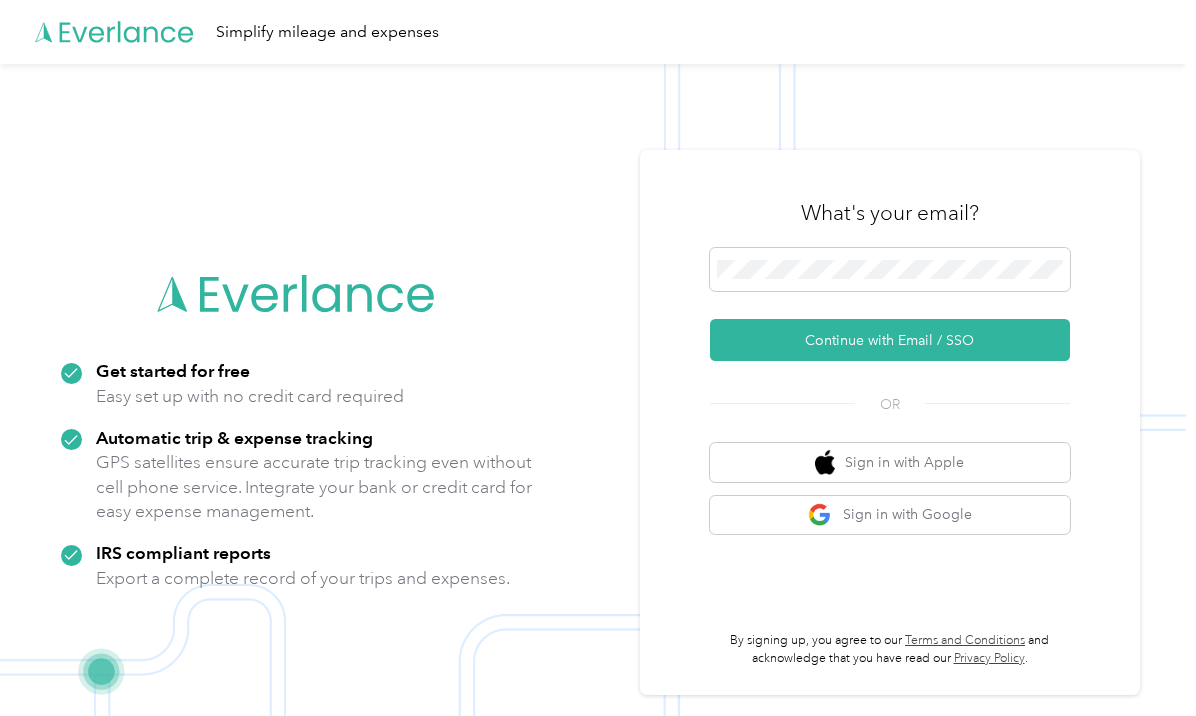 scroll, scrollTop: 0, scrollLeft: 0, axis: both 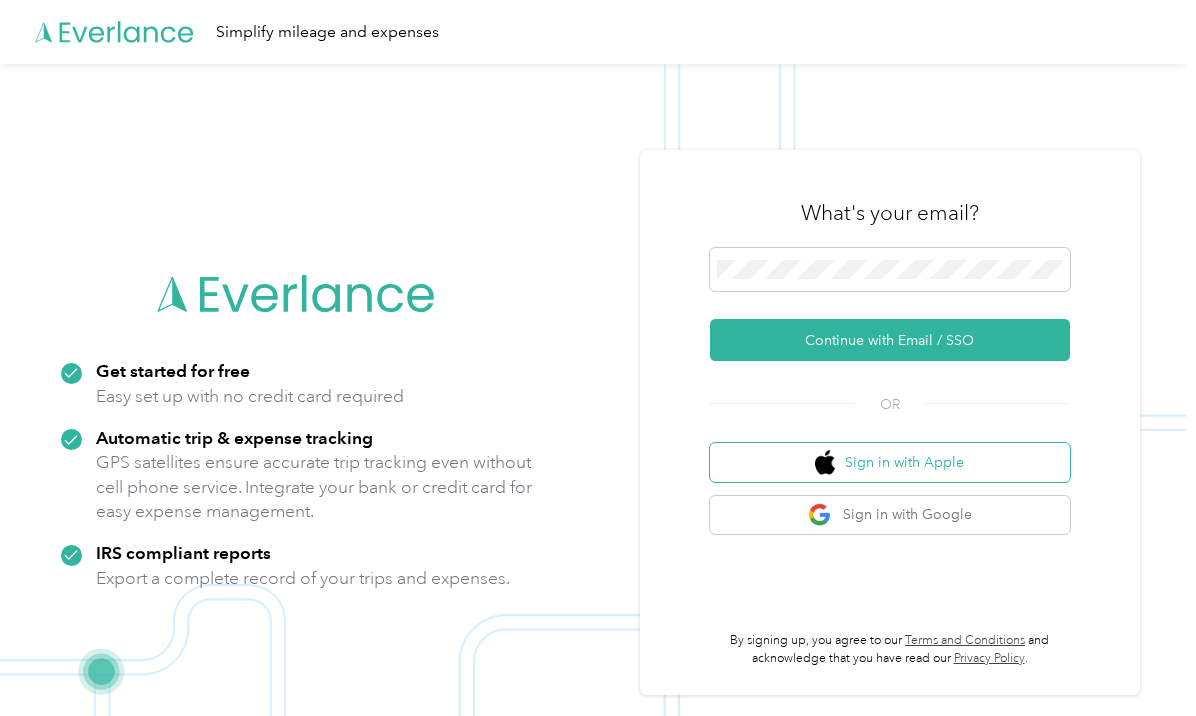 click on "Sign in with Apple" at bounding box center [890, 462] 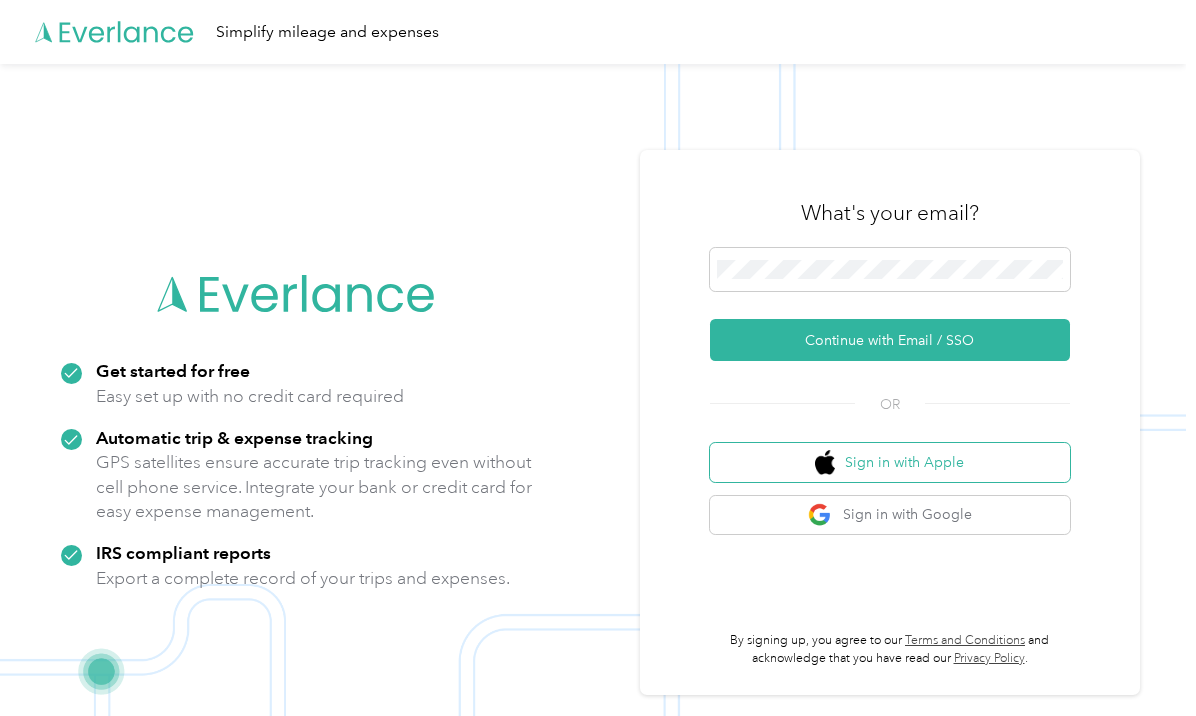 click on "Sign in with Apple" at bounding box center (890, 462) 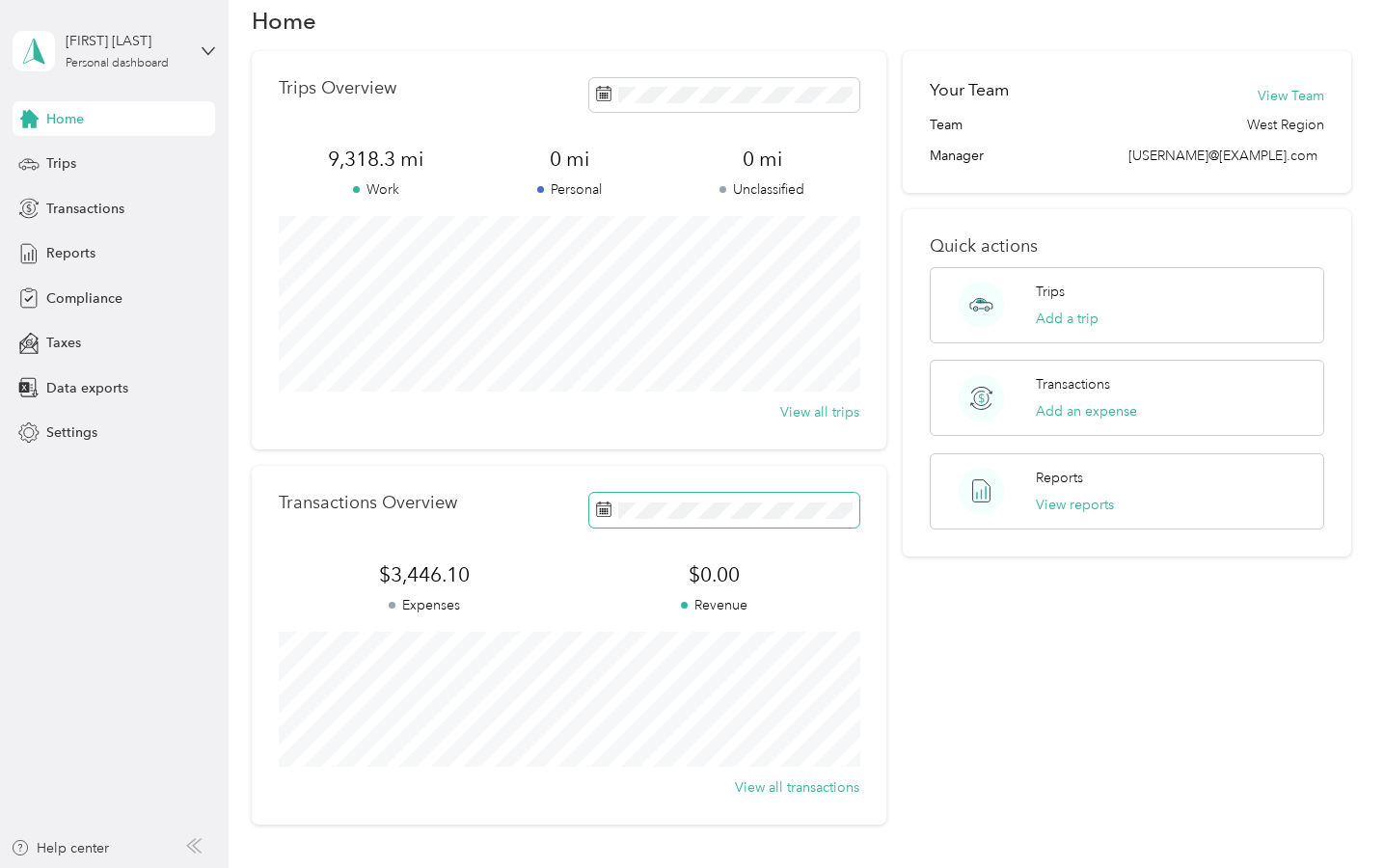 scroll, scrollTop: 0, scrollLeft: 0, axis: both 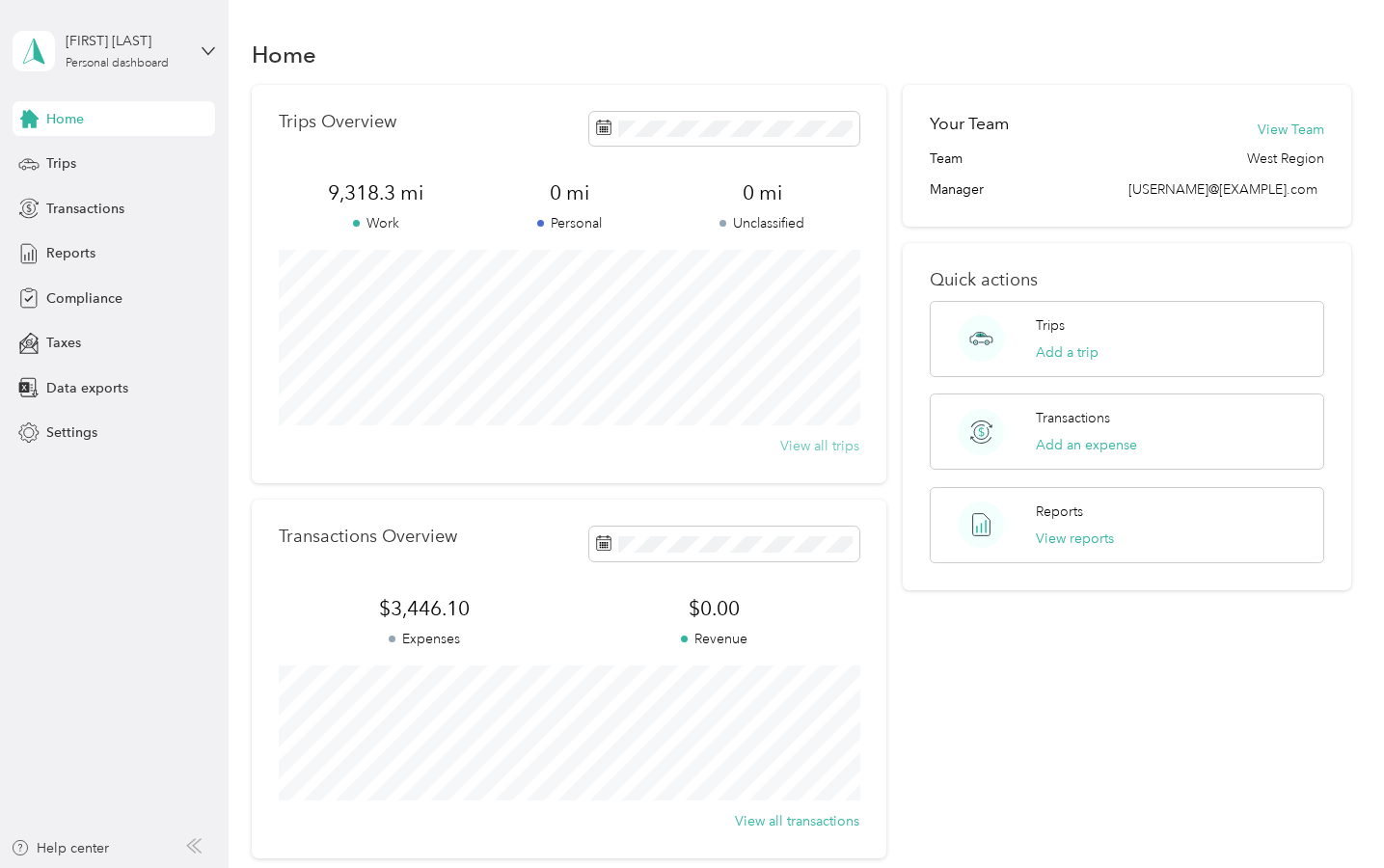 click on "View all trips" at bounding box center (820, 446) 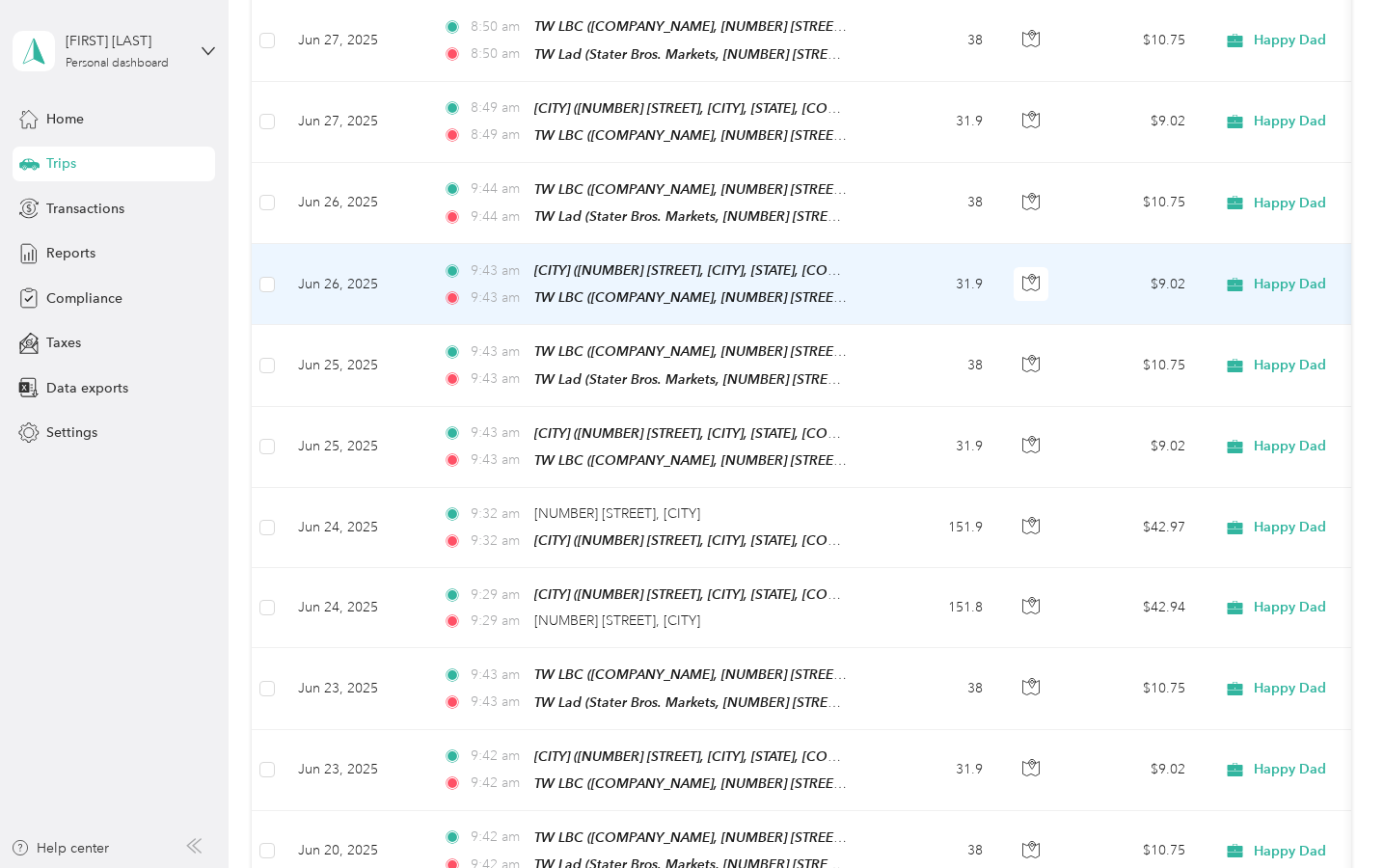 scroll, scrollTop: 0, scrollLeft: 0, axis: both 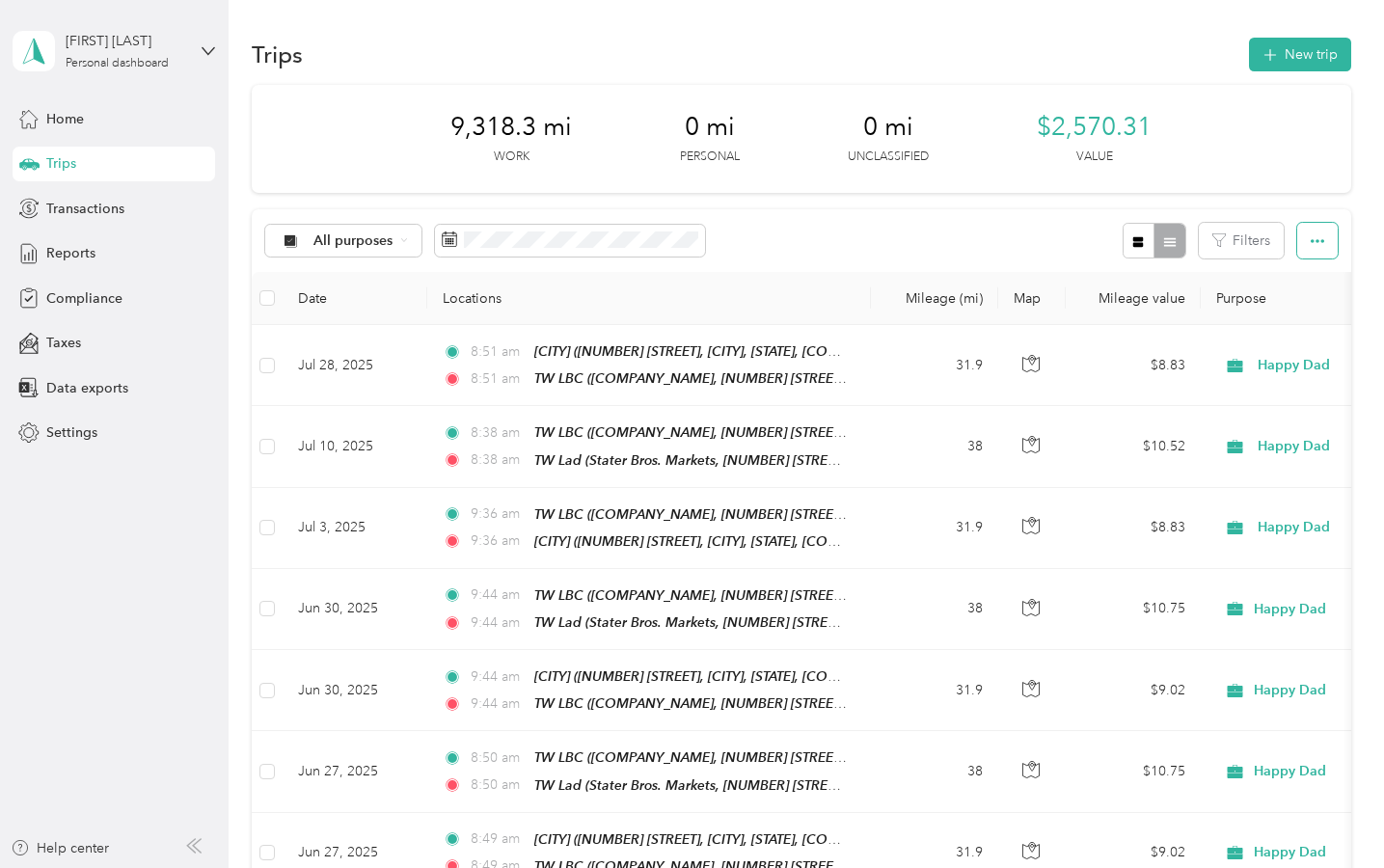 click at bounding box center [1317, 240] 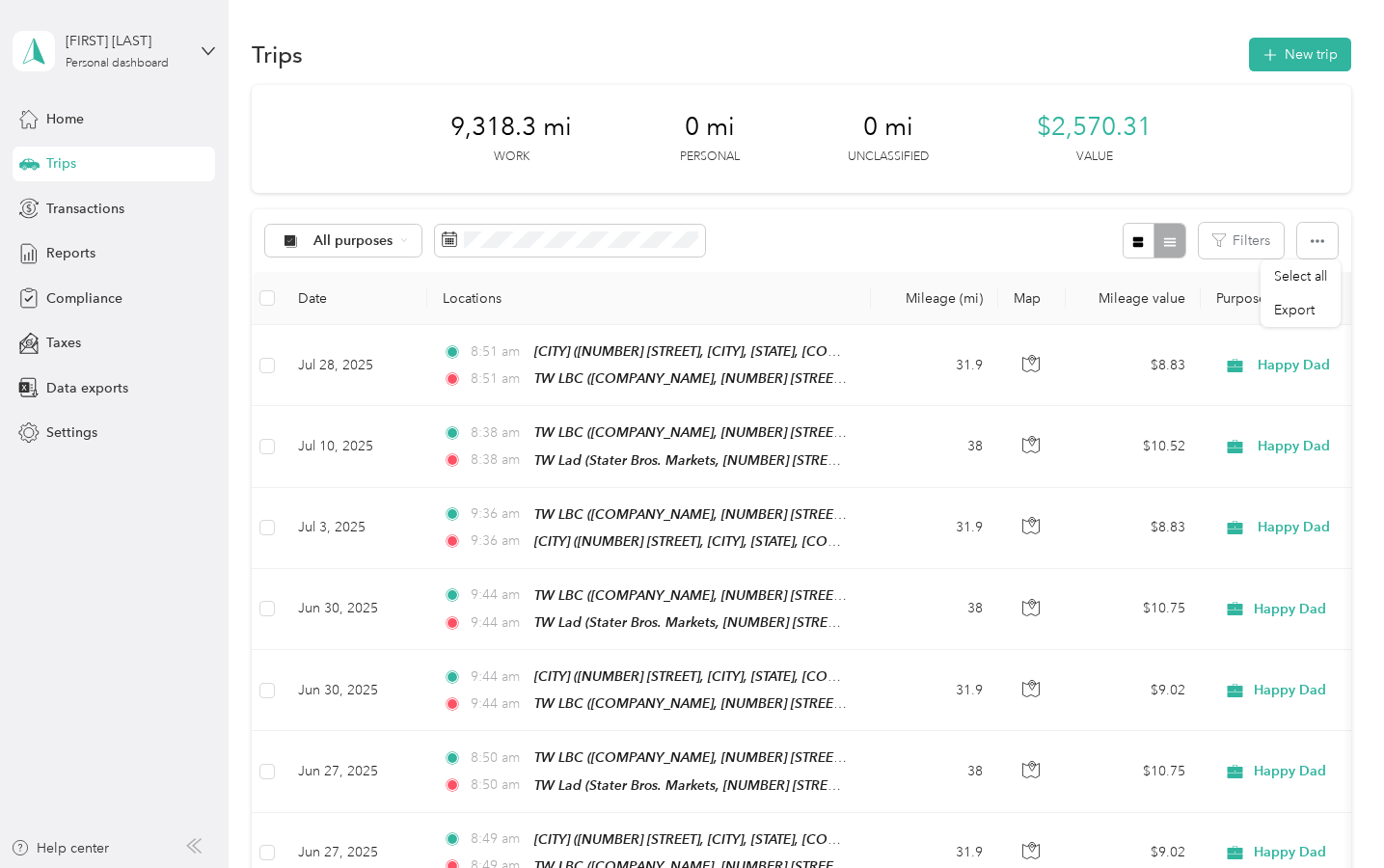click on "All purposes Filters" at bounding box center (801, 240) 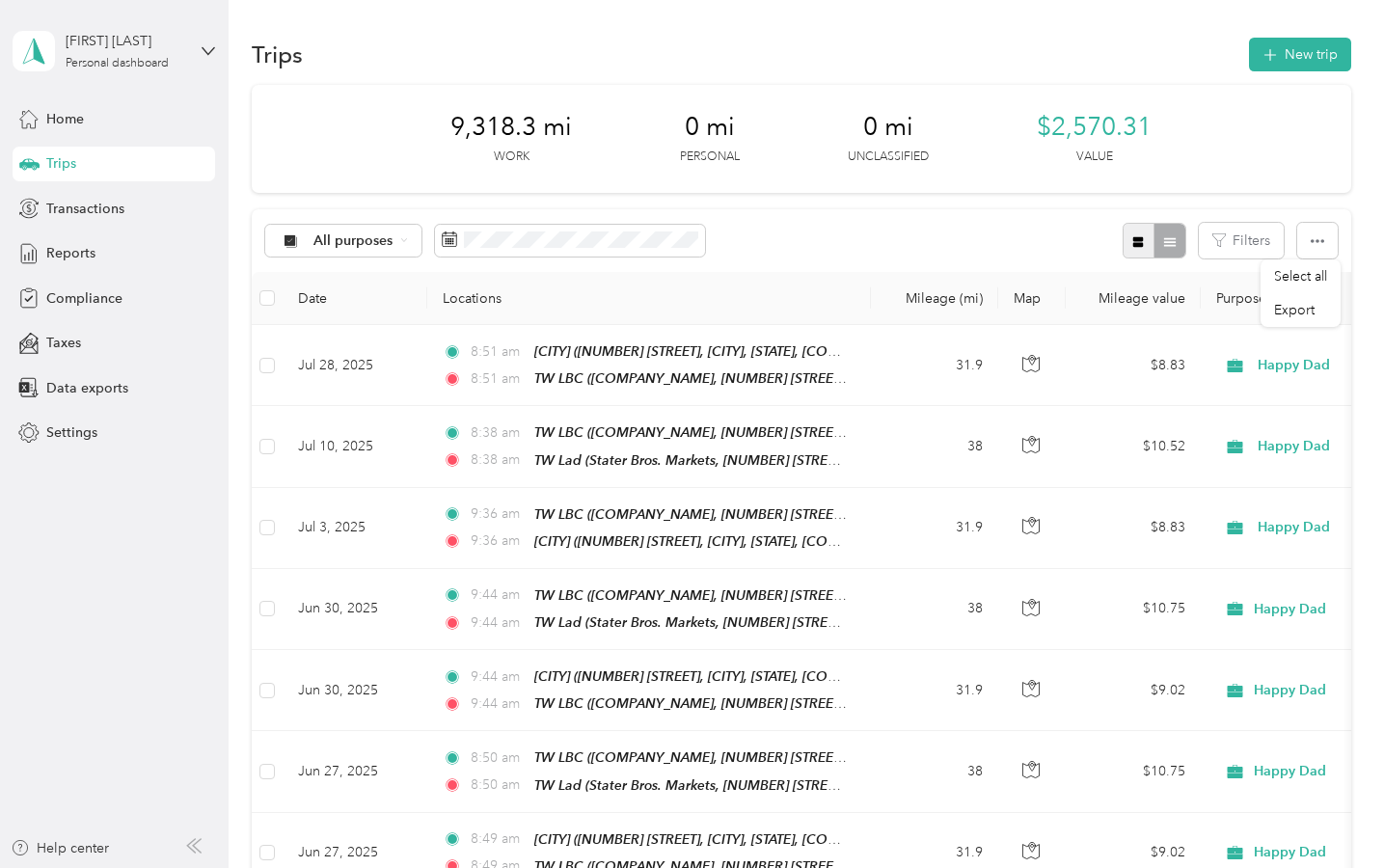 click at bounding box center (1139, 240) 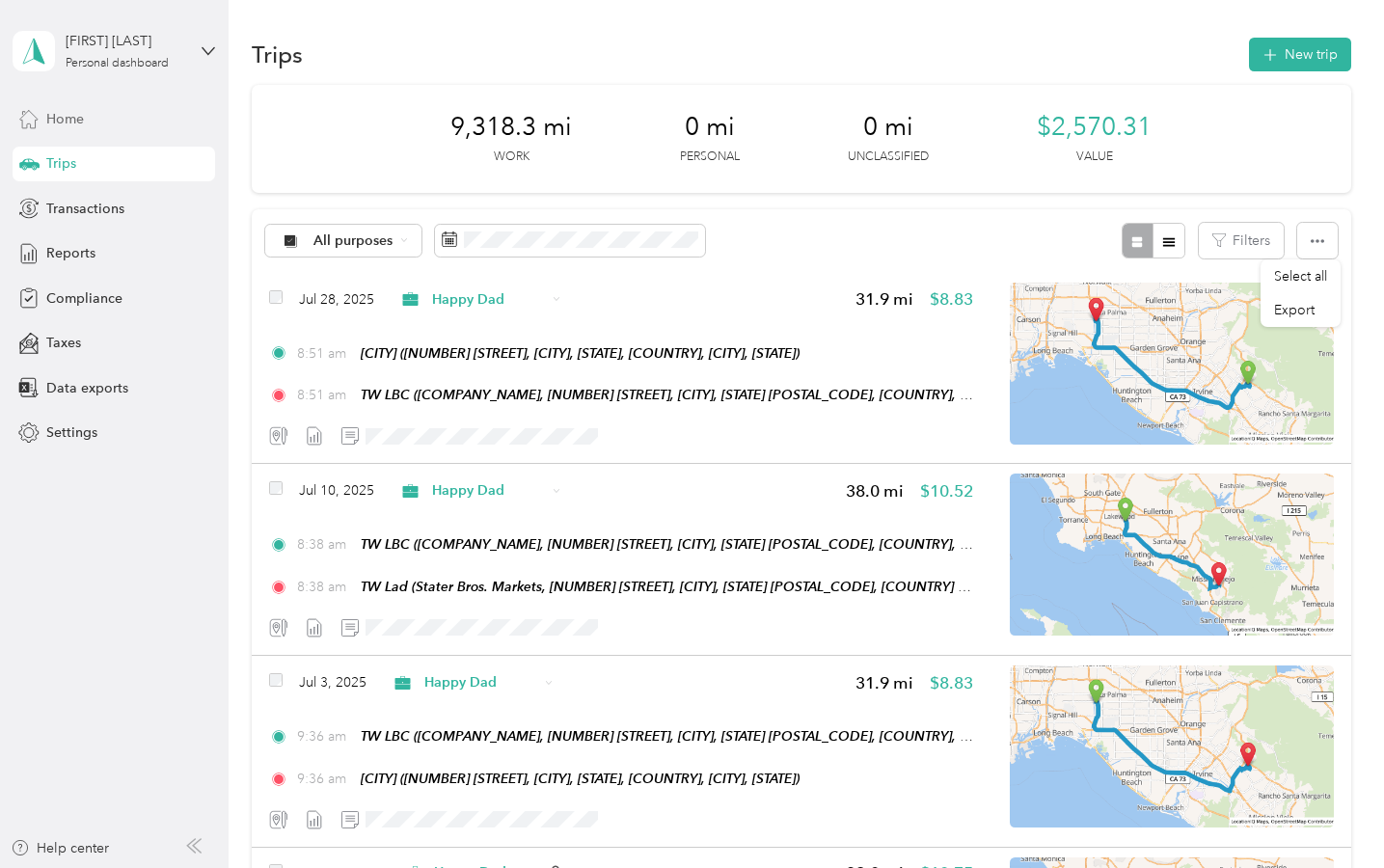 click on "Home" at bounding box center (114, 119) 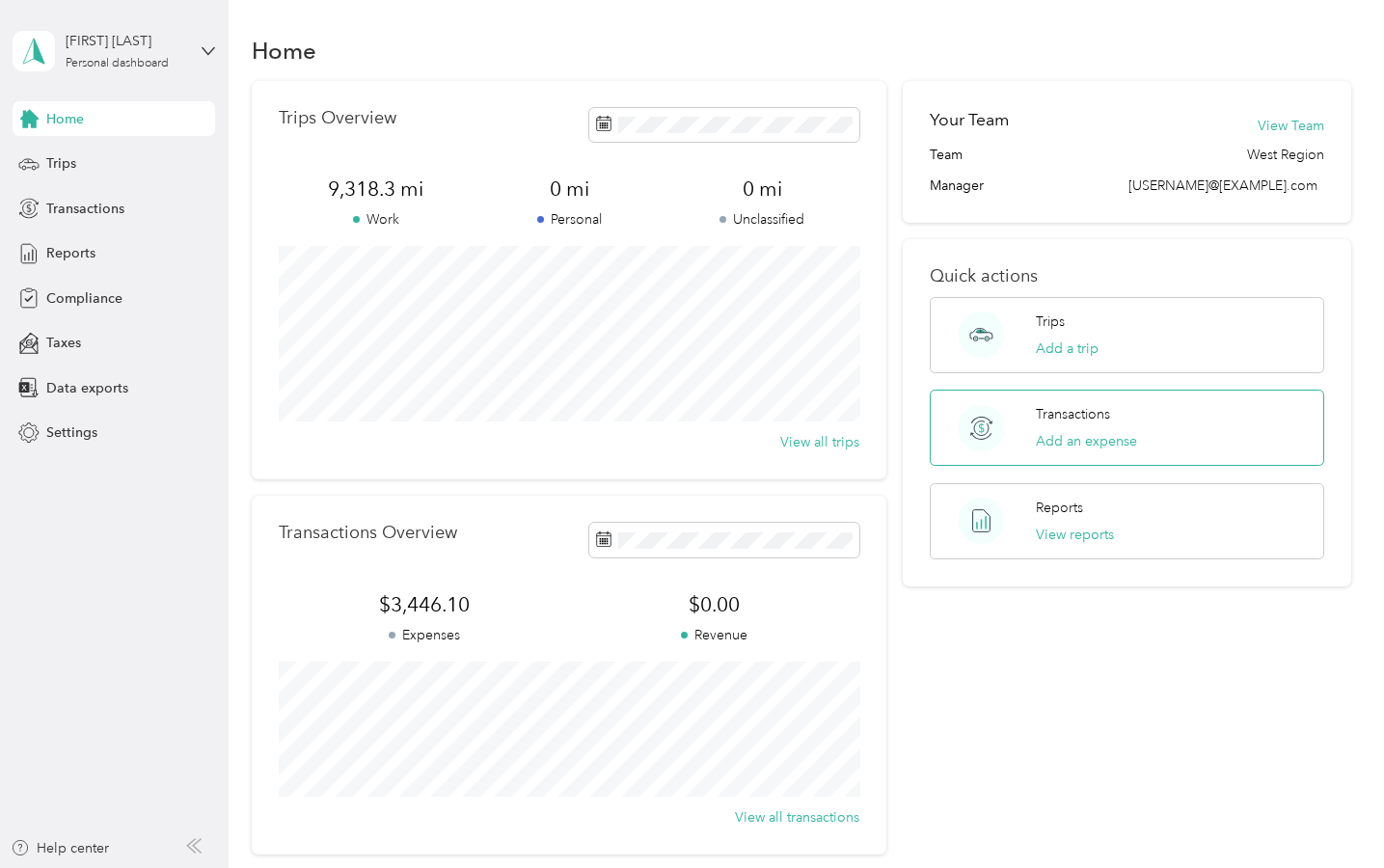 scroll, scrollTop: 0, scrollLeft: 0, axis: both 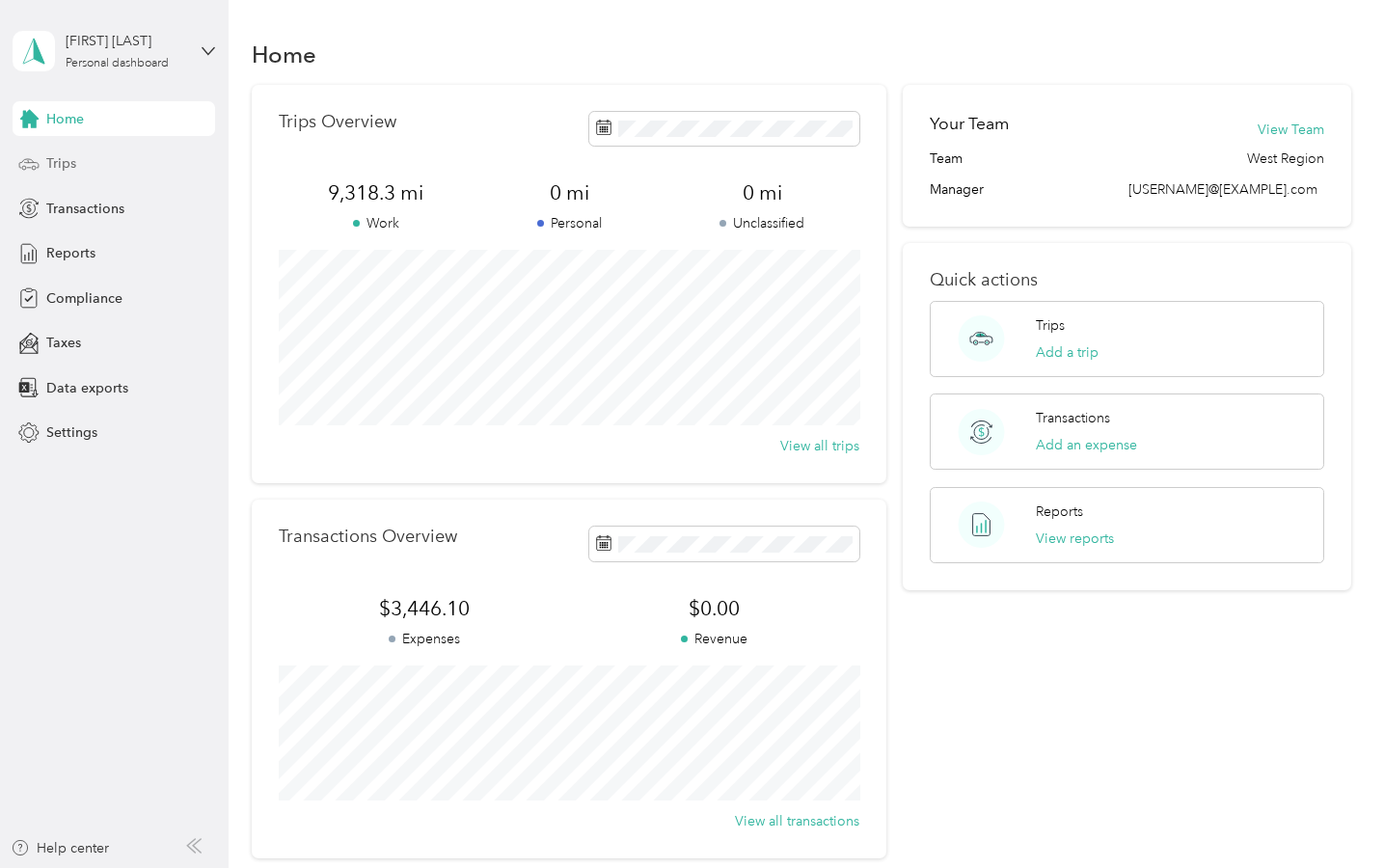 click on "Trips" at bounding box center [114, 164] 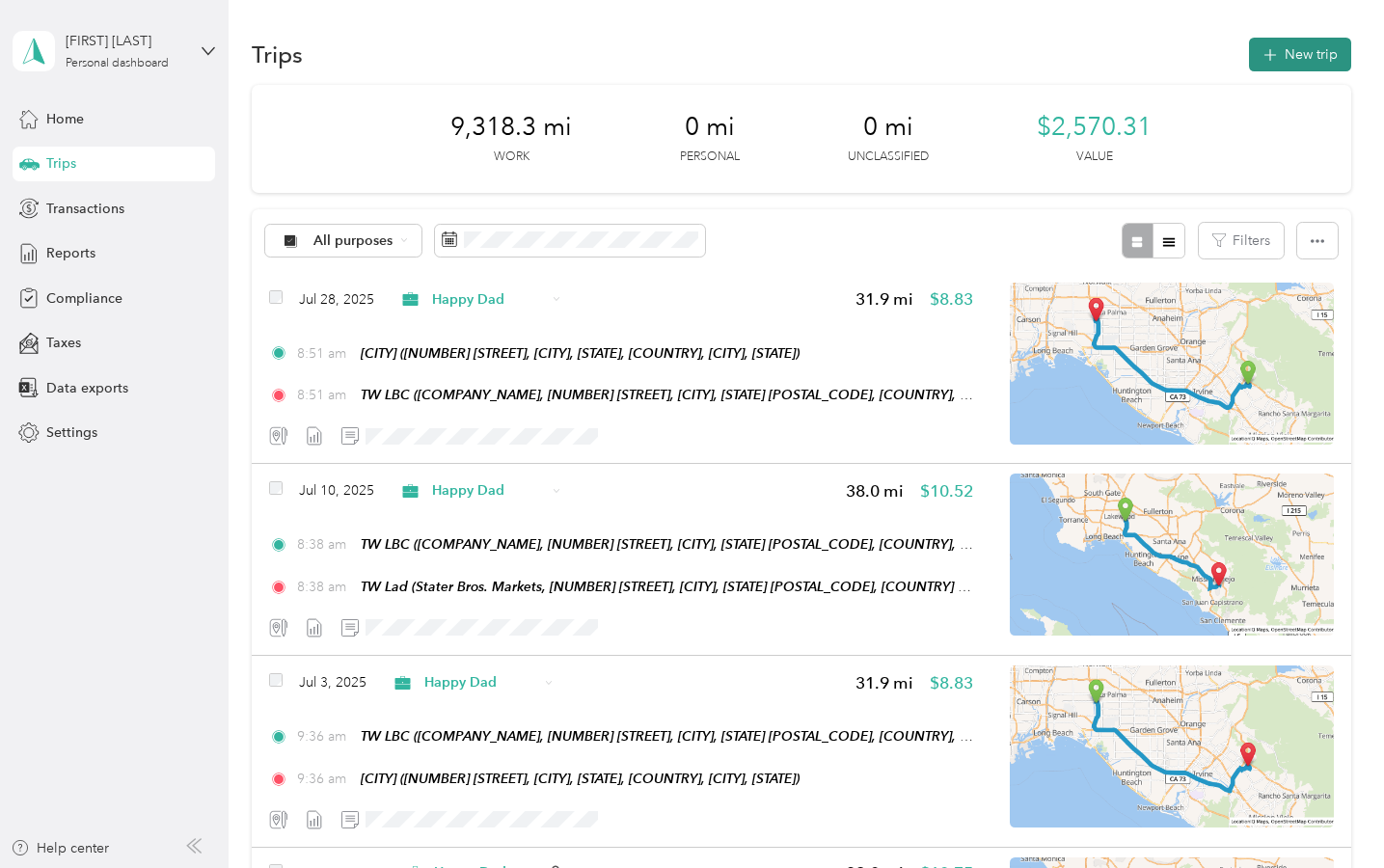 click on "New trip" at bounding box center (1300, 54) 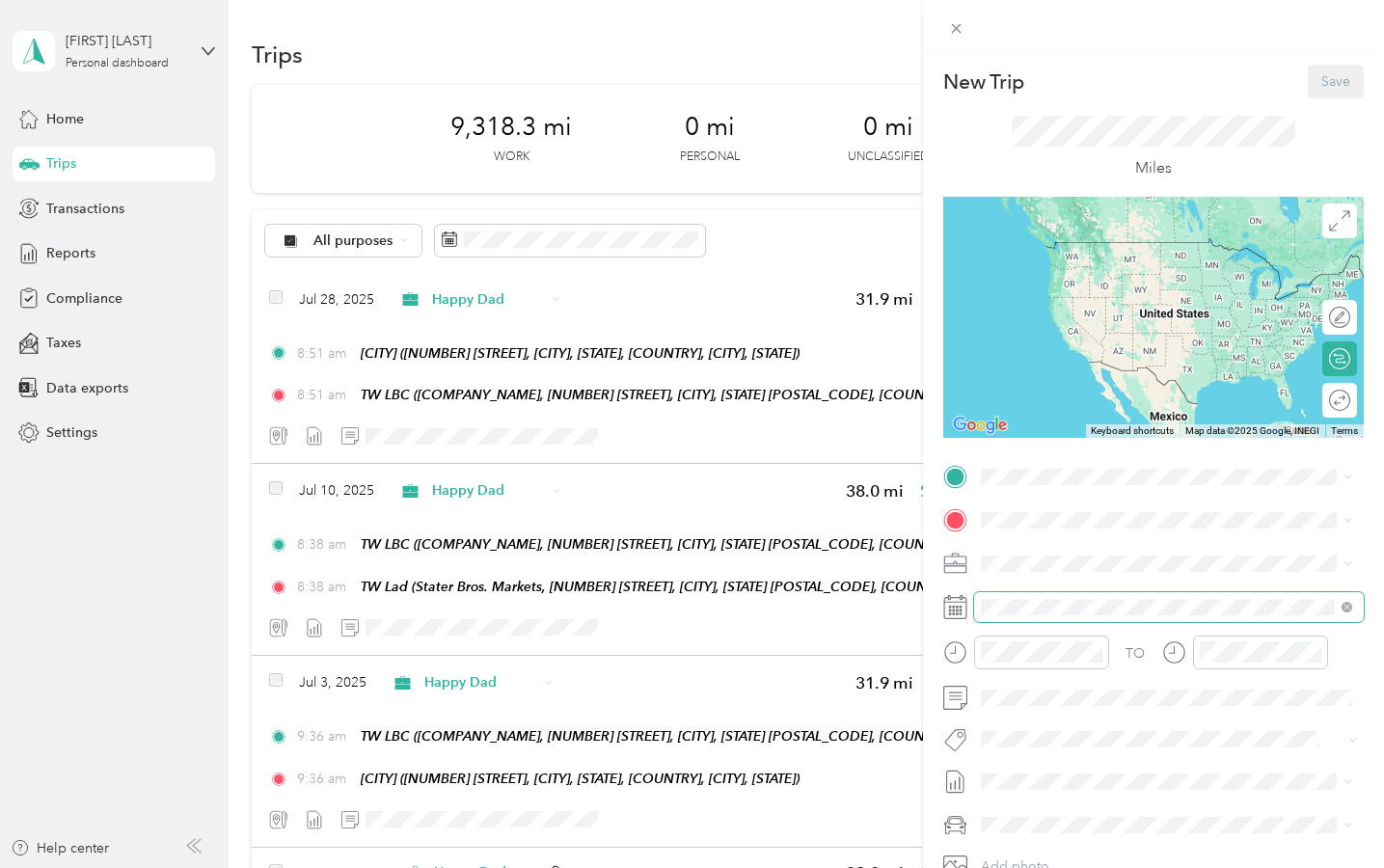 scroll, scrollTop: 4, scrollLeft: 0, axis: vertical 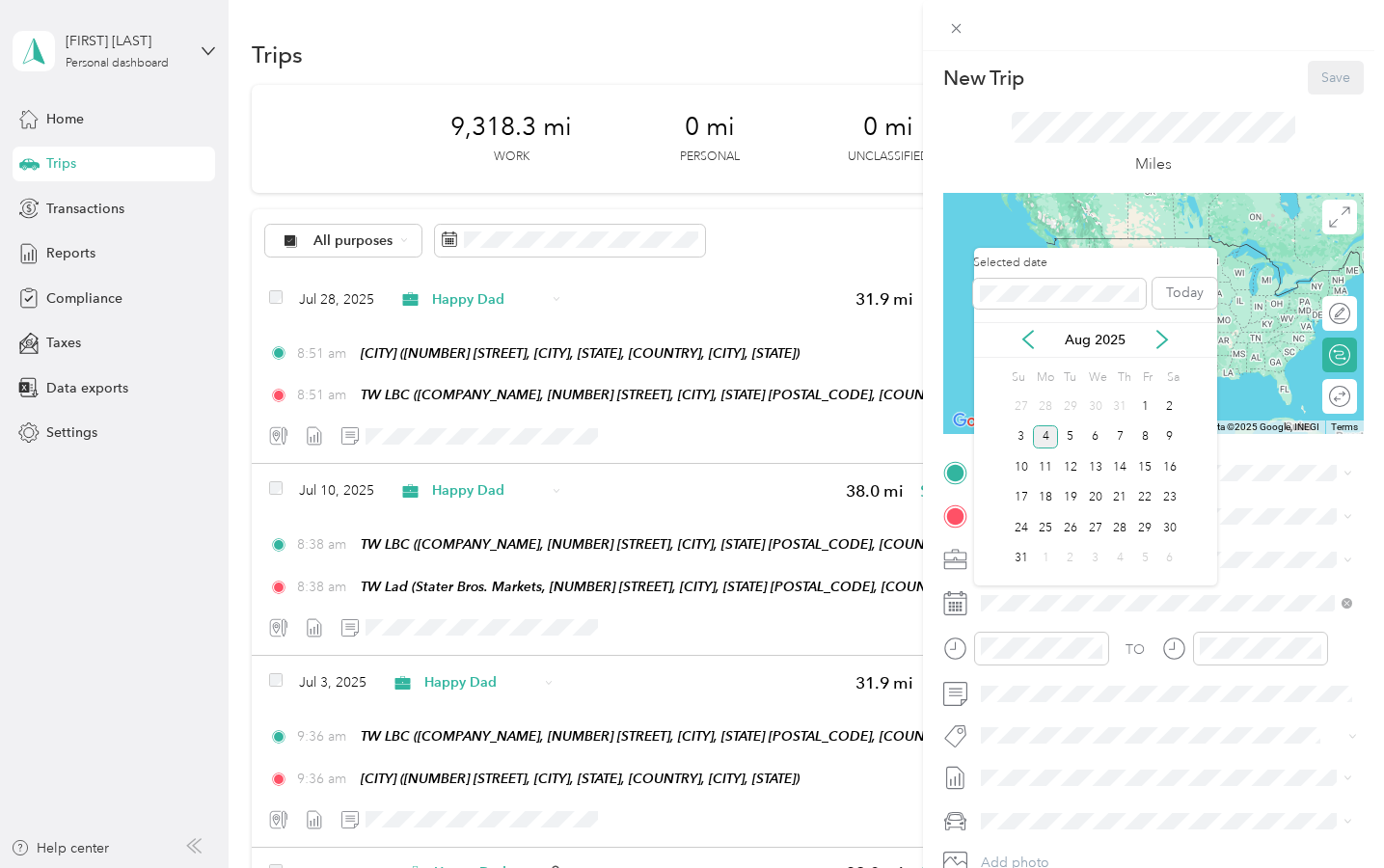 click on "Aug 2025" at bounding box center (1096, 339) 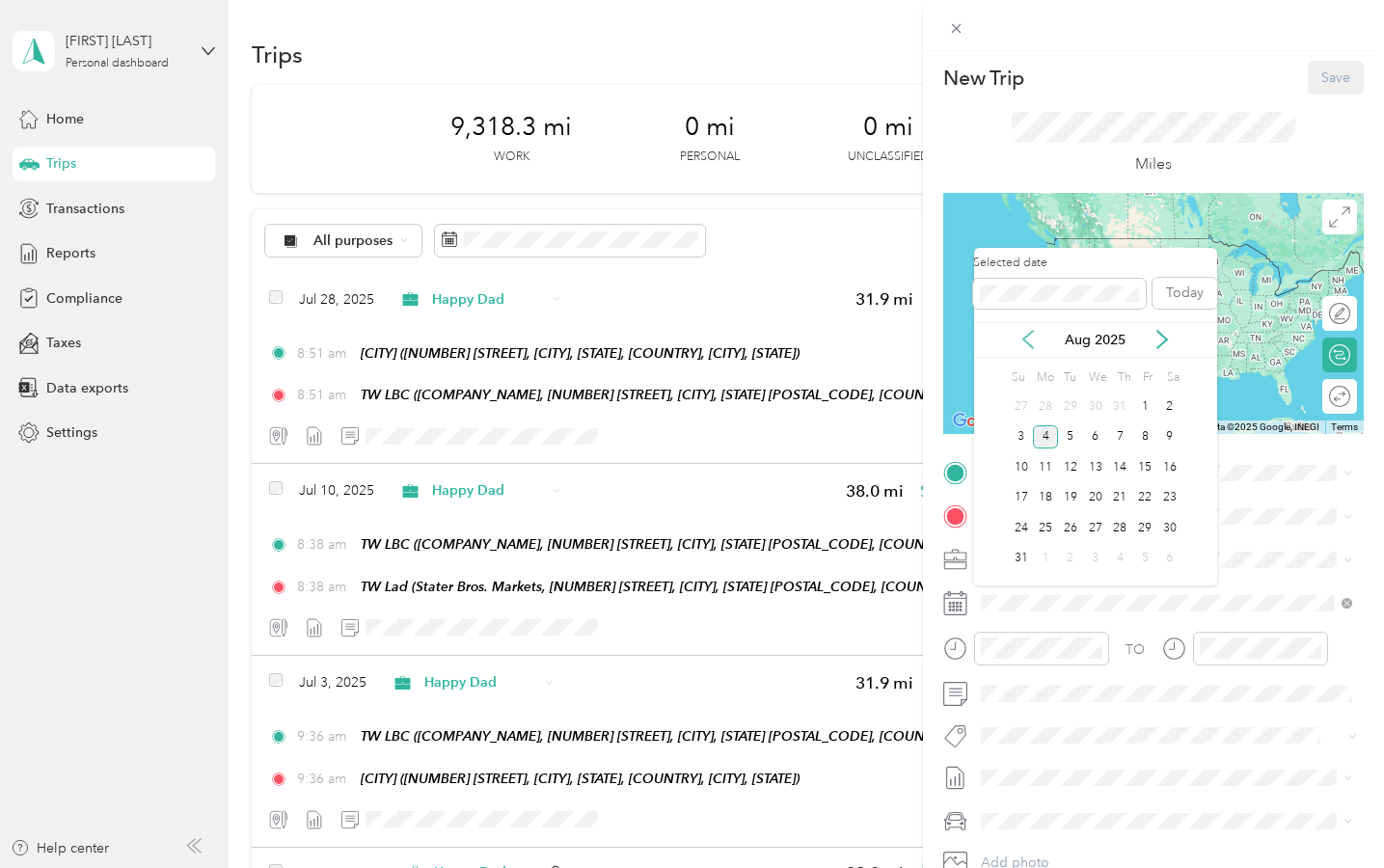 click 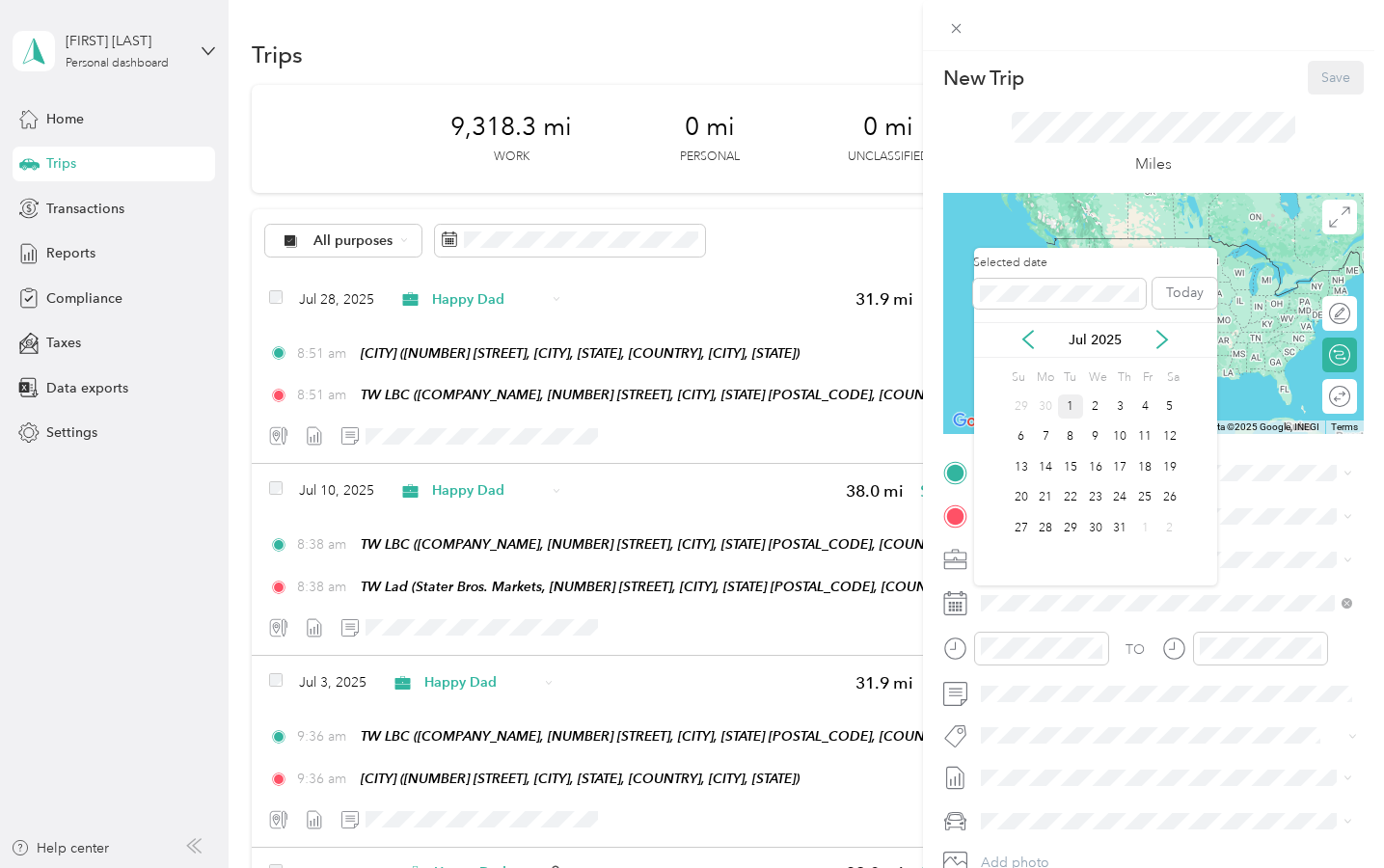 click on "1" at bounding box center (1071, 406) 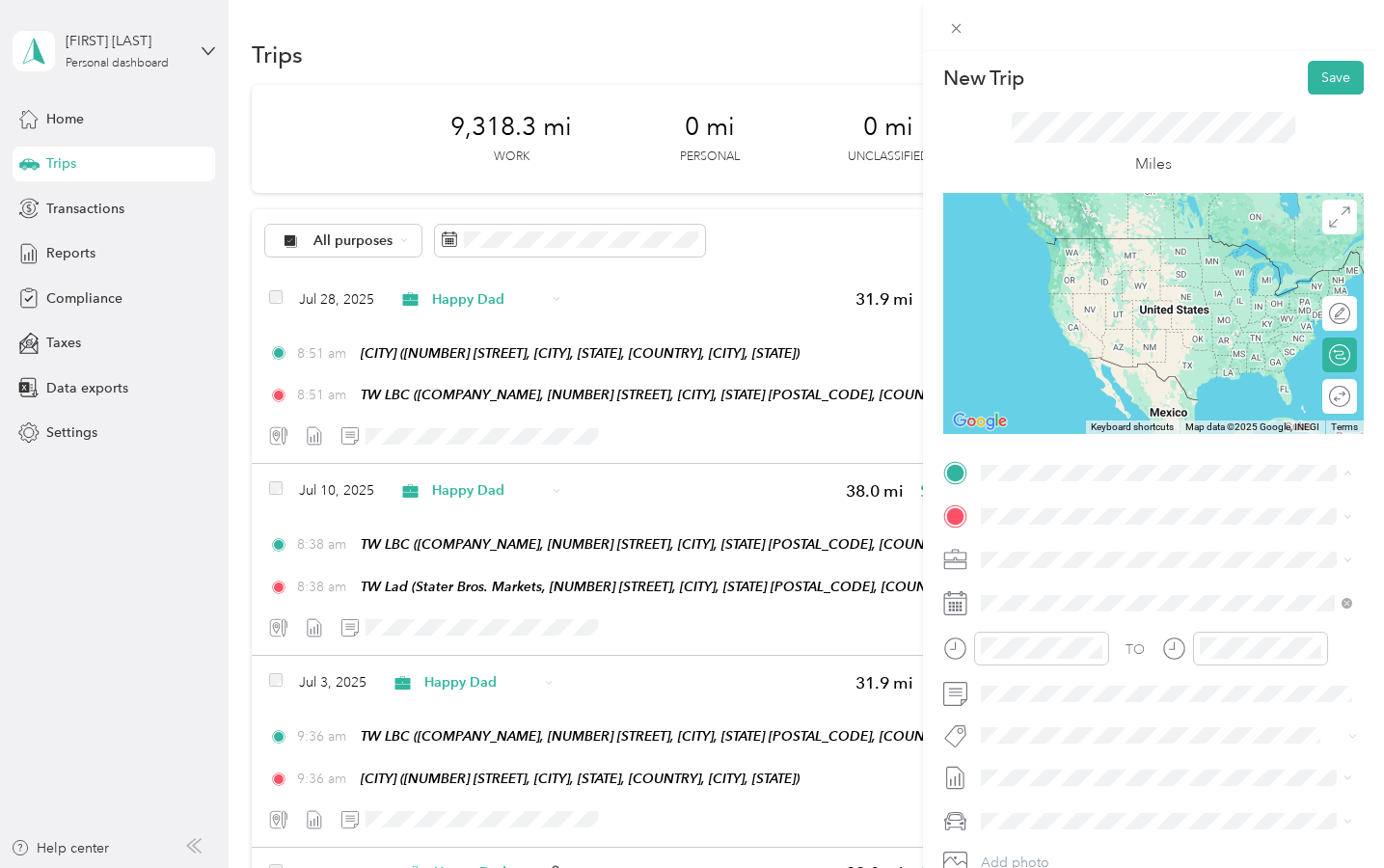 click on "[NUMBER] [STREET], [CITY], [STATE], [COUNTRY] , [ZIP], [CITY], [STATE], [COUNTRY]" at bounding box center [1170, 581] 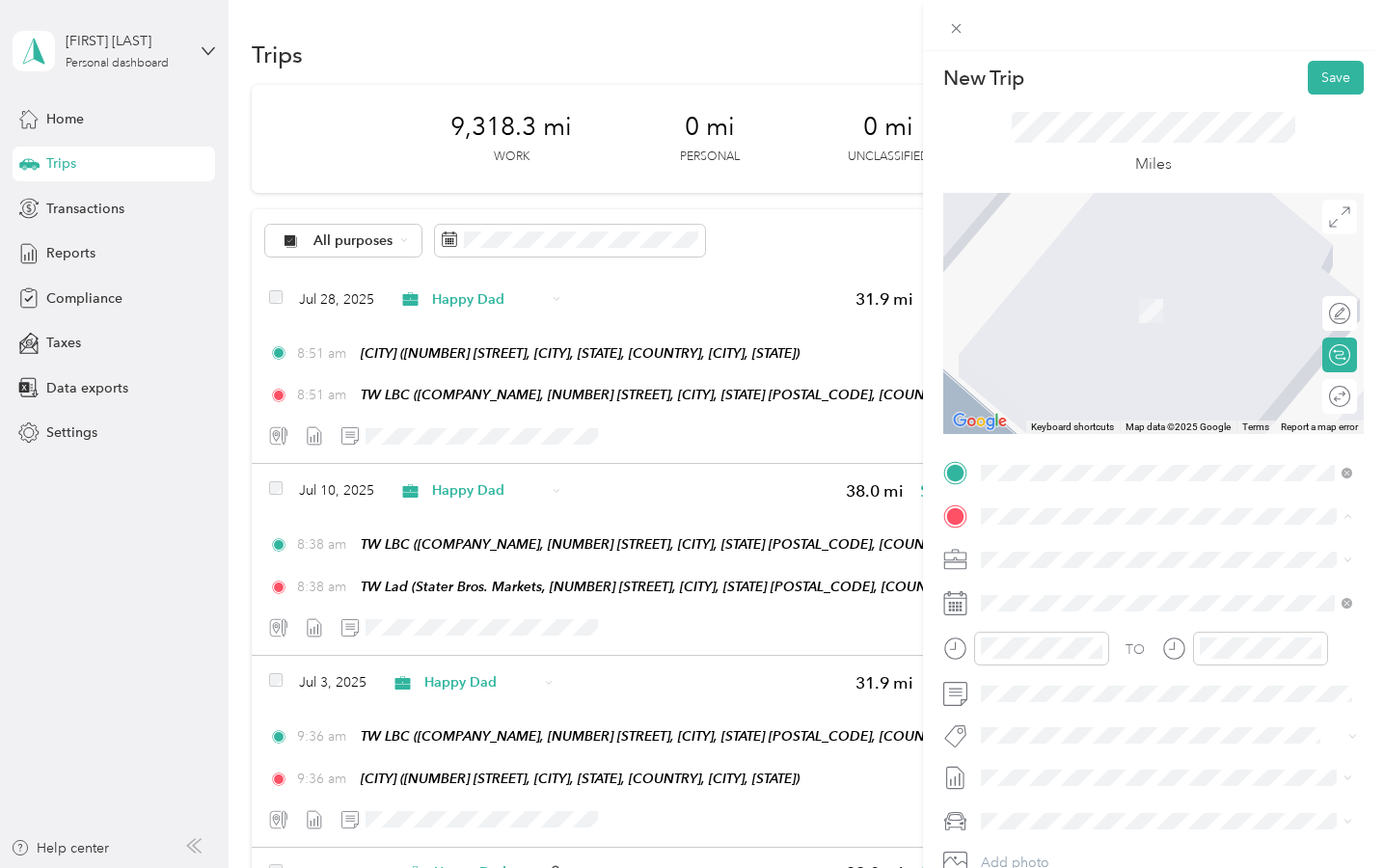 click on "[COMPANY] [COMPANY], [NUMBER] [STREET], [CITY], [STATE]  [ZIP], [COUNTRY] , [ZIP], [CITY], [STATE], [COUNTRY]" at bounding box center (1162, 715) 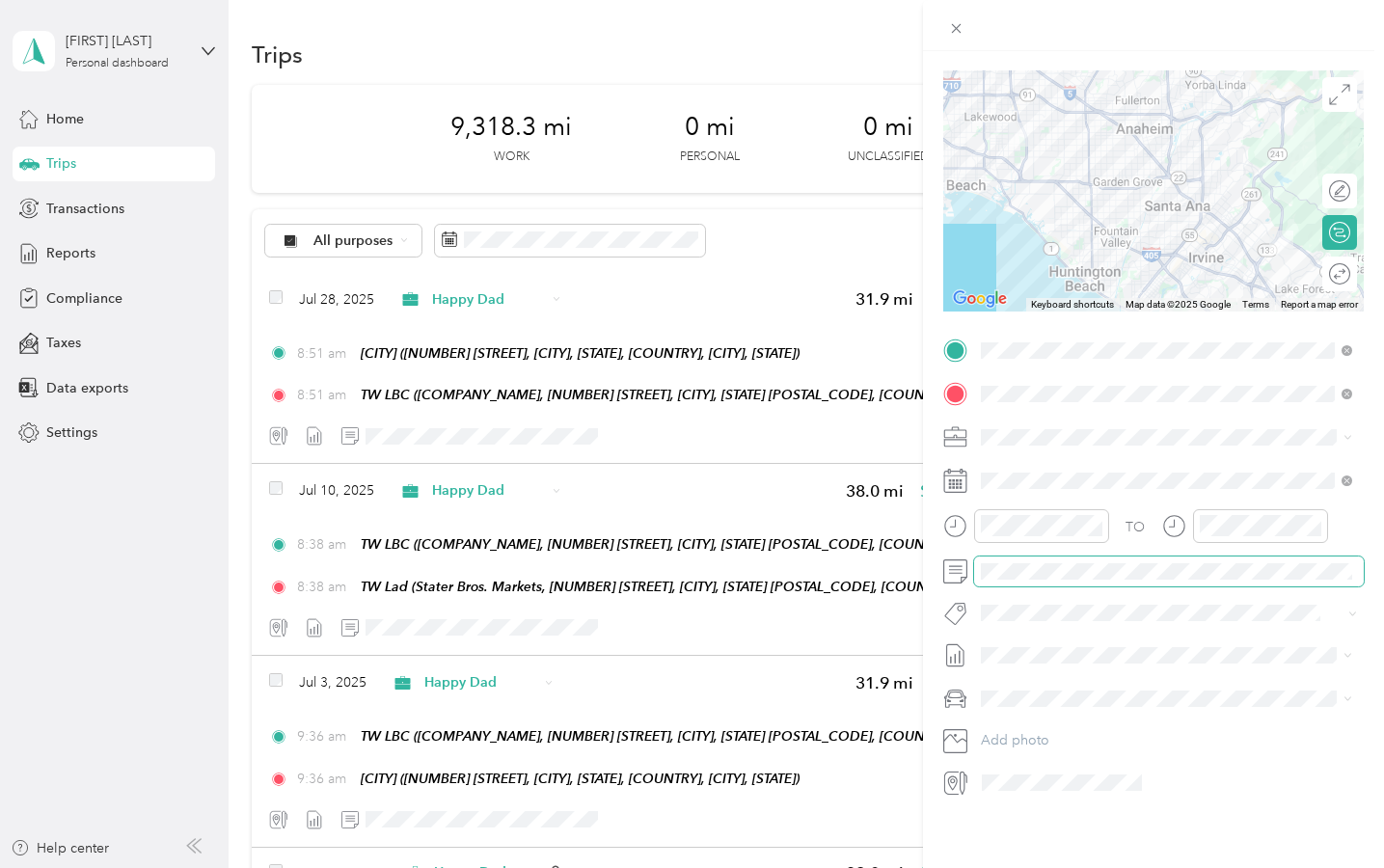 scroll, scrollTop: 0, scrollLeft: 0, axis: both 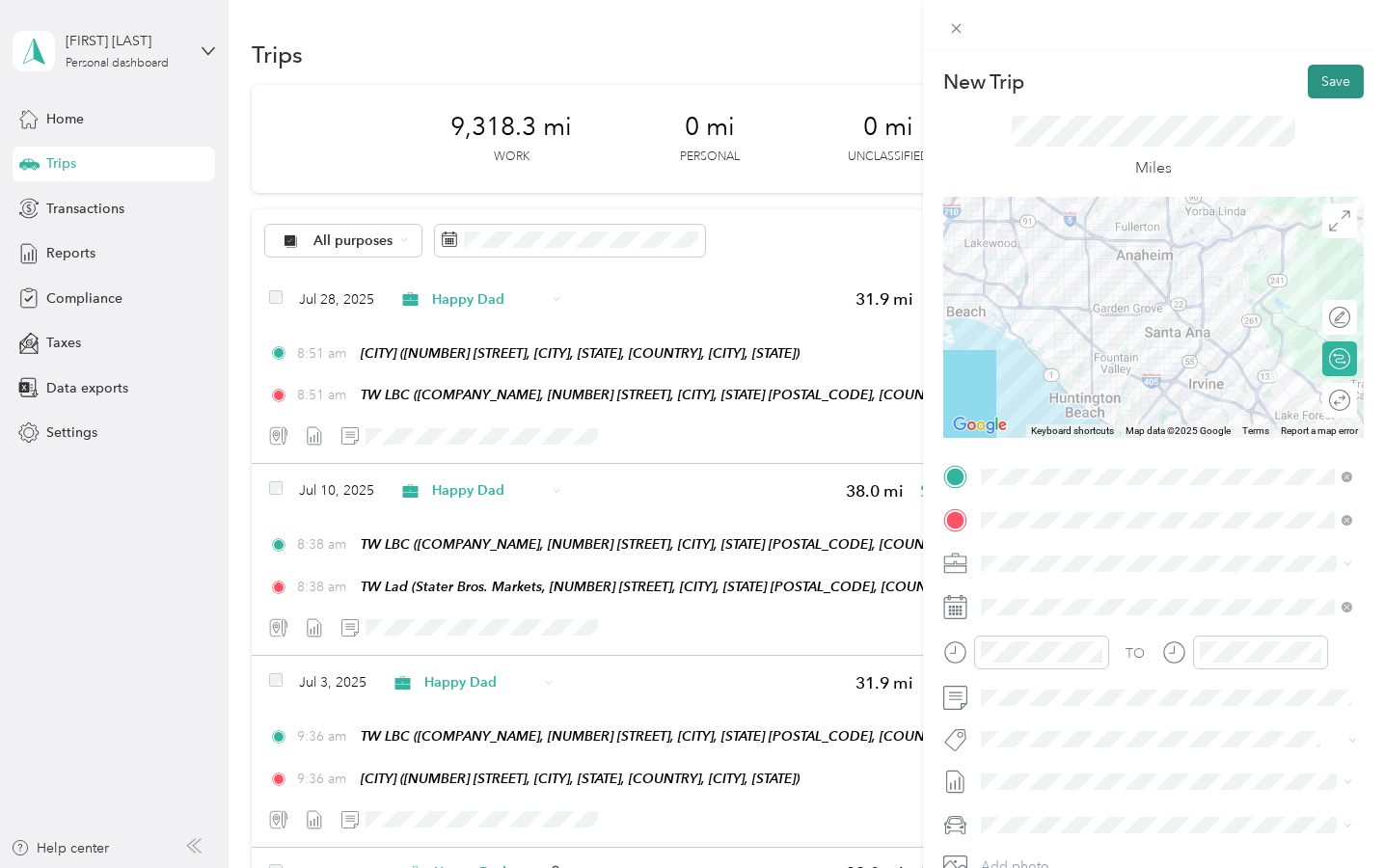 click on "Save" at bounding box center [1336, 81] 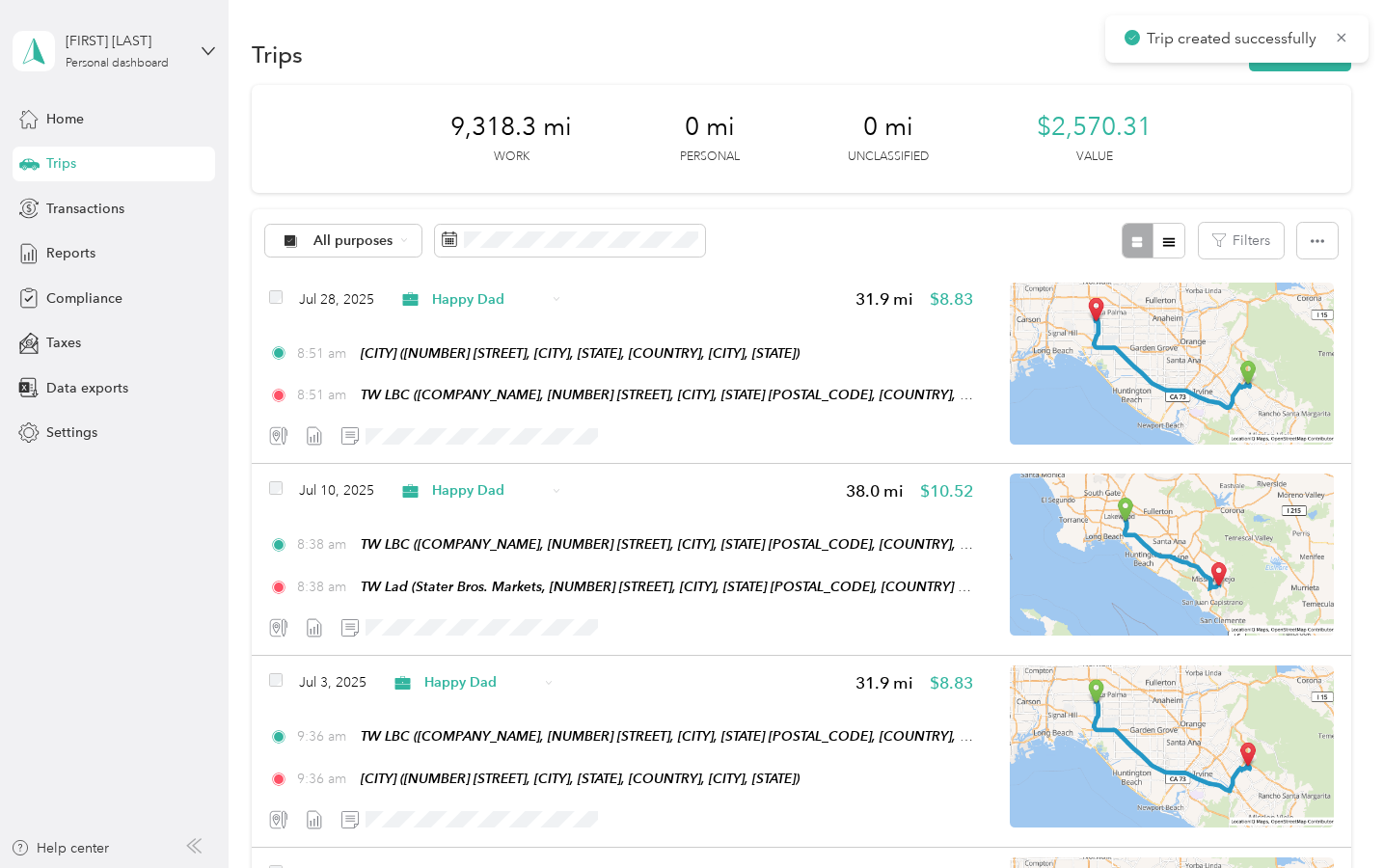 click on "Trips New trip" at bounding box center [801, 54] 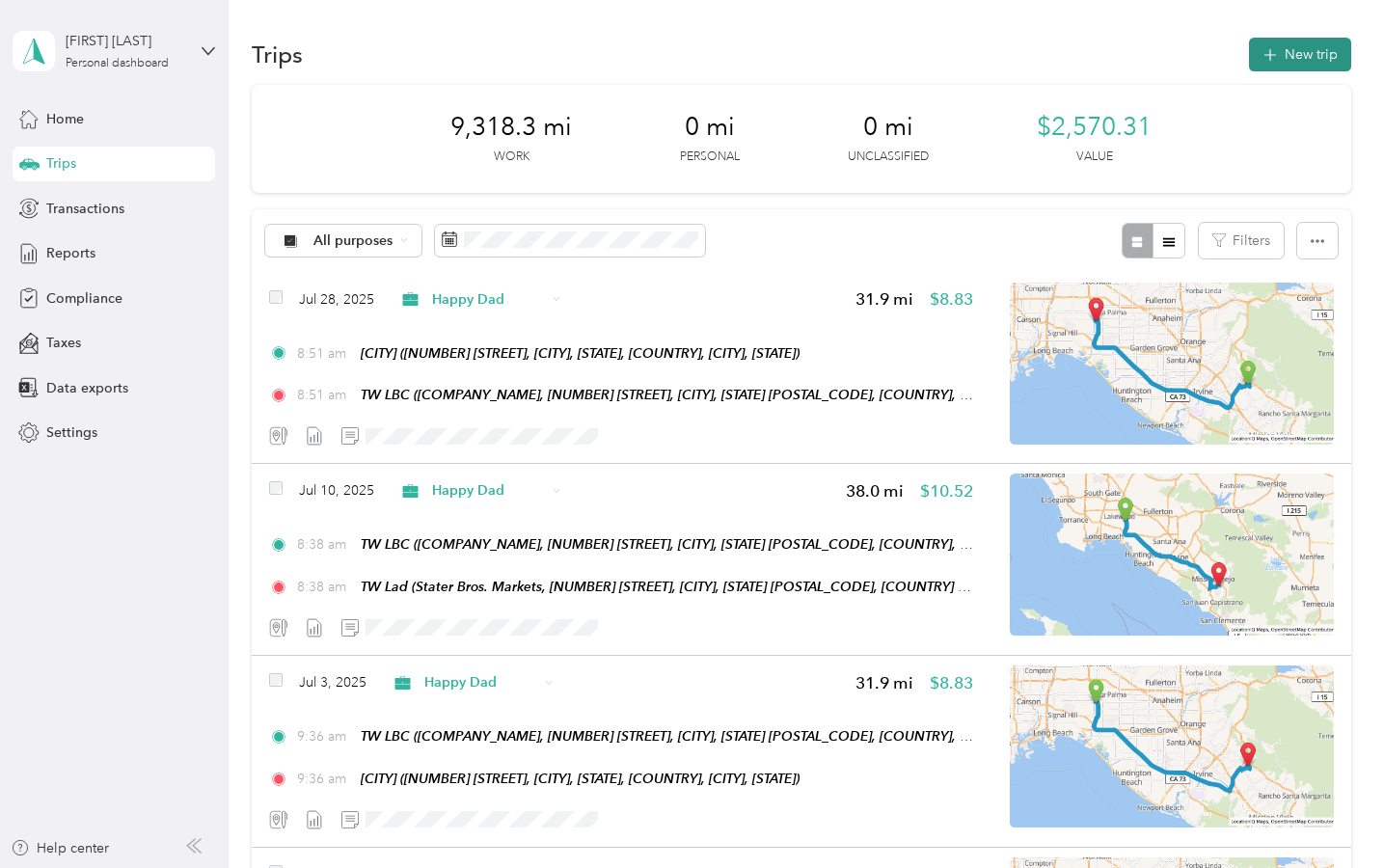 click on "New trip" at bounding box center (1300, 54) 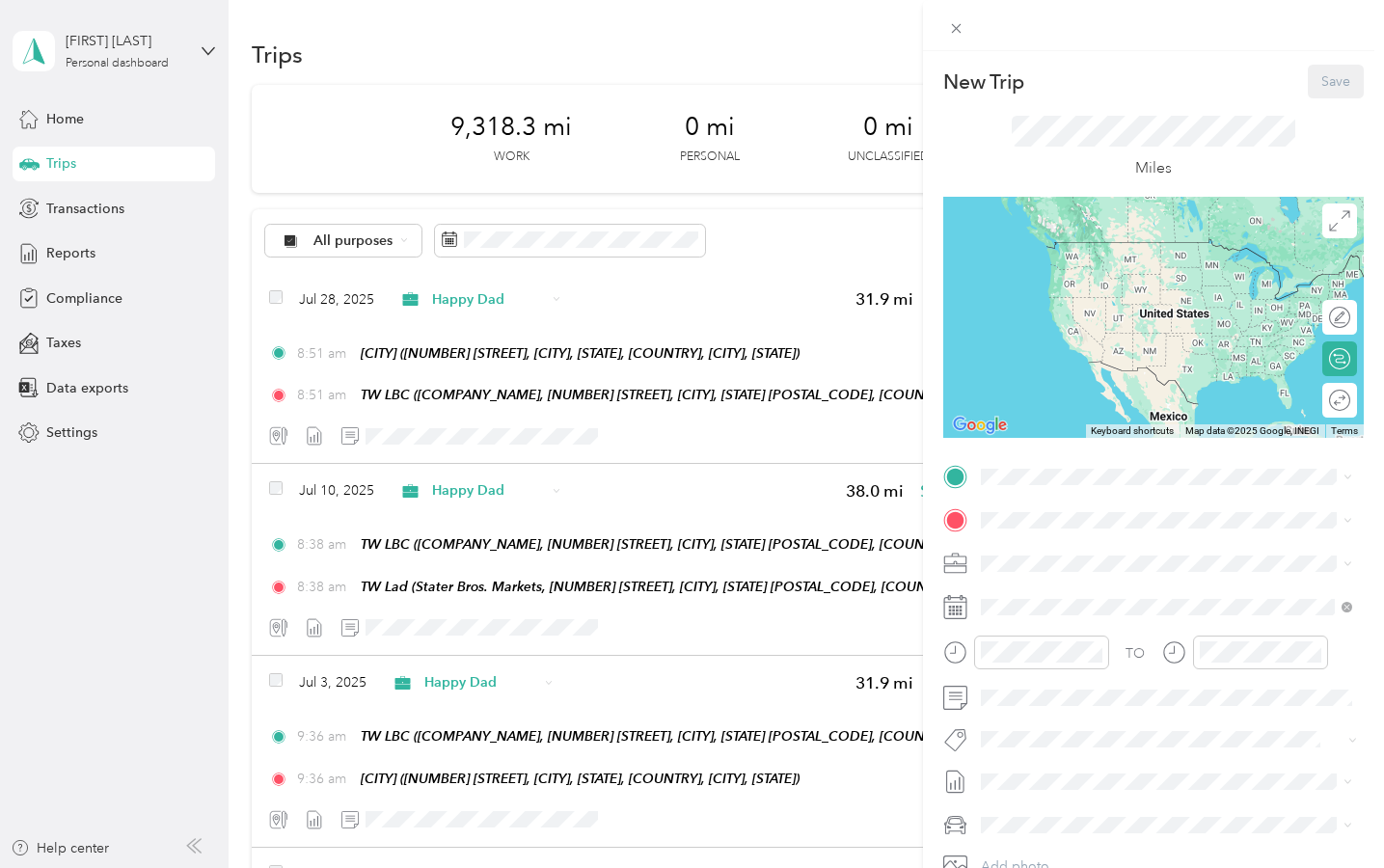 click 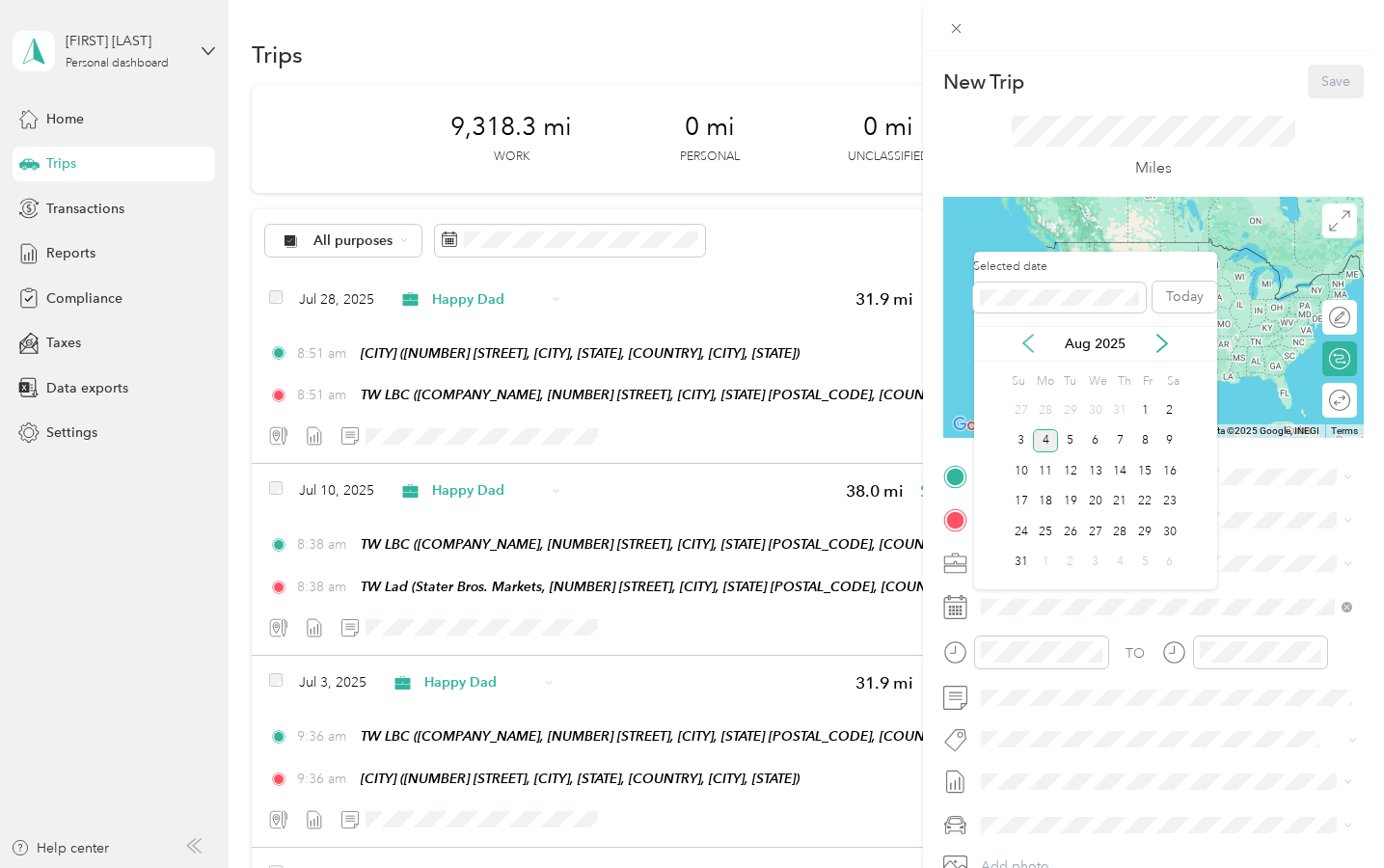 click 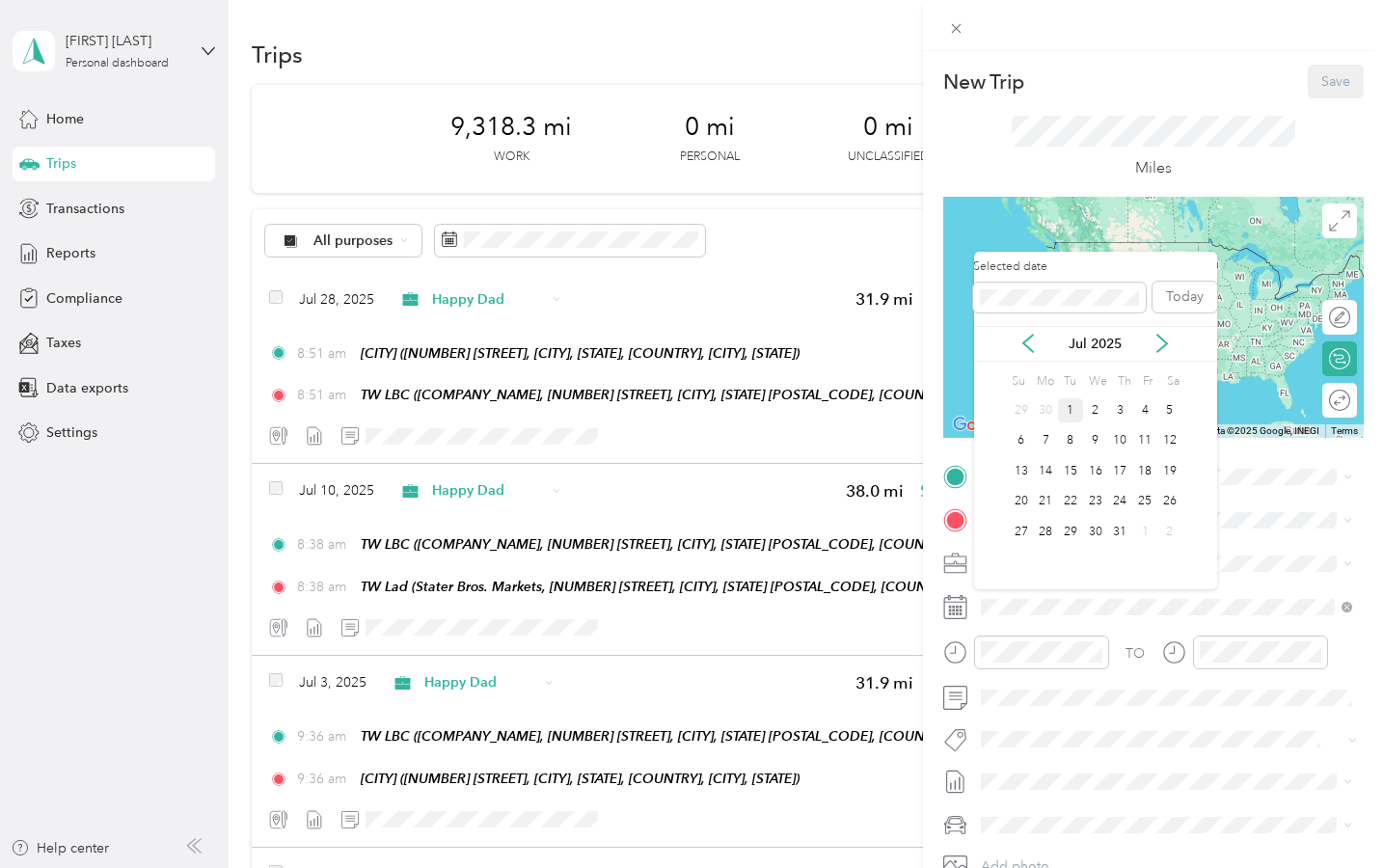 click on "1" at bounding box center [1071, 410] 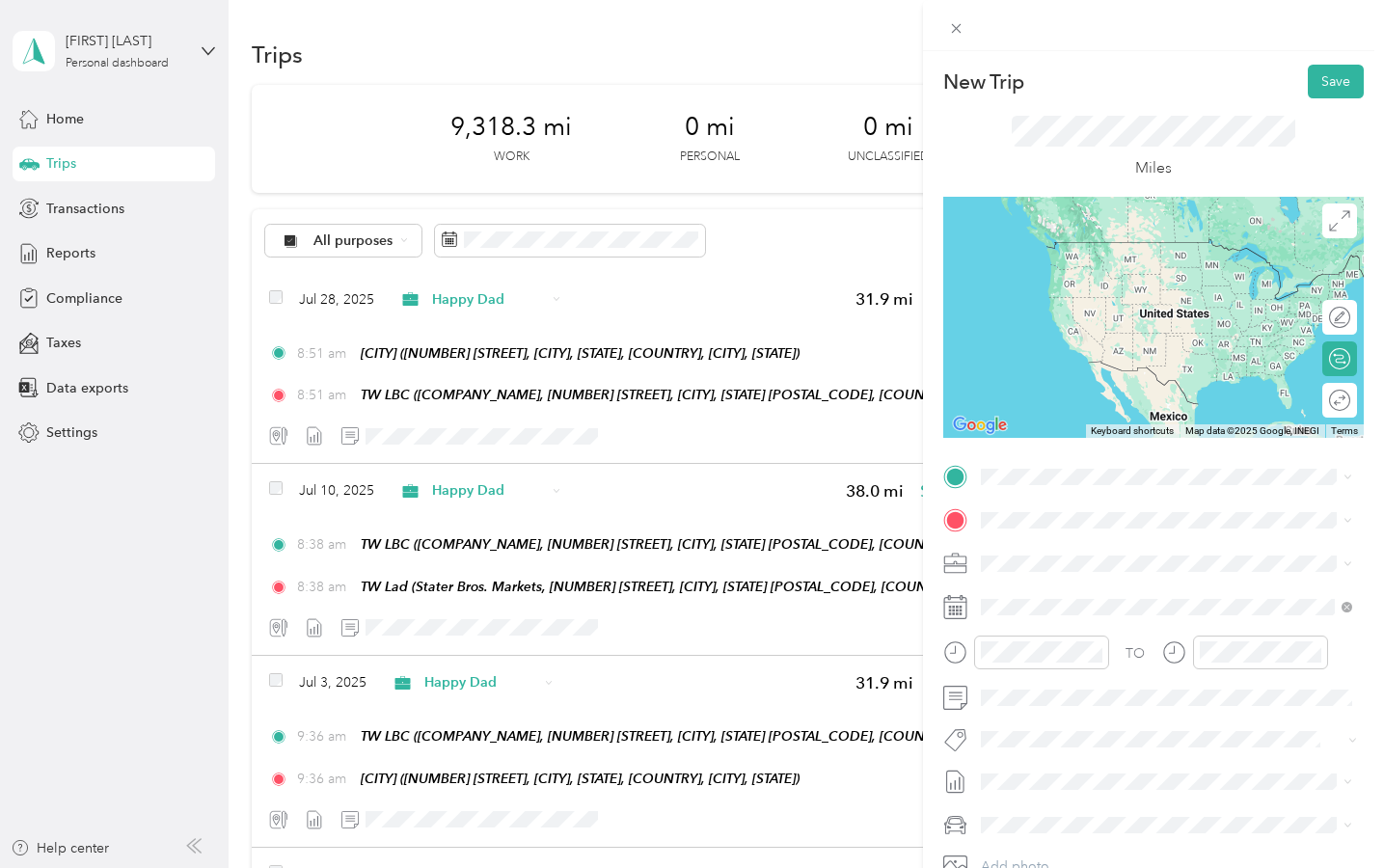 click on "Total Wine & More, 7400 Carson Blvd, Long Beach, CA  90808, United States , 90808, Long Beach, CA, United States" at bounding box center (1162, 672) 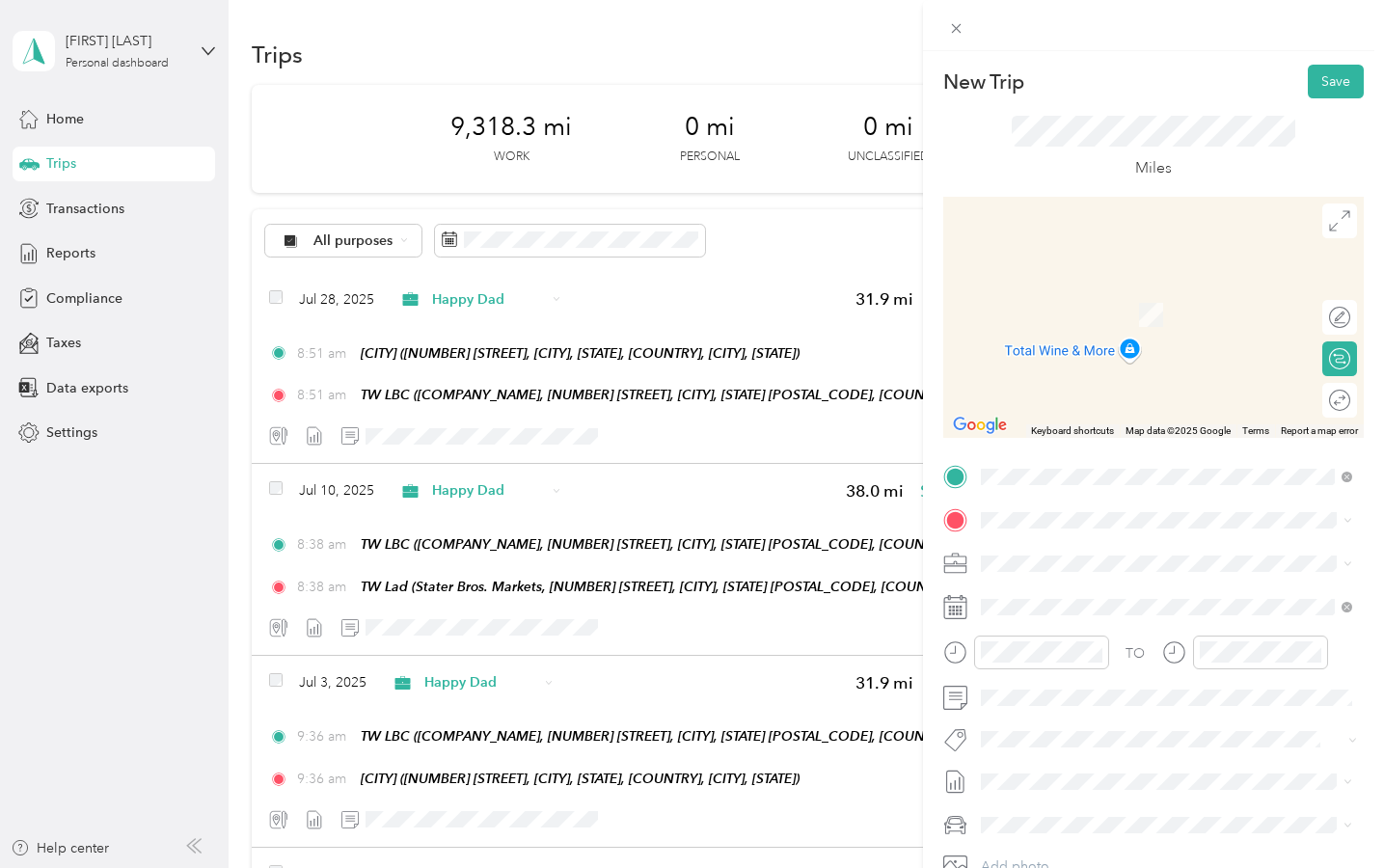 click on "TW Lad Stater Bros. Markets, 25636 Crown Valley Pkwy, Ladera Ranch, CA  92694, United States , 92694, Ladera Ranch, CA, United States" at bounding box center (1180, 809) 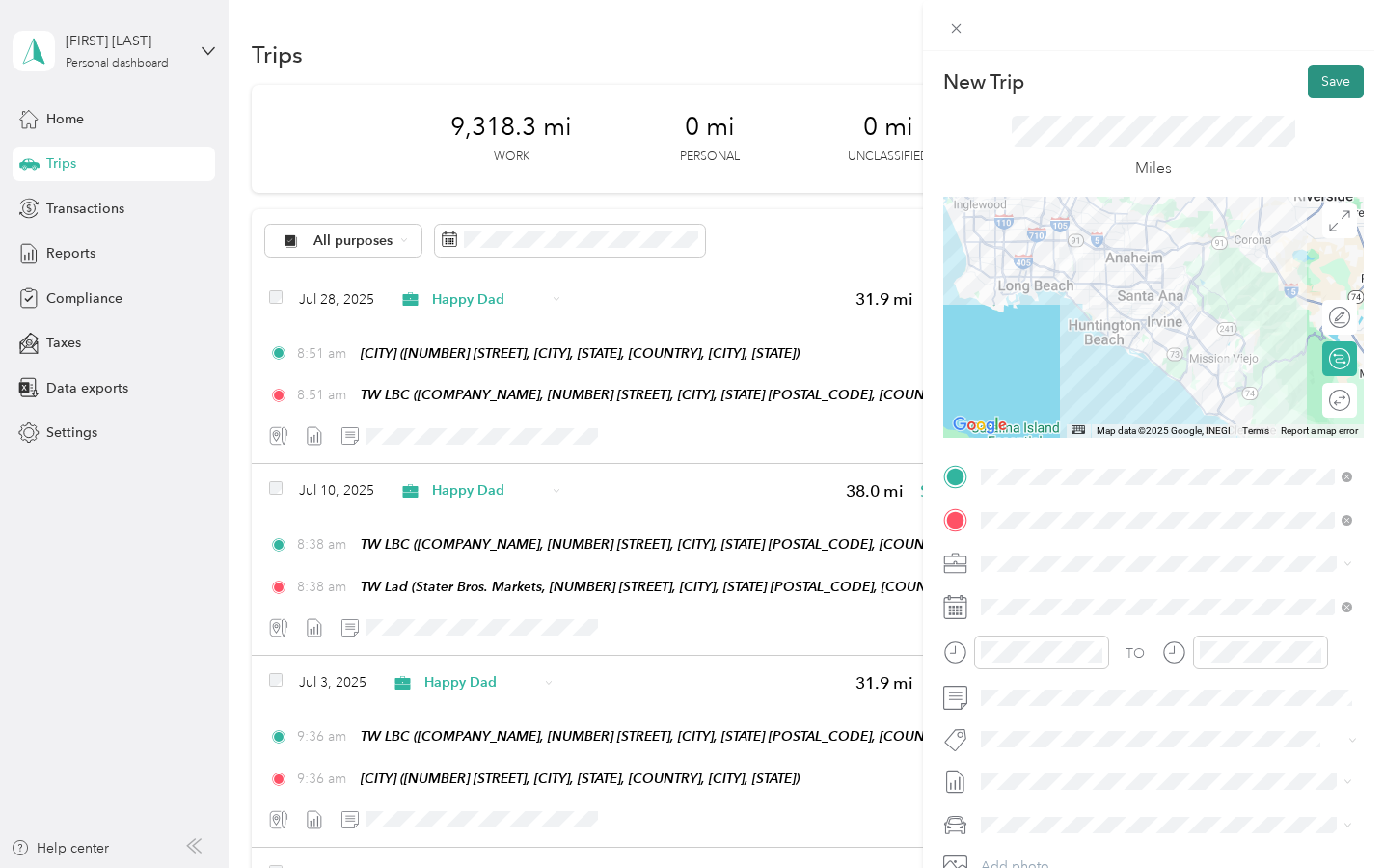click on "Save" at bounding box center [1336, 81] 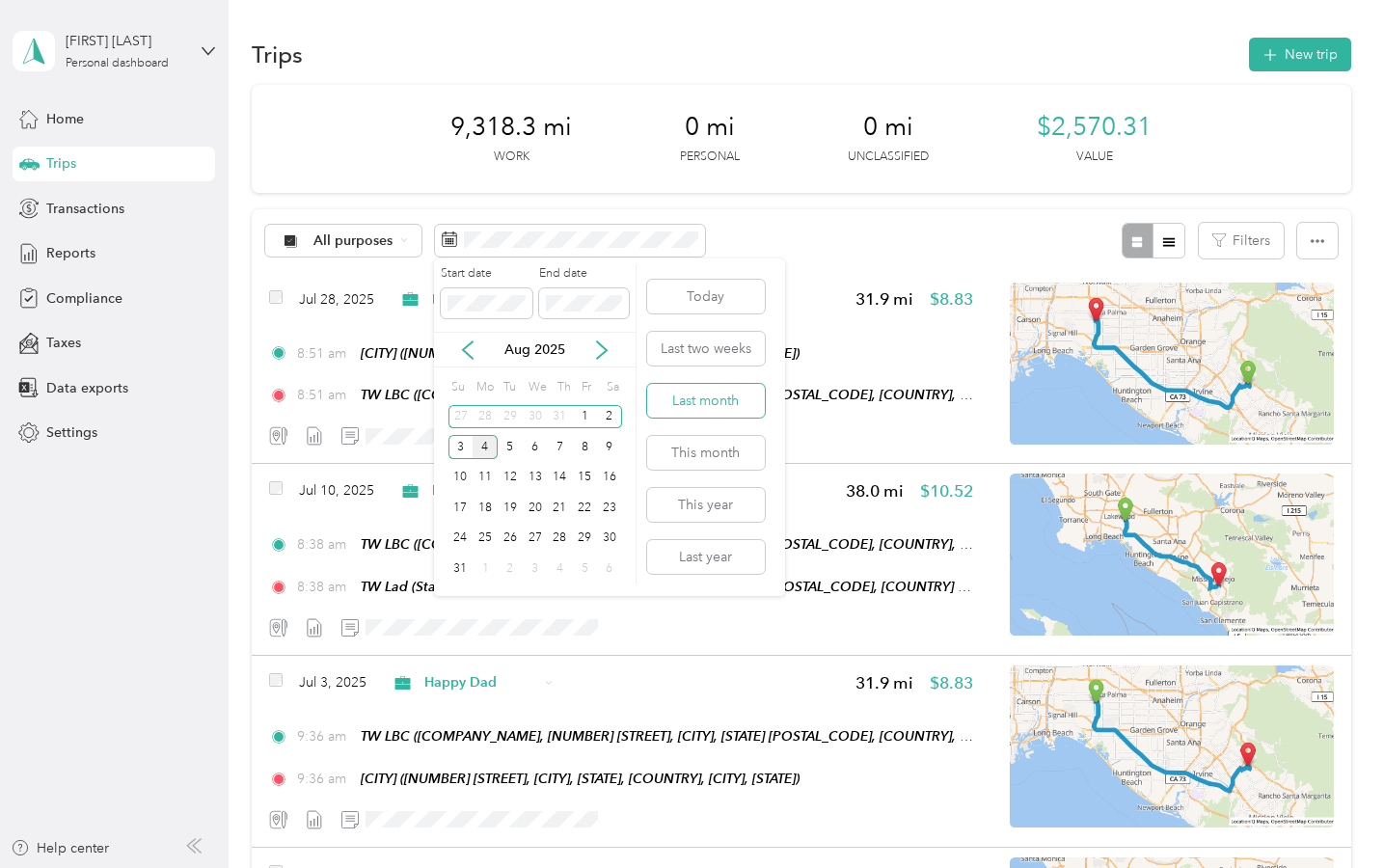 click on "Last month" at bounding box center [706, 400] 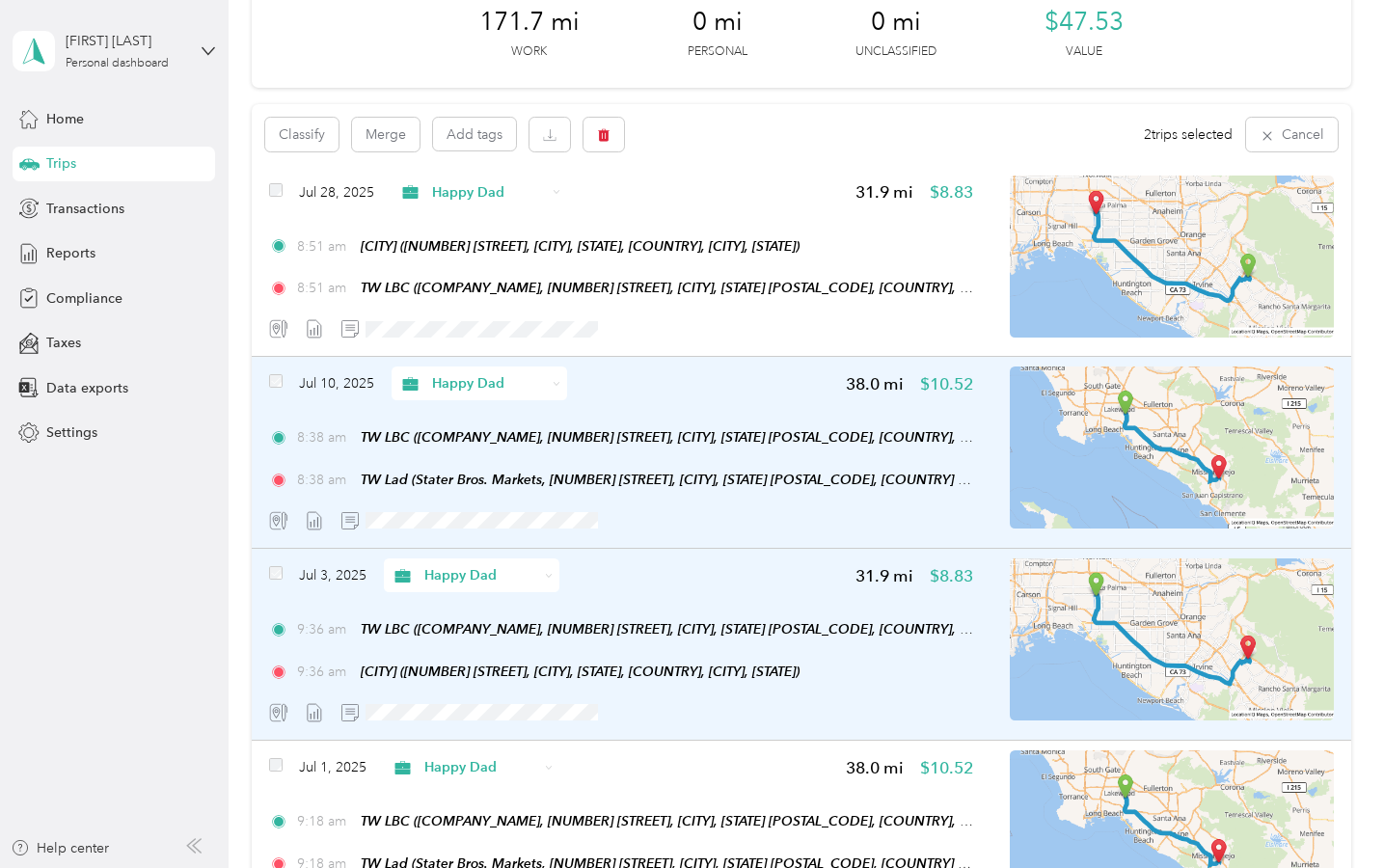 scroll, scrollTop: 0, scrollLeft: 0, axis: both 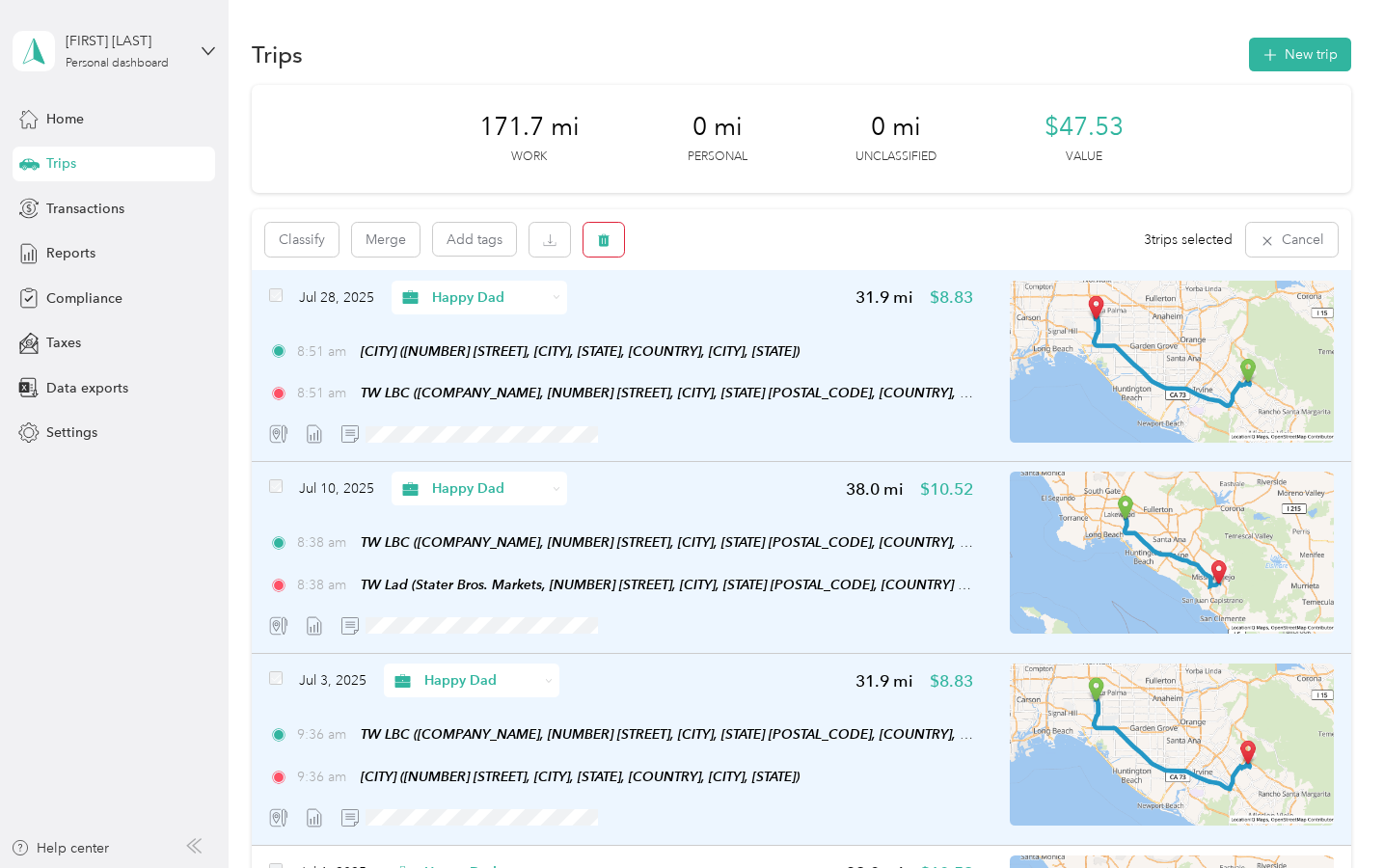 click 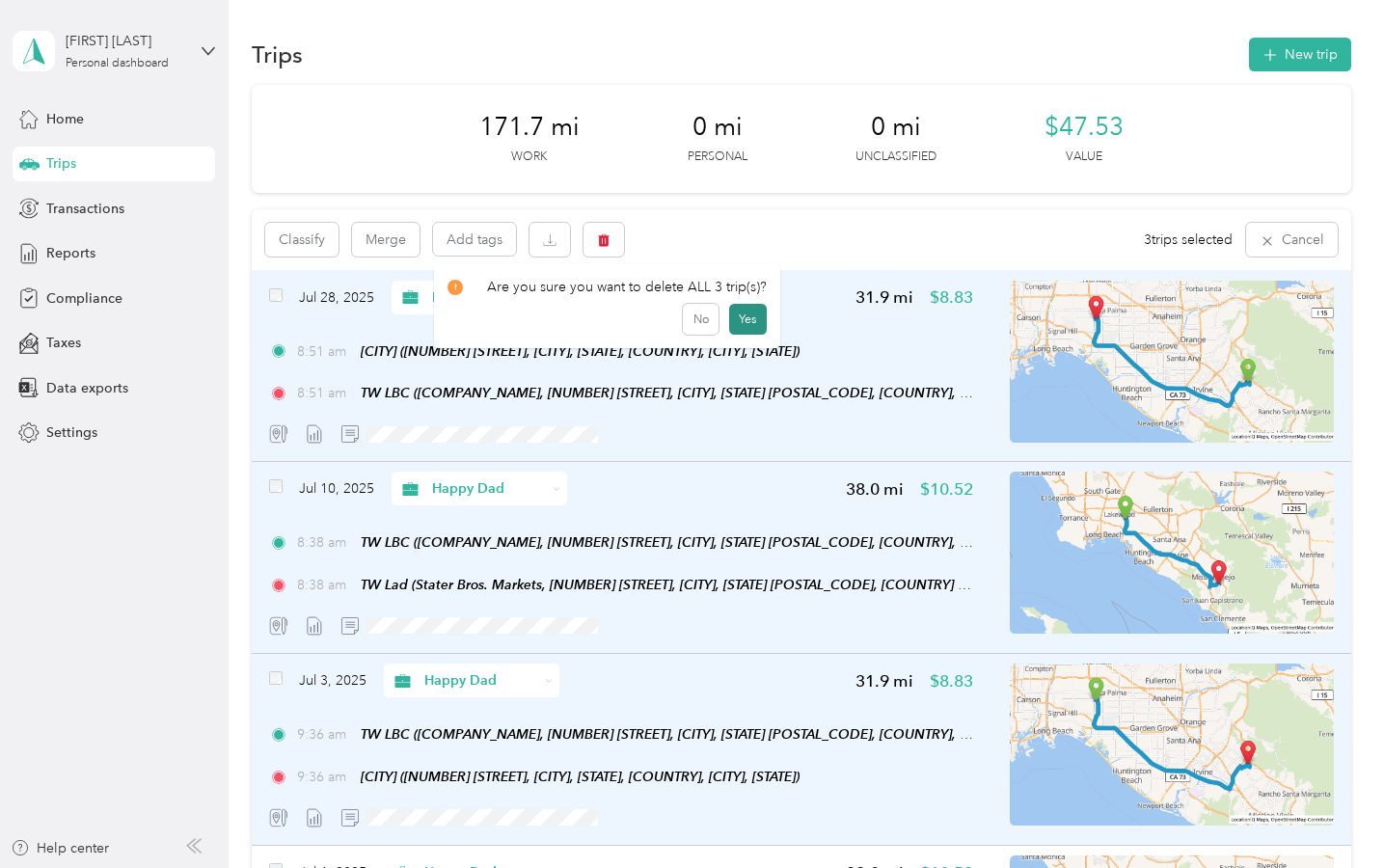 click on "Yes" at bounding box center (747, 319) 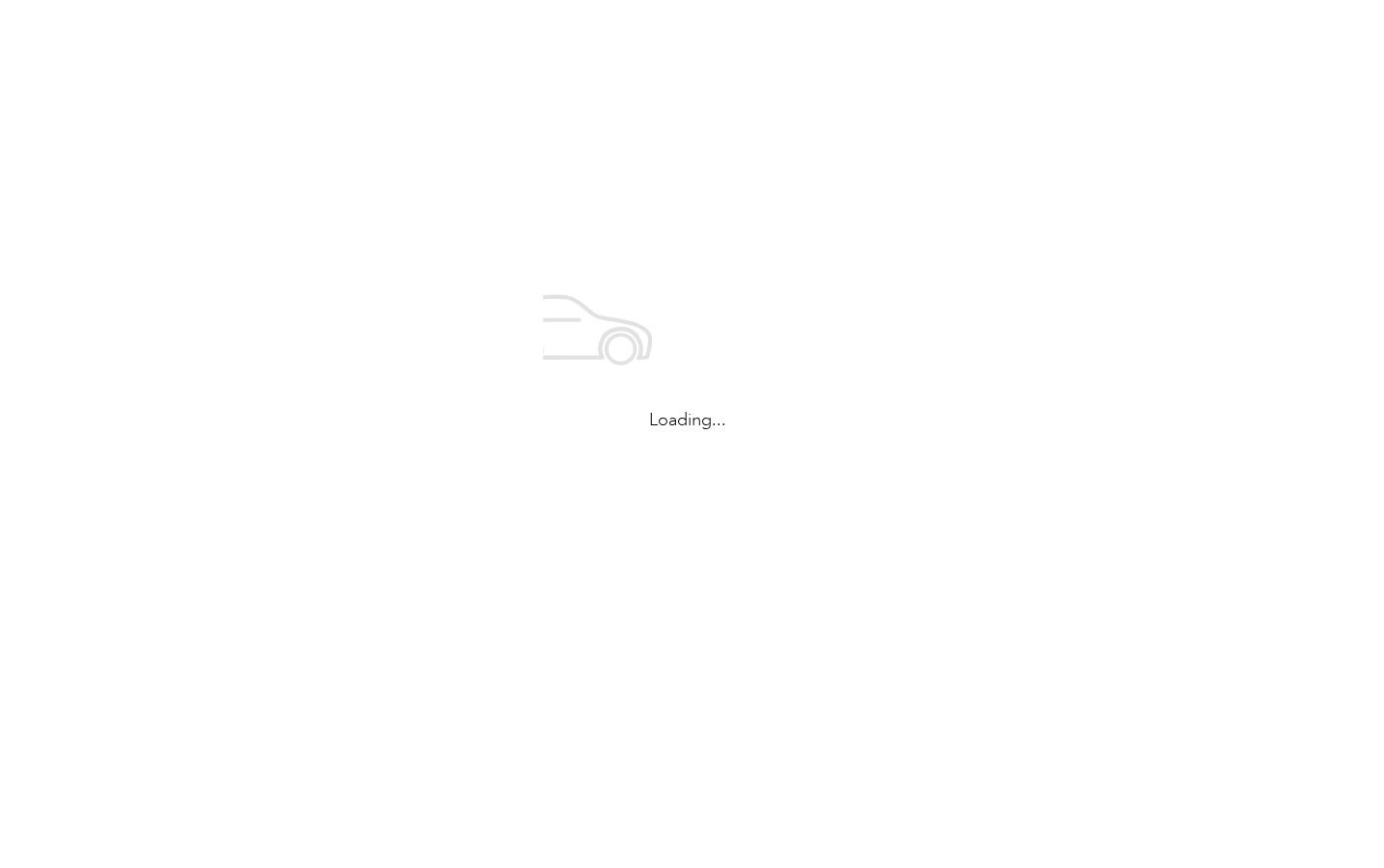 scroll, scrollTop: 0, scrollLeft: 0, axis: both 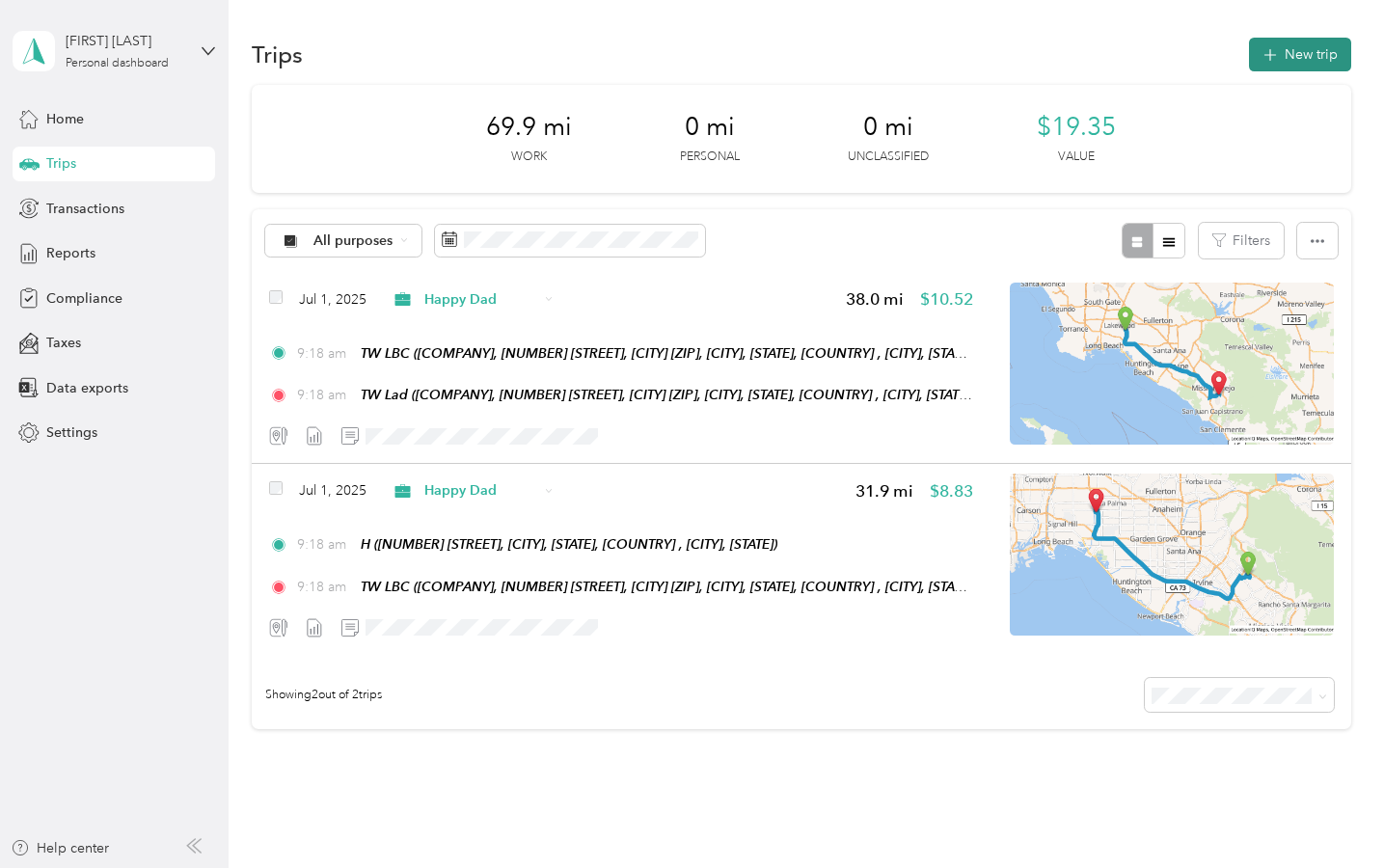 click on "New trip" at bounding box center [1300, 54] 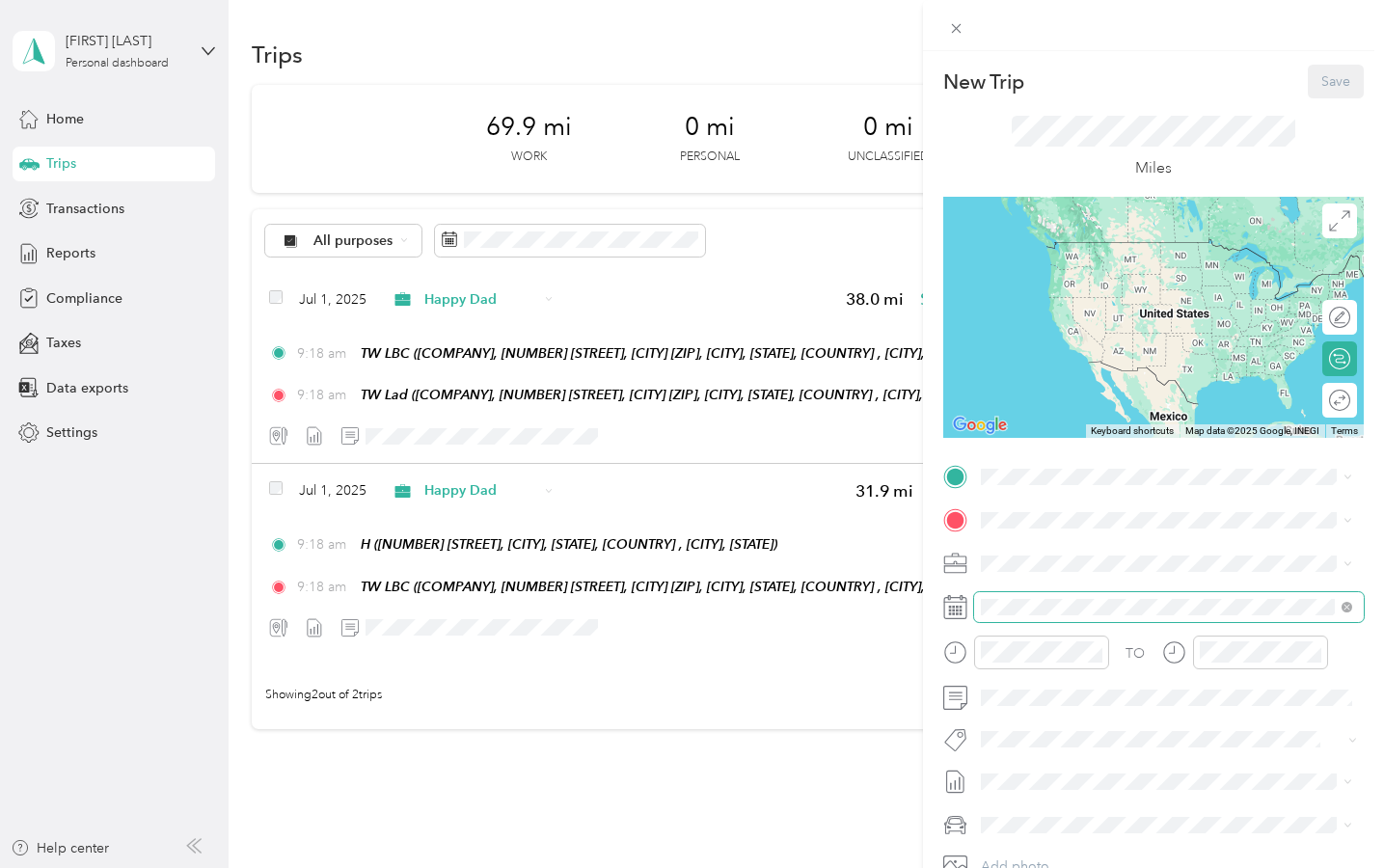 click at bounding box center (1169, 607) 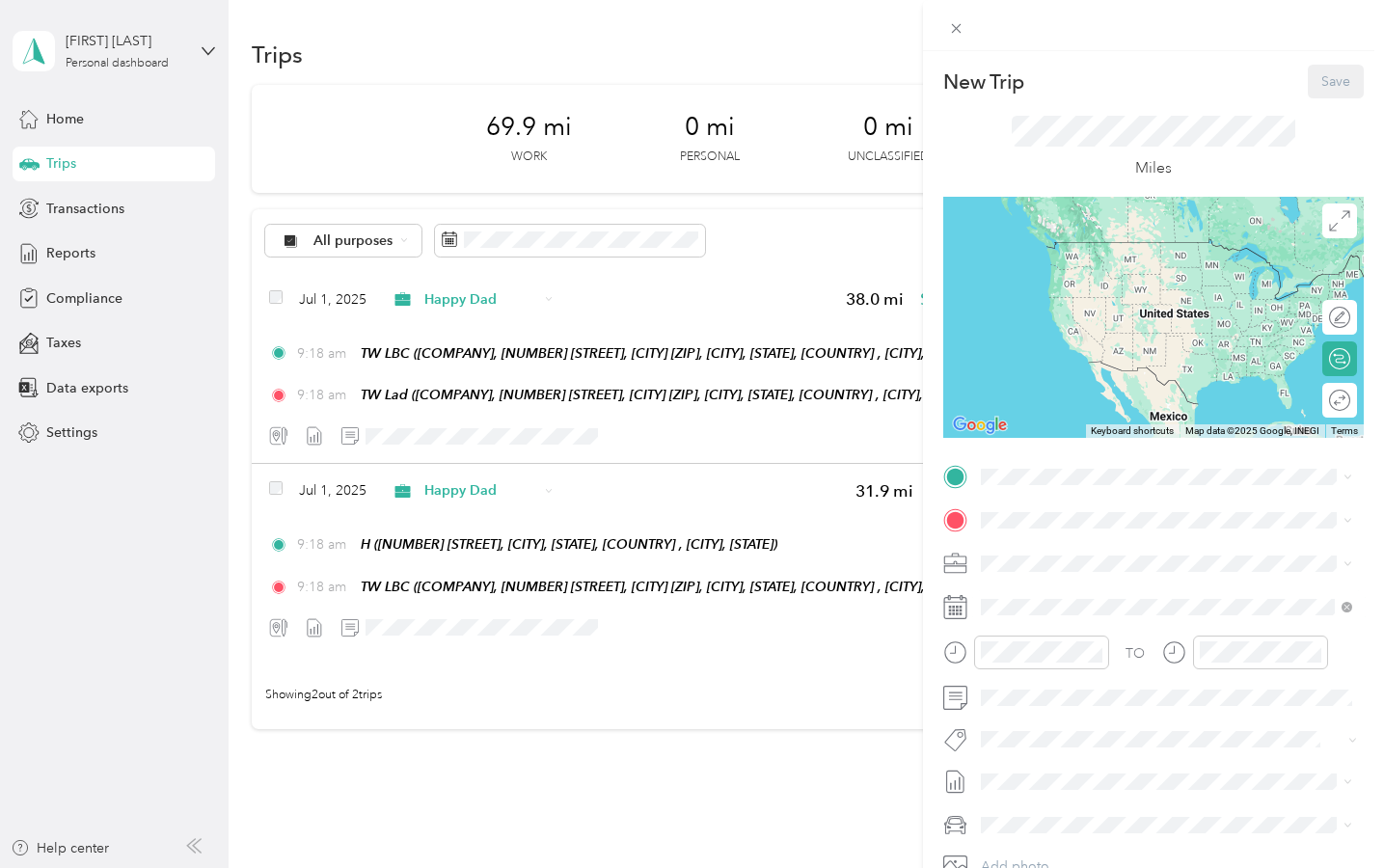 click 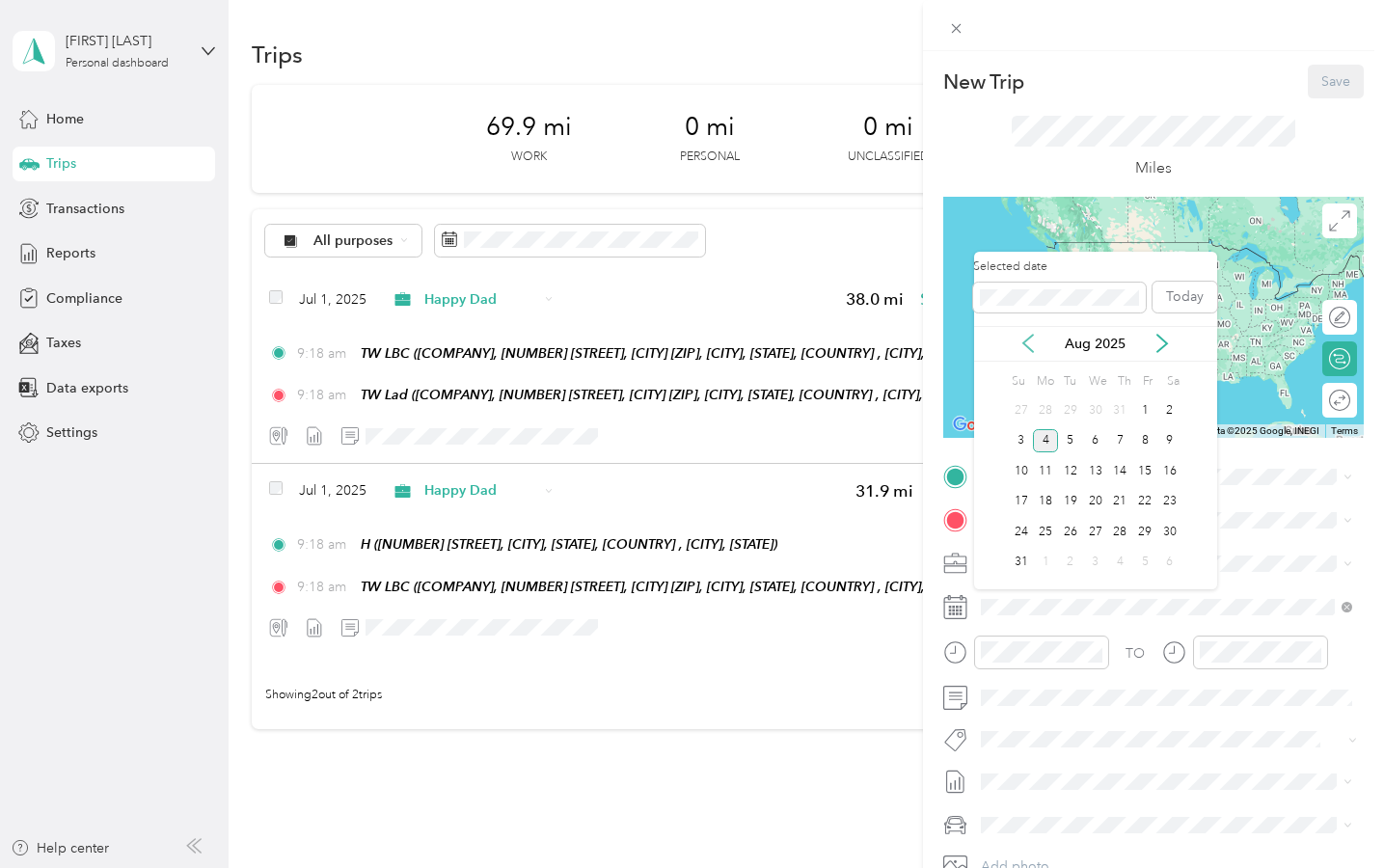 click 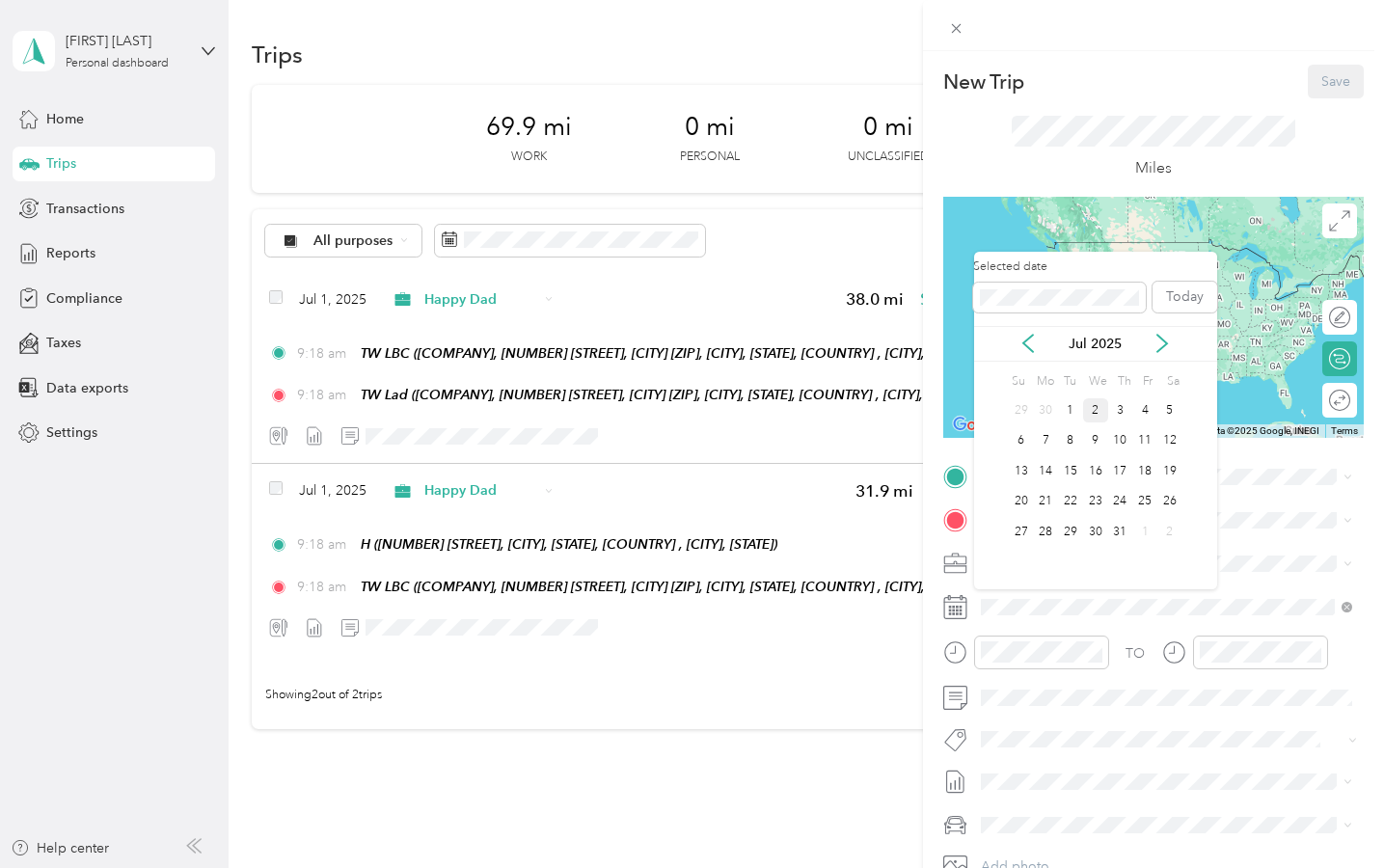 click on "2" at bounding box center (1096, 410) 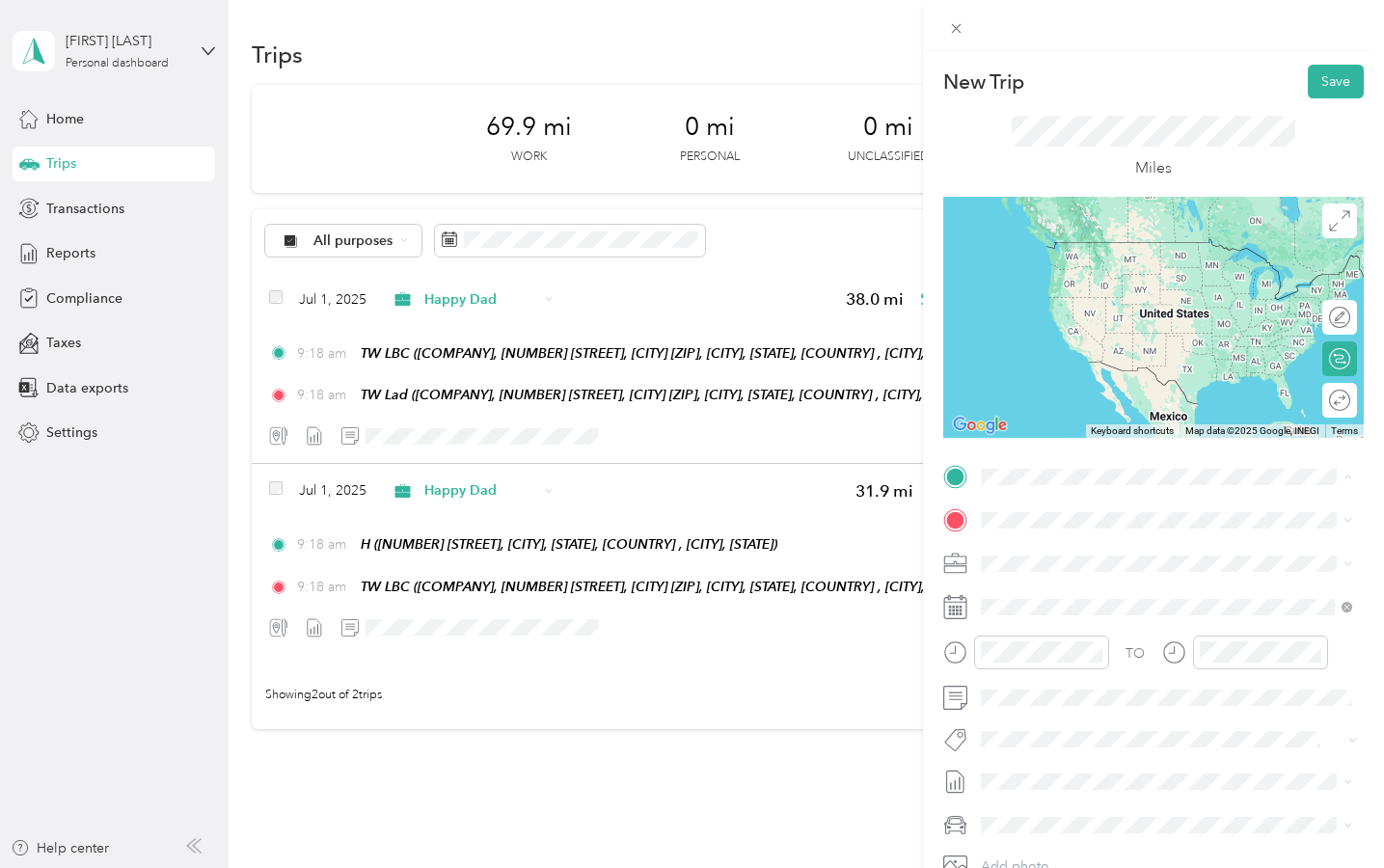 click on "[NUMBER] [STREET], [CITY], [STATE], [COUNTRY] , [ZIP], [CITY], [STATE], [COUNTRY]" at bounding box center [1180, 574] 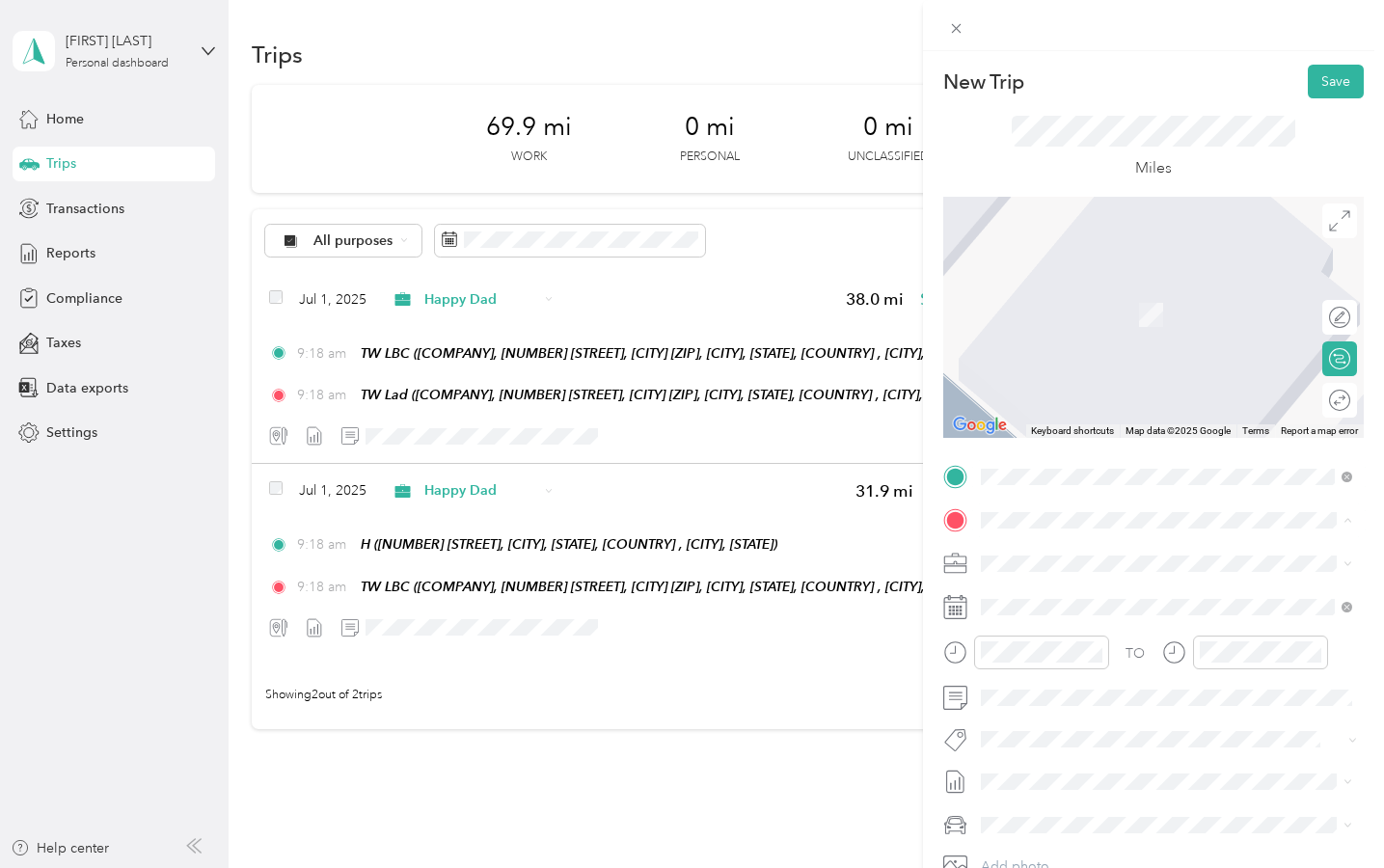 click on "TW LBC" at bounding box center (1180, 677) 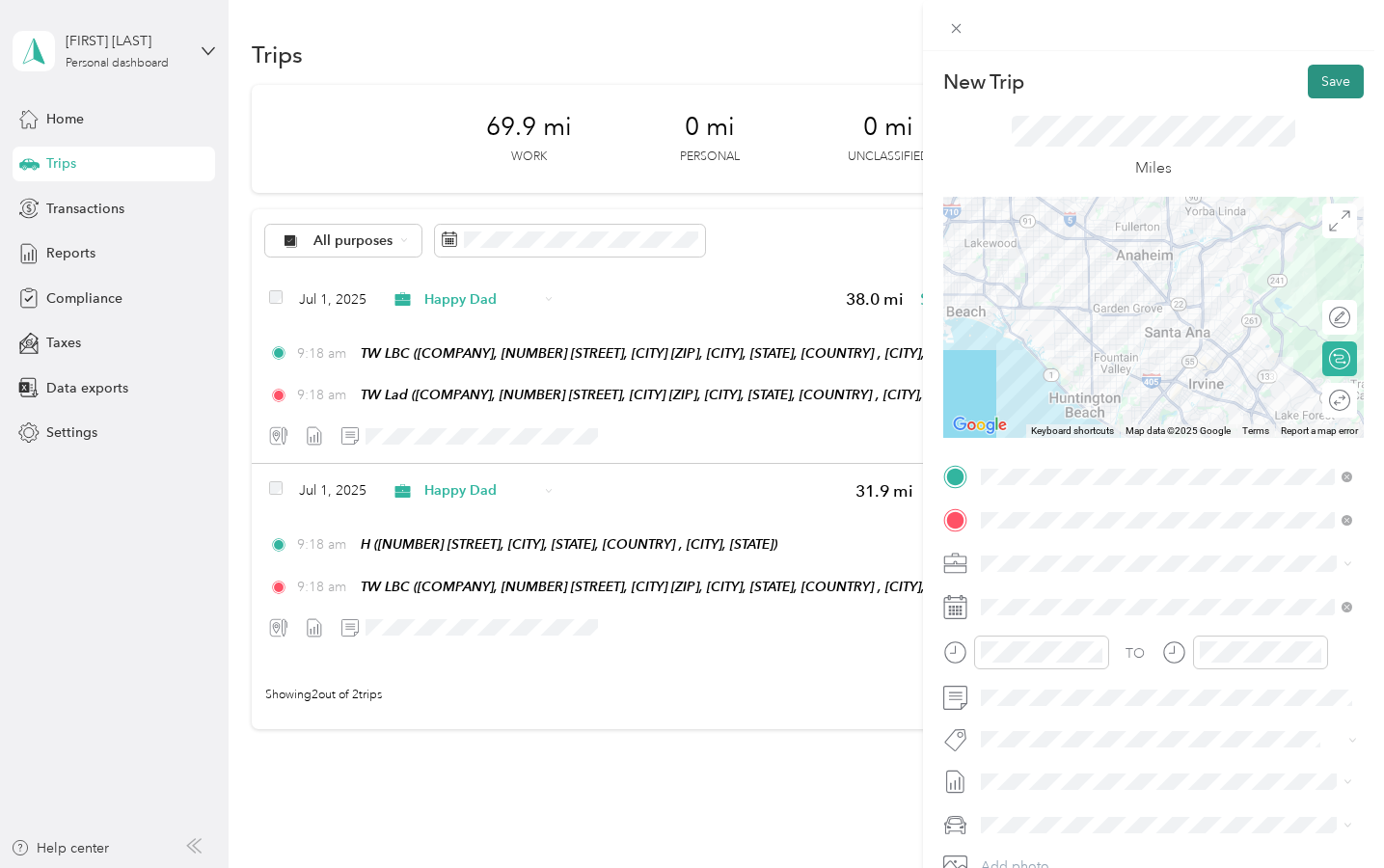 click on "Save" at bounding box center [1336, 81] 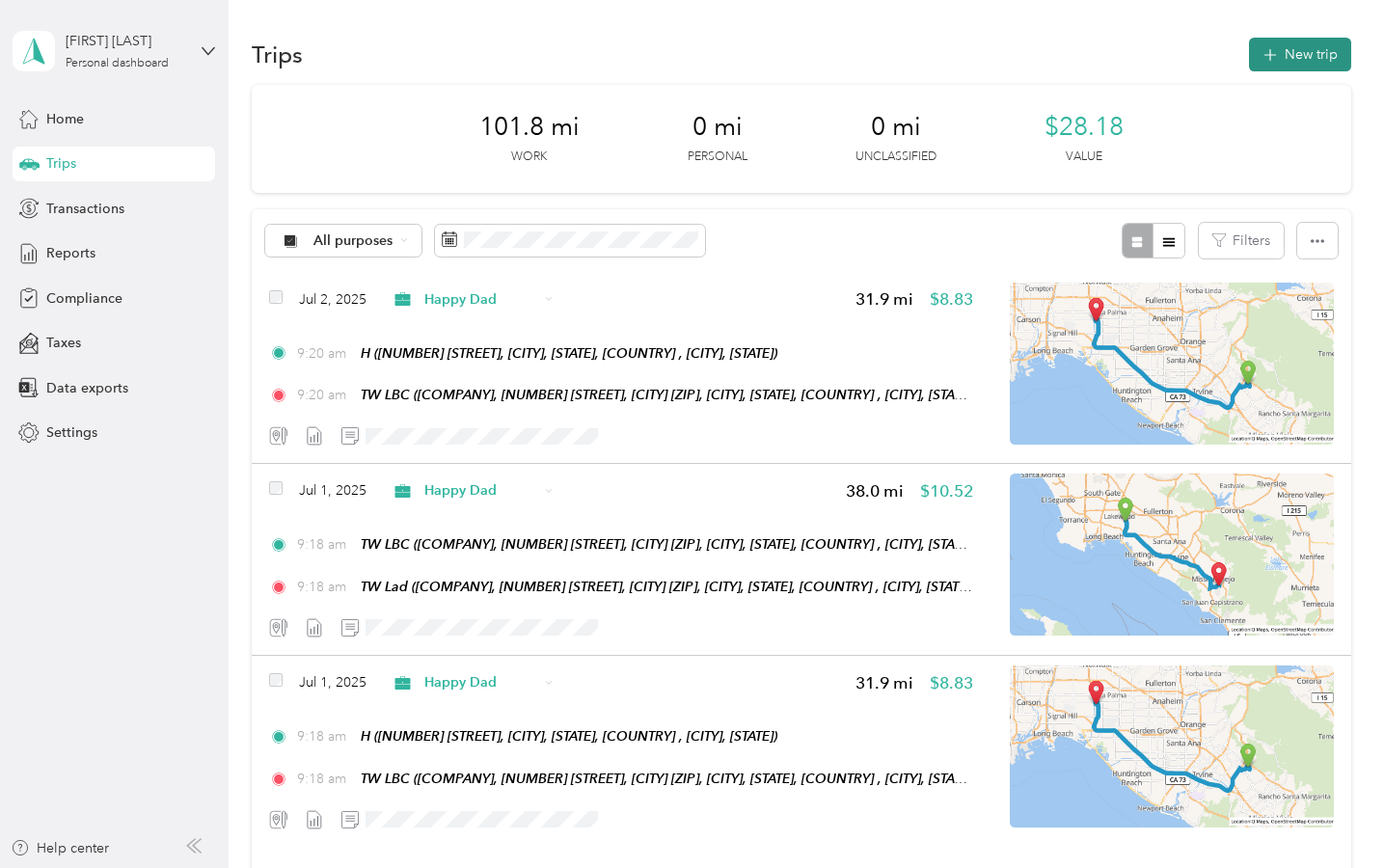 click on "New trip" at bounding box center (1300, 54) 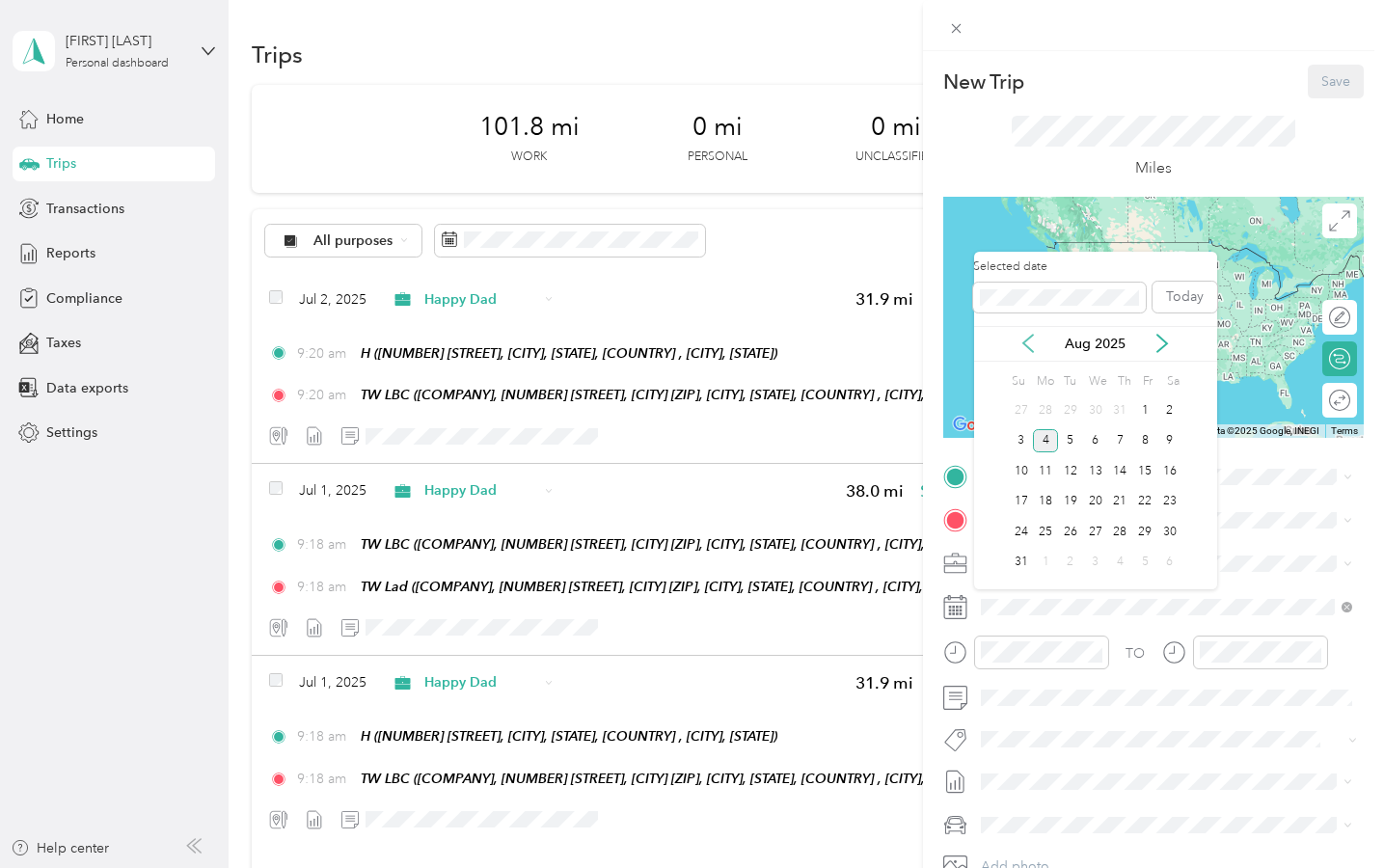 click 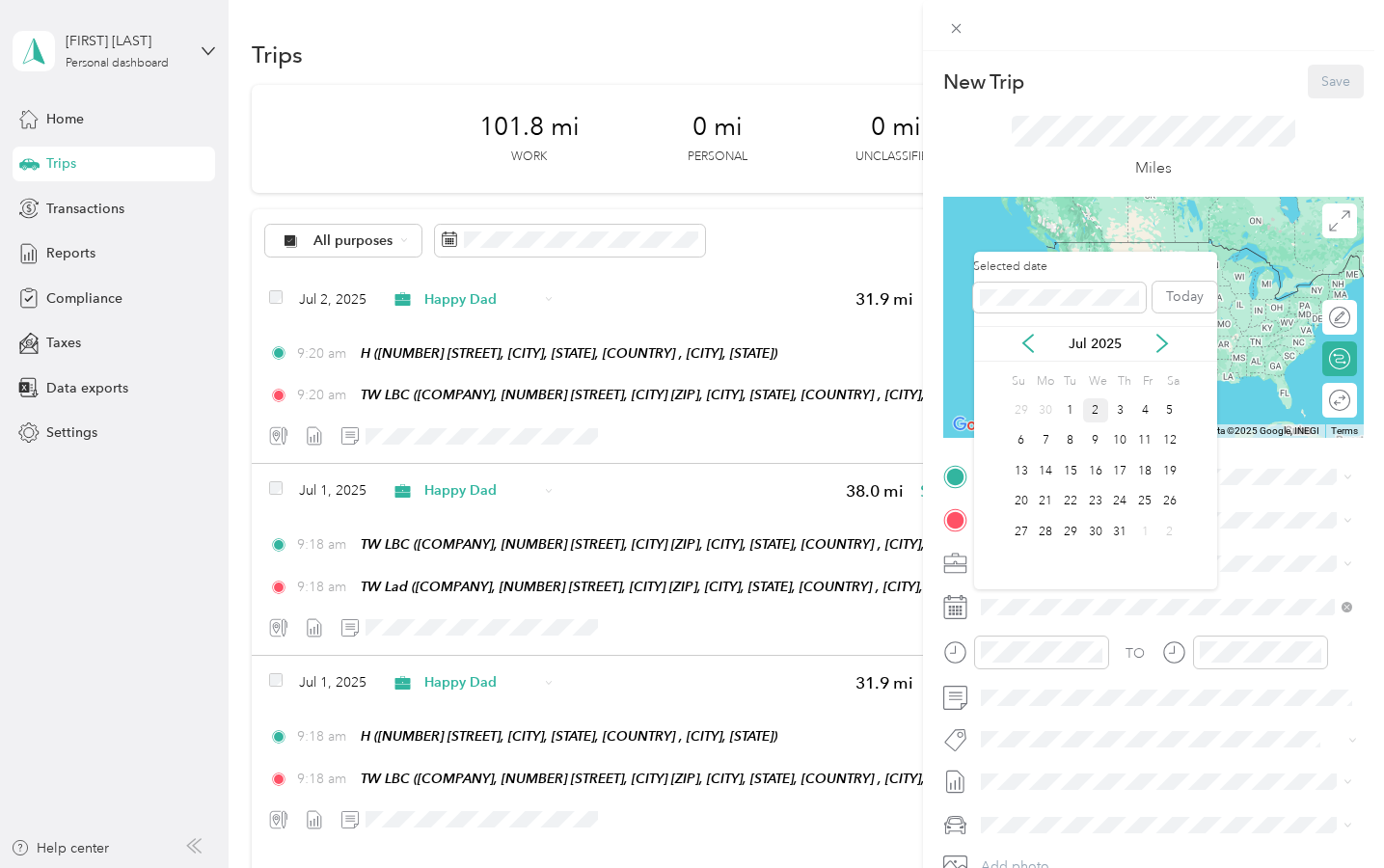 click on "2" at bounding box center (1096, 410) 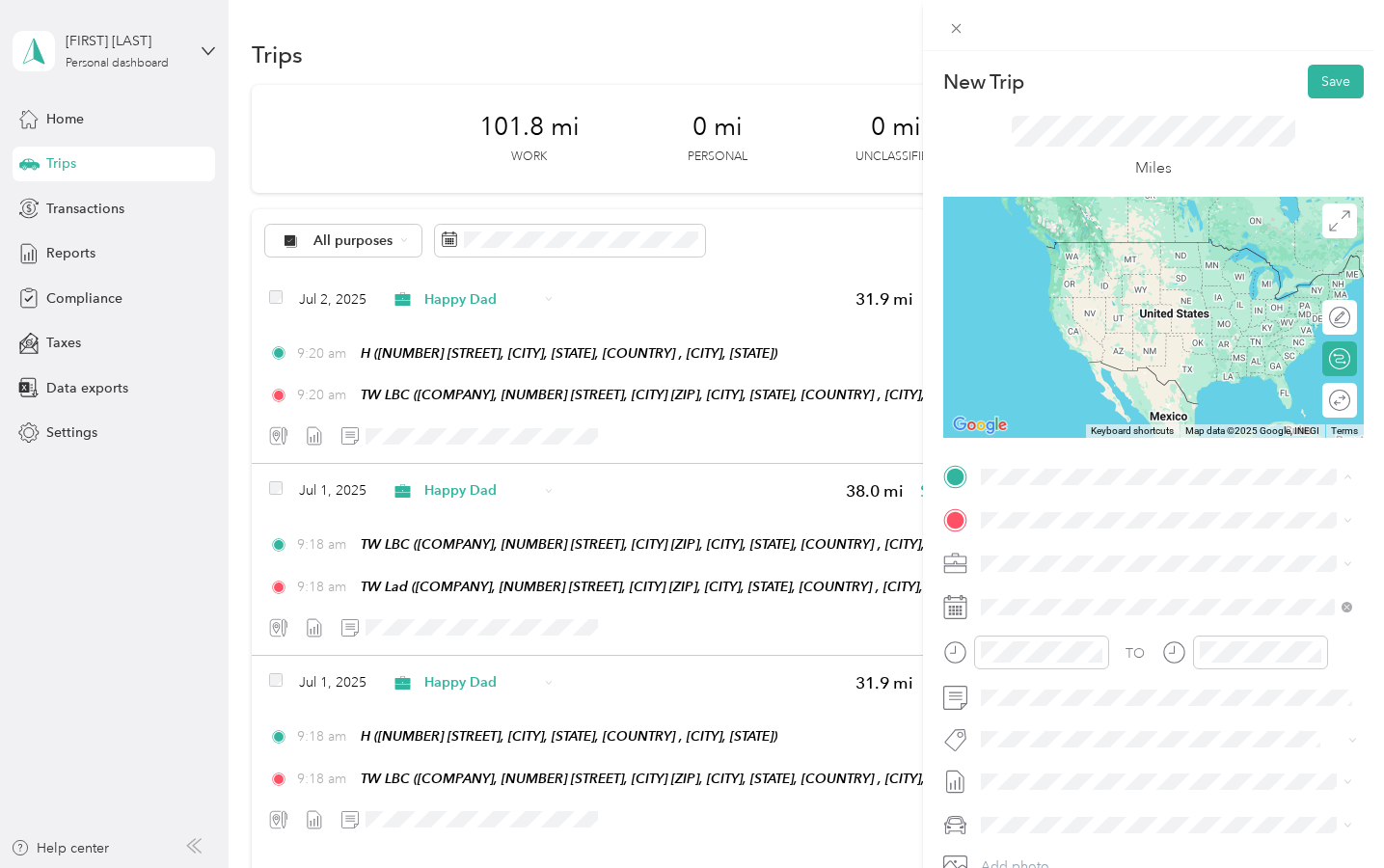 click on "[COMPANY] [COMPANY], [NUMBER] [STREET], [CITY], [STATE]  [ZIP], [COUNTRY] , [ZIP], [CITY], [STATE], [COUNTRY]" at bounding box center (1180, 655) 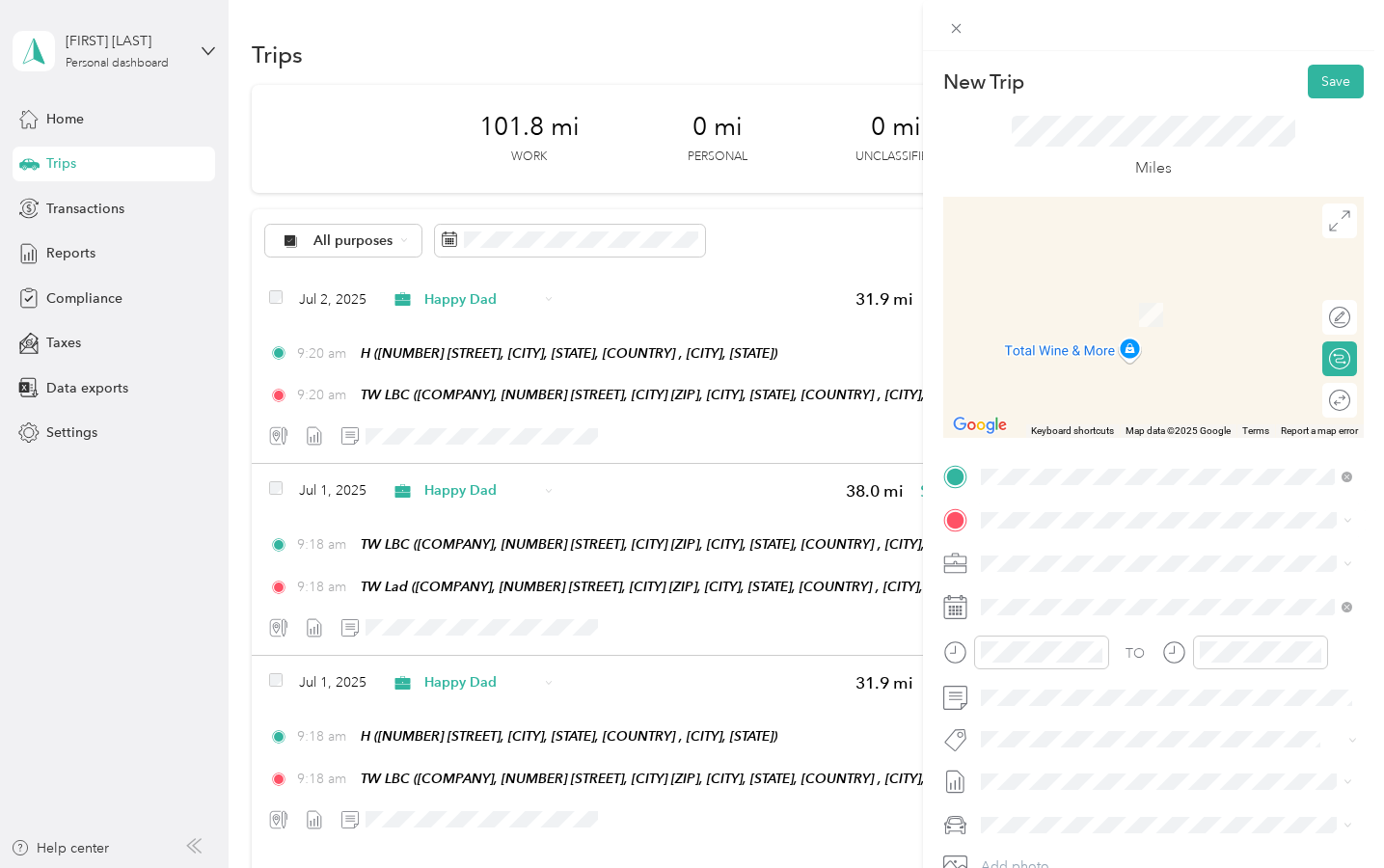 drag, startPoint x: 1083, startPoint y: 747, endPoint x: 1082, endPoint y: 775, distance: 28.017851 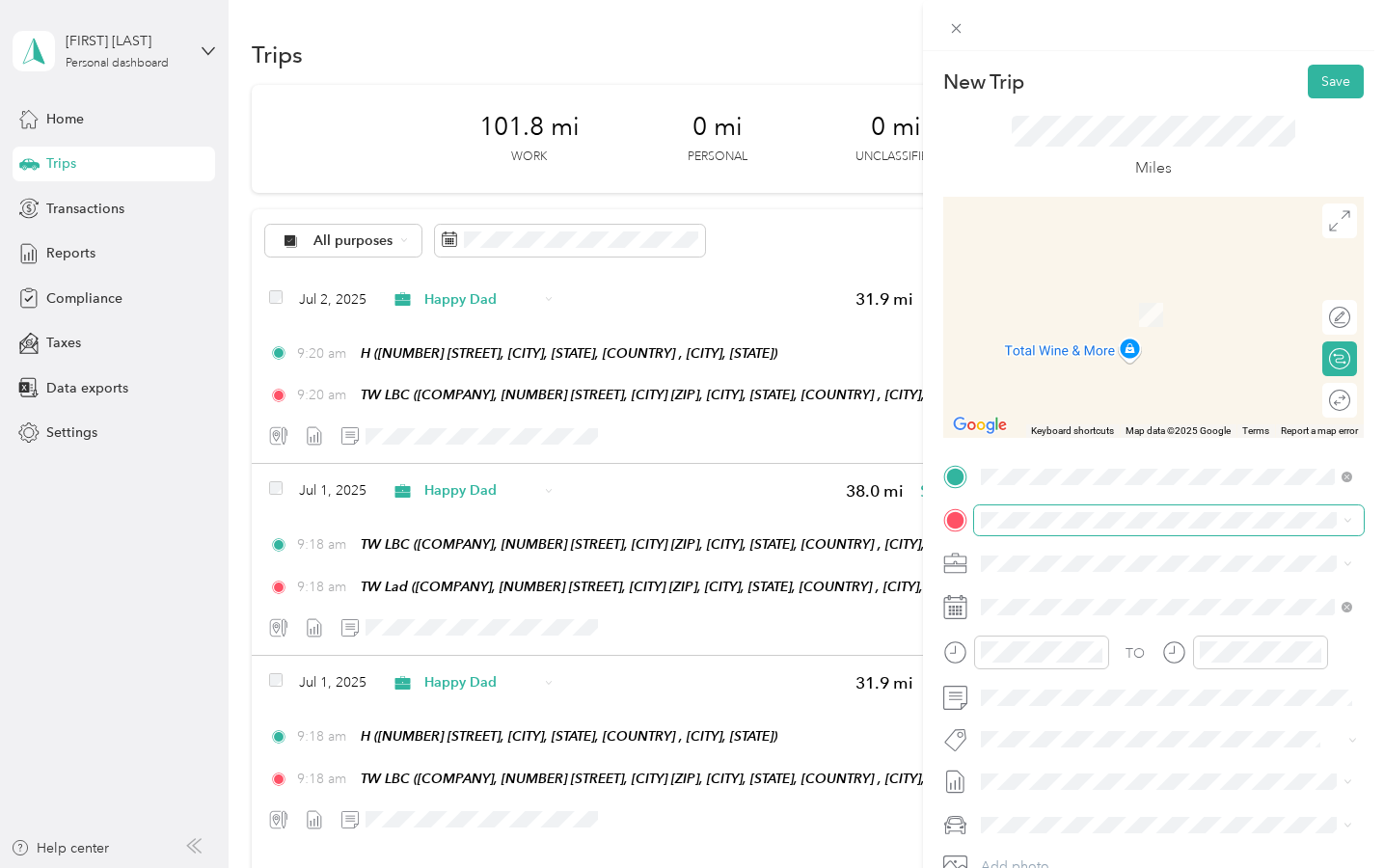 click at bounding box center [1169, 520] 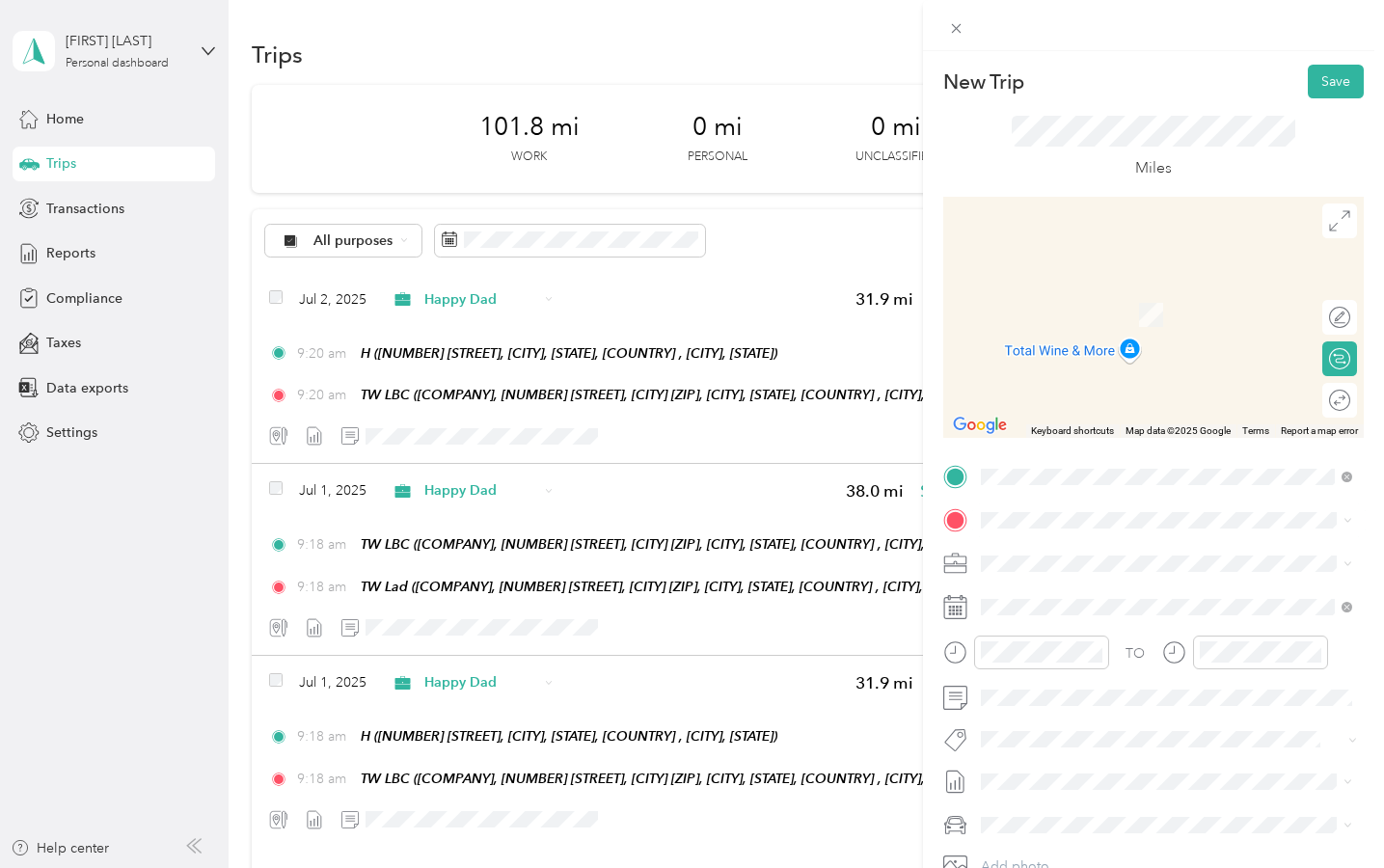 click on "[NUMBER] [STREET], [CITY], [STATE], [COUNTRY] , [ZIP], [CITY], [STATE], [COUNTRY]" at bounding box center [1170, 627] 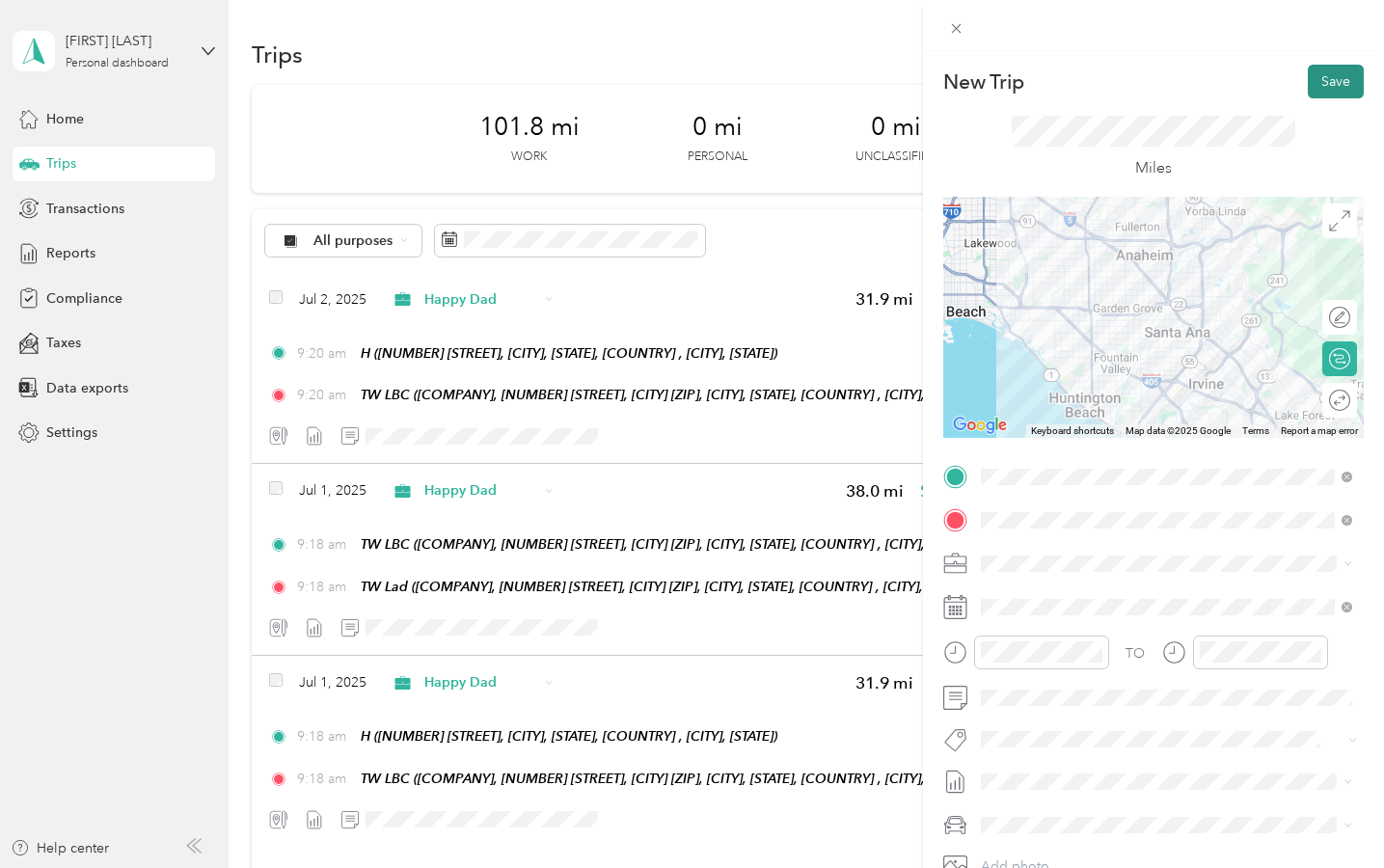 click on "Save" at bounding box center (1336, 81) 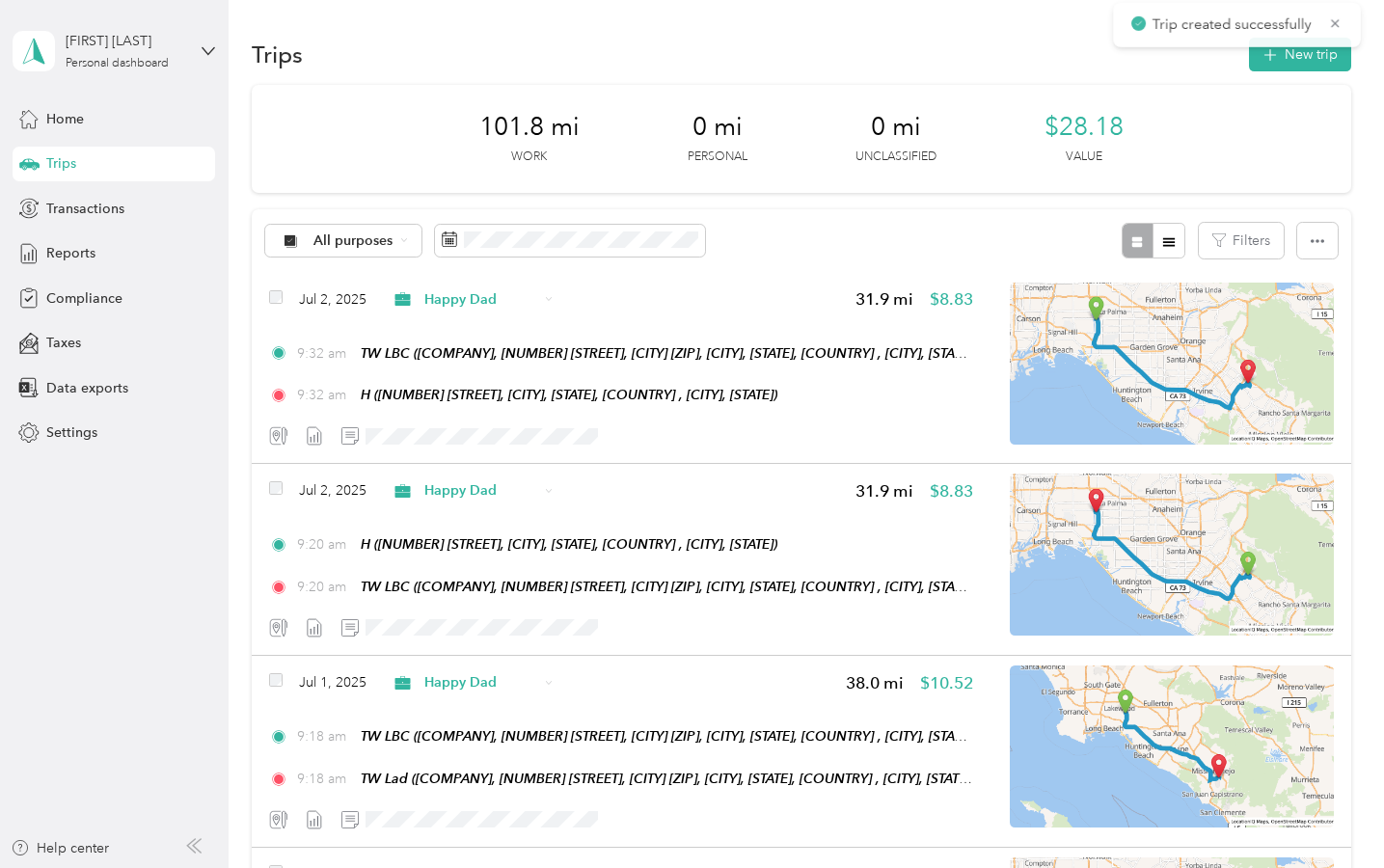click on "Trips New trip" at bounding box center [801, 54] 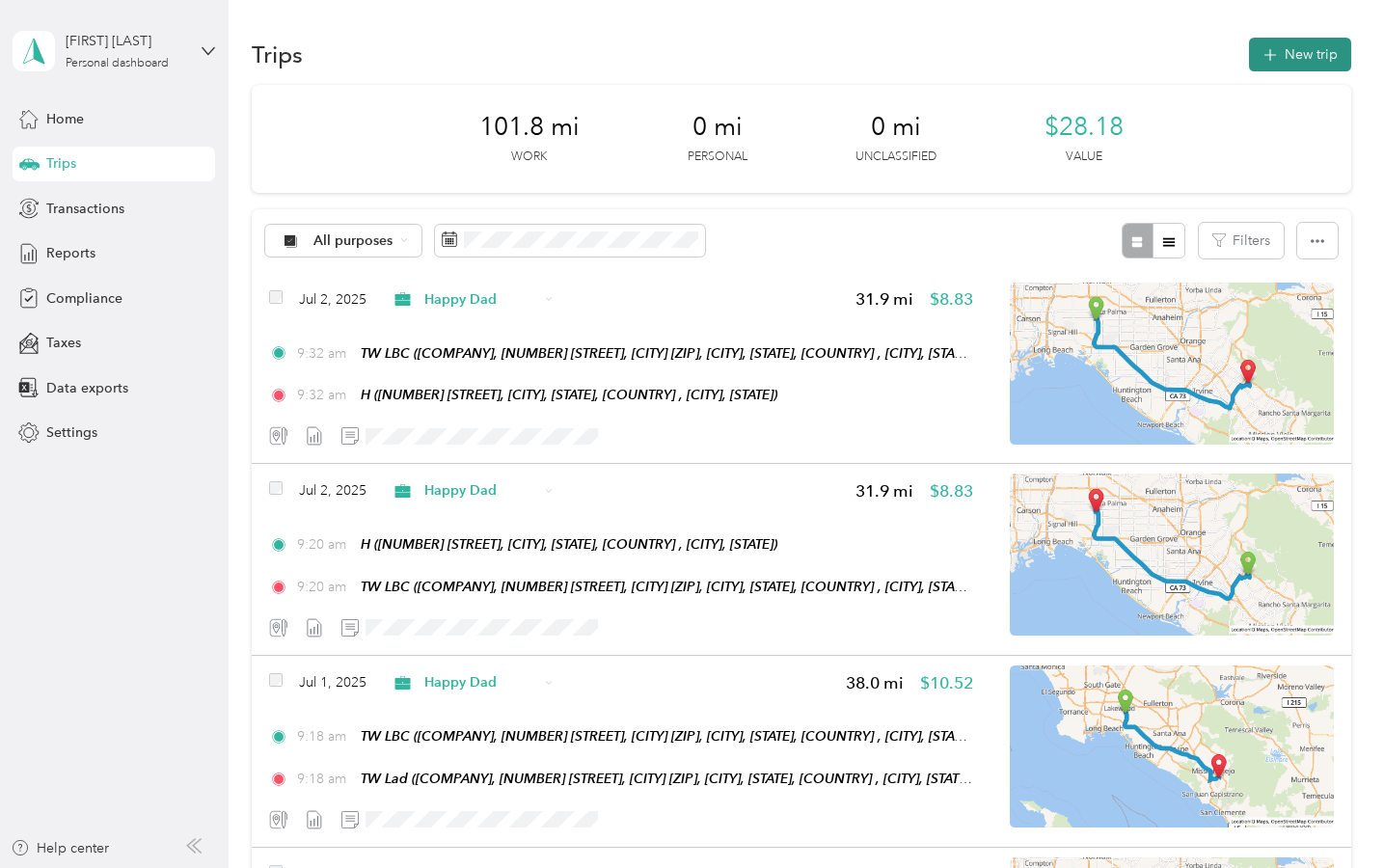click on "New trip" at bounding box center [1300, 54] 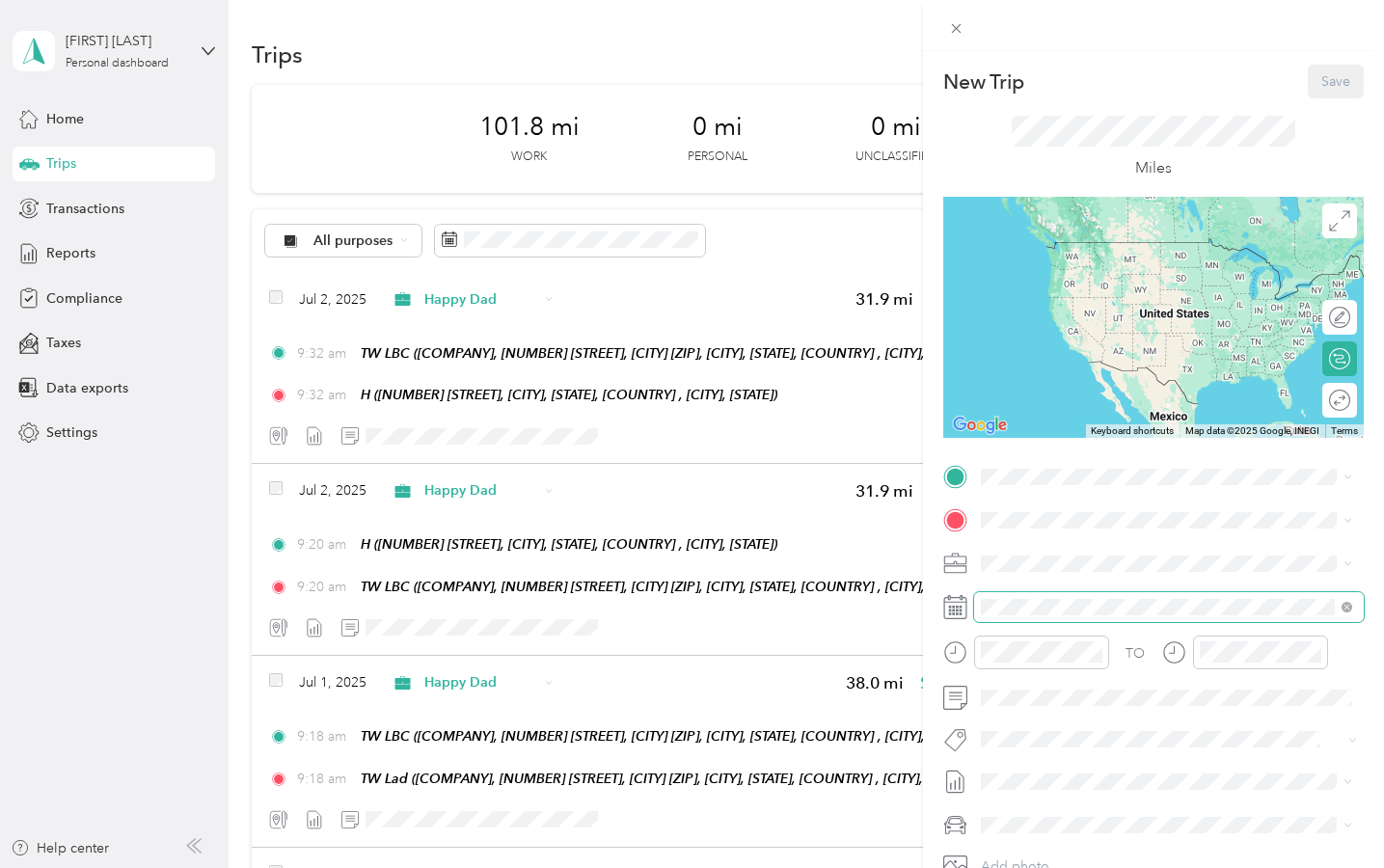 click at bounding box center (1169, 607) 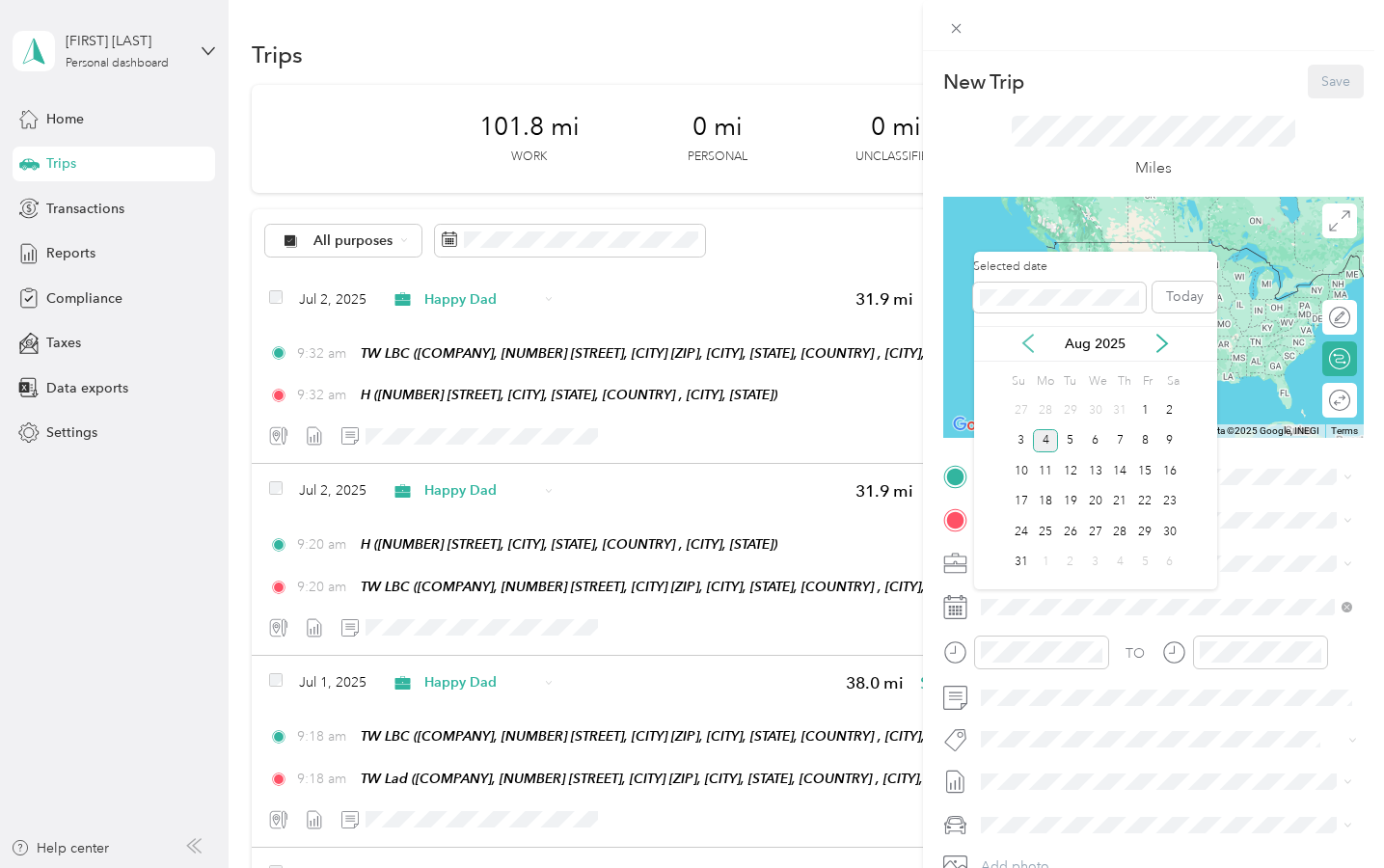 click 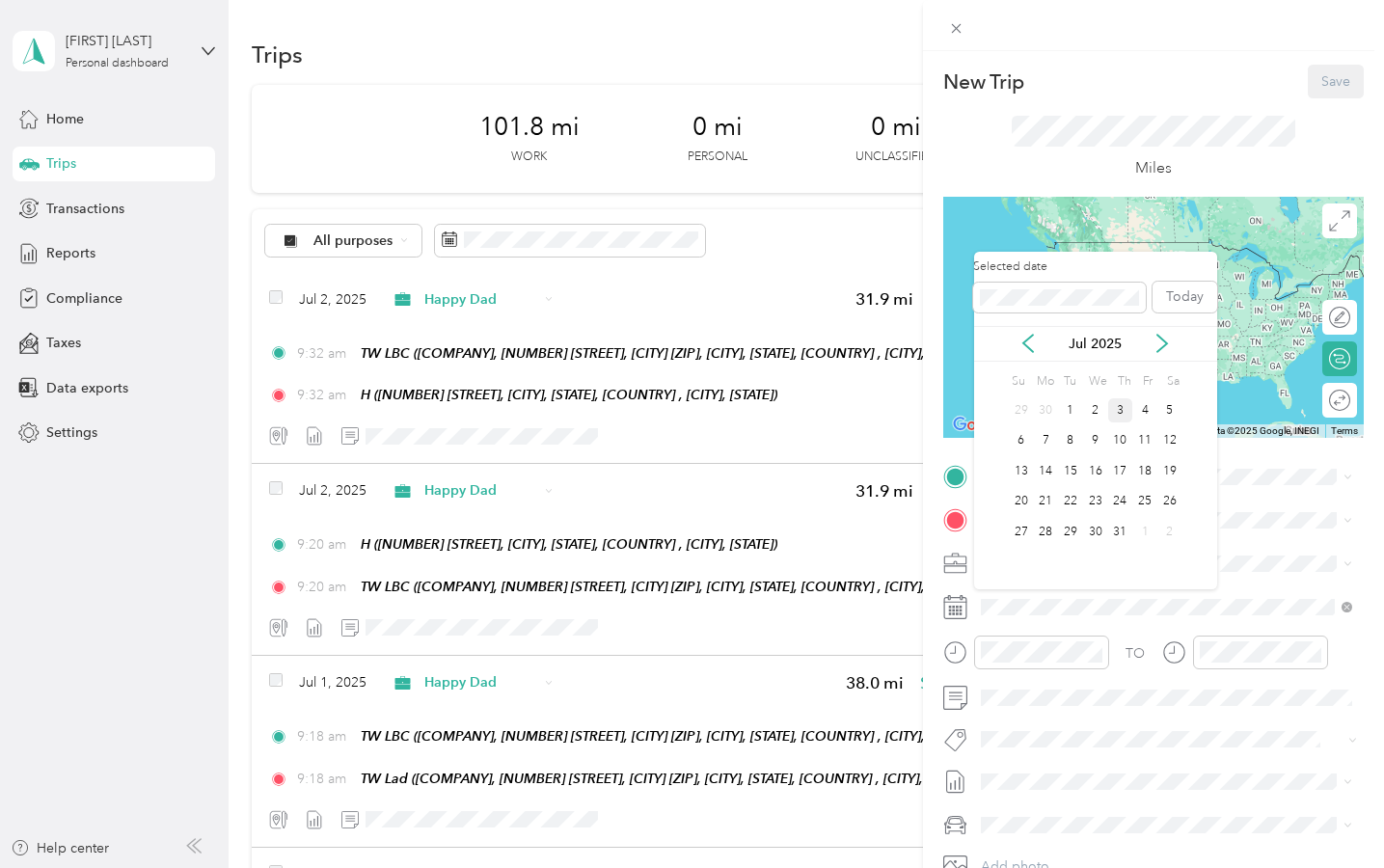 click on "3" at bounding box center (1121, 410) 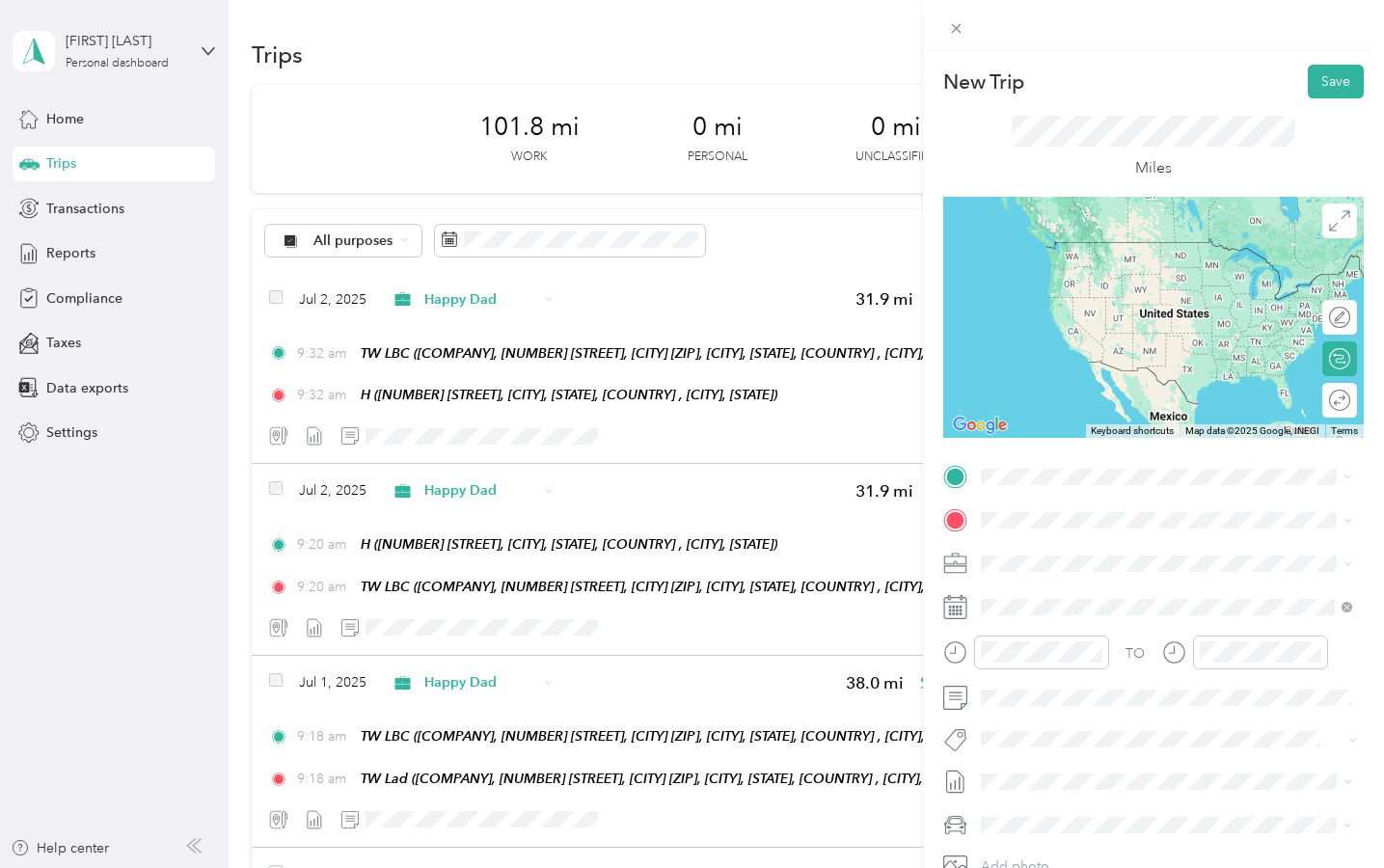 click on "[NUMBER] [STREET], [CITY], [STATE], [COUNTRY] , [ZIP], [CITY], [STATE], [COUNTRY]" at bounding box center (1170, 584) 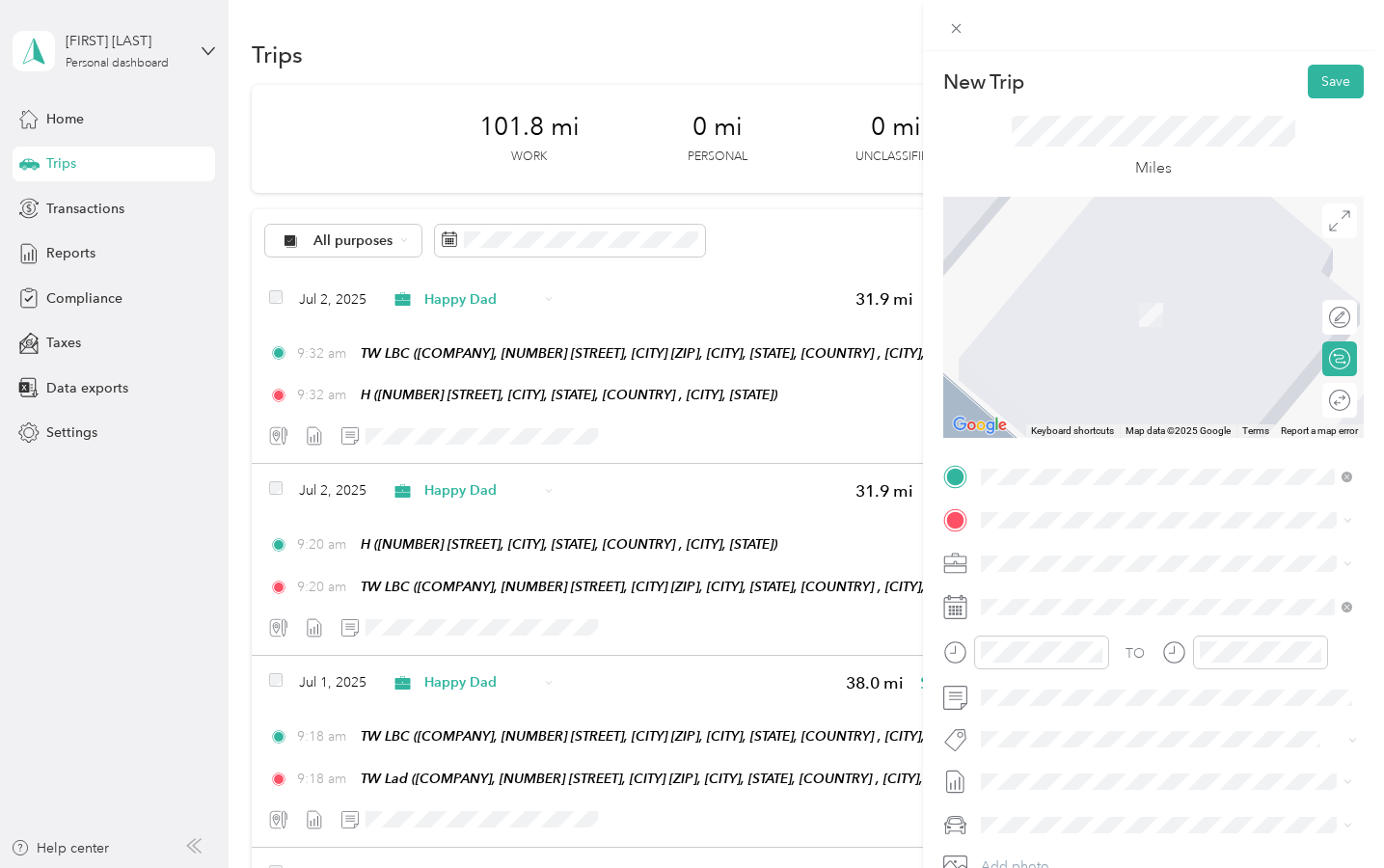 click on "[COMPANY] [COMPANY], [NUMBER] [STREET], [CITY], [STATE]  [ZIP], [COUNTRY] , [ZIP], [CITY], [STATE], [COUNTRY]" at bounding box center (1180, 709) 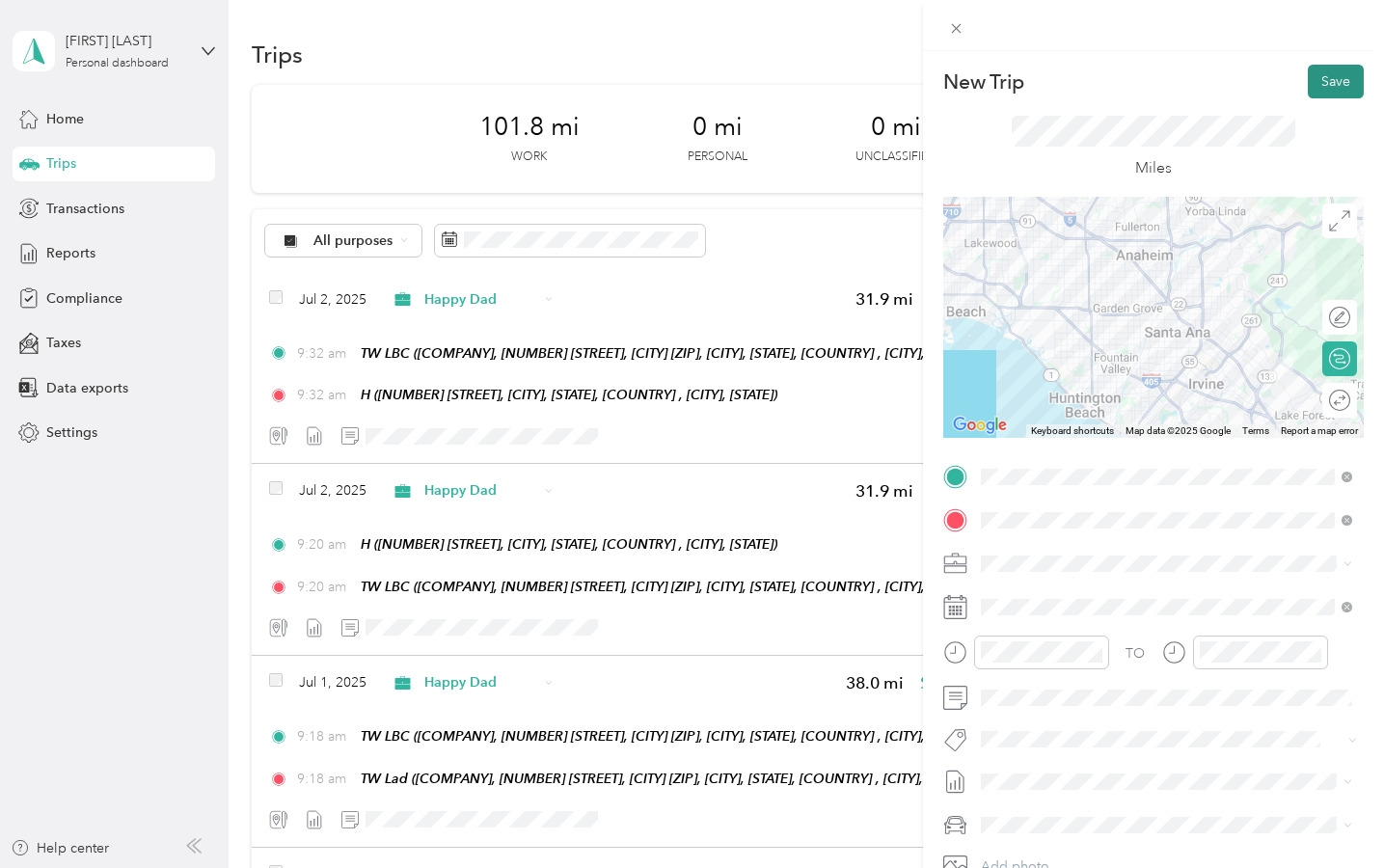 click on "Save" at bounding box center [1336, 81] 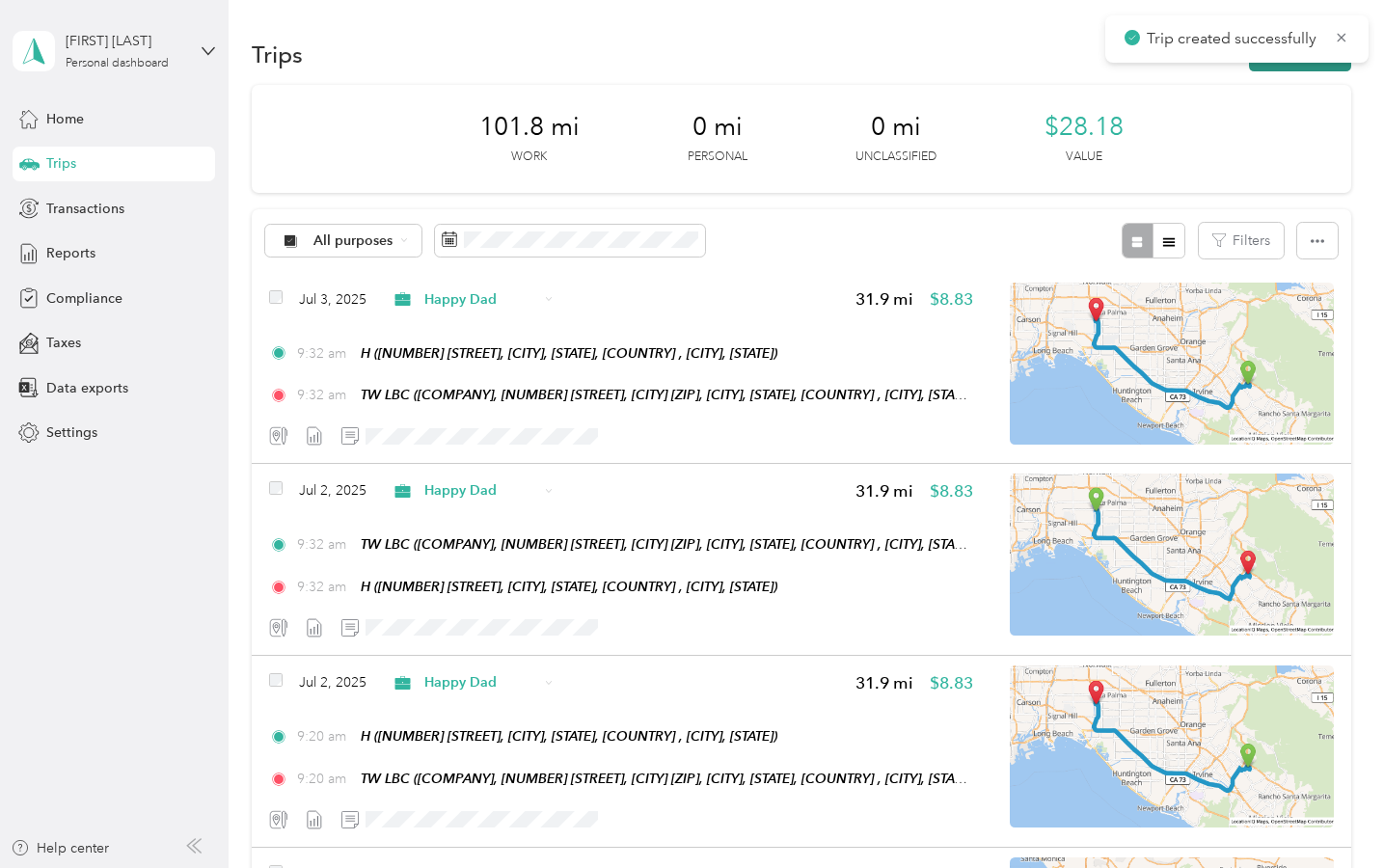 click on "New trip" at bounding box center (1300, 54) 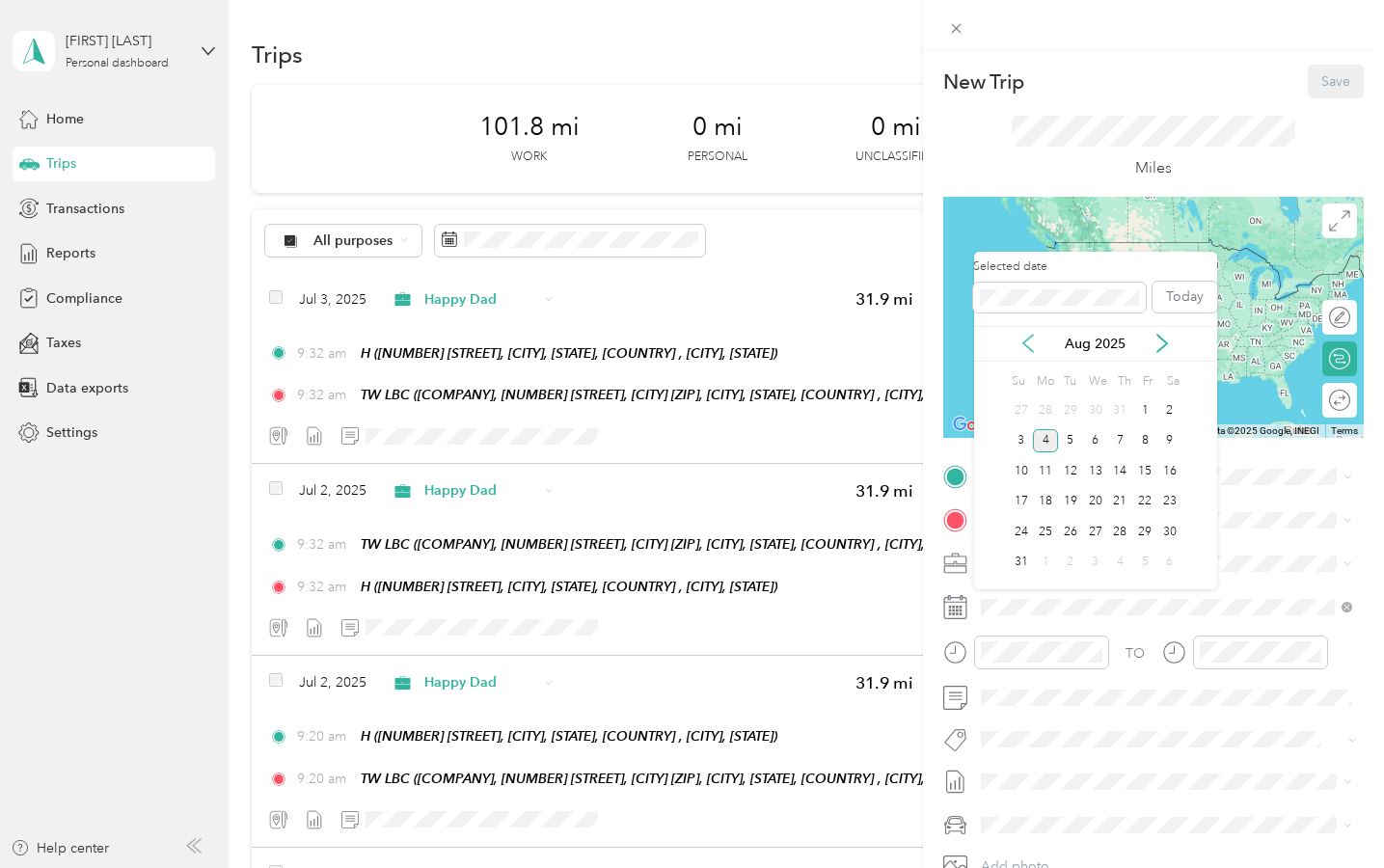 click 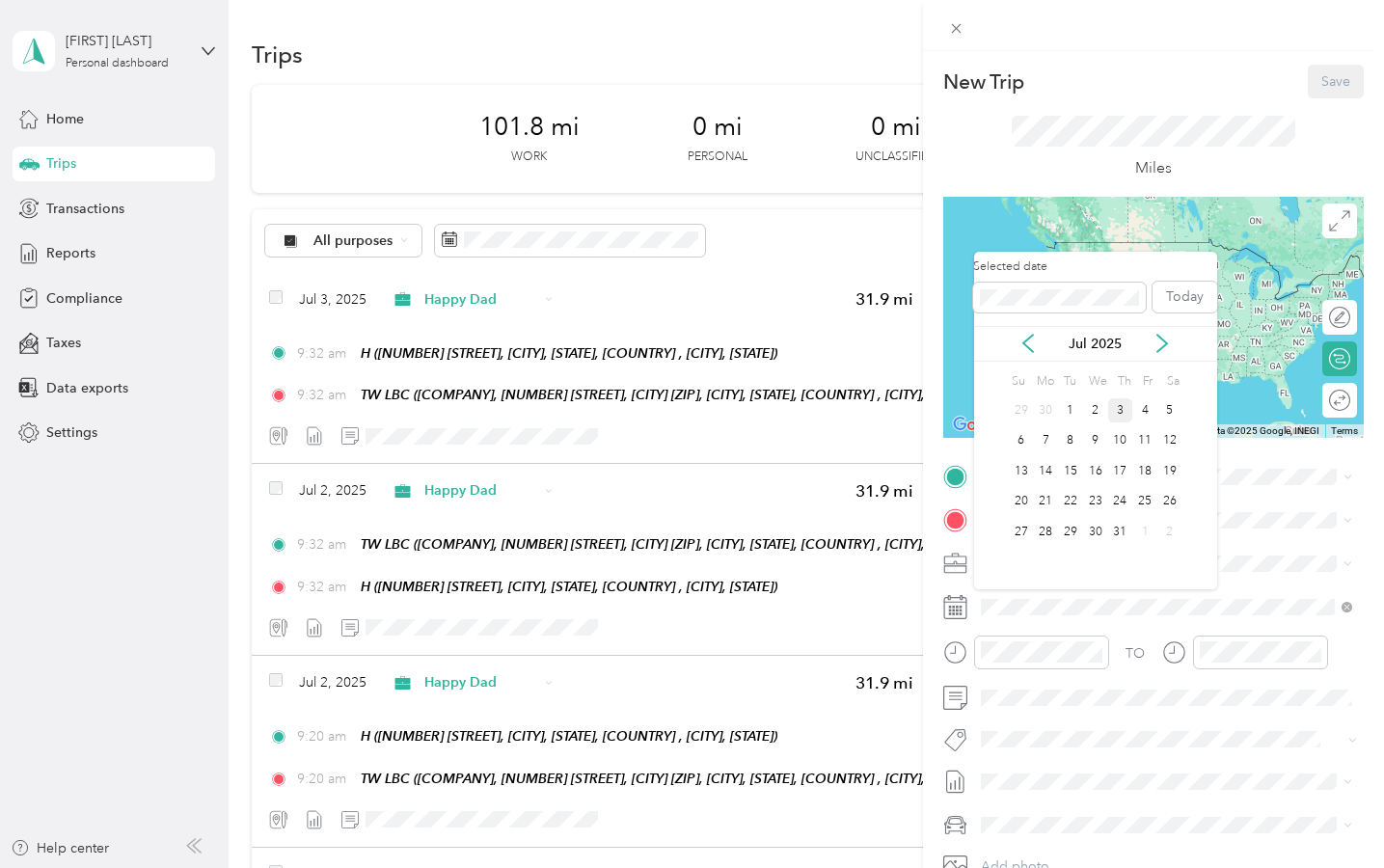 click on "3" at bounding box center [1121, 410] 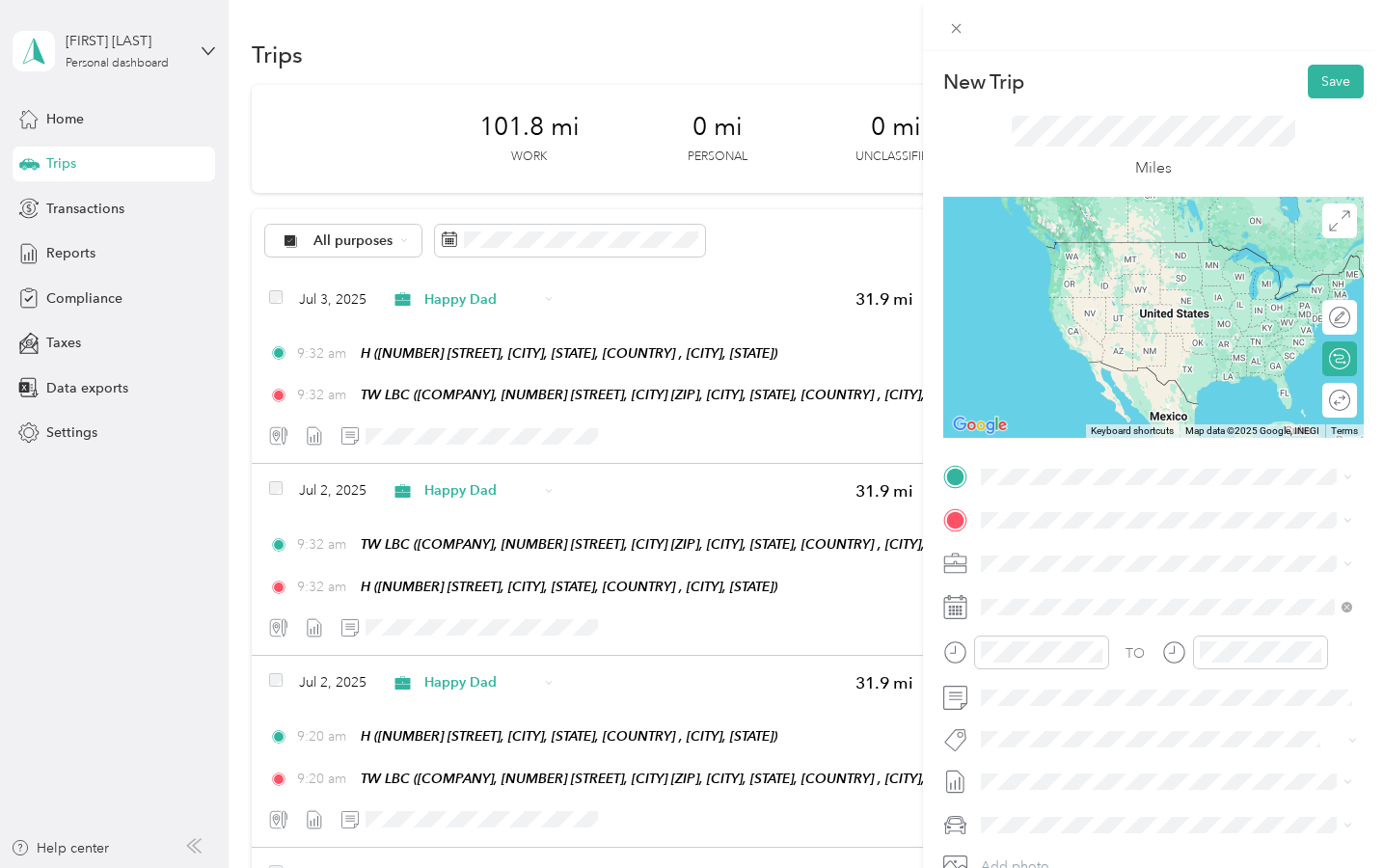 click on "[COMPANY] [COMPANY], [NUMBER] [STREET], [CITY], [STATE]  [ZIP], [COUNTRY] , [ZIP], [CITY], [STATE], [COUNTRY]" at bounding box center [1180, 662] 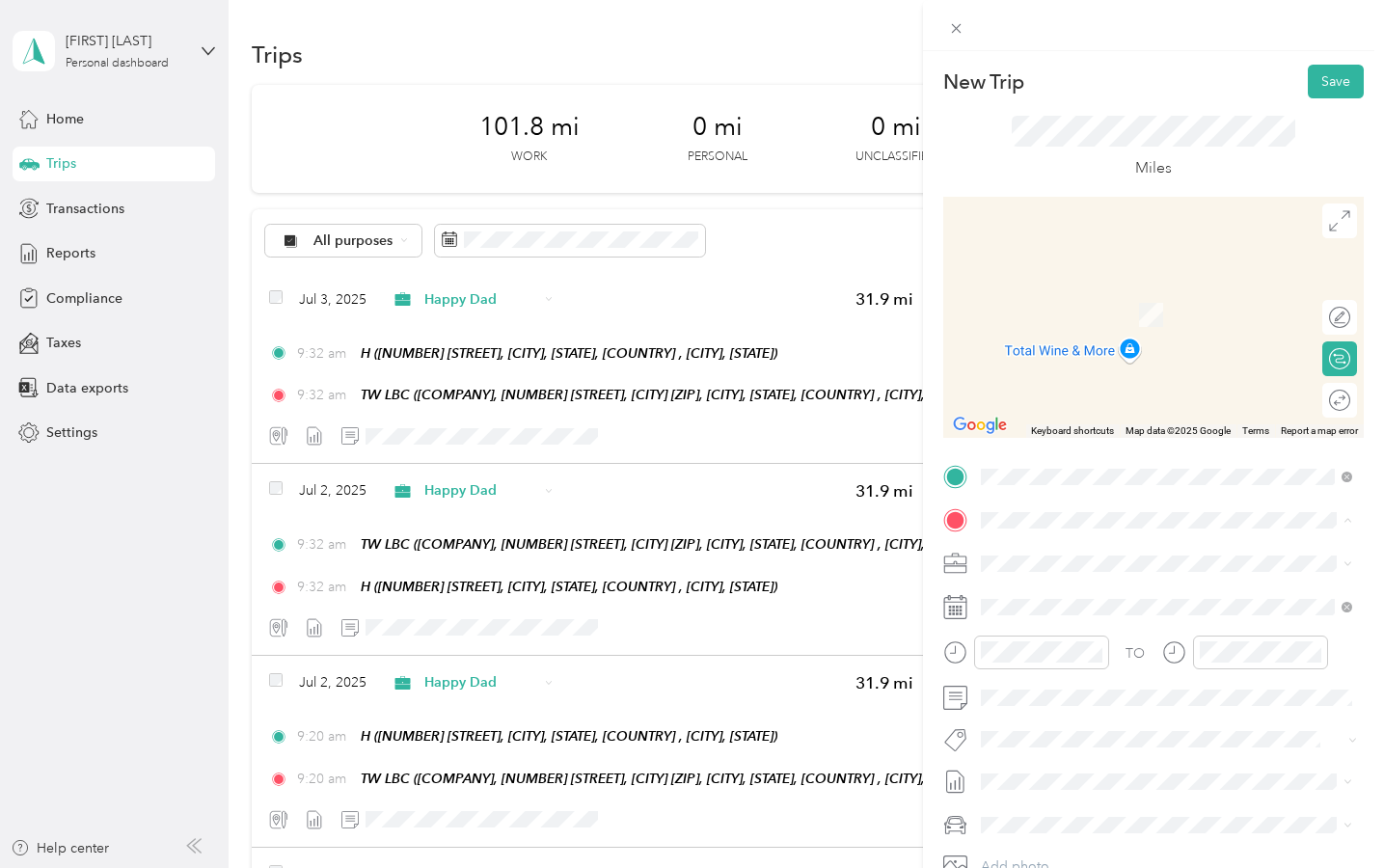 click on "[COMPANY] [COMPANY], [NUMBER] [STREET], [CITY], [STATE]  [ZIP], [COUNTRY] , [ZIP], [CITY], [STATE], [COUNTRY]" at bounding box center [1180, 779] 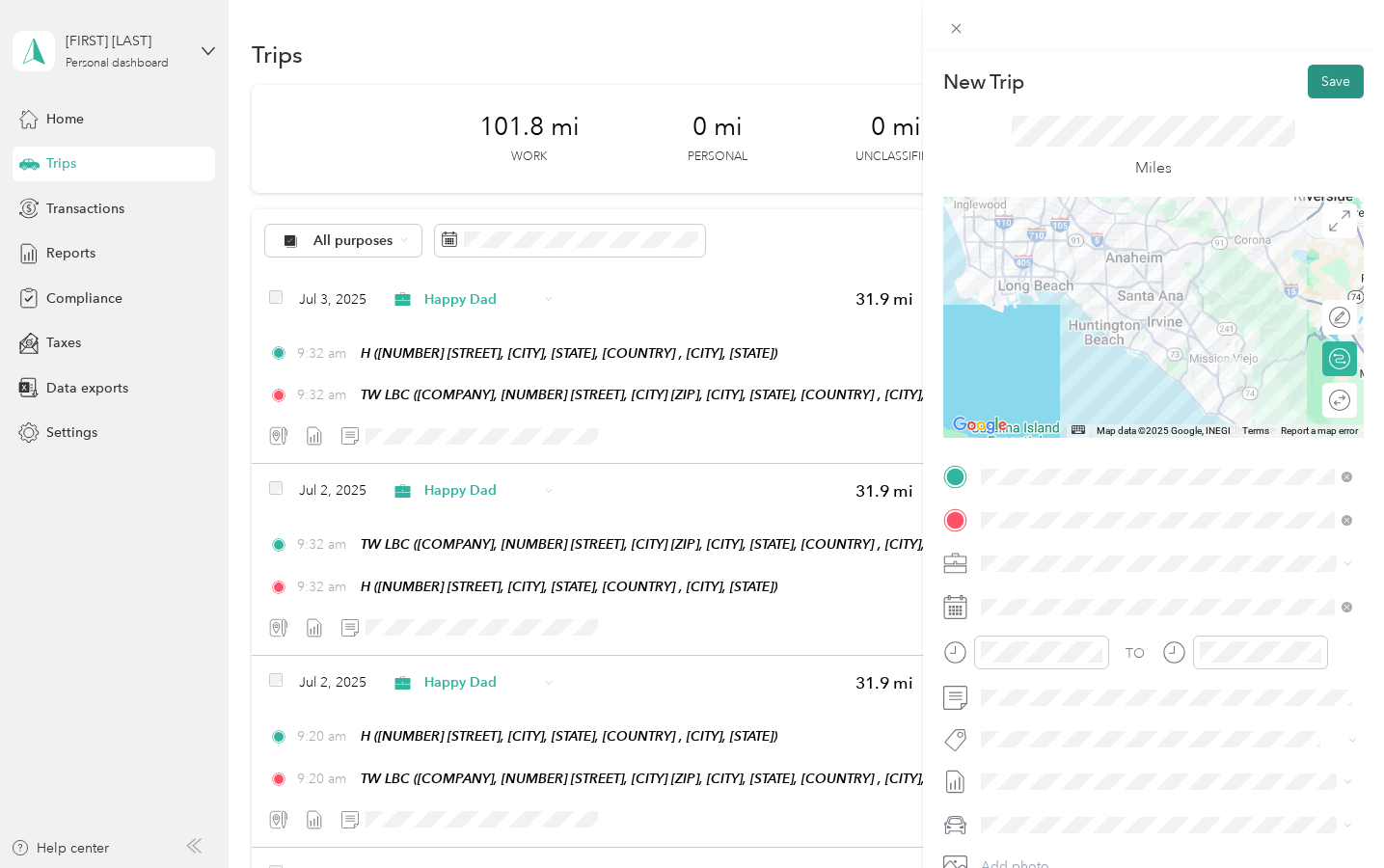 click on "Save" at bounding box center (1336, 81) 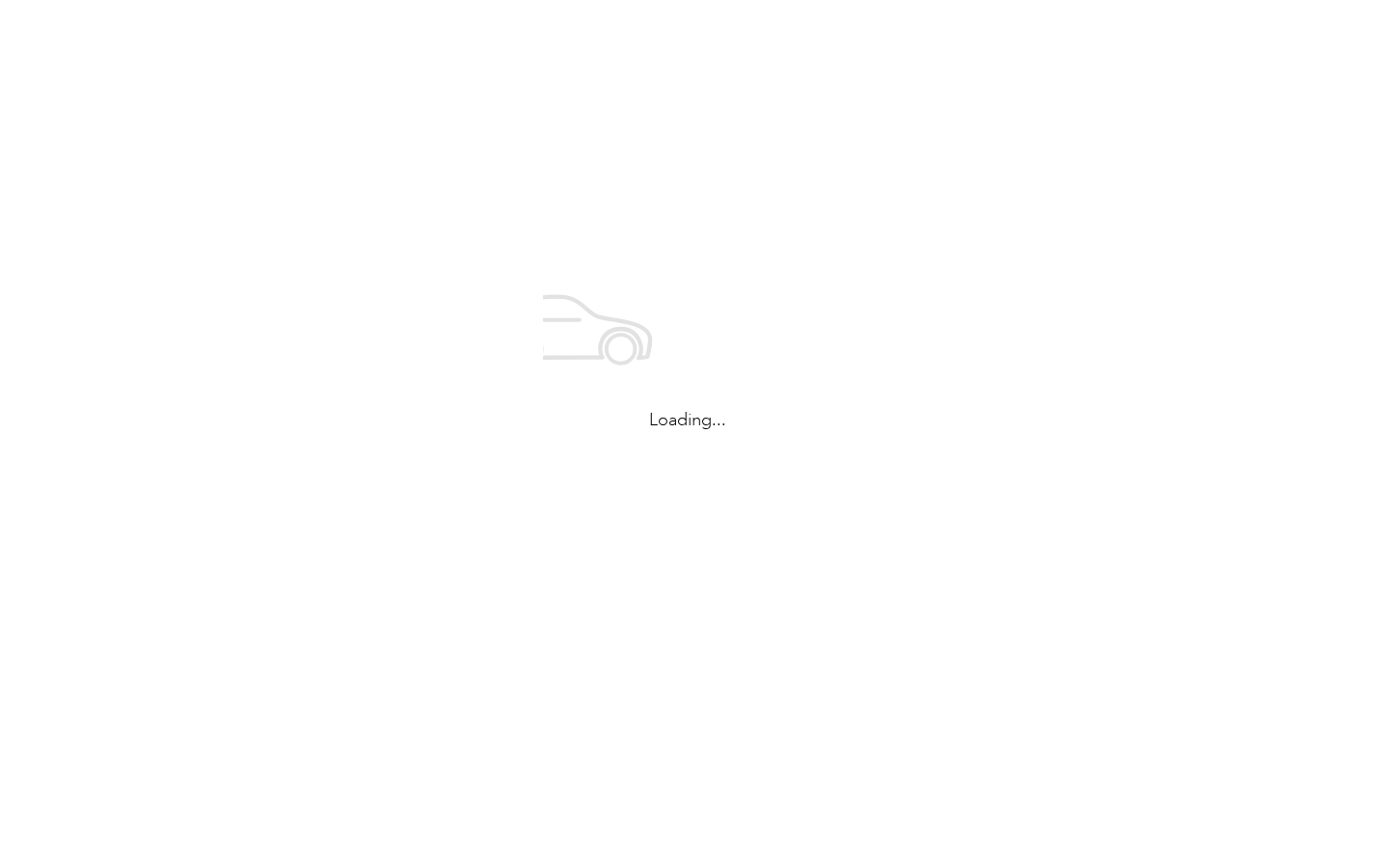 scroll, scrollTop: 0, scrollLeft: 0, axis: both 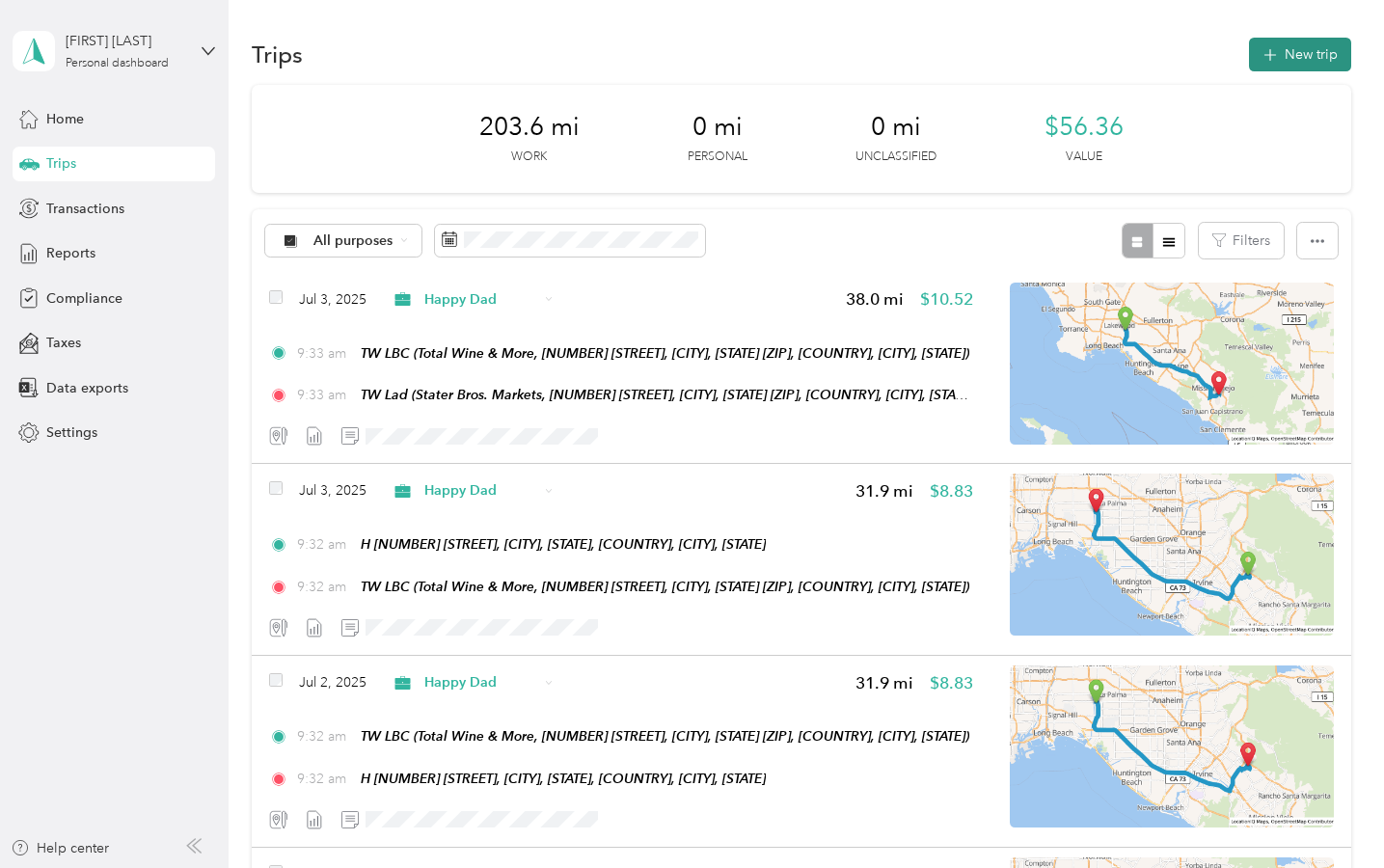 click on "New trip" at bounding box center (1300, 54) 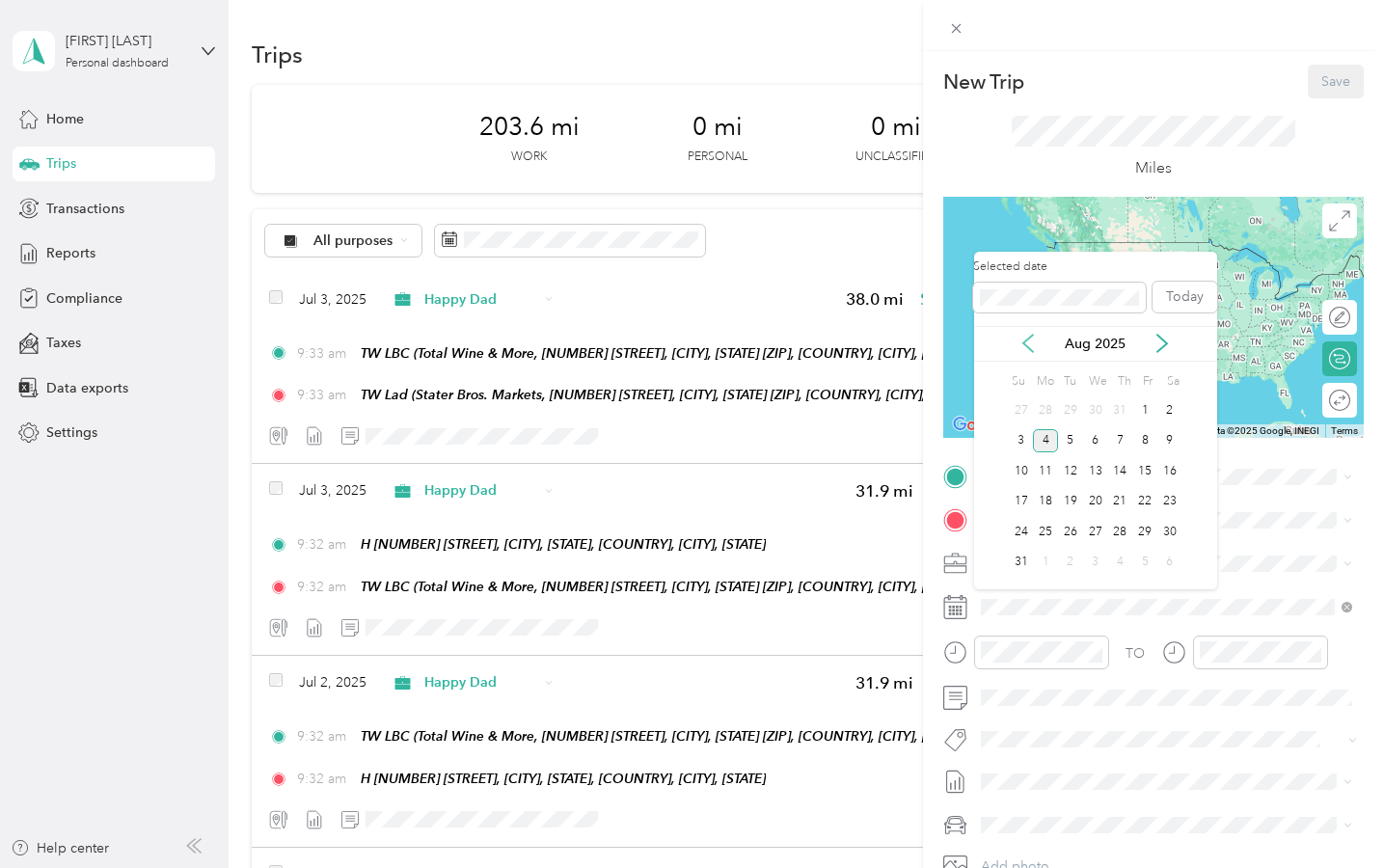 click 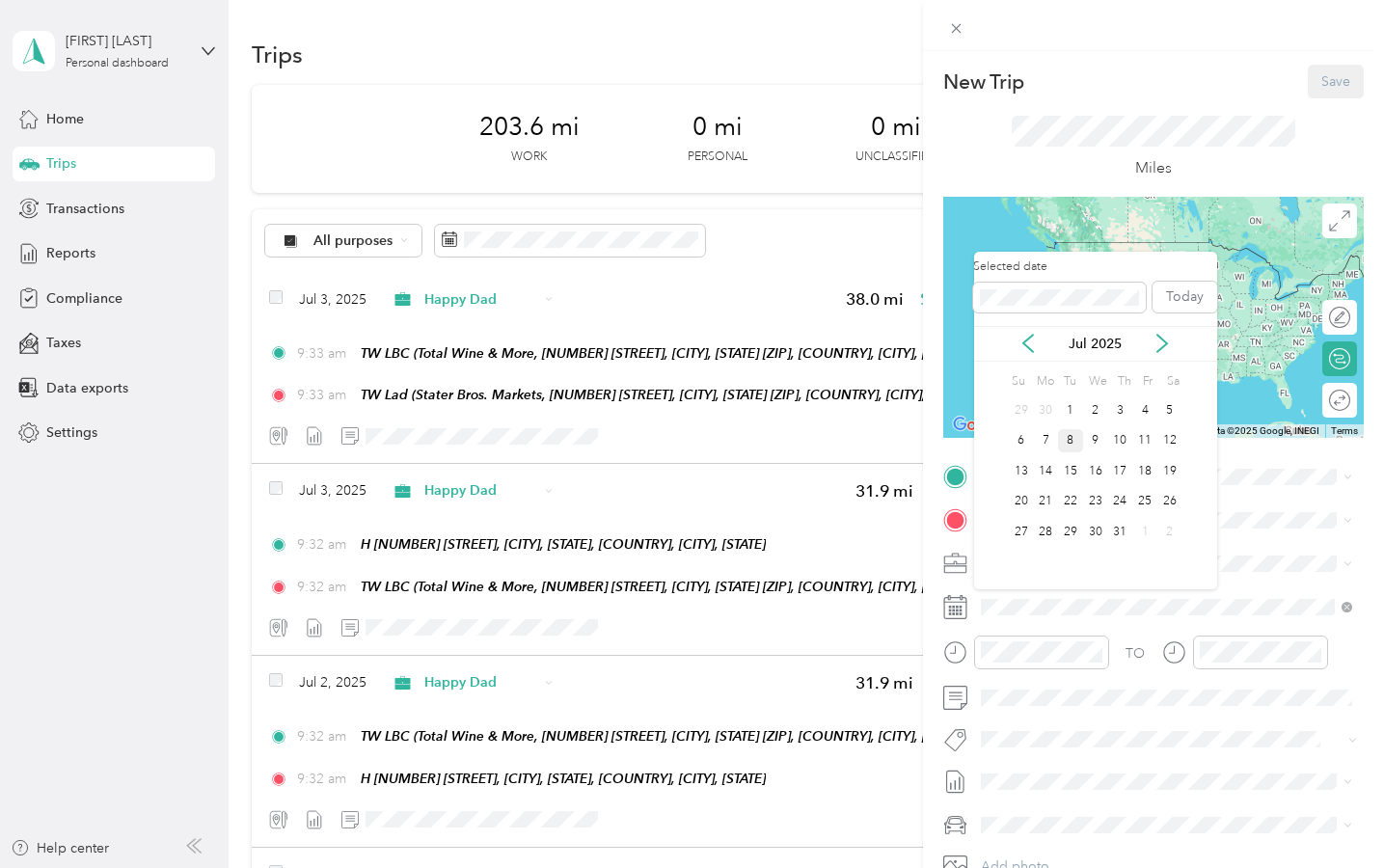 click on "8" at bounding box center [1071, 441] 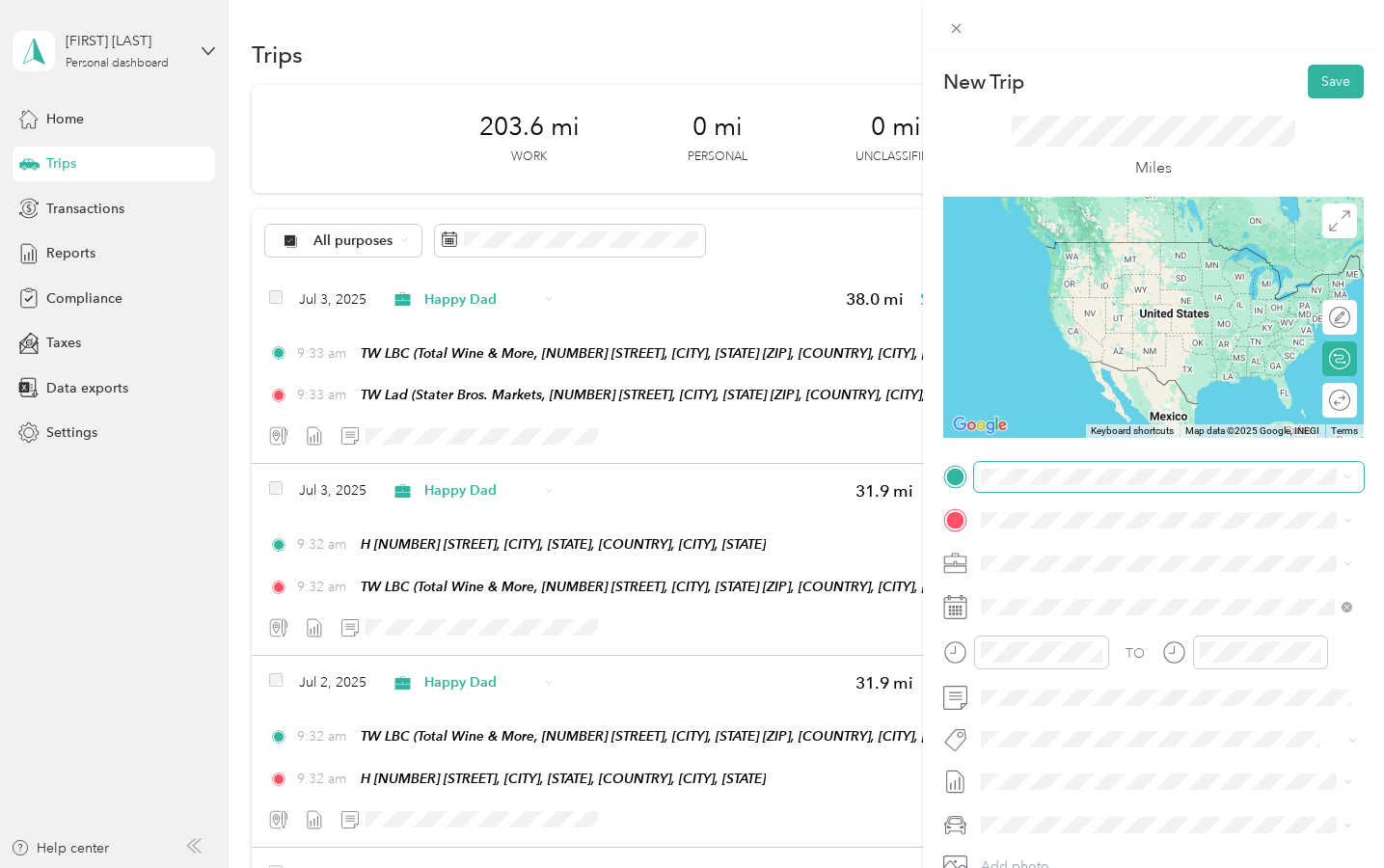 click at bounding box center [1169, 476] 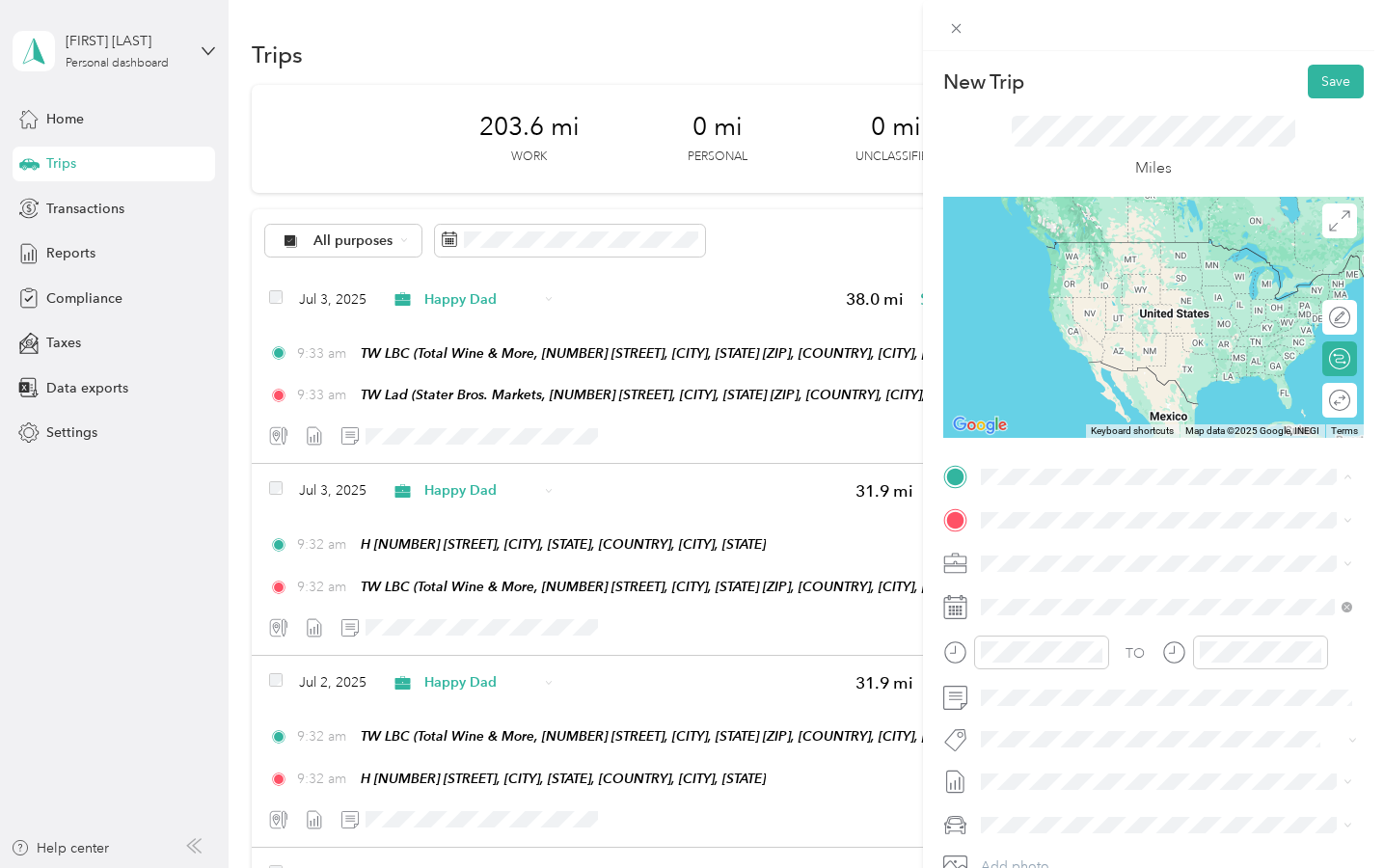 click on "[NUMBER] [STREET], [CITY], [STATE], [COUNTRY] , [ZIP], [CITY], [STATE], [COUNTRY]" at bounding box center [1168, 584] 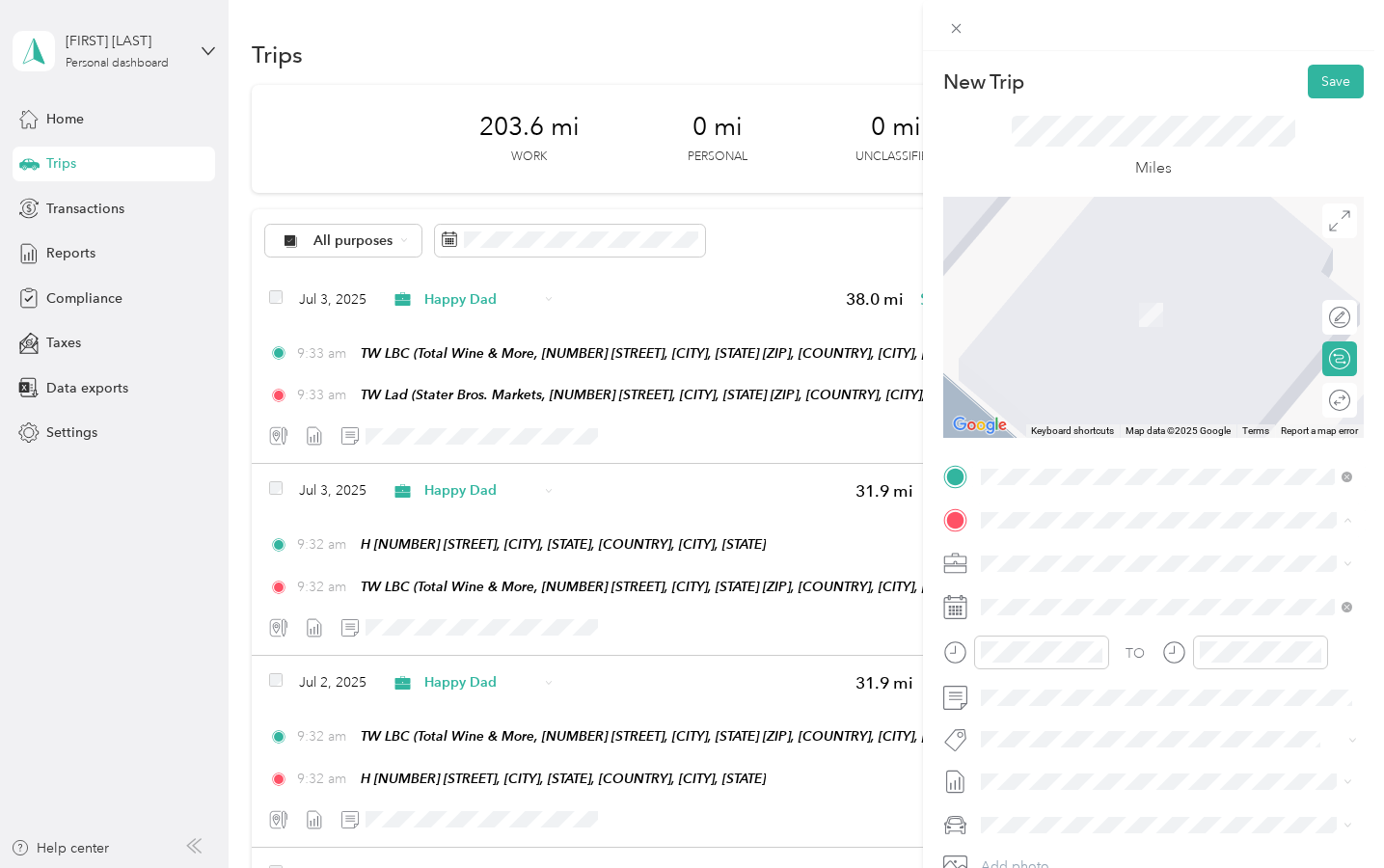 click on "[COMPANY] [COMPANY], [NUMBER] [STREET], [CITY], [STATE]  [ZIP], [COUNTRY] , [ZIP], [CITY], [STATE], [COUNTRY]" at bounding box center (1180, 709) 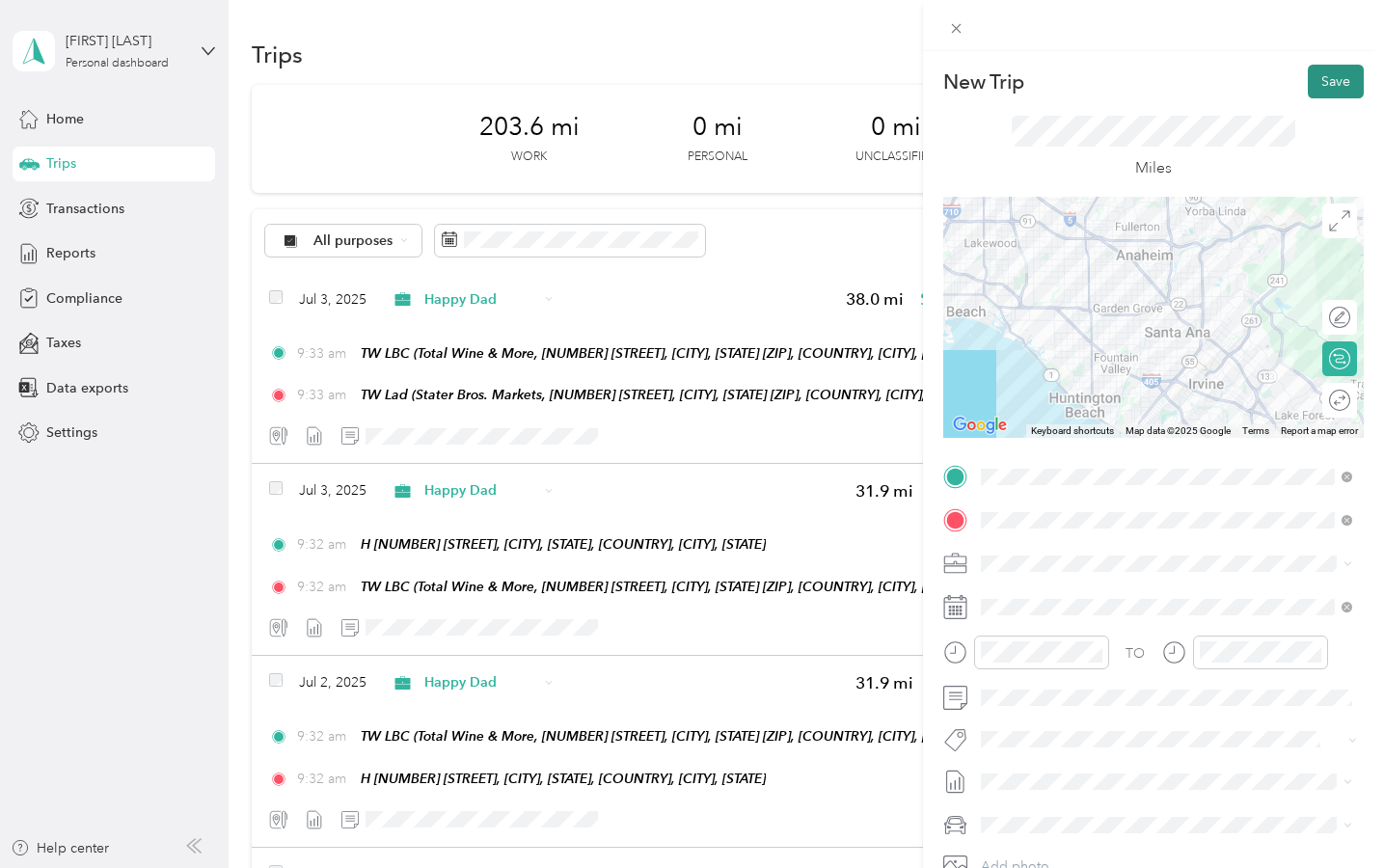 click on "Save" at bounding box center (1336, 81) 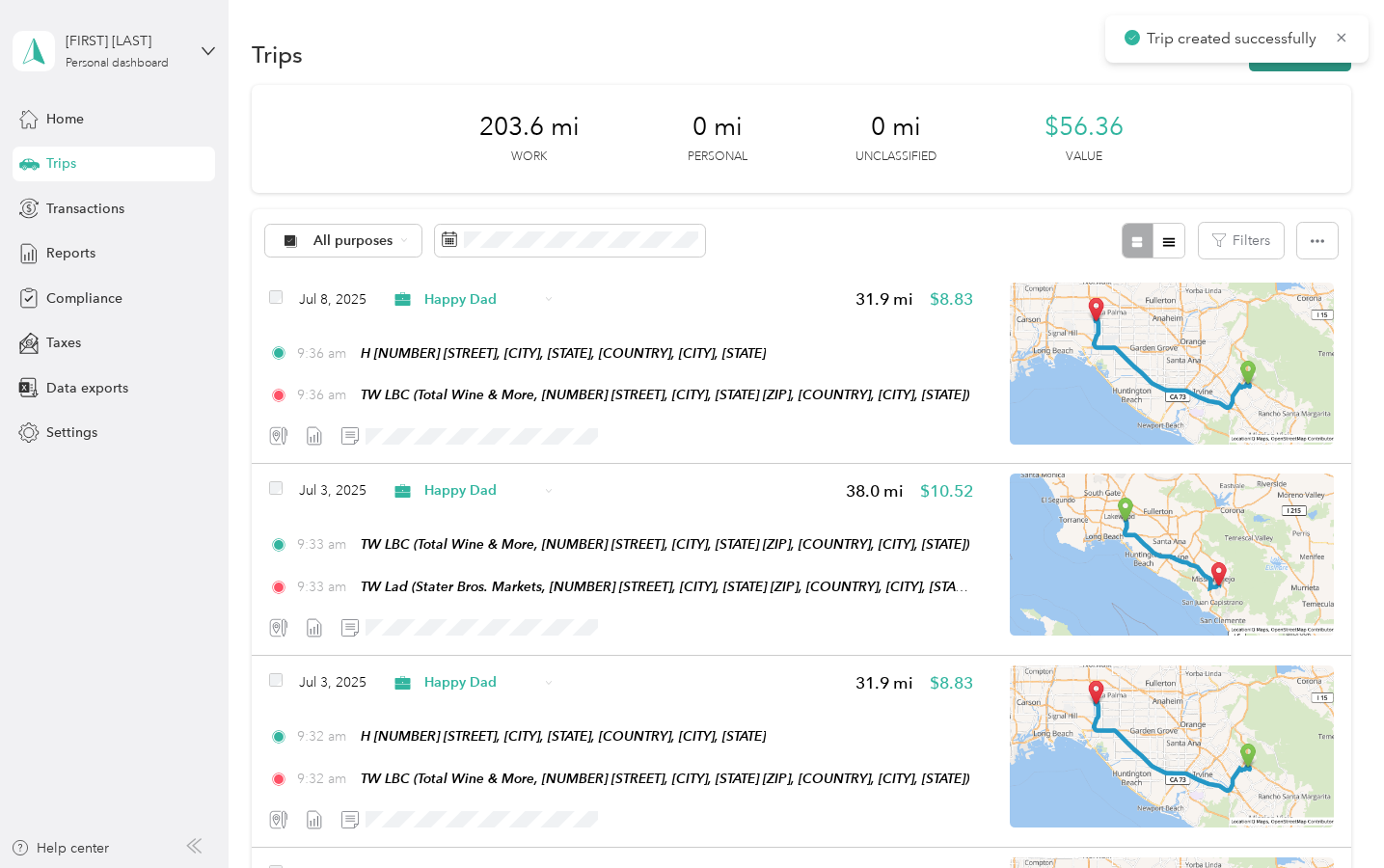 click on "New trip" at bounding box center (1300, 54) 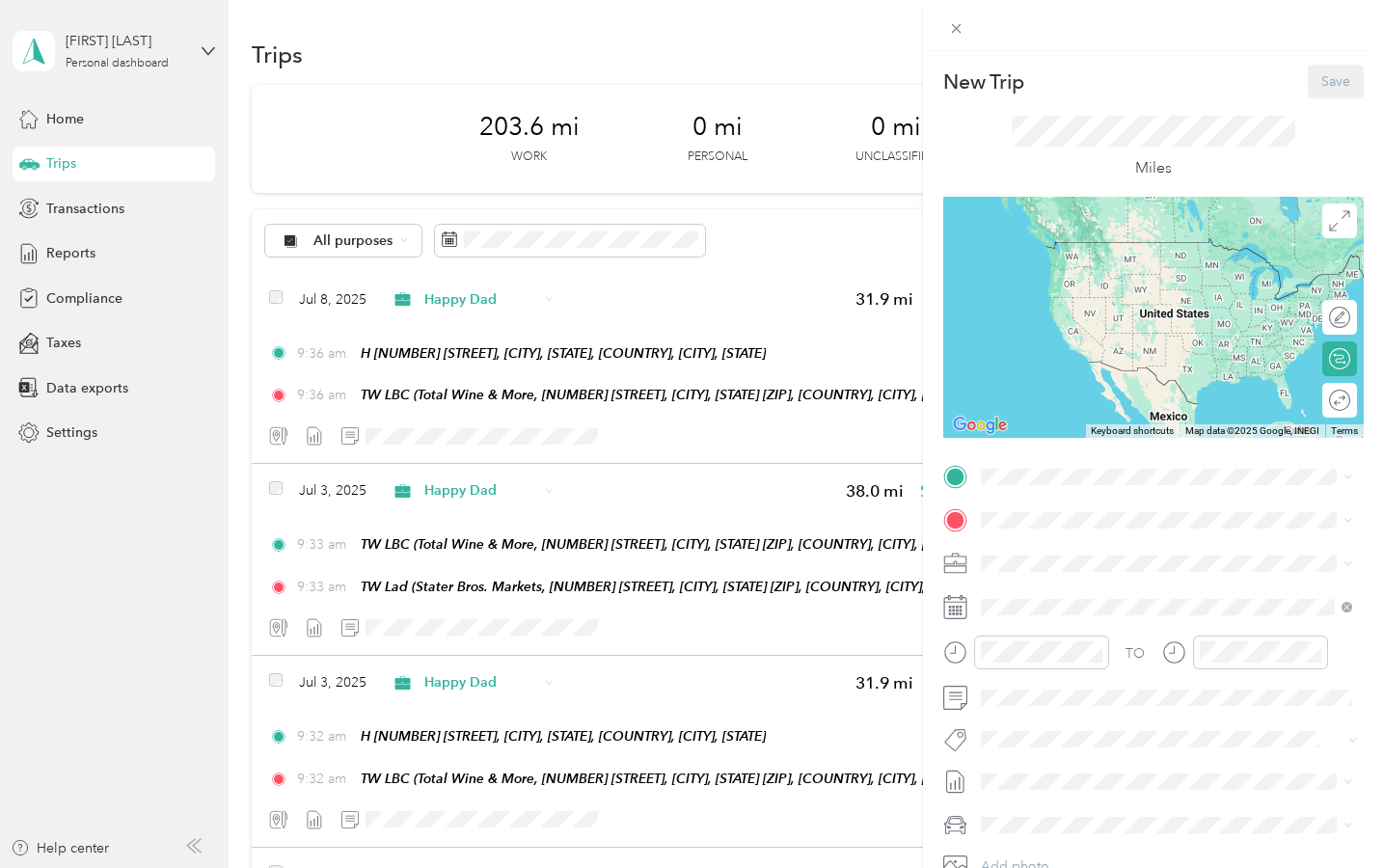click on "[COMPANY] [COMPANY], [NUMBER] [STREET], [CITY], [STATE]  [ZIP], [COUNTRY] , [ZIP], [CITY], [STATE], [COUNTRY]" at bounding box center (1163, 669) 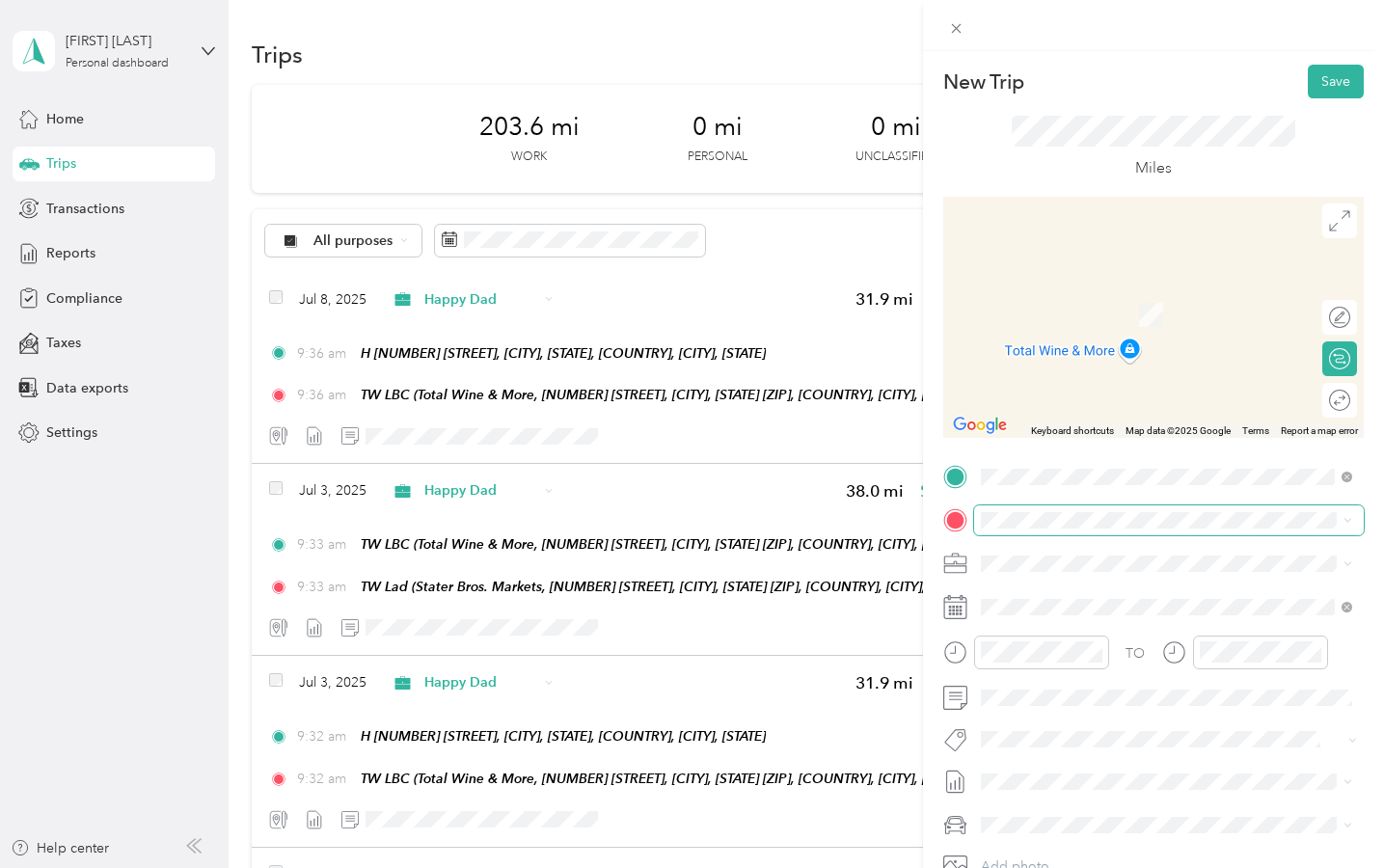 click at bounding box center (1169, 520) 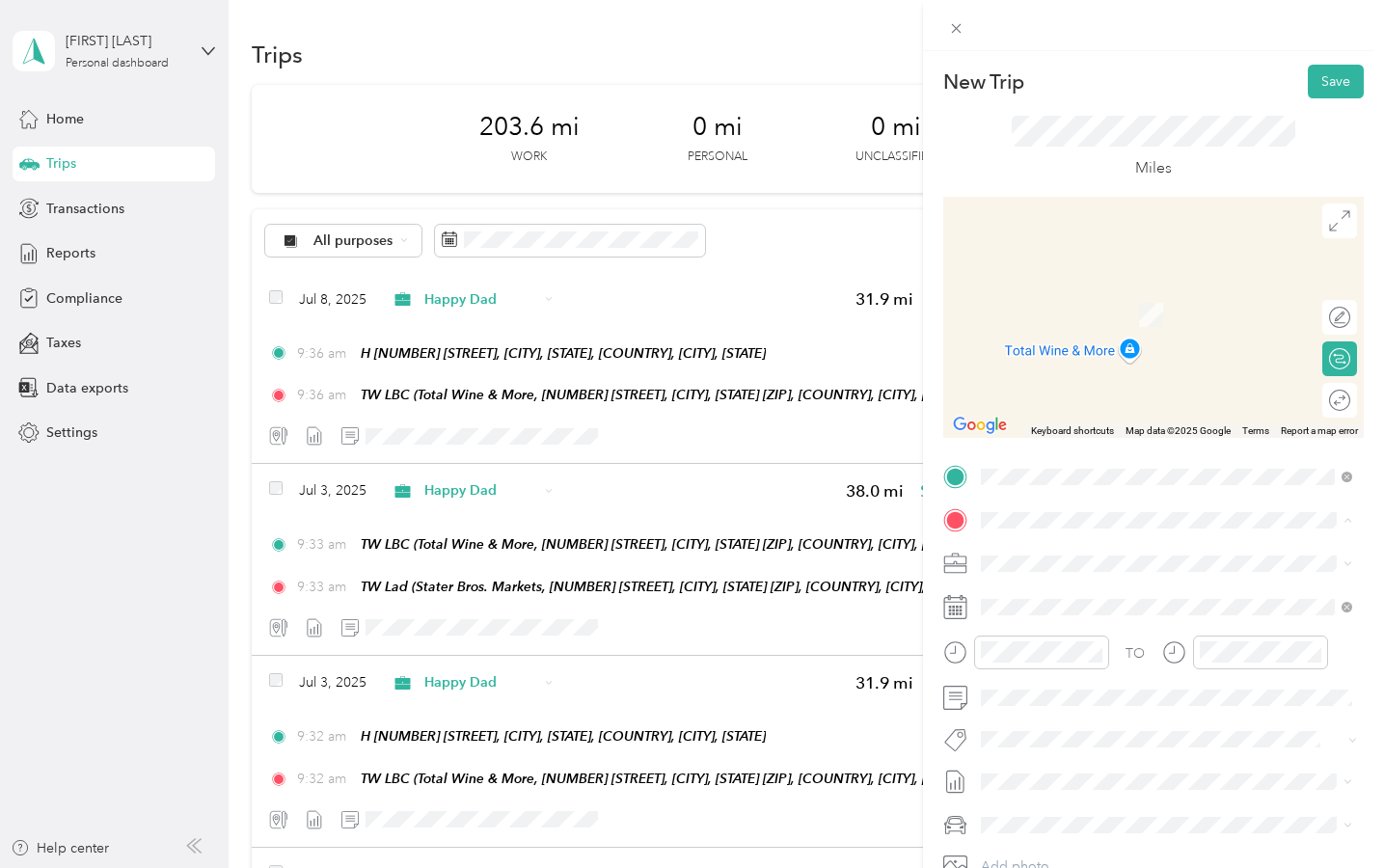 click on "H" at bounding box center [1180, 596] 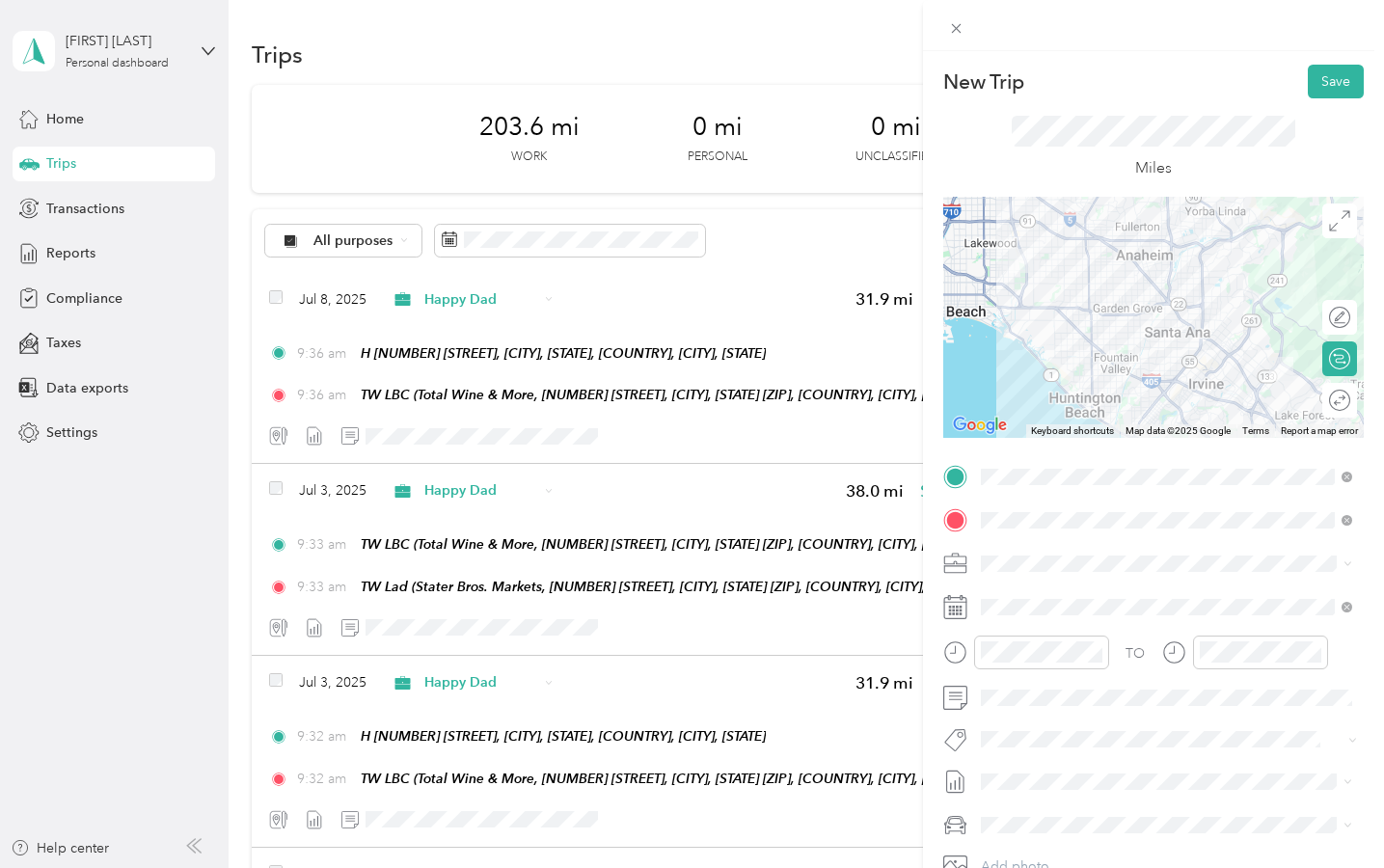 click on "New Trip Save This trip cannot be edited because it is either under review, approved, or paid. Contact your Team Manager to edit it. Miles ← Move left → Move right ↑ Move up ↓ Move down + Zoom in - Zoom out Home Jump left by 75% End Jump right by 75% Page Up Jump up by 75% Page Down Jump down by 75% Keyboard shortcuts Map Data Map data ©2025 Google Map data ©2025 Google 10 km  Click to toggle between metric and imperial units Terms Report a map error Edit route Calculate route Round trip TO Add photo" at bounding box center [692, 434] 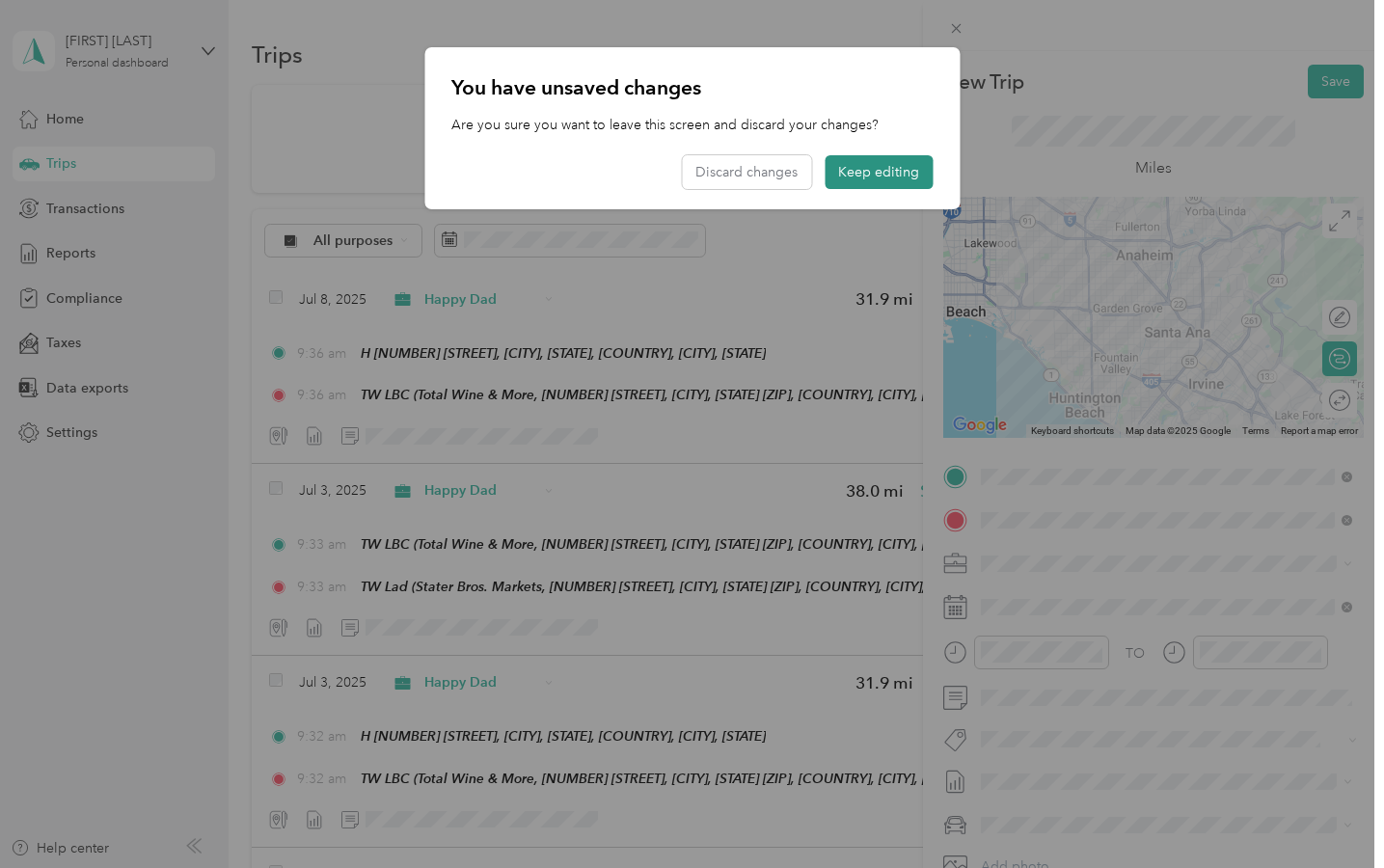 click on "Keep editing" at bounding box center [879, 172] 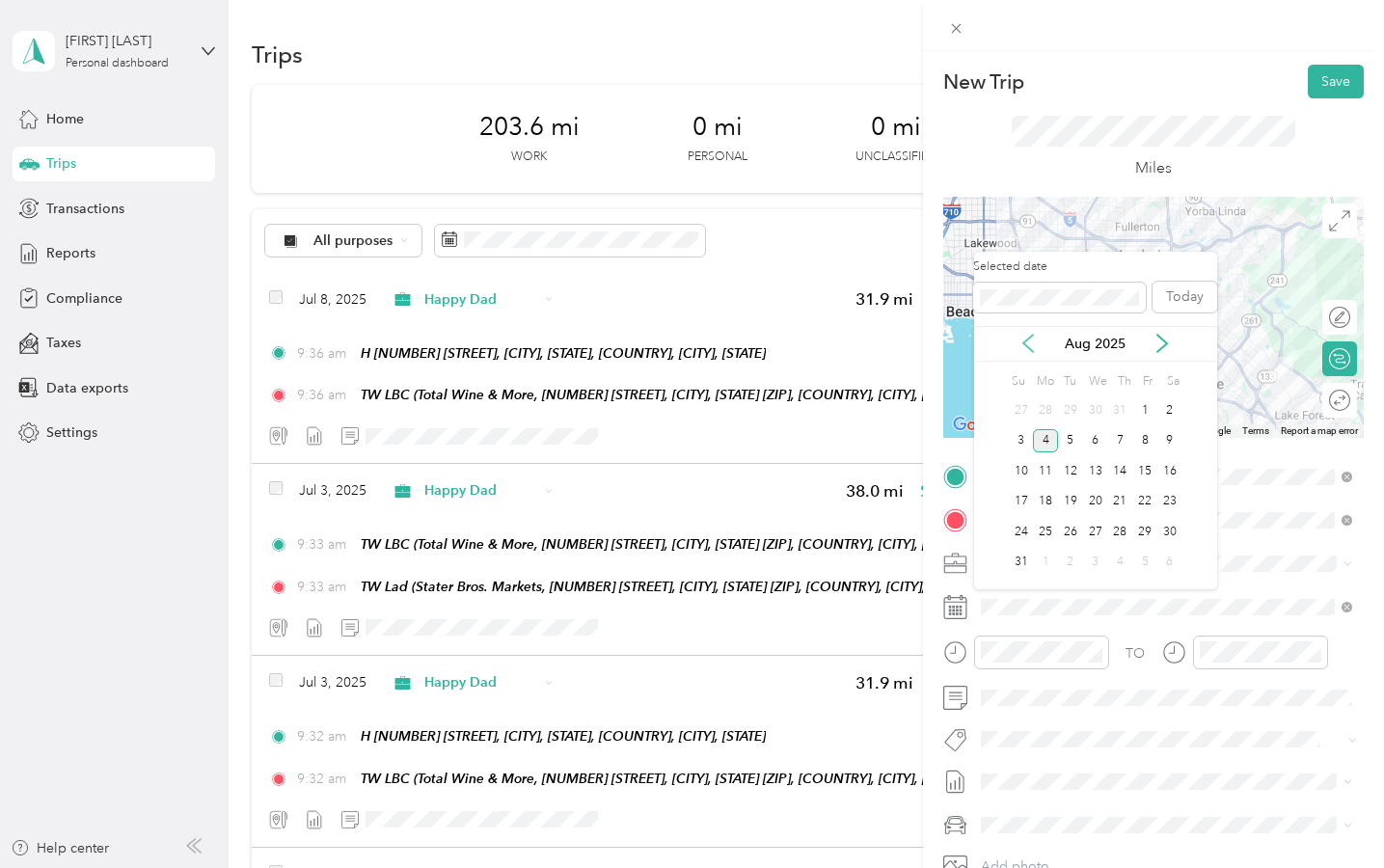 click 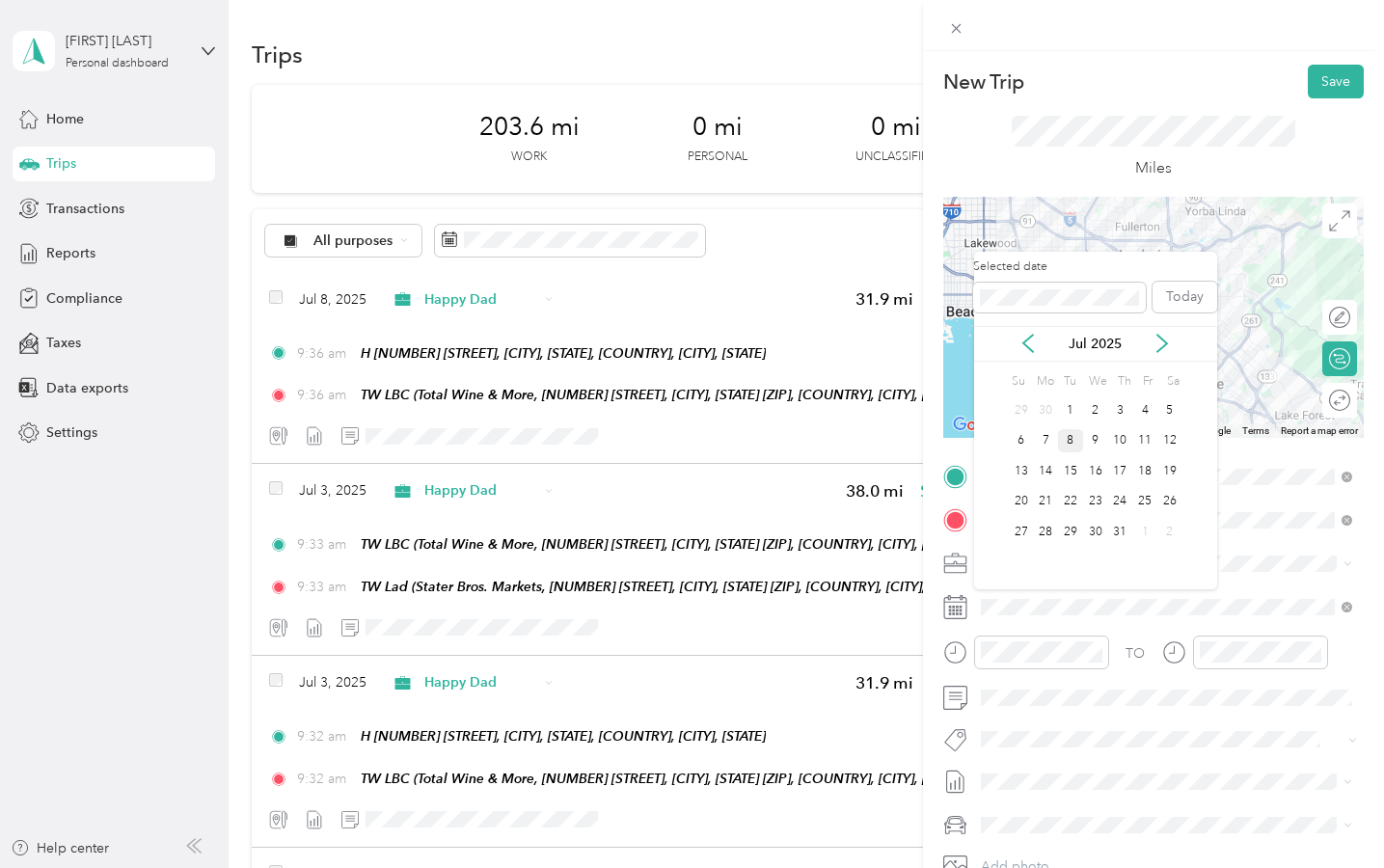 click on "8" at bounding box center (1071, 441) 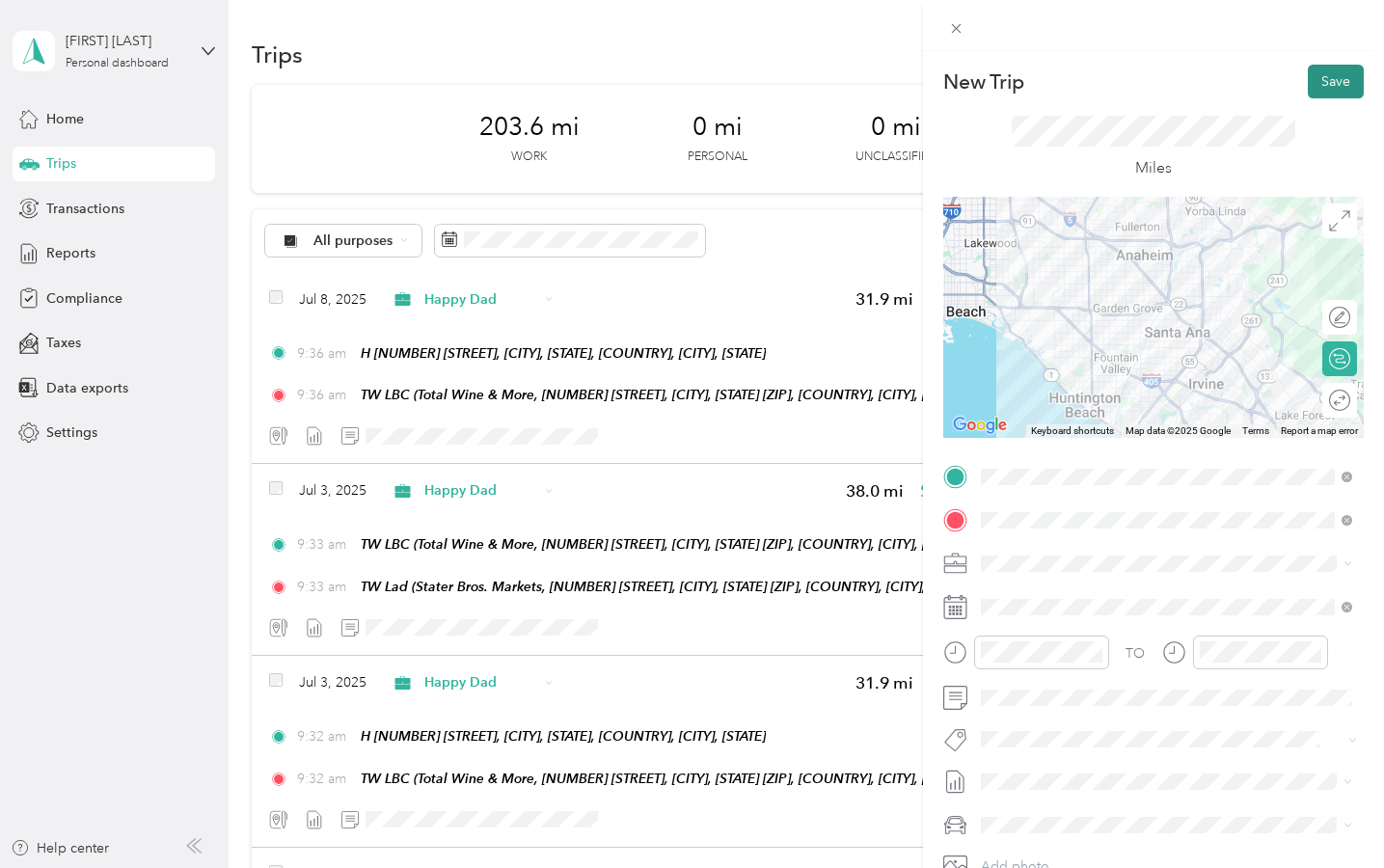 click on "Save" at bounding box center [1336, 81] 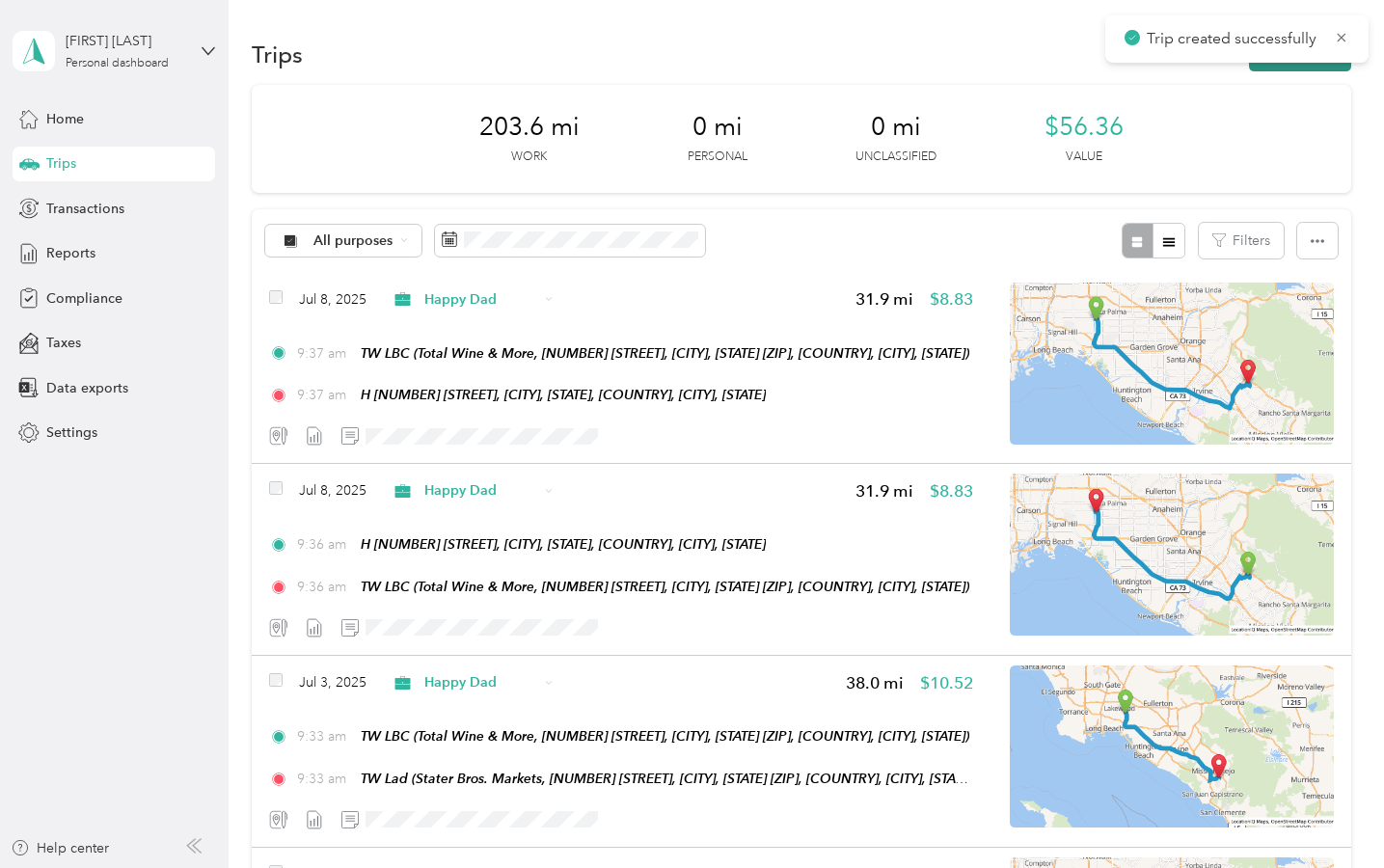 click on "New trip" at bounding box center (1300, 54) 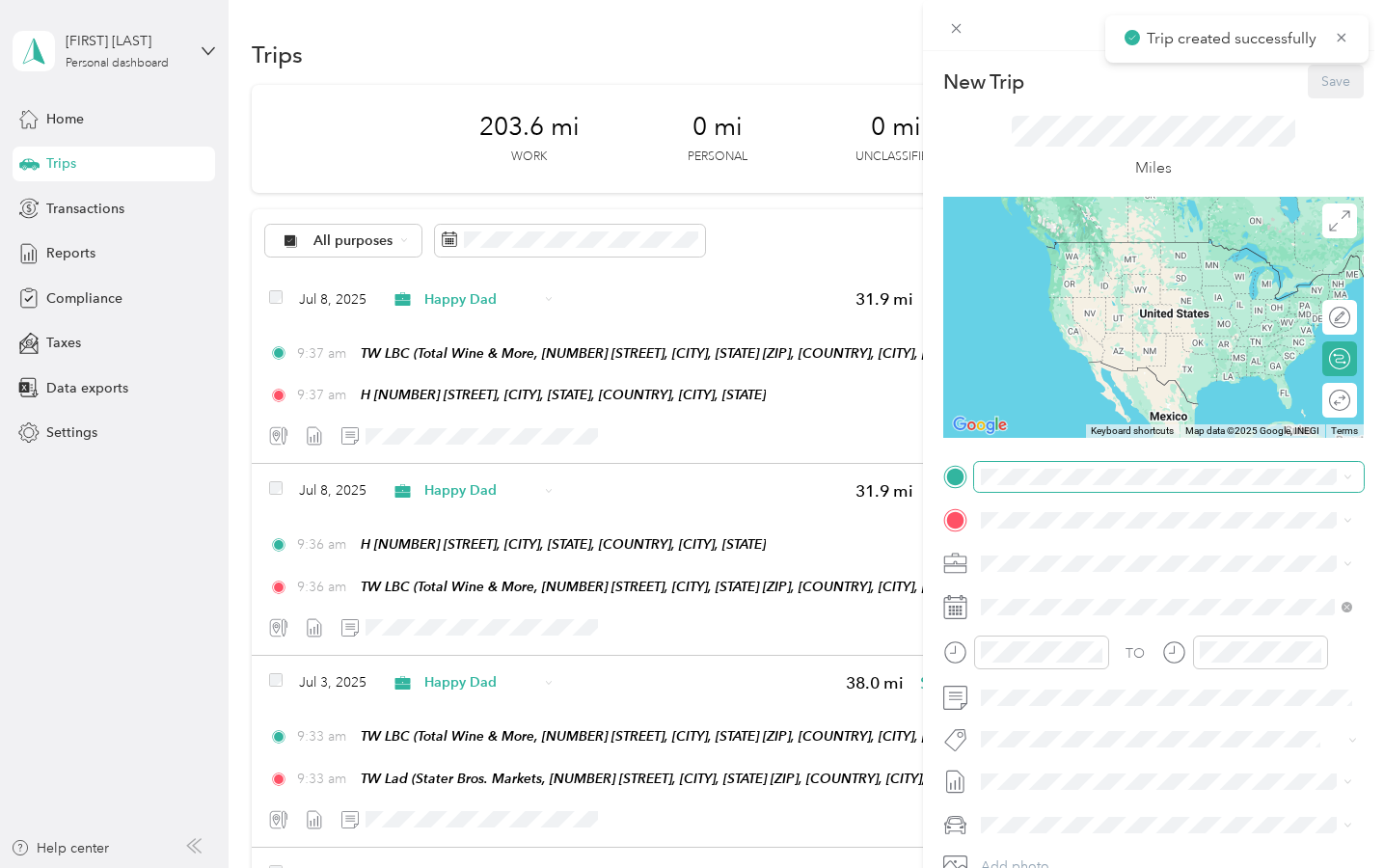 click at bounding box center [1169, 476] 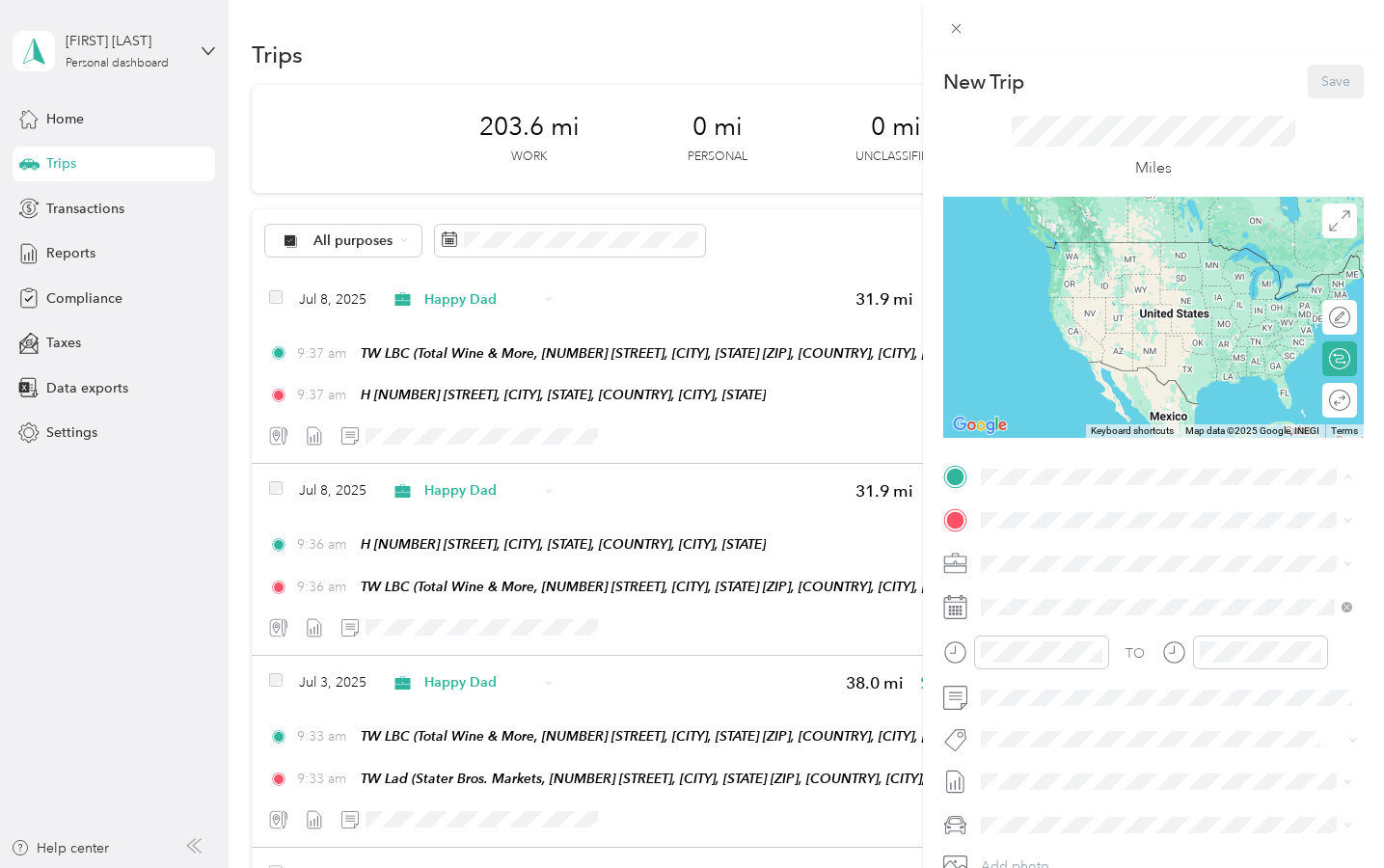 click on "H" at bounding box center [1180, 553] 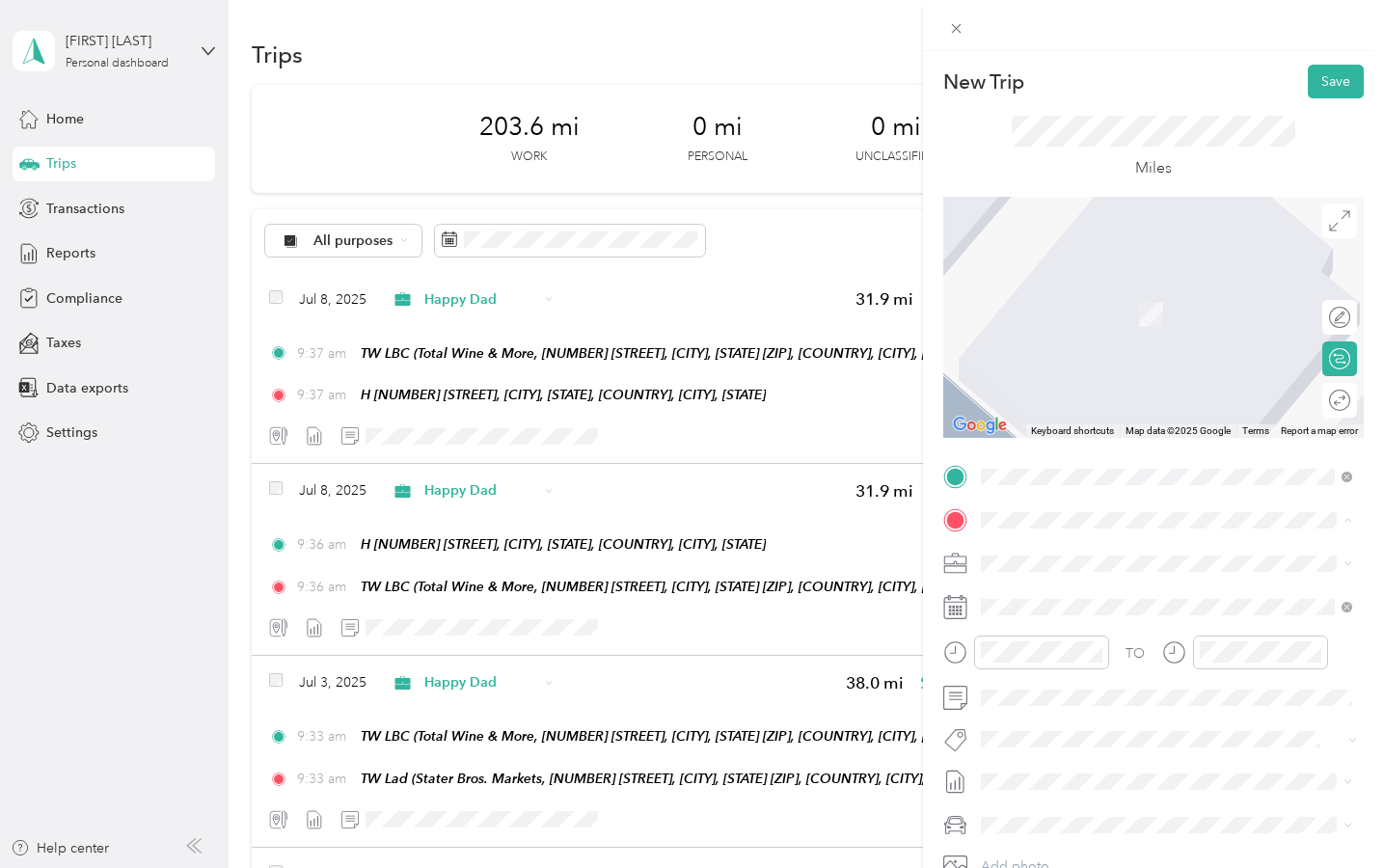 click on "[COMPANY] [COMPANY], [NUMBER] [STREET], [CITY], [STATE]  [ZIP], [COUNTRY] , [ZIP], [CITY], [STATE], [COUNTRY]" at bounding box center (1163, 719) 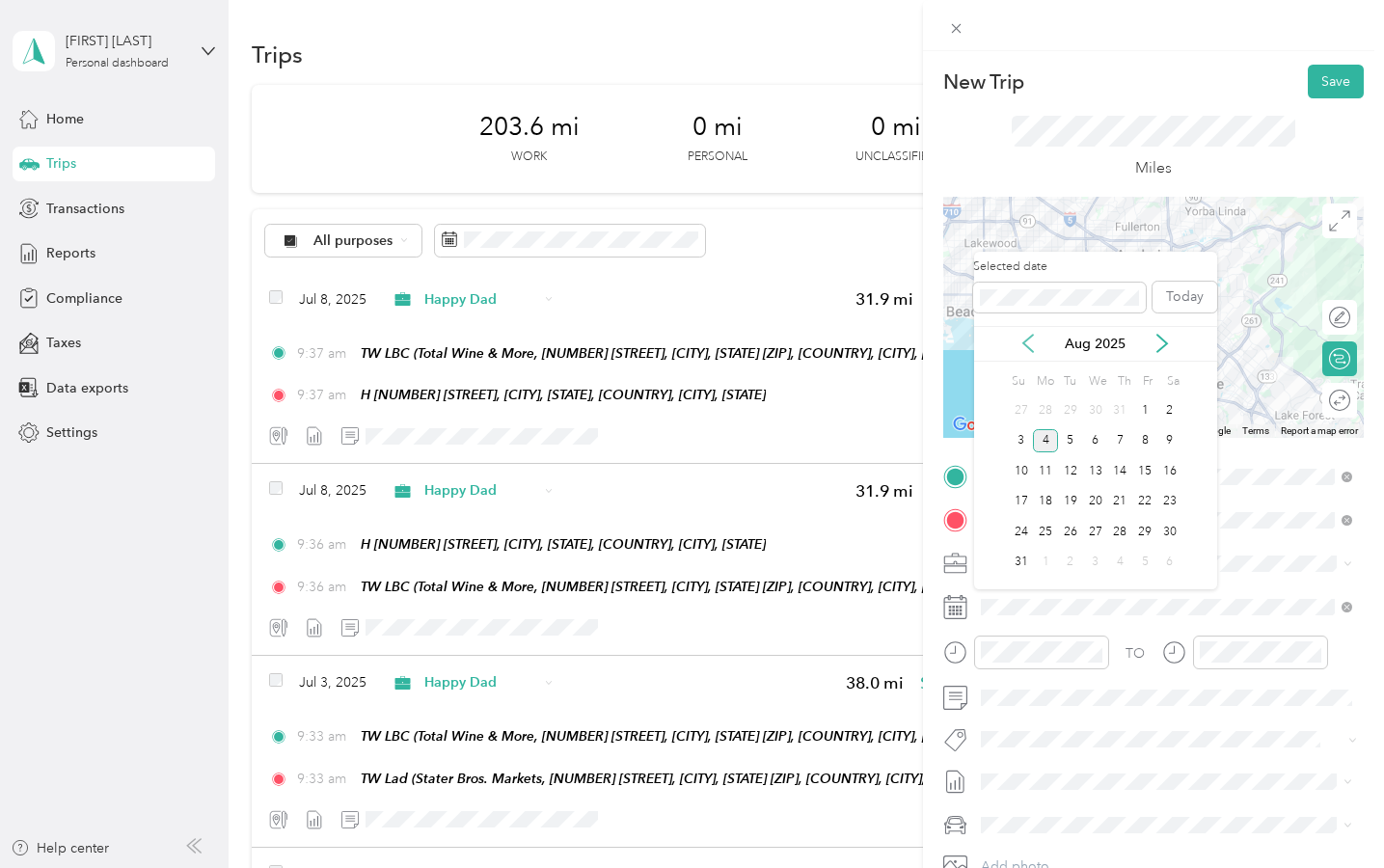 click 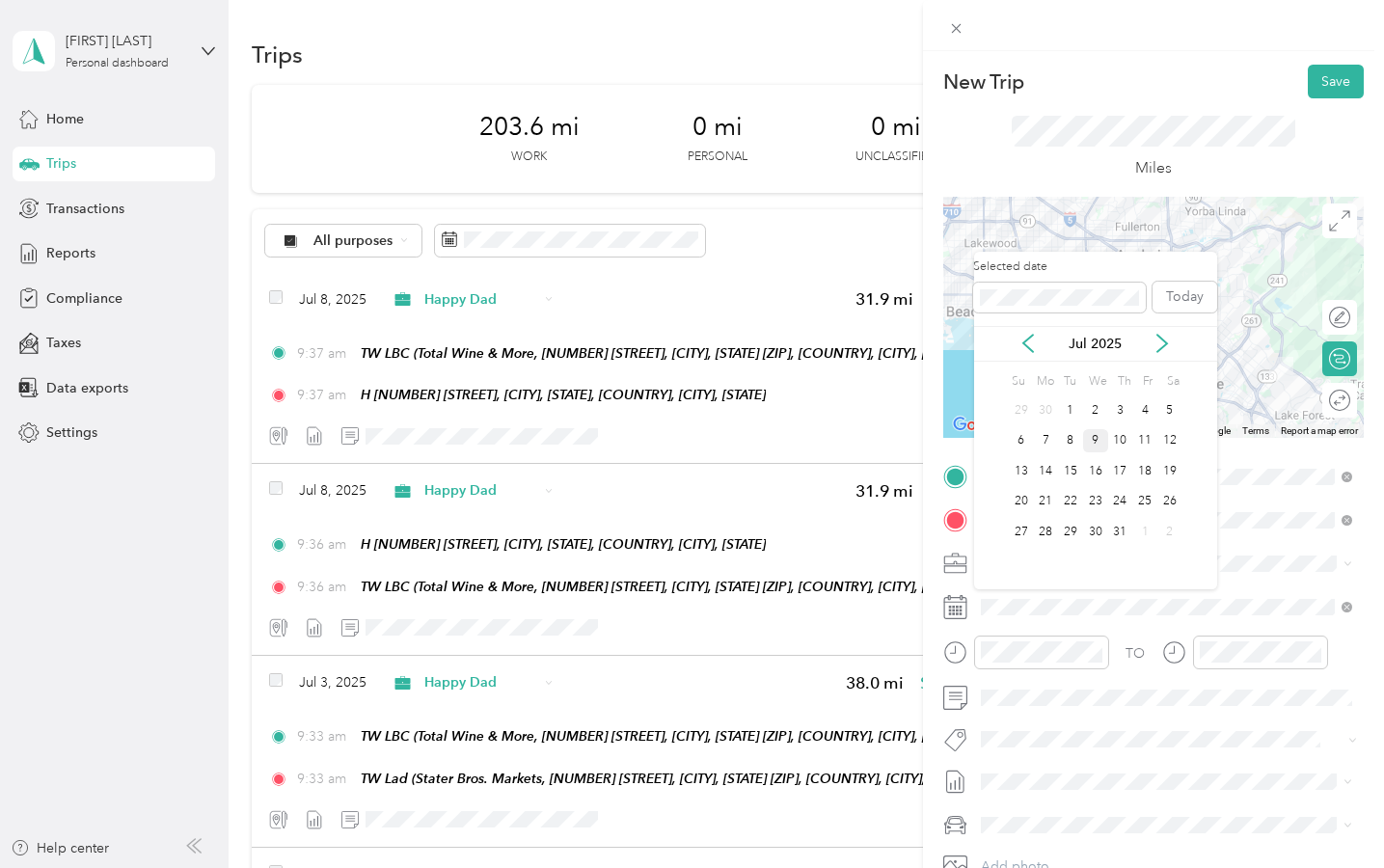click on "9" at bounding box center [1096, 441] 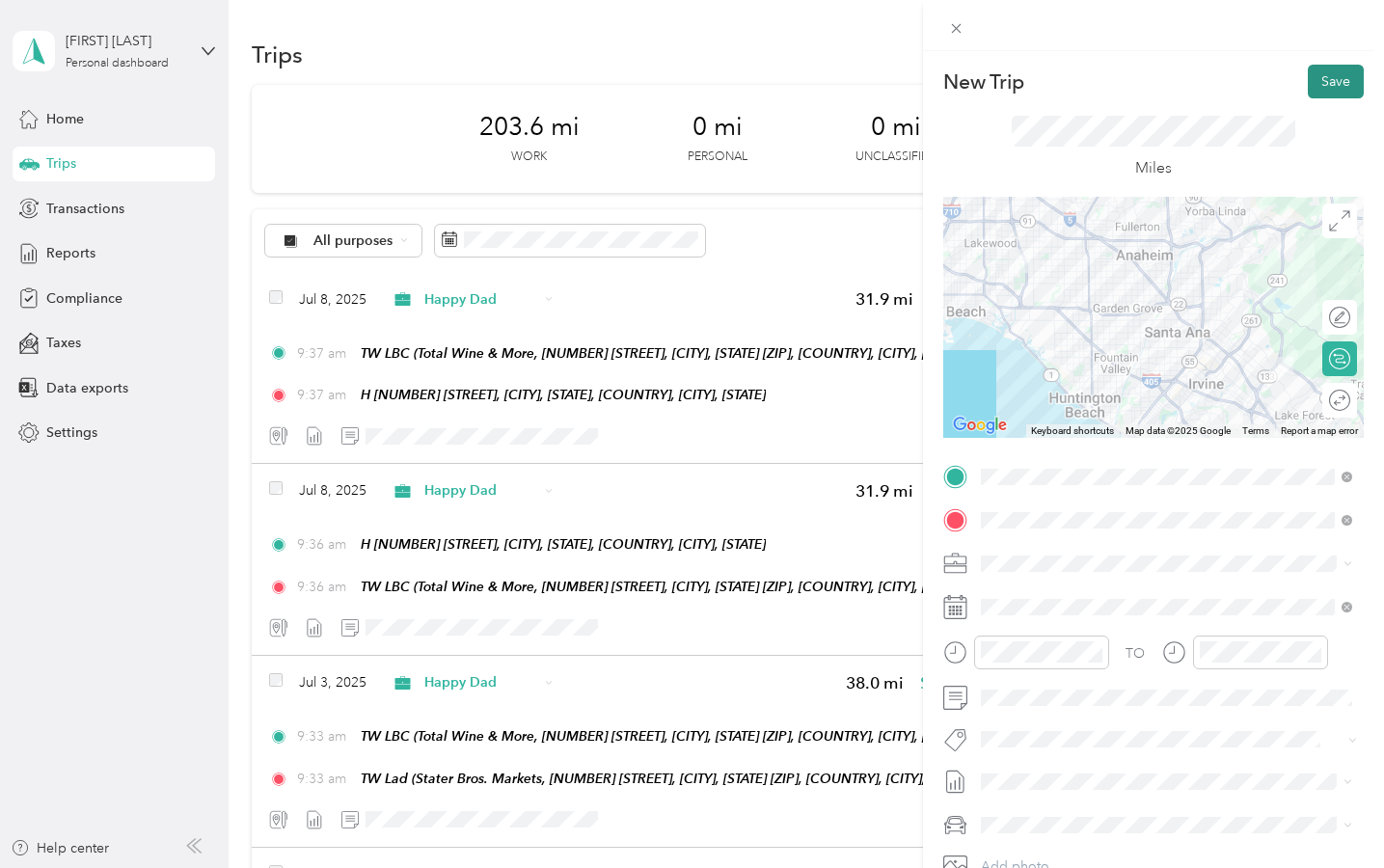 click on "Save" at bounding box center [1336, 81] 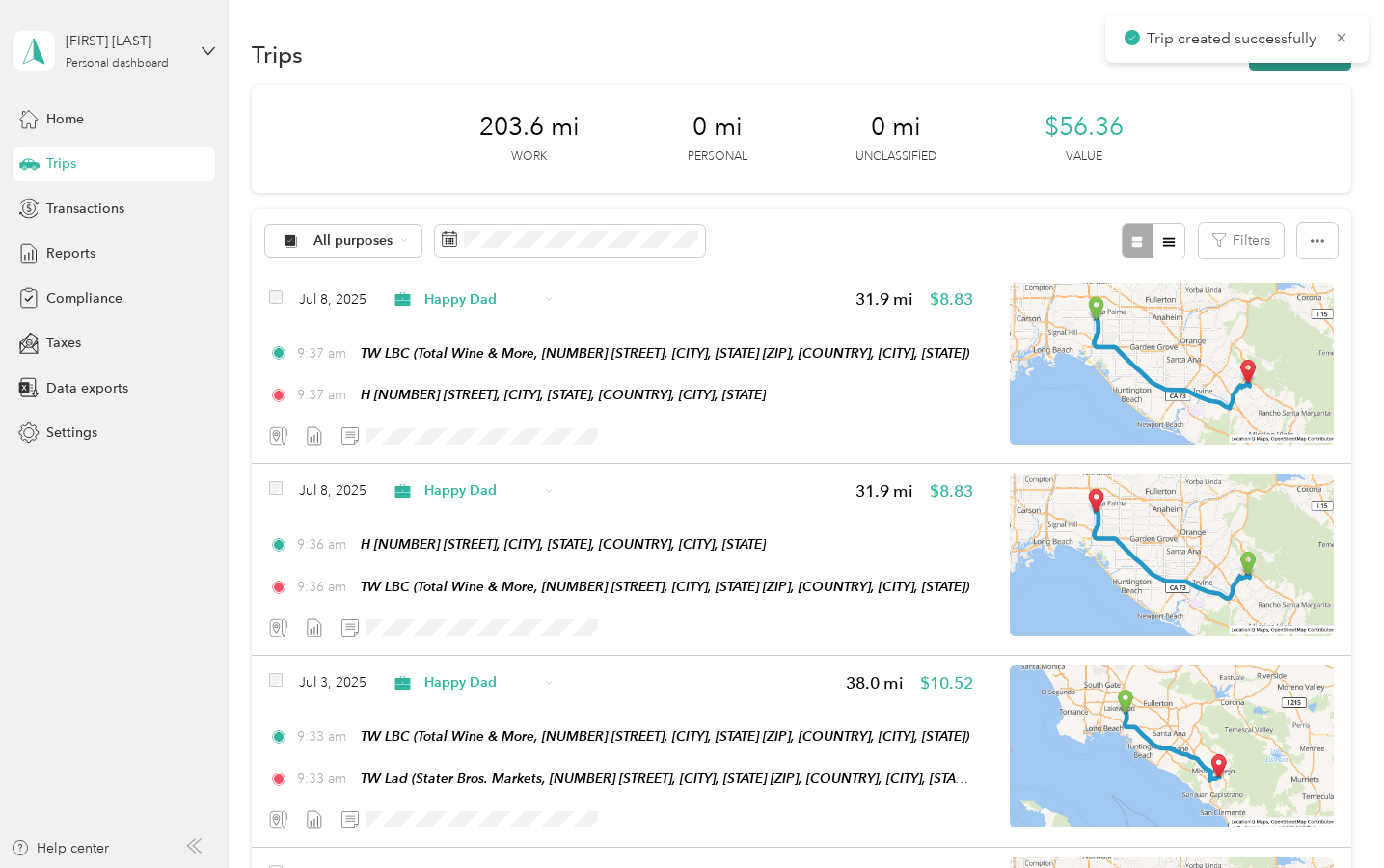 click on "New trip" at bounding box center [1300, 54] 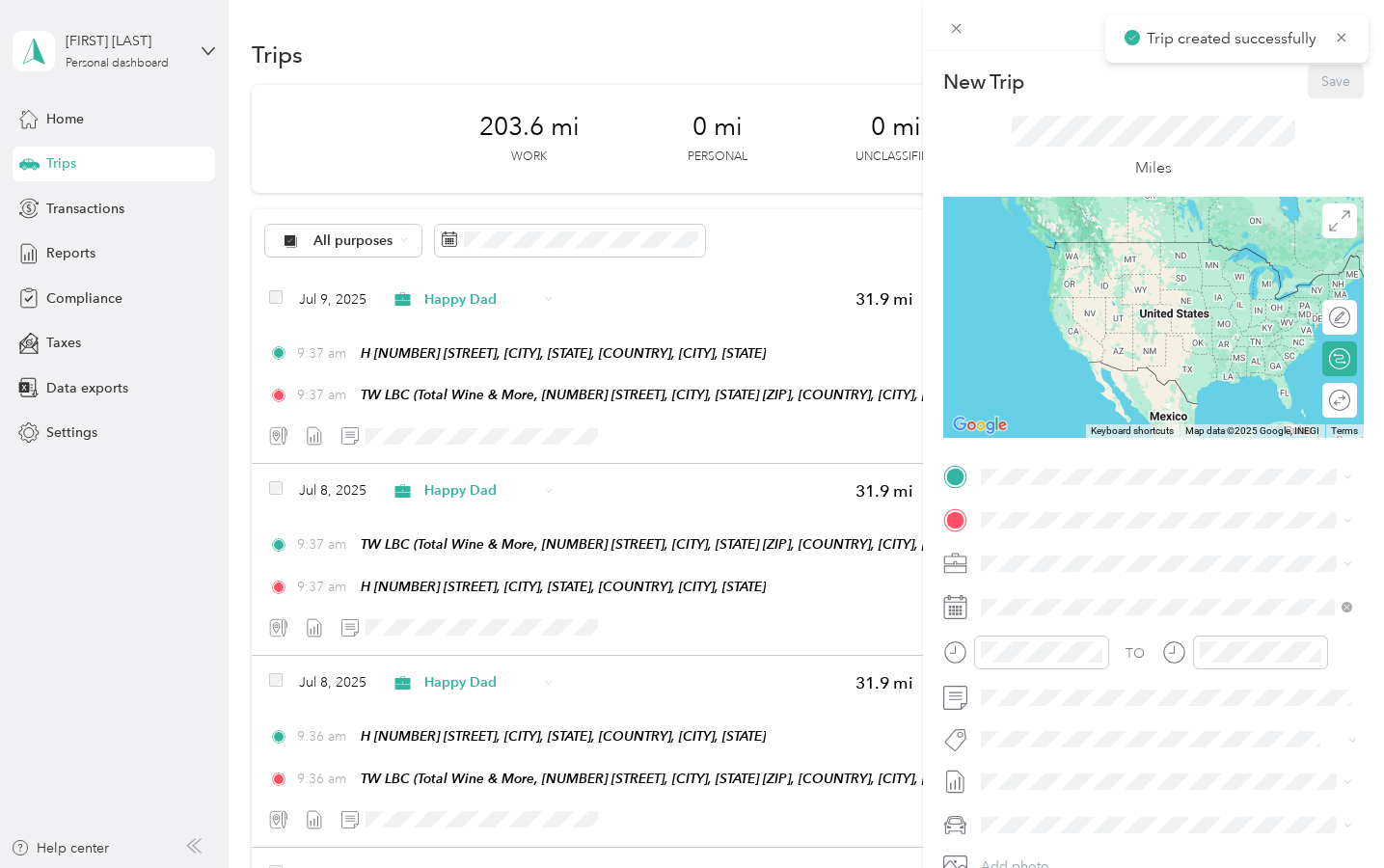 drag, startPoint x: 1060, startPoint y: 666, endPoint x: 1049, endPoint y: 595, distance: 71.8471 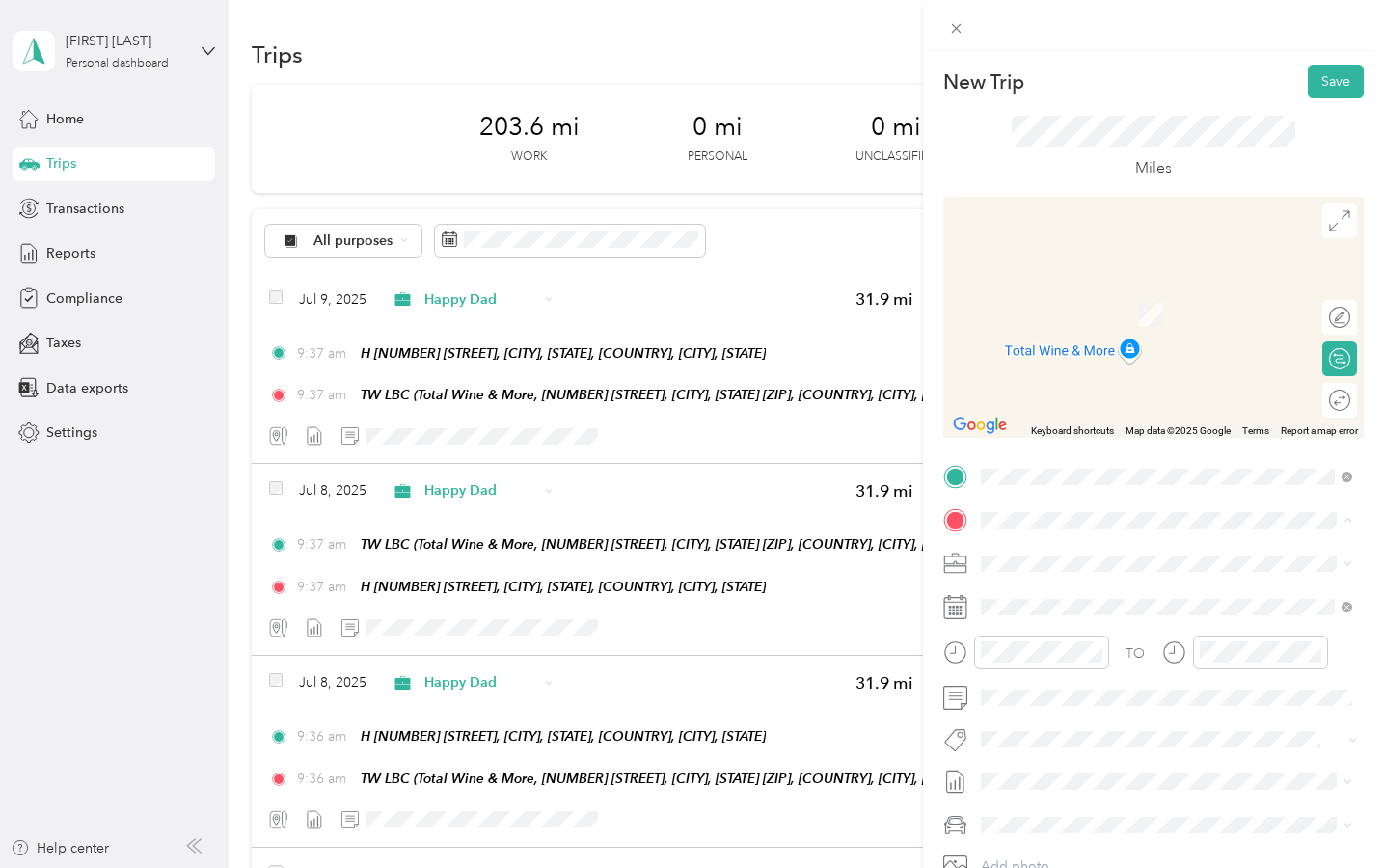 click on "[COMPANY] [COMPANY], [NUMBER] [STREET], [CITY], [STATE]  [ZIP], [COUNTRY] , [ZIP], [CITY], [STATE], [COUNTRY]" at bounding box center (1180, 810) 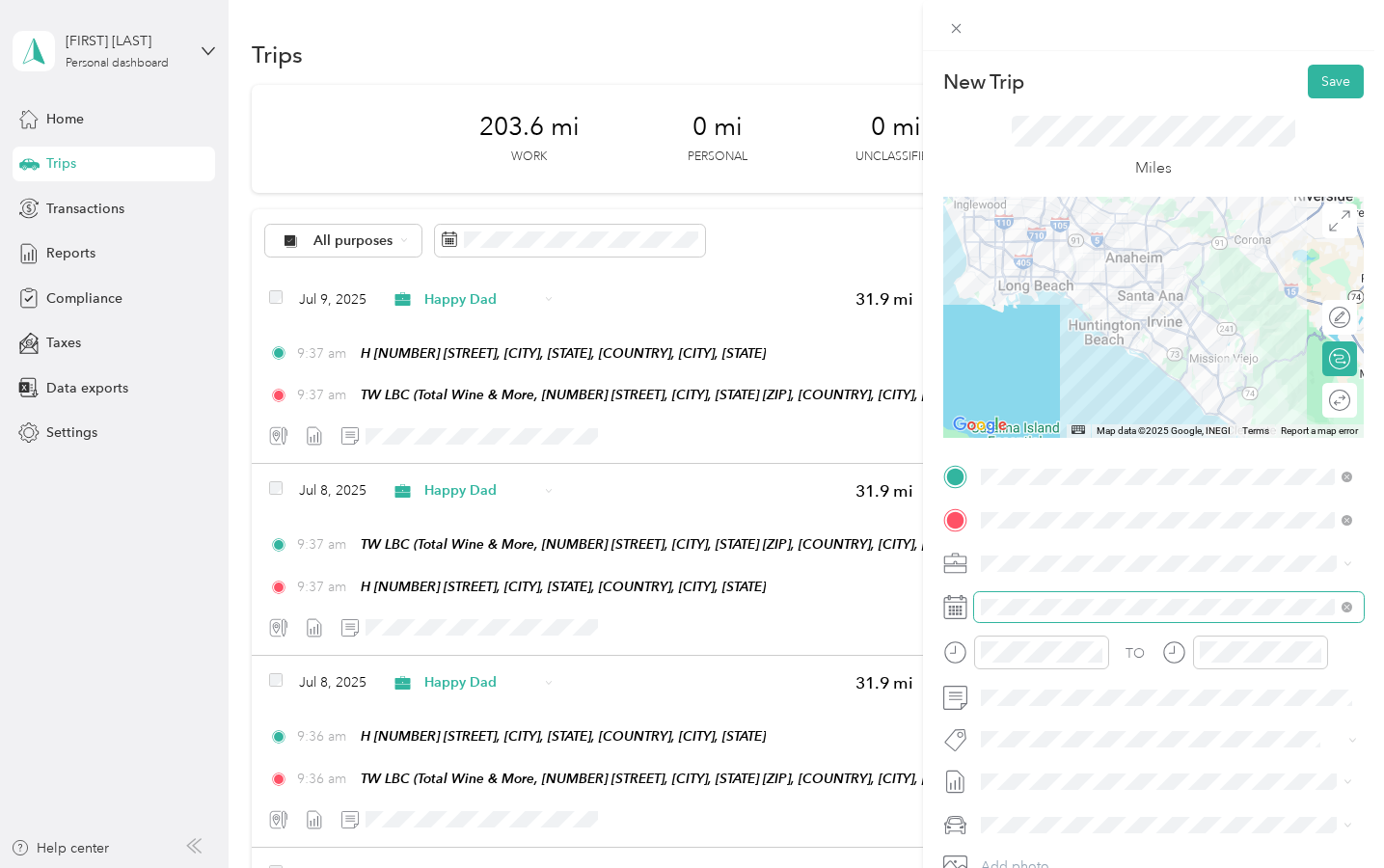 click at bounding box center [1169, 607] 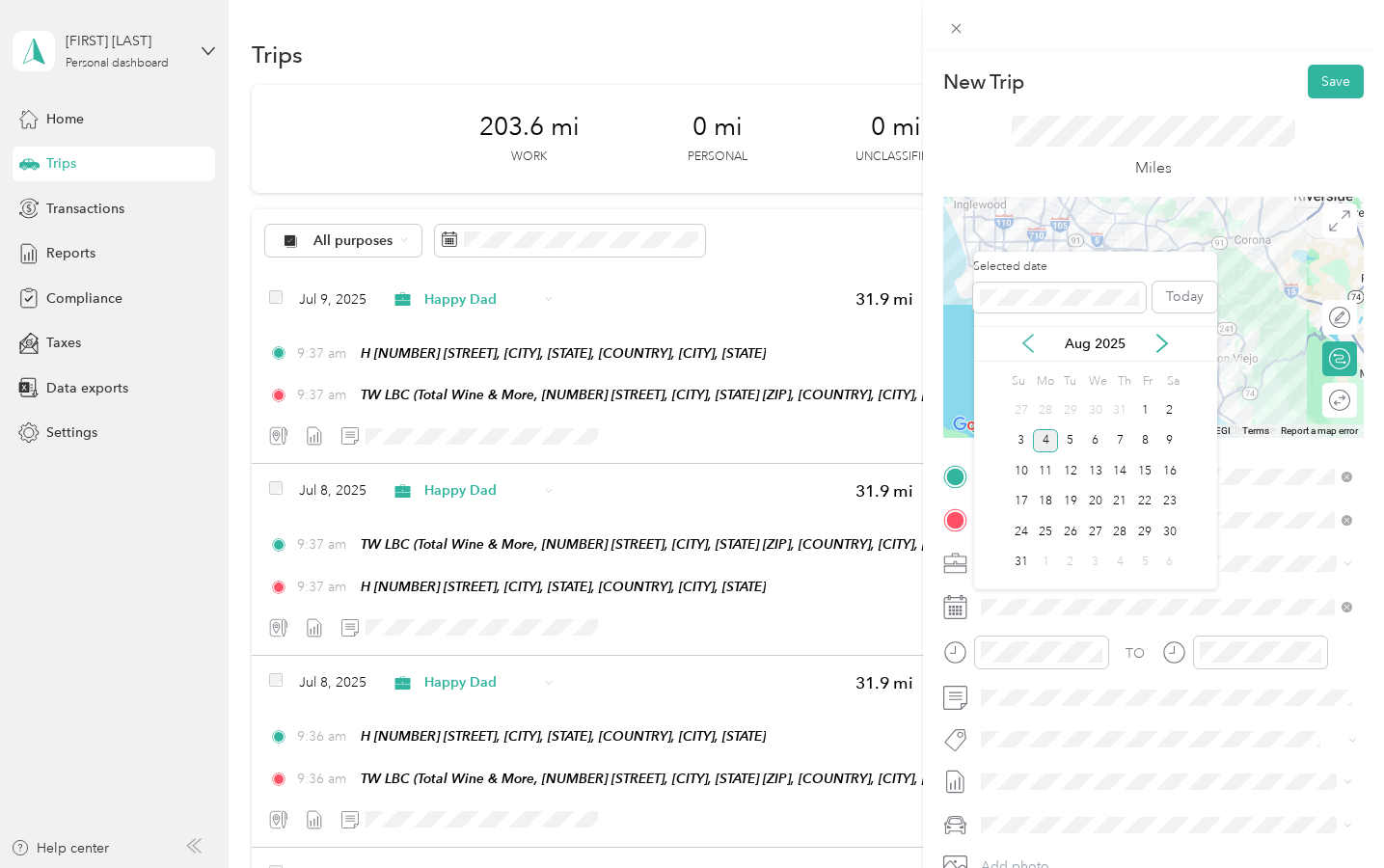 click 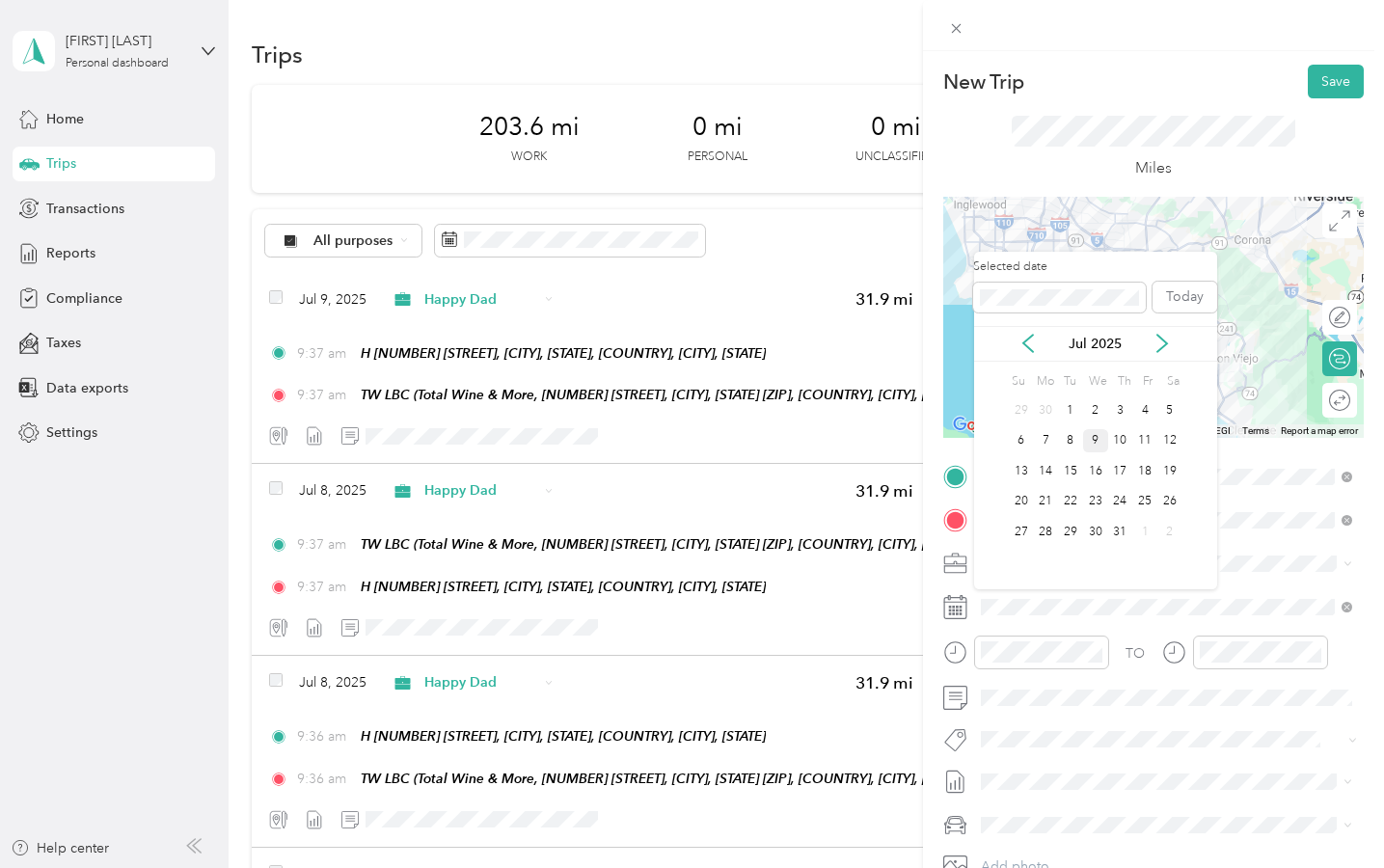 click on "9" at bounding box center (1096, 441) 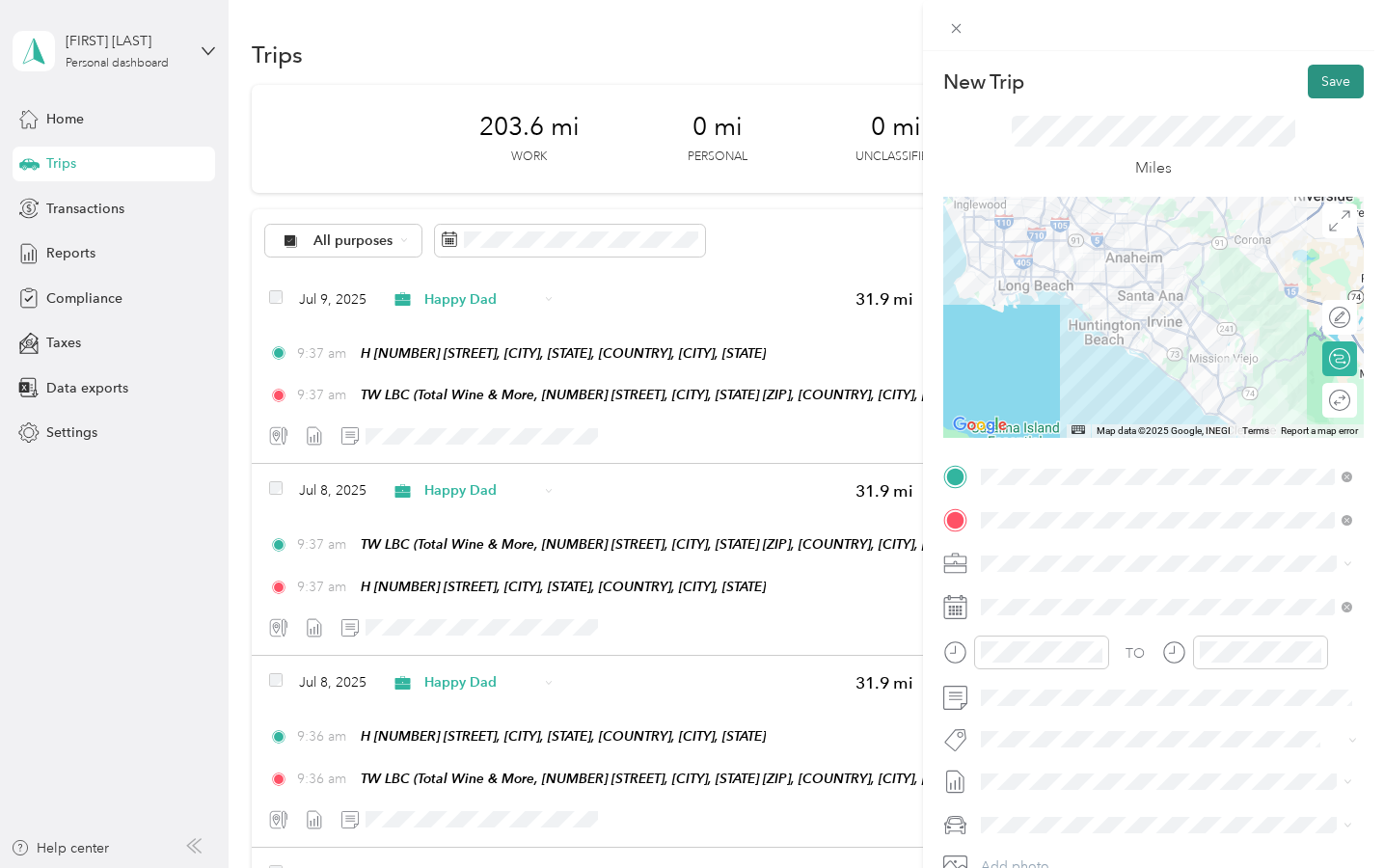 click on "Save" at bounding box center (1336, 81) 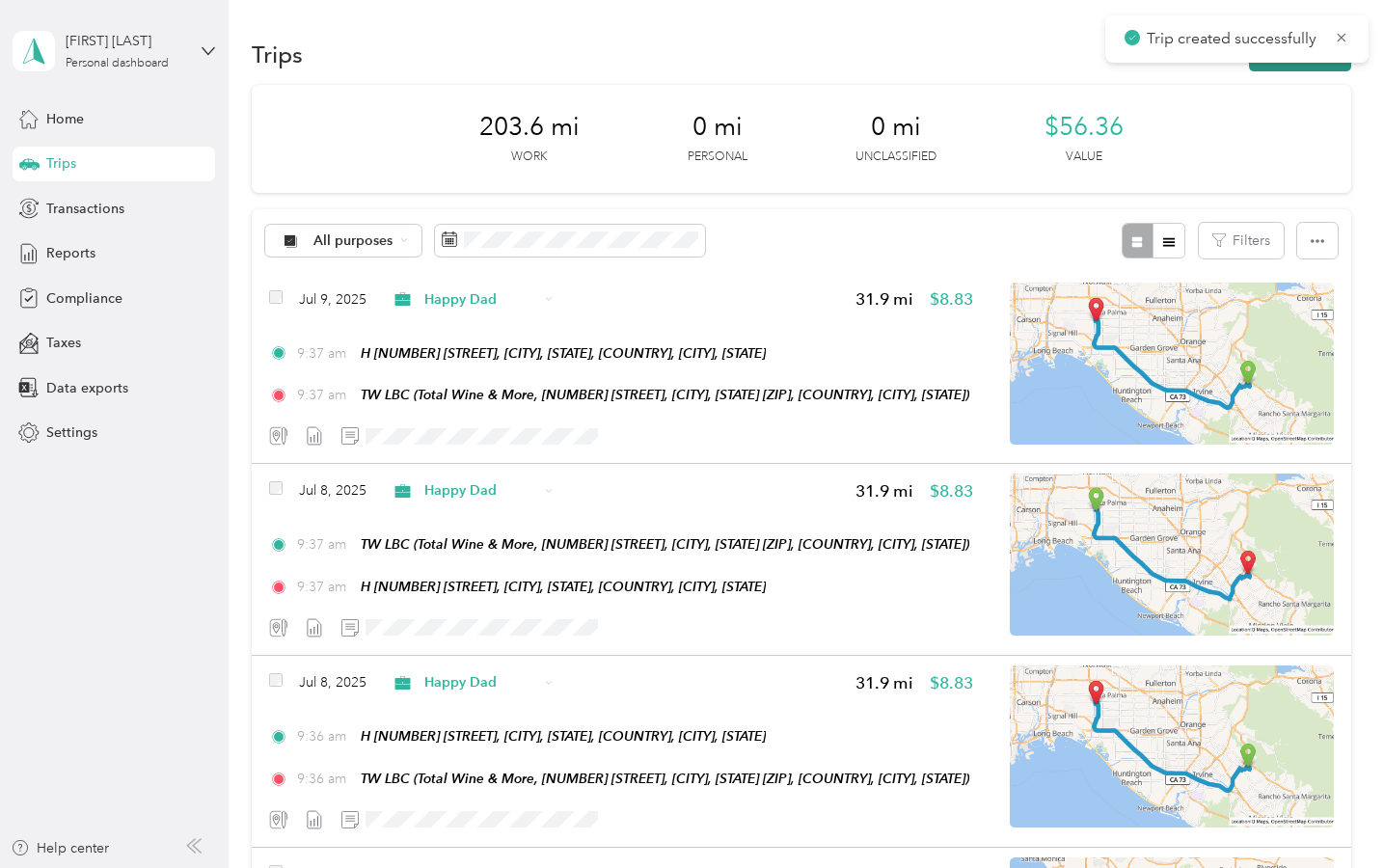 click on "New trip" at bounding box center [1300, 54] 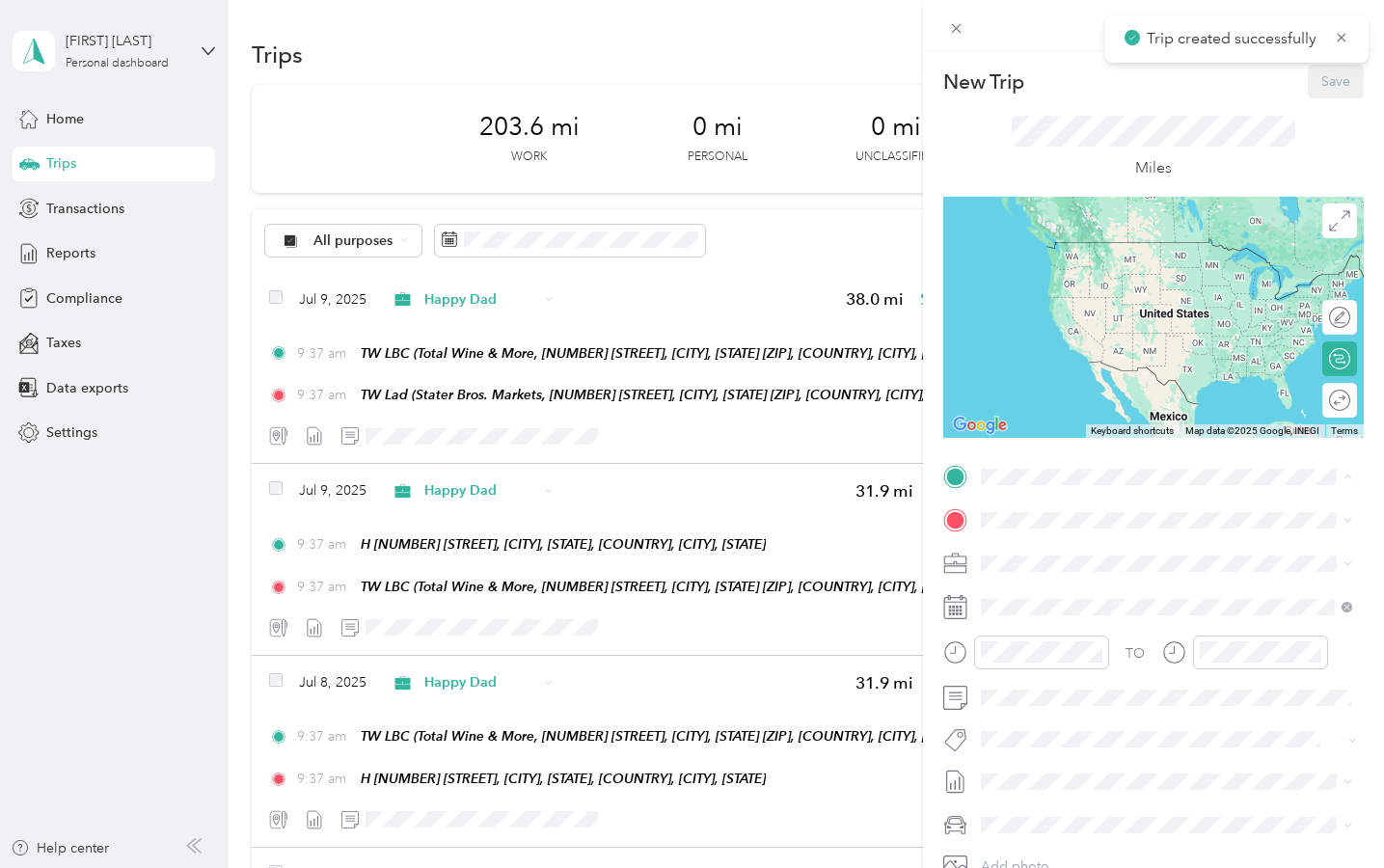click on "[NUMBER] [STREET], [CITY], [STATE], [COUNTRY] , [ZIP], [CITY], [STATE], [COUNTRY]" at bounding box center (1180, 574) 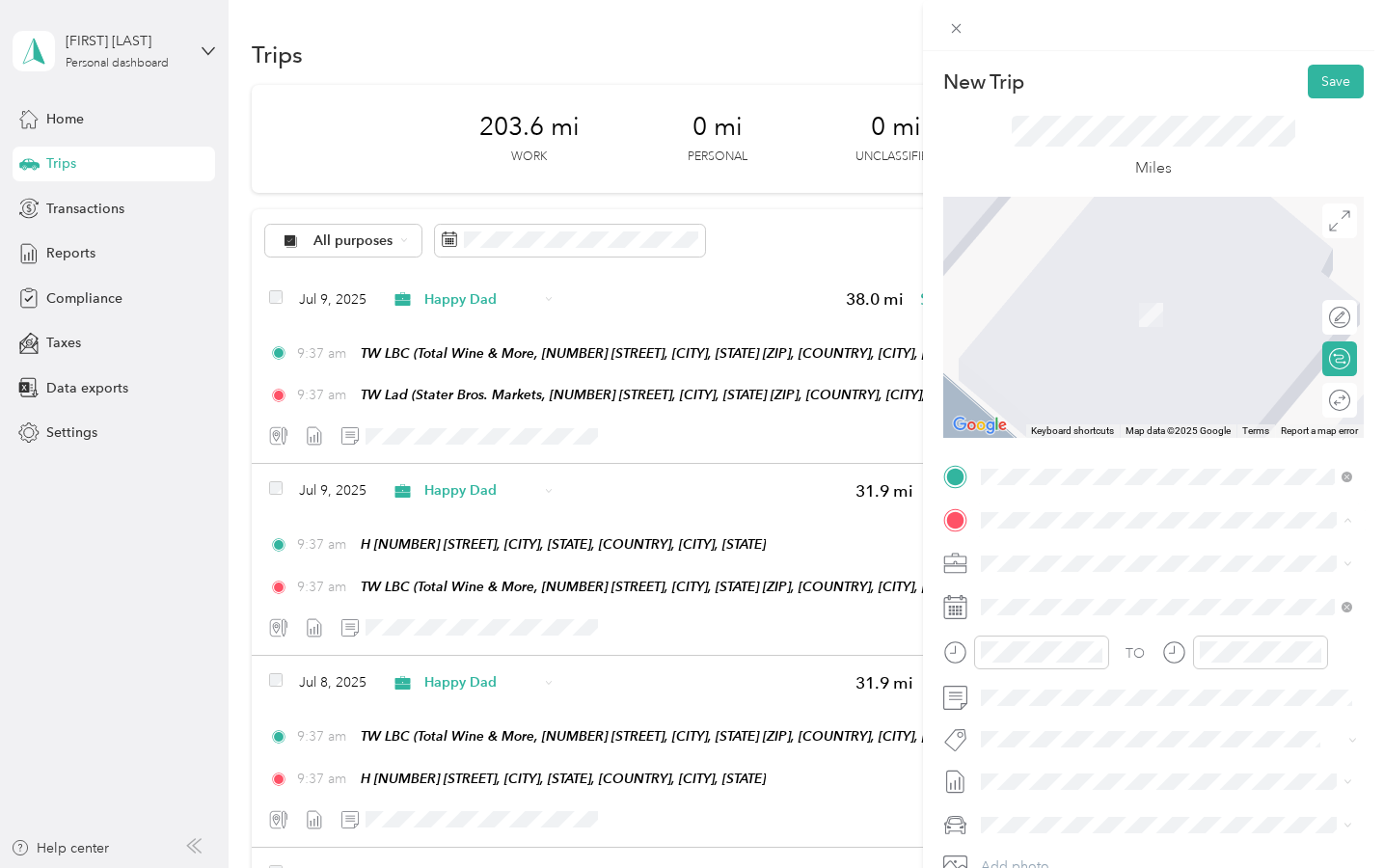 click on "[COMPANY] [COMPANY], [NUMBER] [STREET], [CITY], [STATE]  [ZIP], [COUNTRY] , [ZIP], [CITY], [STATE], [COUNTRY]" at bounding box center [1163, 719] 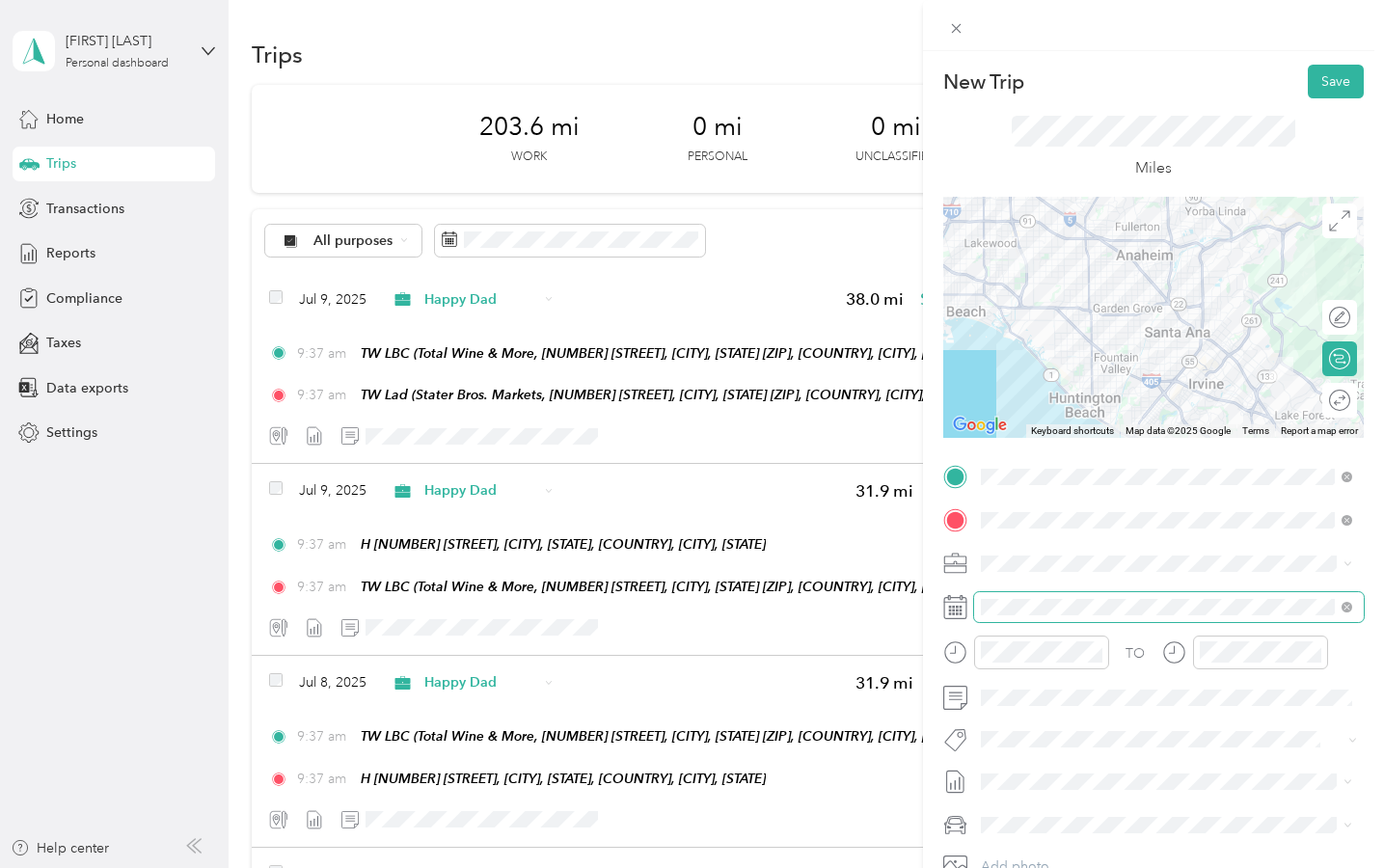 click at bounding box center [1169, 607] 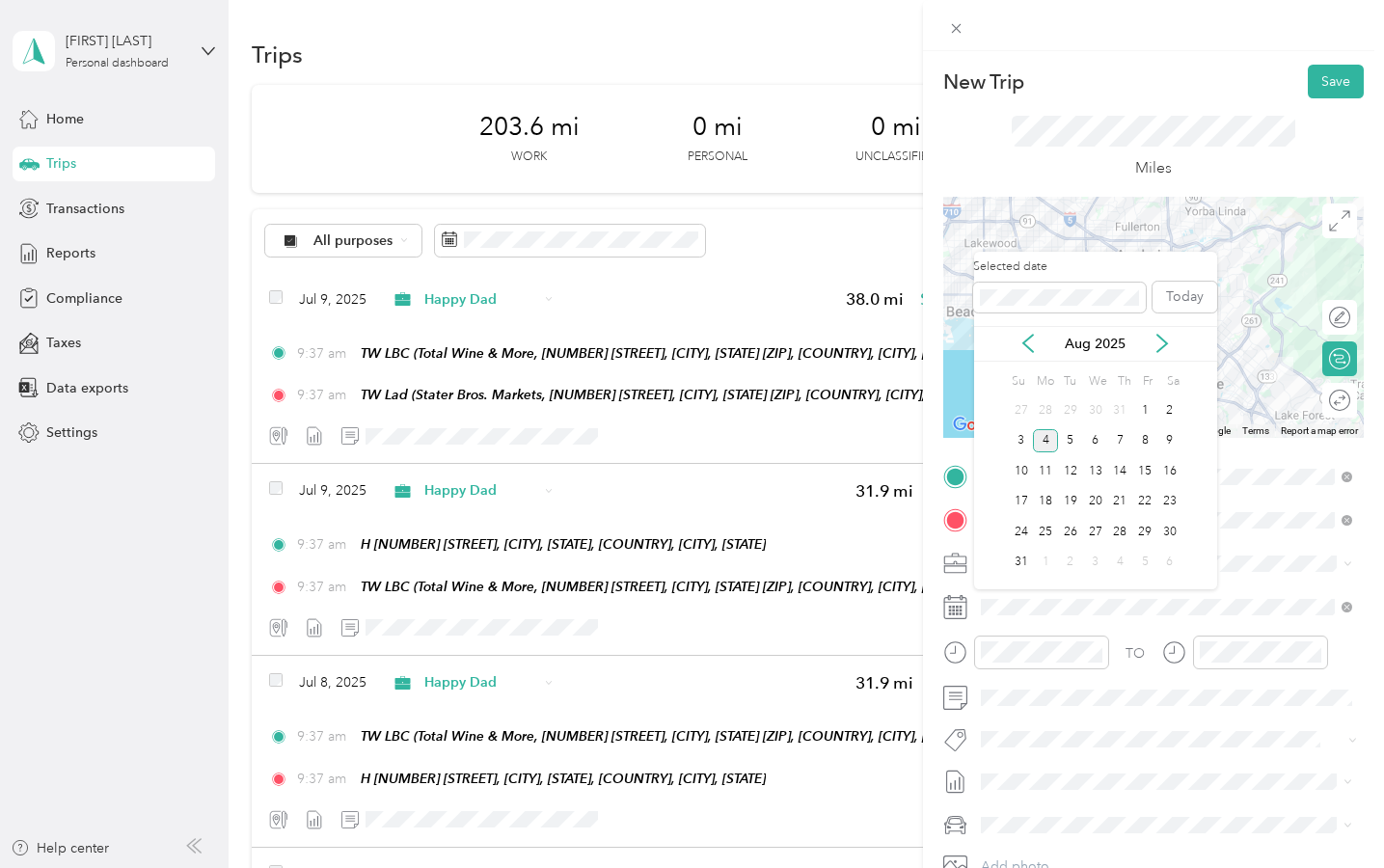 click on "Aug 2025" at bounding box center [1096, 343] 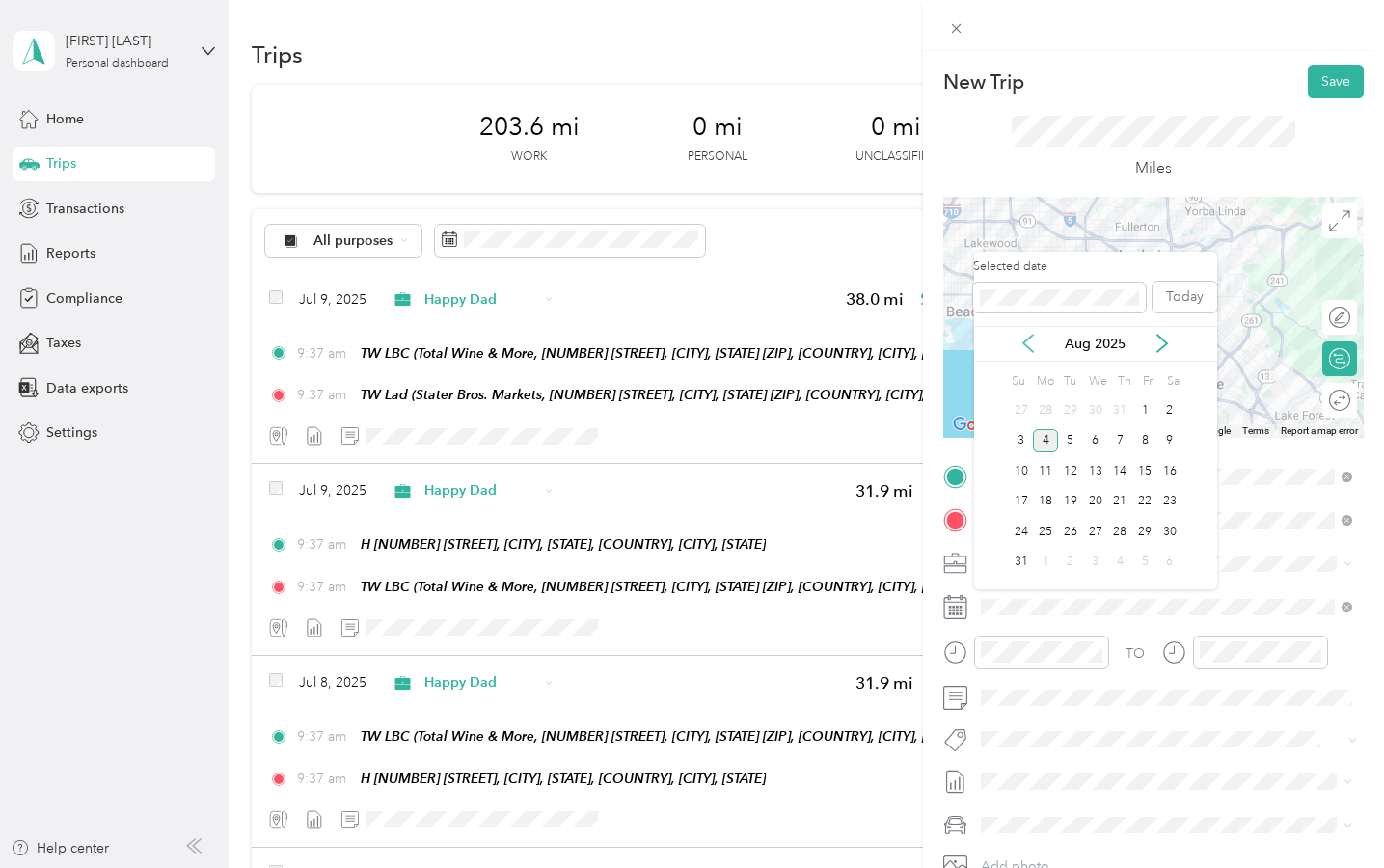 click 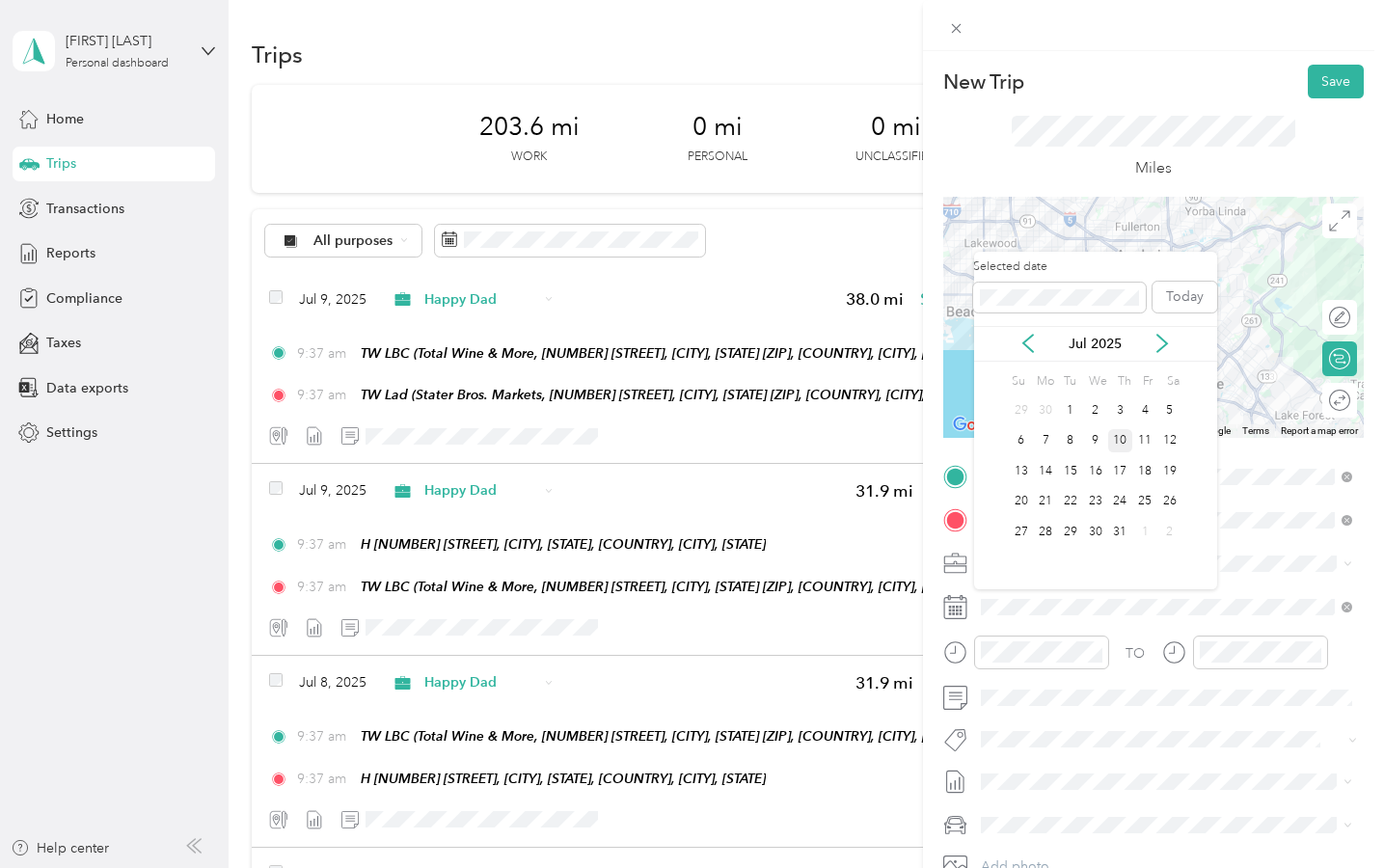 click on "10" at bounding box center [1121, 441] 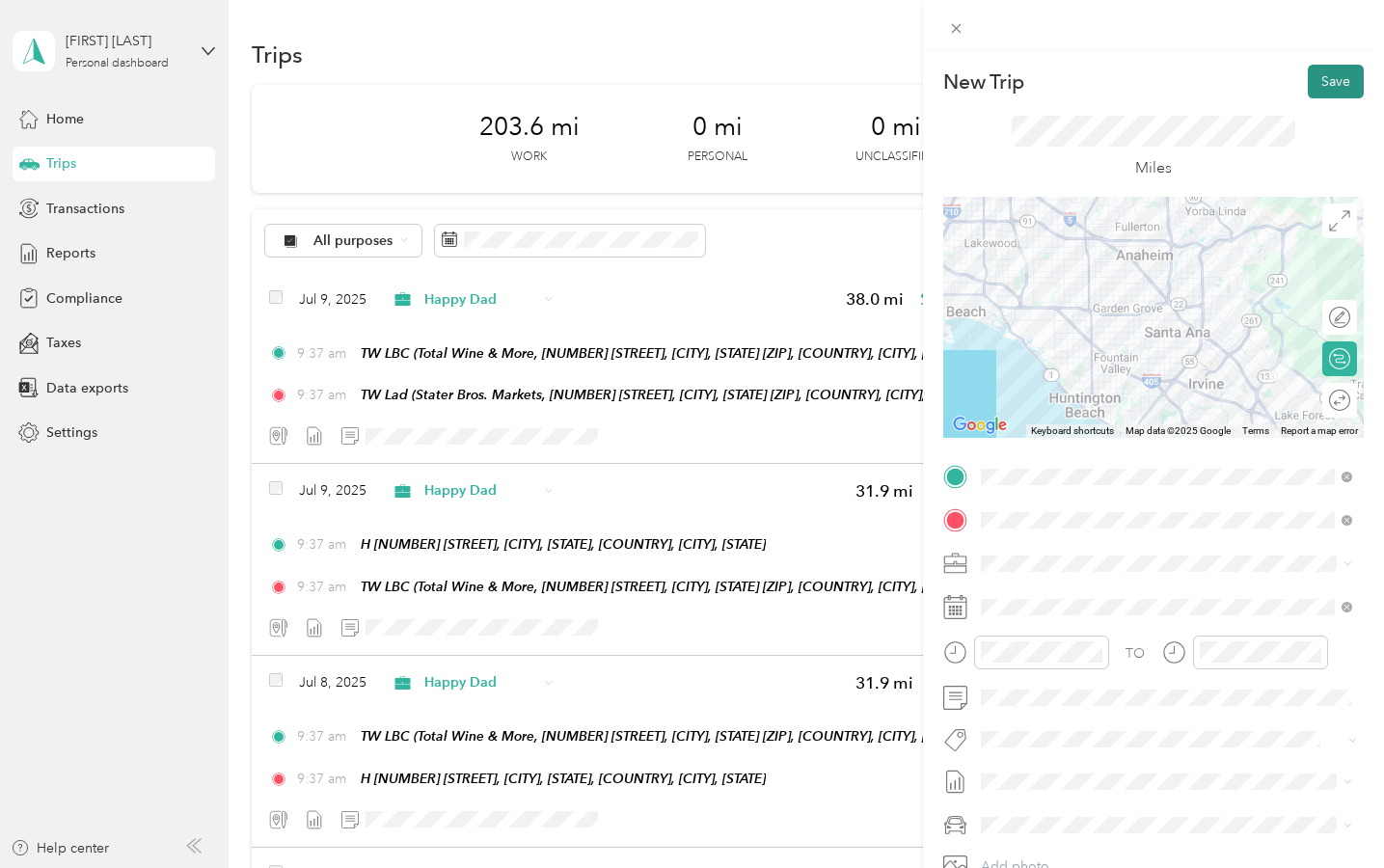 click on "Save" at bounding box center (1336, 81) 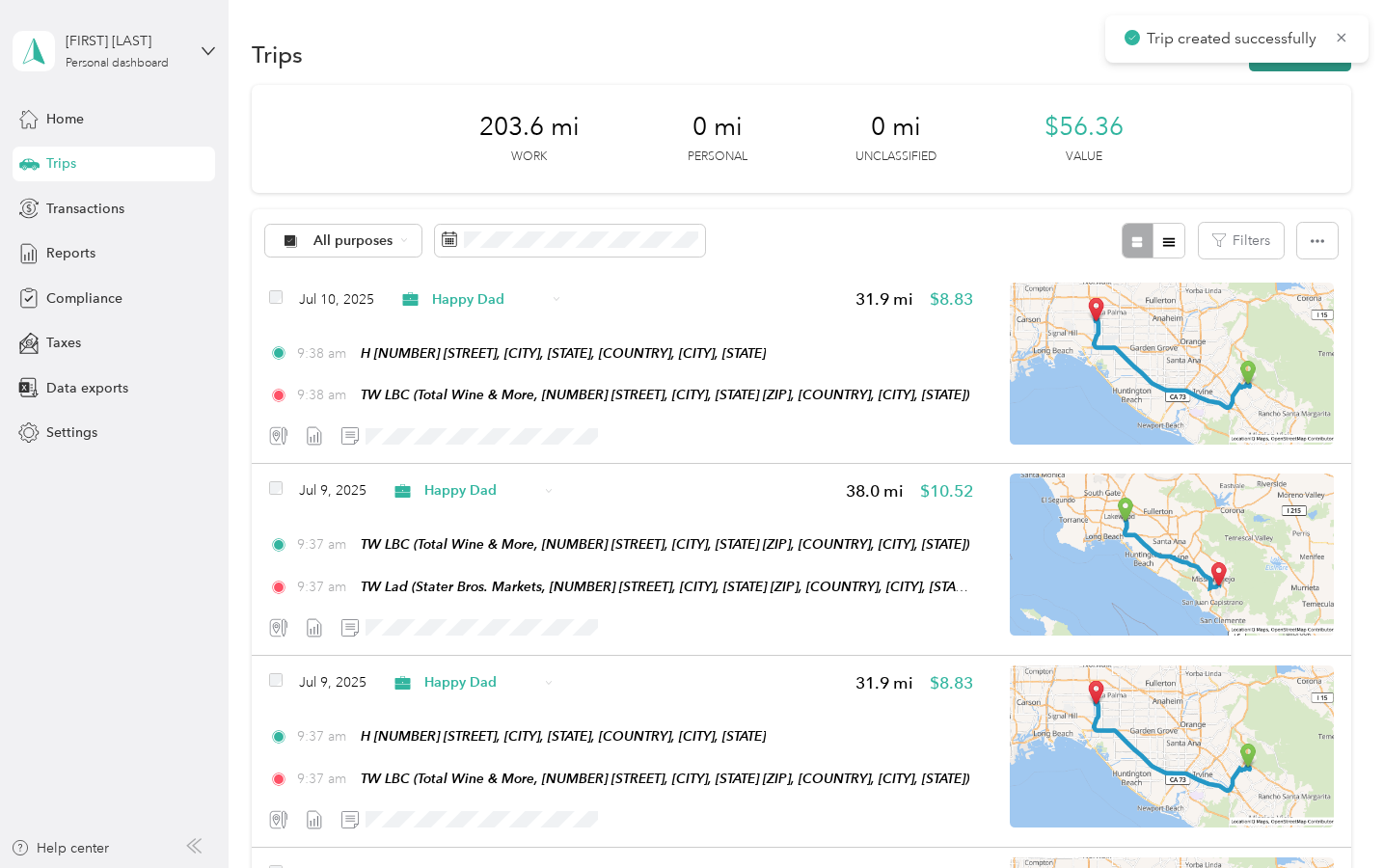 click on "New trip" at bounding box center [1300, 54] 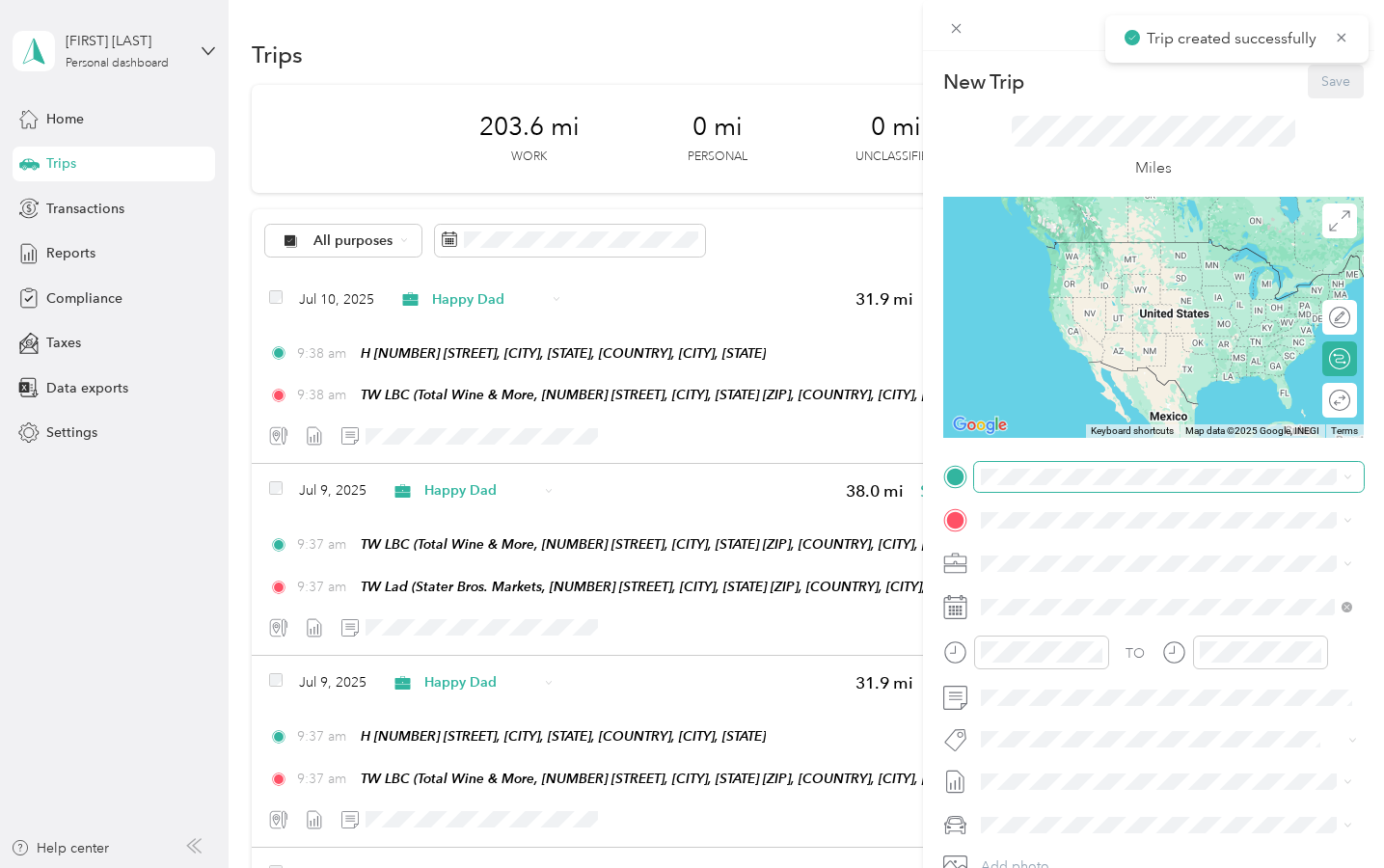 click at bounding box center [1169, 476] 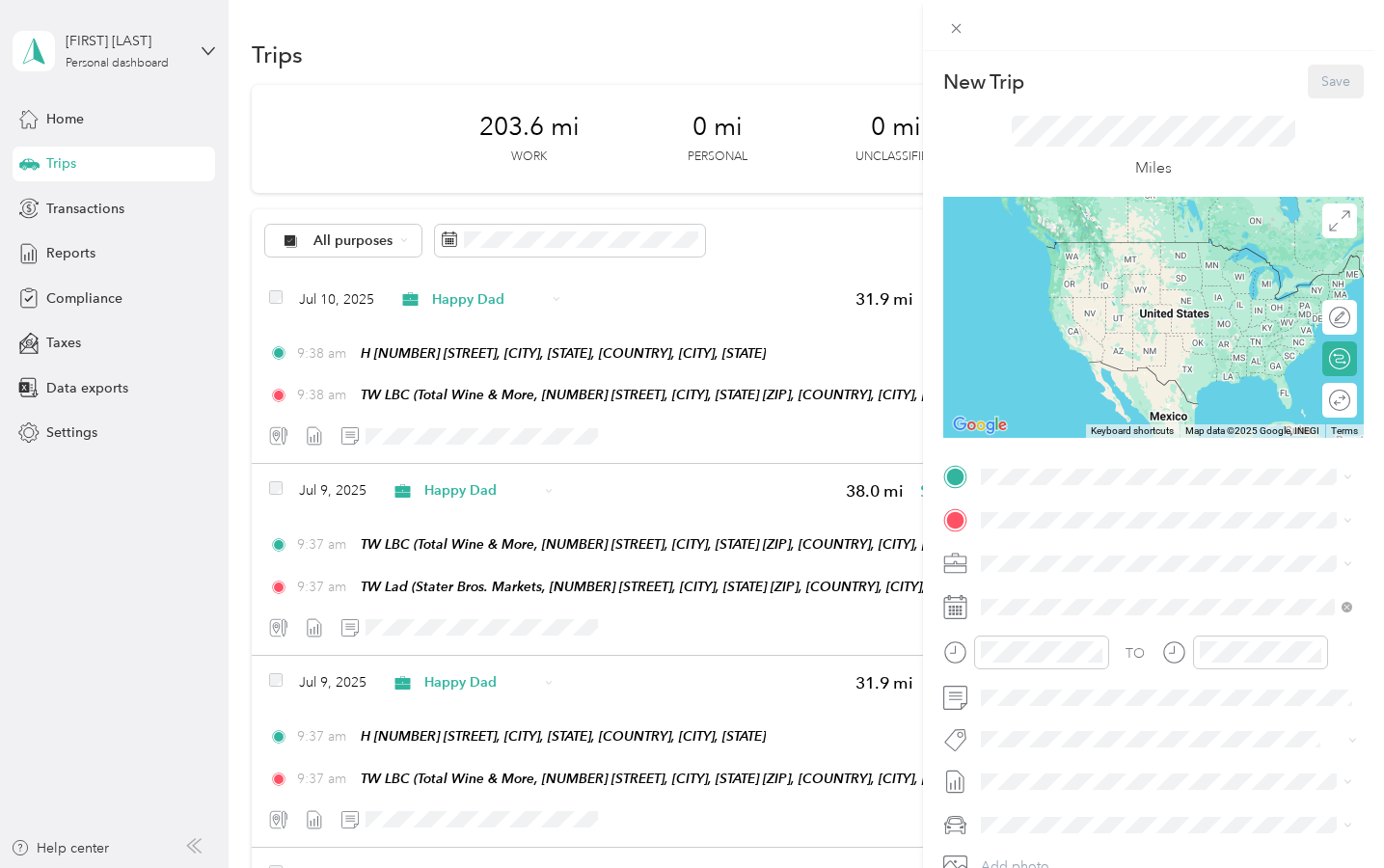 drag, startPoint x: 1076, startPoint y: 666, endPoint x: 1073, endPoint y: 604, distance: 62.07254 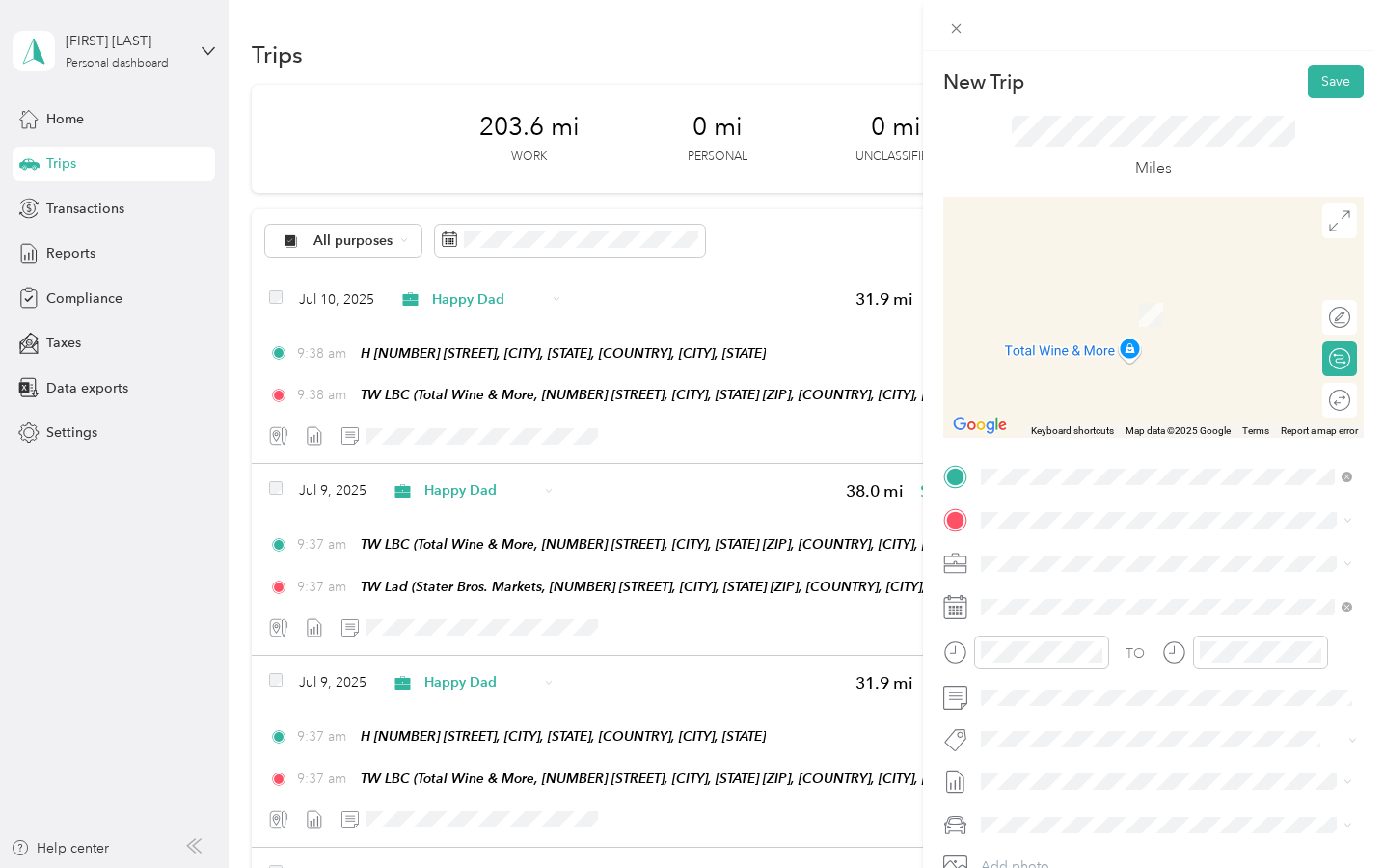 click on "TW Lad Stater Bros. Markets, 25636 Crown Valley Pkwy, Ladera Ranch, CA  92694, United States , 92694, Ladera Ranch, CA, United States" at bounding box center (1180, 809) 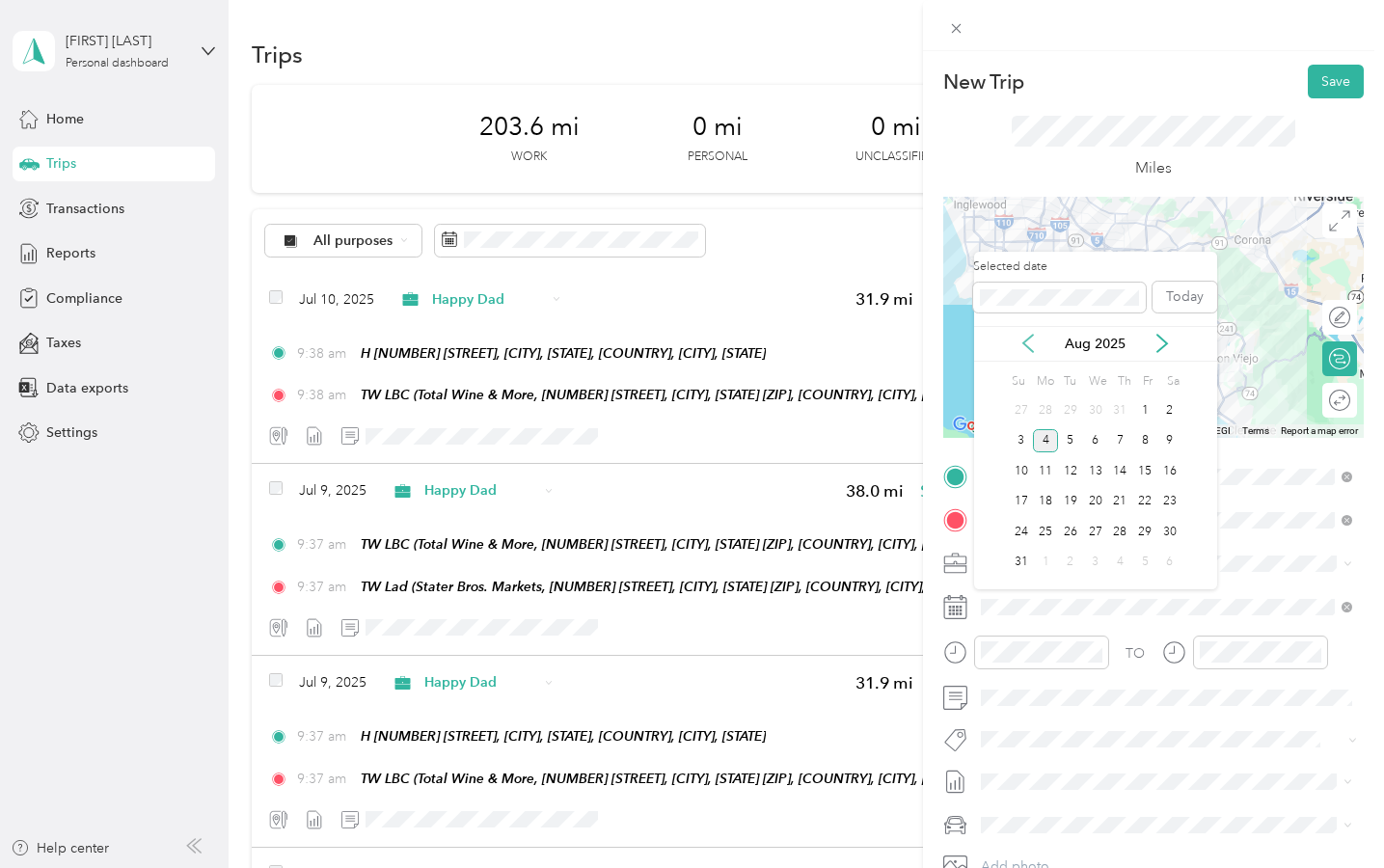 click 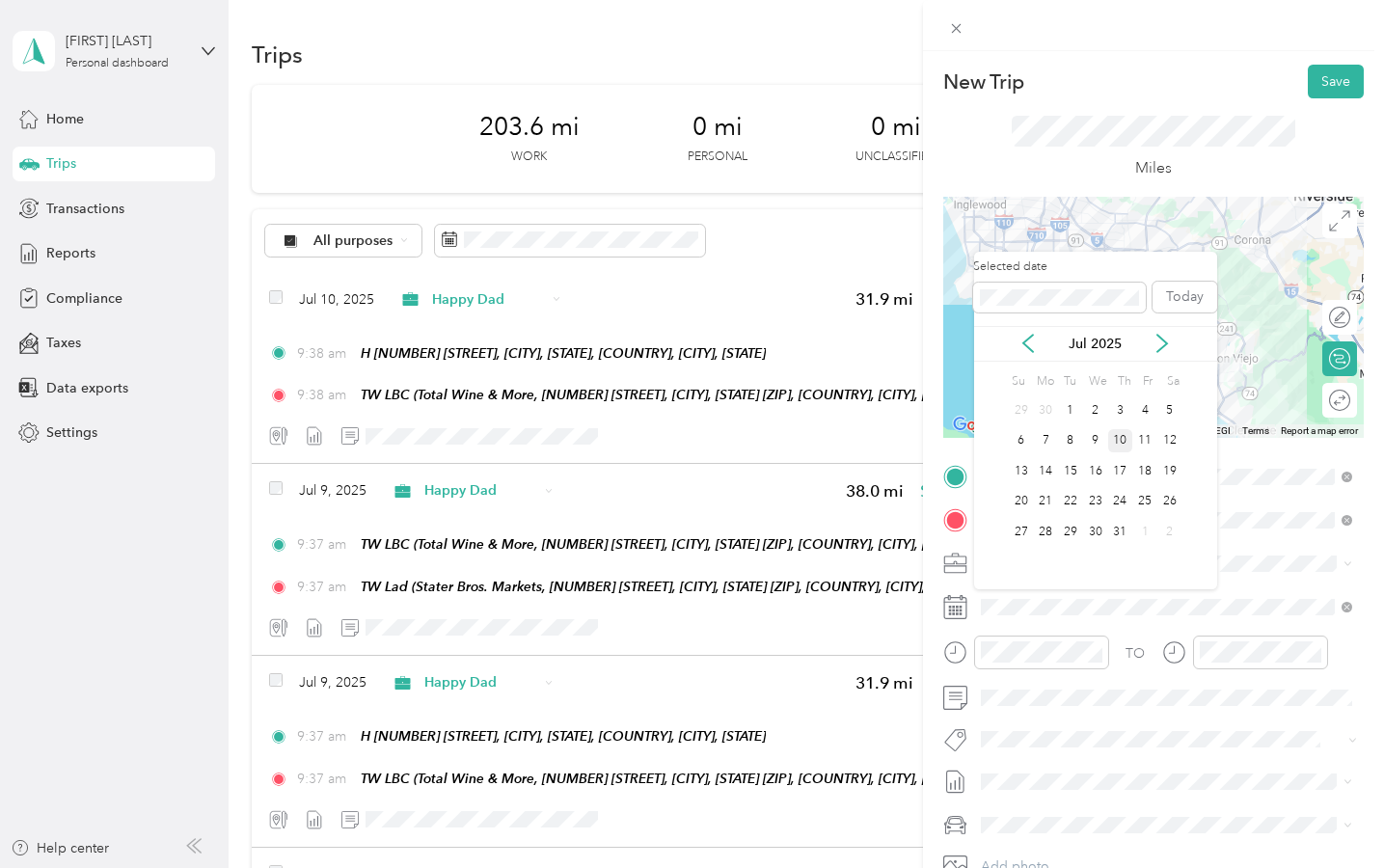 click on "10" at bounding box center (1121, 441) 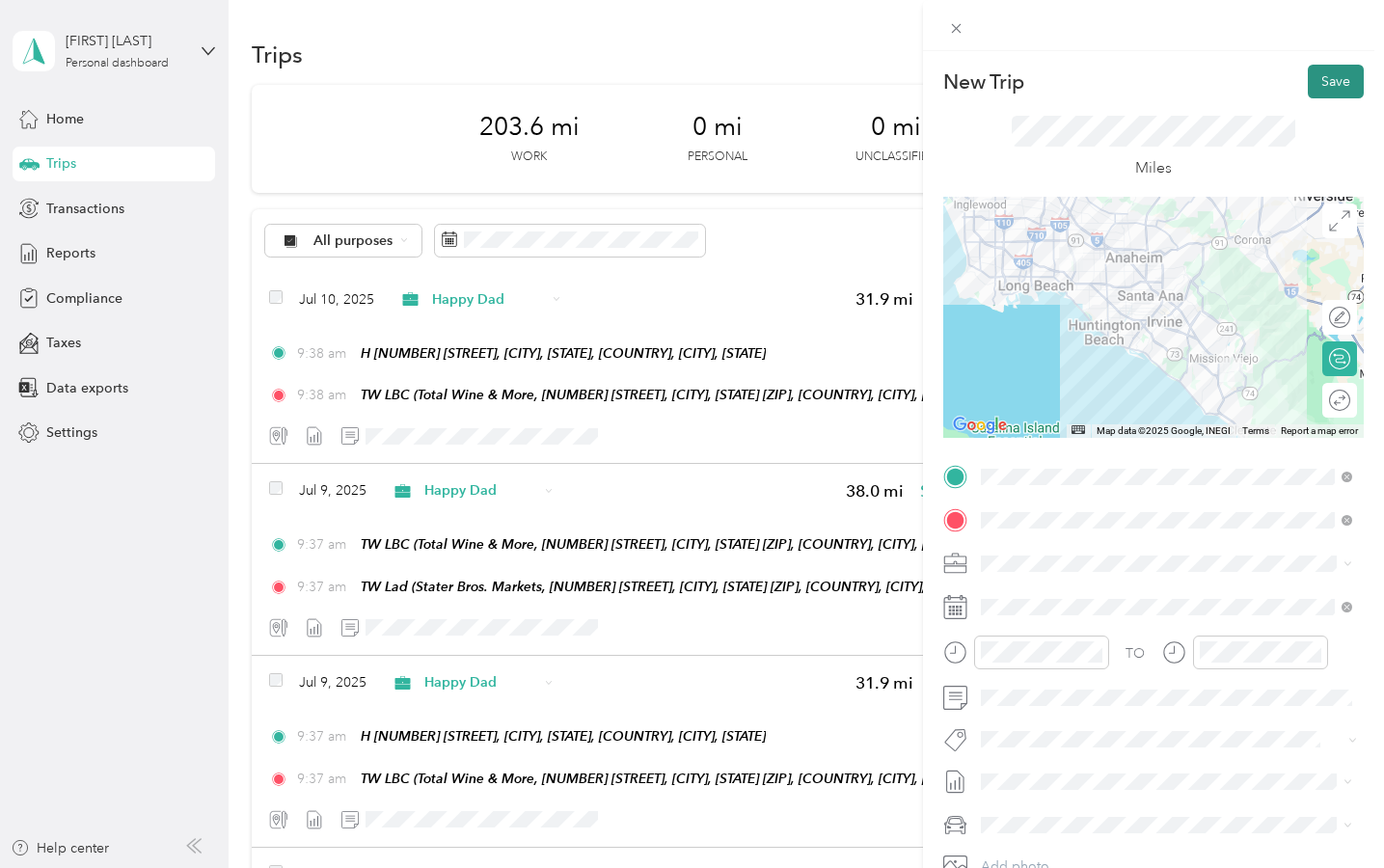 click on "Save" at bounding box center [1336, 81] 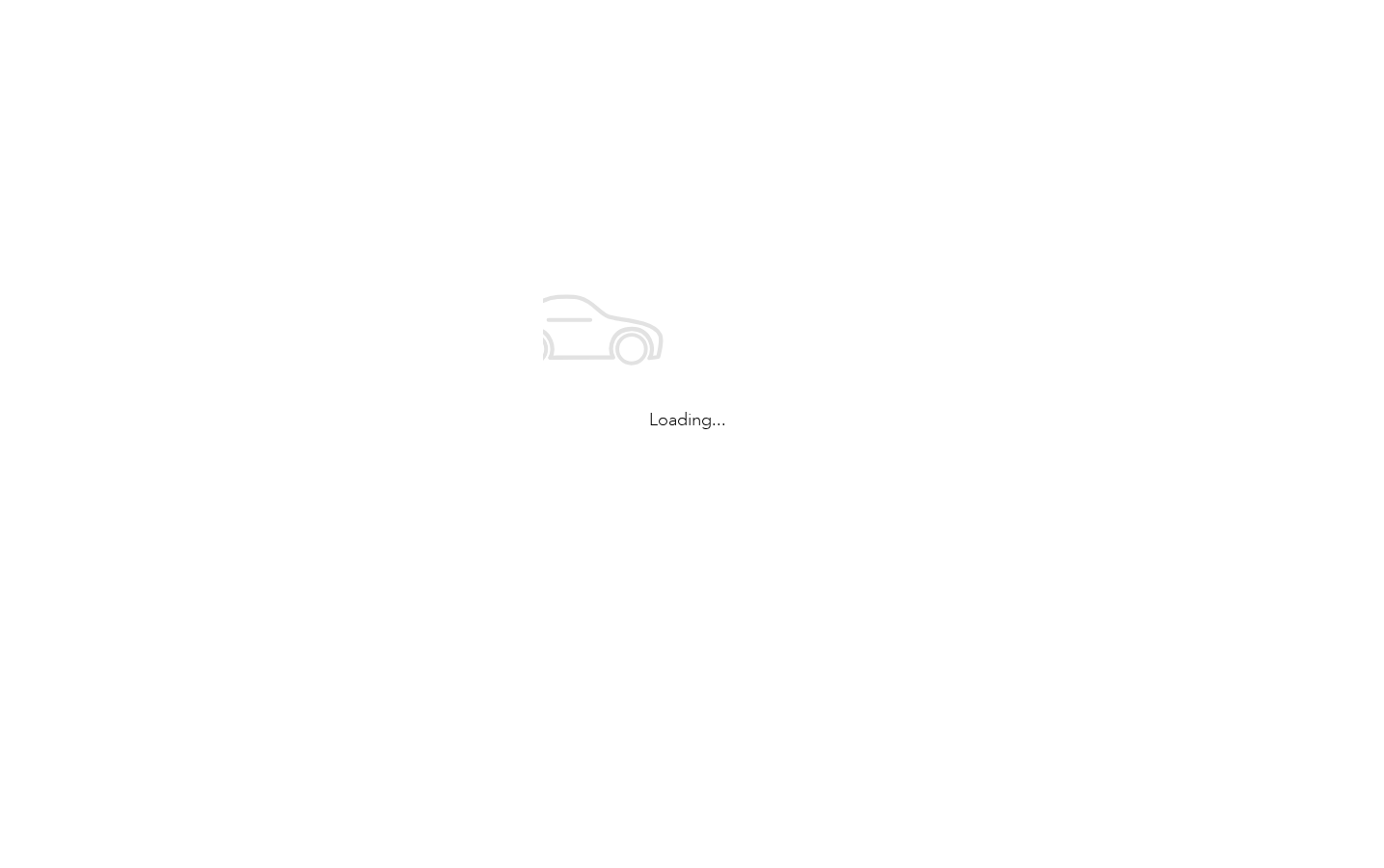 scroll, scrollTop: 0, scrollLeft: 0, axis: both 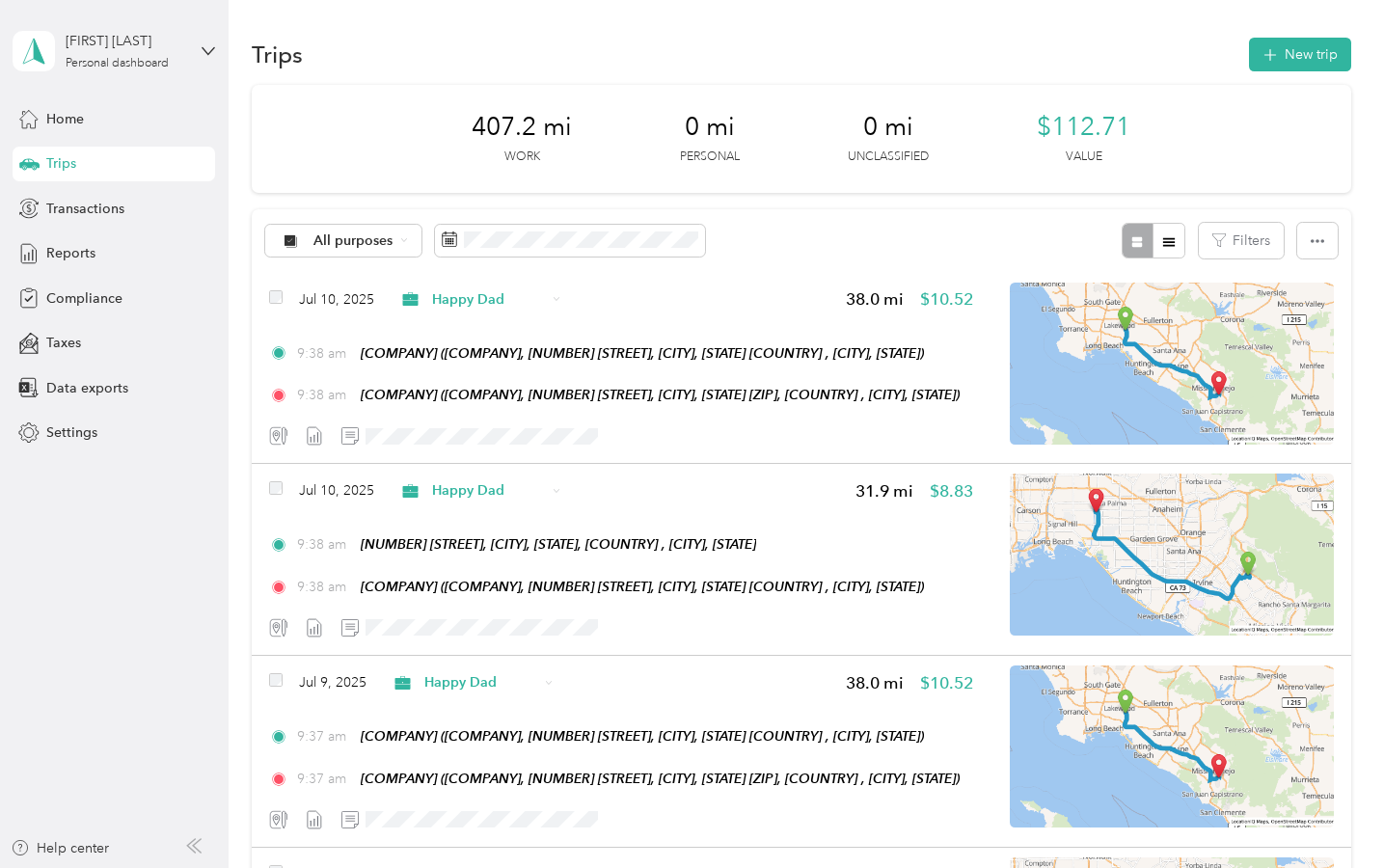 drag, startPoint x: 1234, startPoint y: 128, endPoint x: 1235, endPoint y: 142, distance: 14.035669 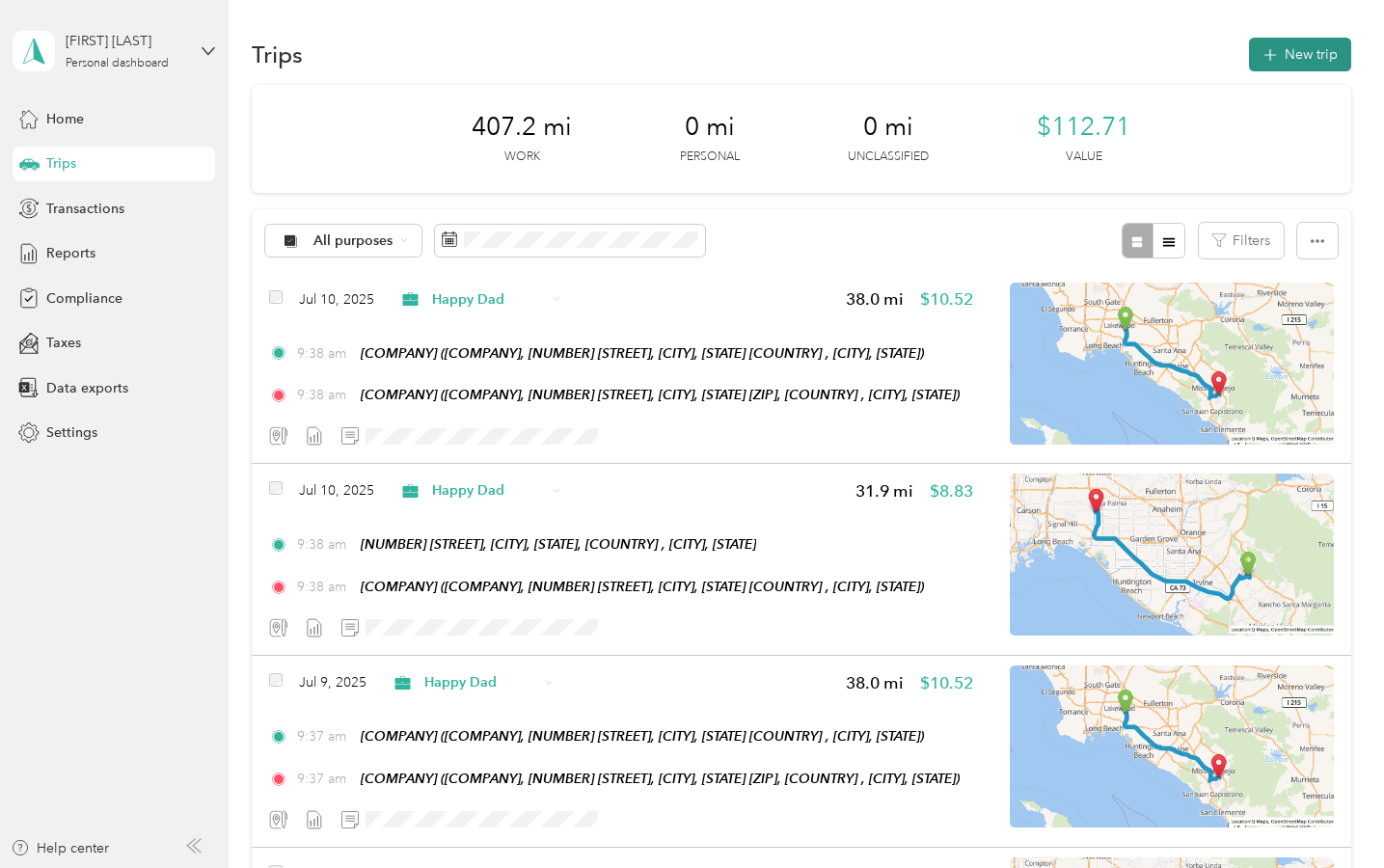 click on "New trip" at bounding box center (1300, 54) 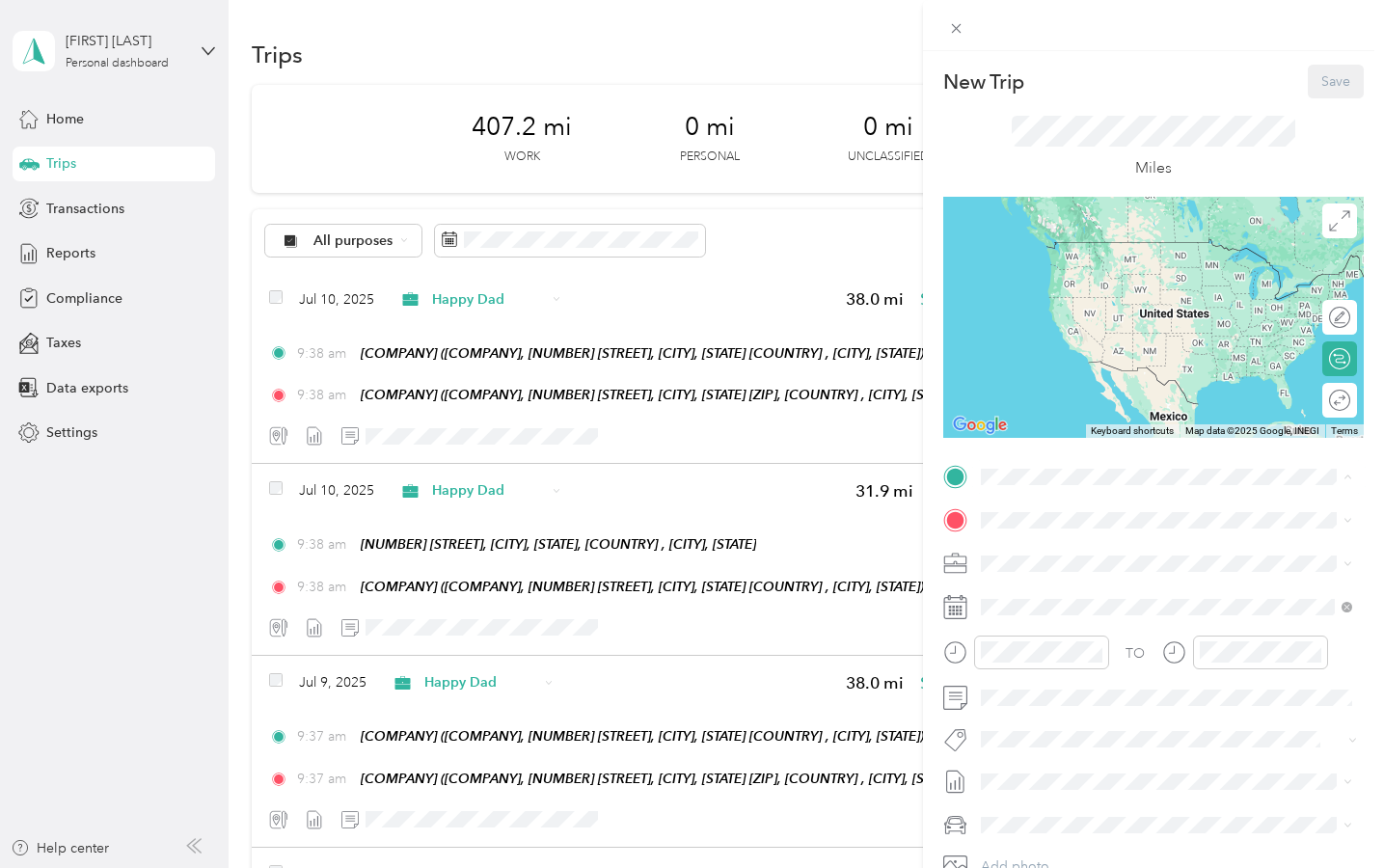 click on "[NUMBER] [STREET], [CITY], [STATE], [COUNTRY] , [ZIP], [CITY], [STATE], [COUNTRY]" at bounding box center (1180, 574) 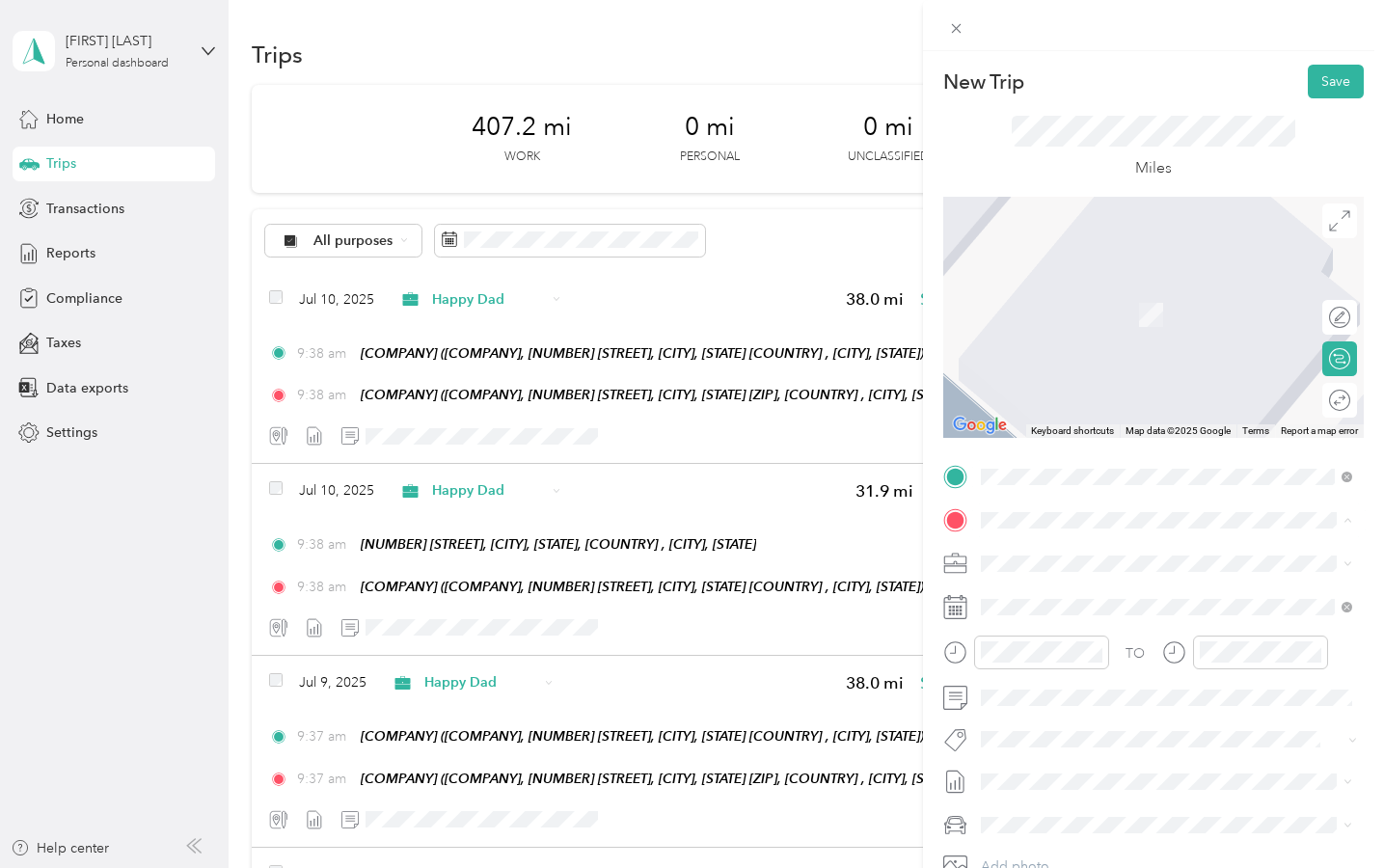 click on "[COMPANY] [COMPANY], [NUMBER] [STREET], [CITY], [STATE]  [ZIP], [COUNTRY] , [ZIP], [CITY], [STATE], [COUNTRY]" at bounding box center [1180, 709] 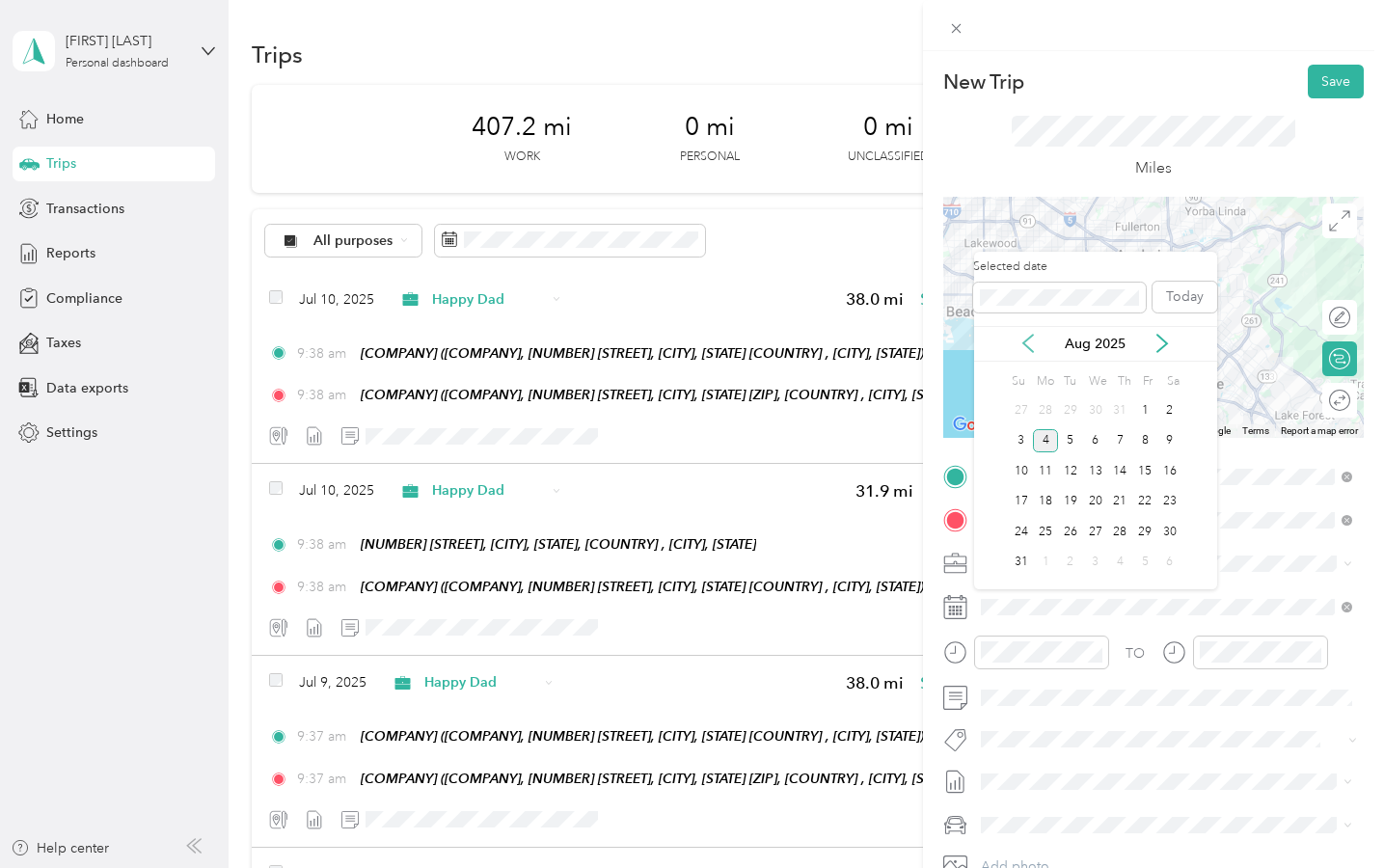 click 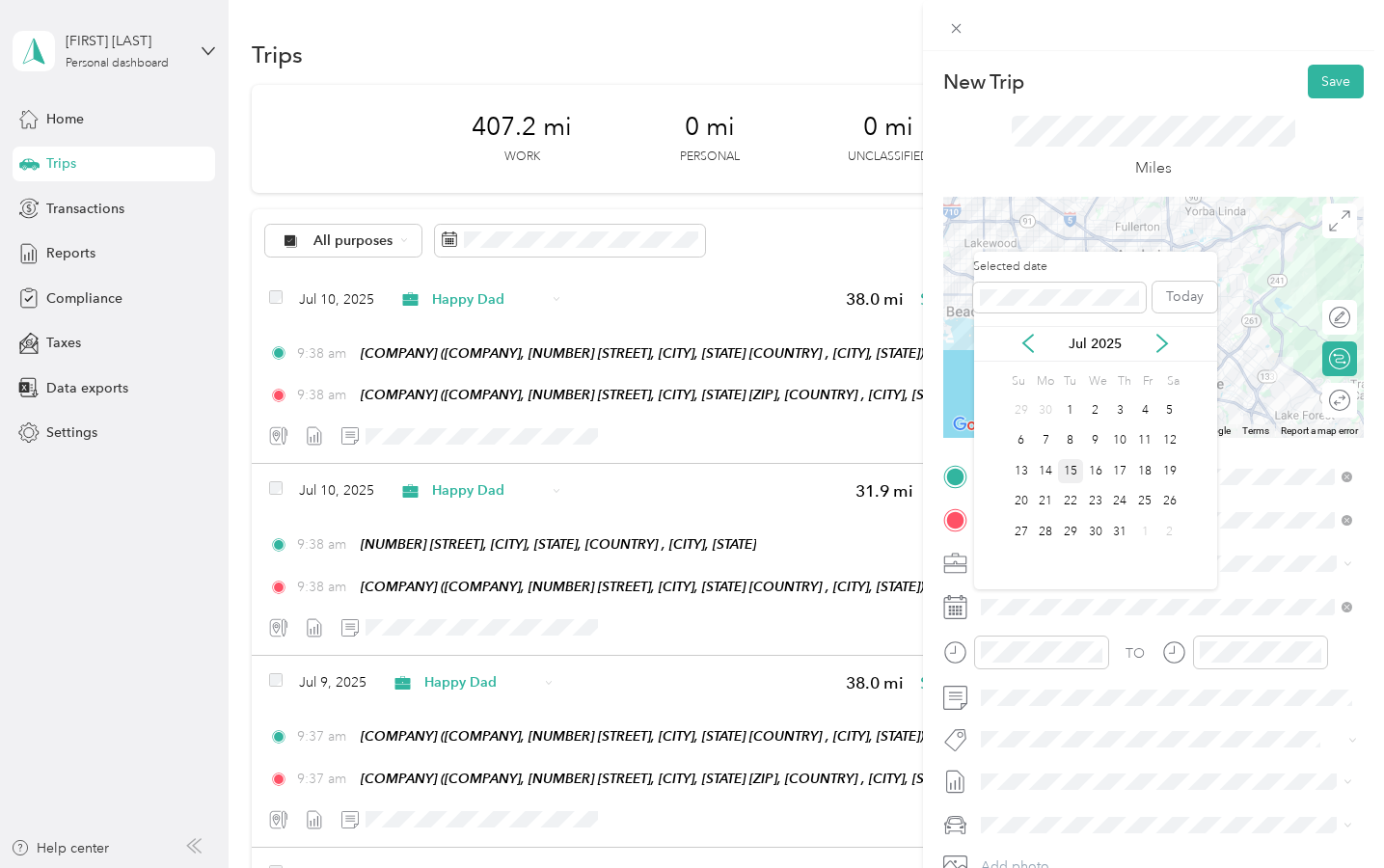 click on "15" at bounding box center (1071, 471) 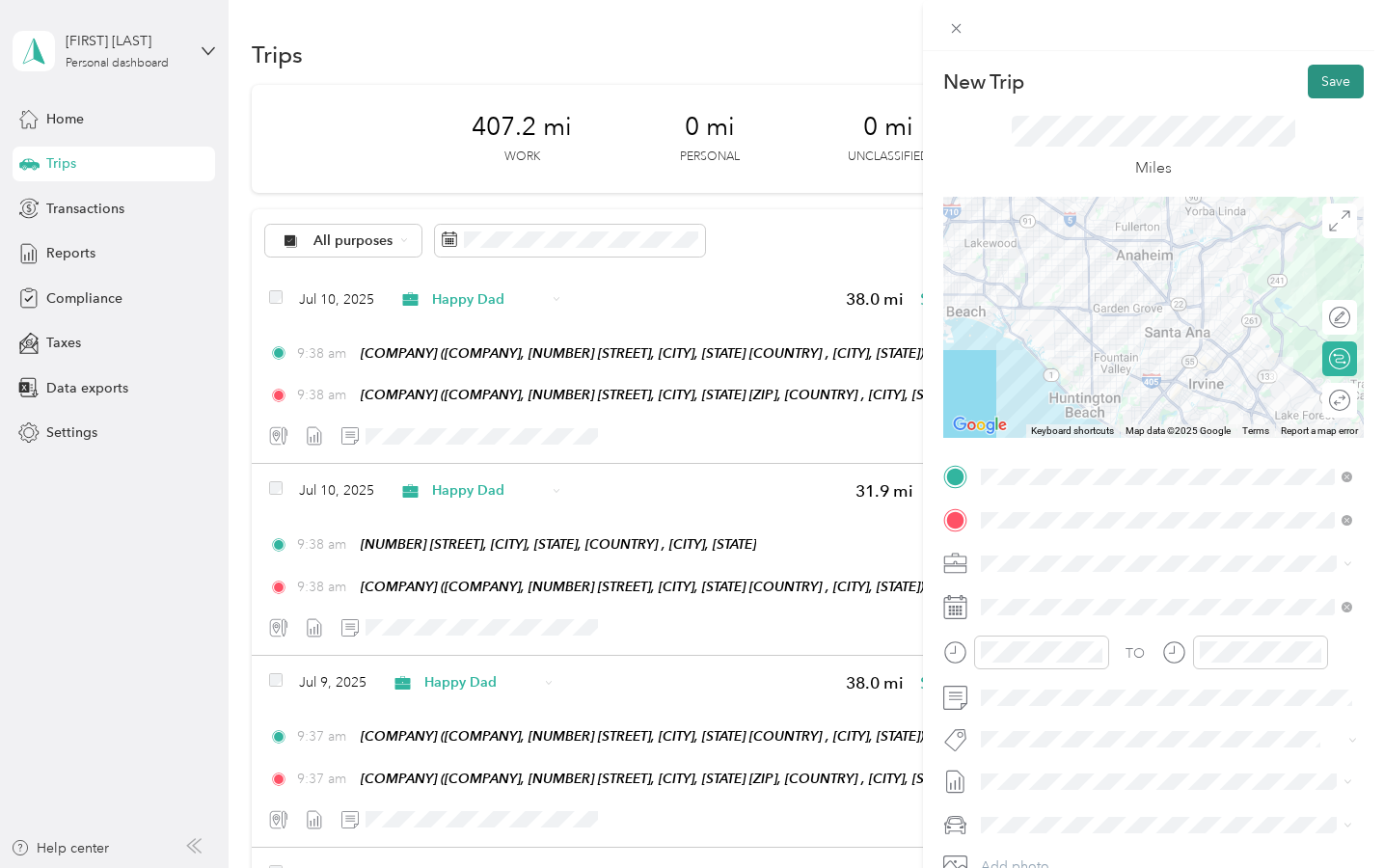 click on "Save" at bounding box center (1336, 81) 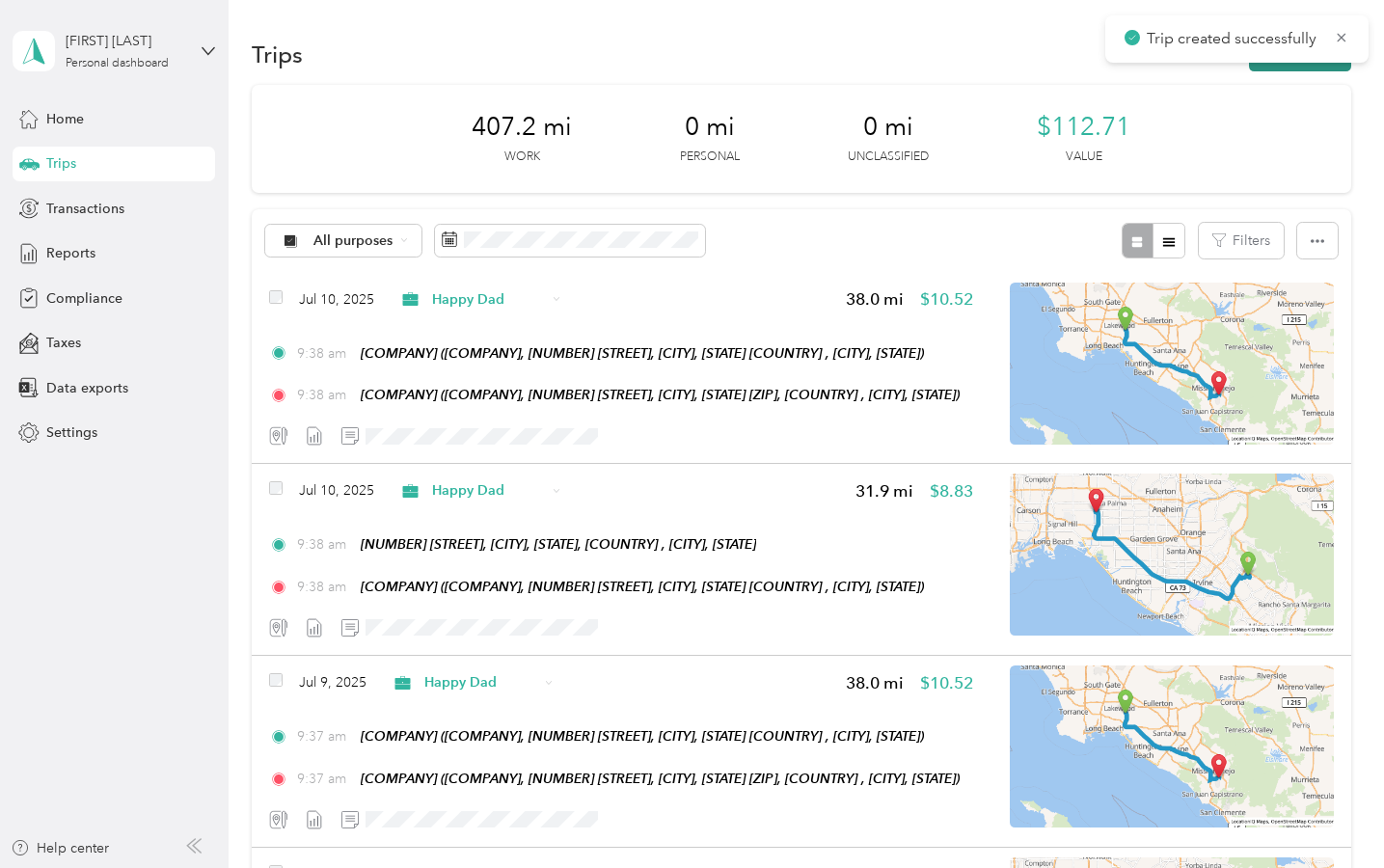 click on "New trip" at bounding box center [1300, 54] 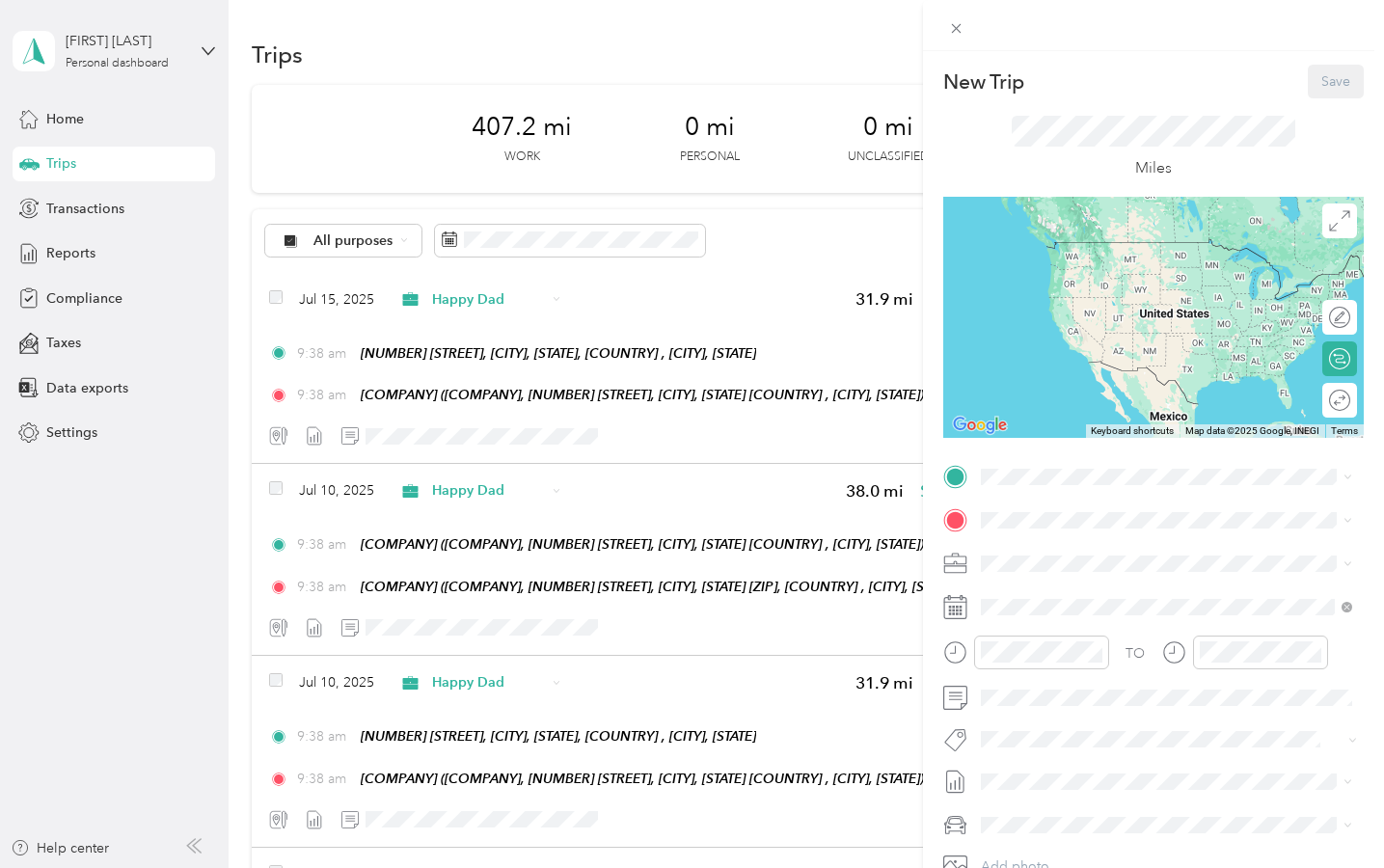 click on "TO Add photo" at bounding box center (1153, 692) 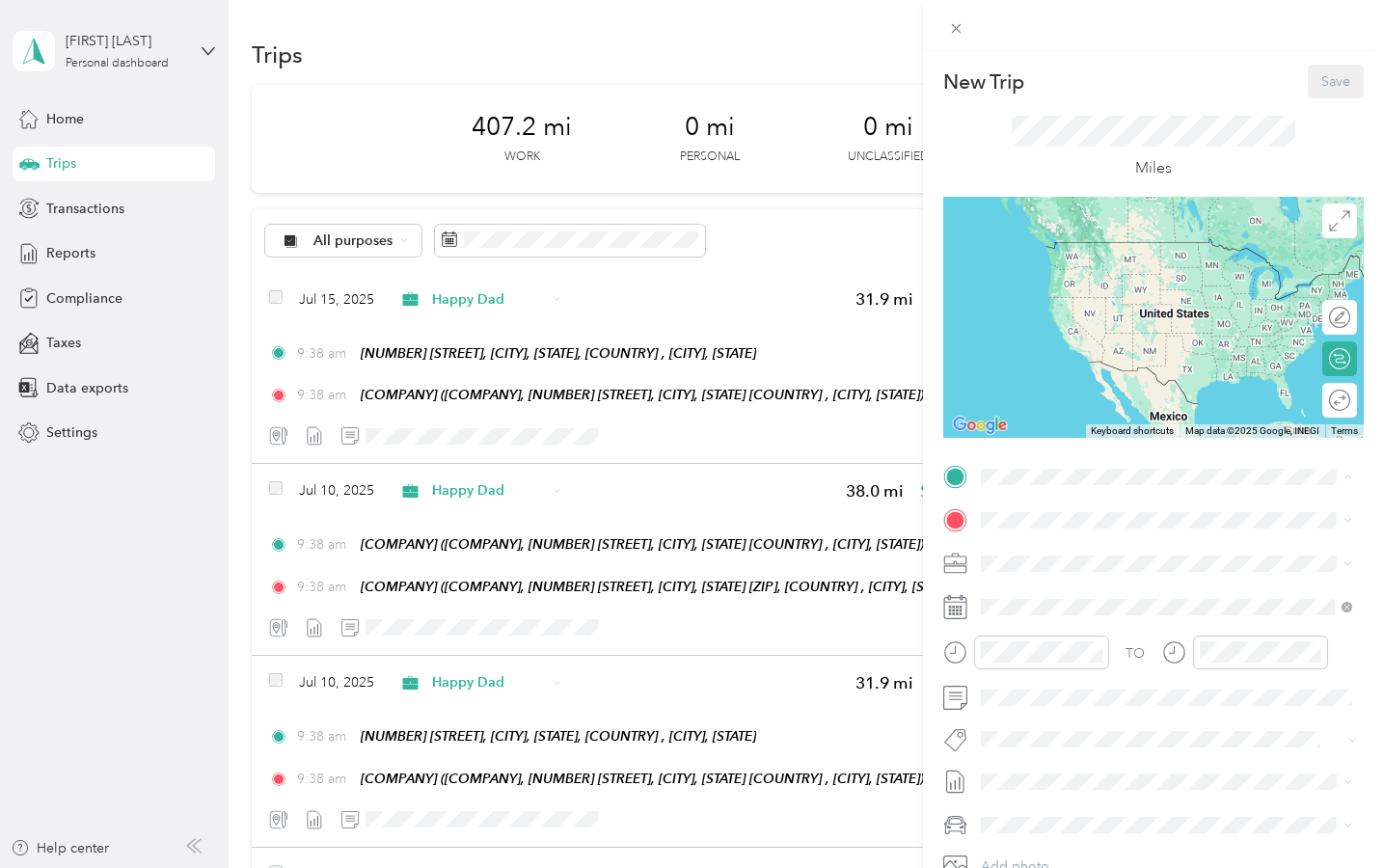 click on "[COMPANY] [COMPANY], [NUMBER] [STREET], [CITY], [STATE]  [ZIP], [COUNTRY] , [ZIP], [CITY], [STATE], [COUNTRY]" at bounding box center [1180, 665] 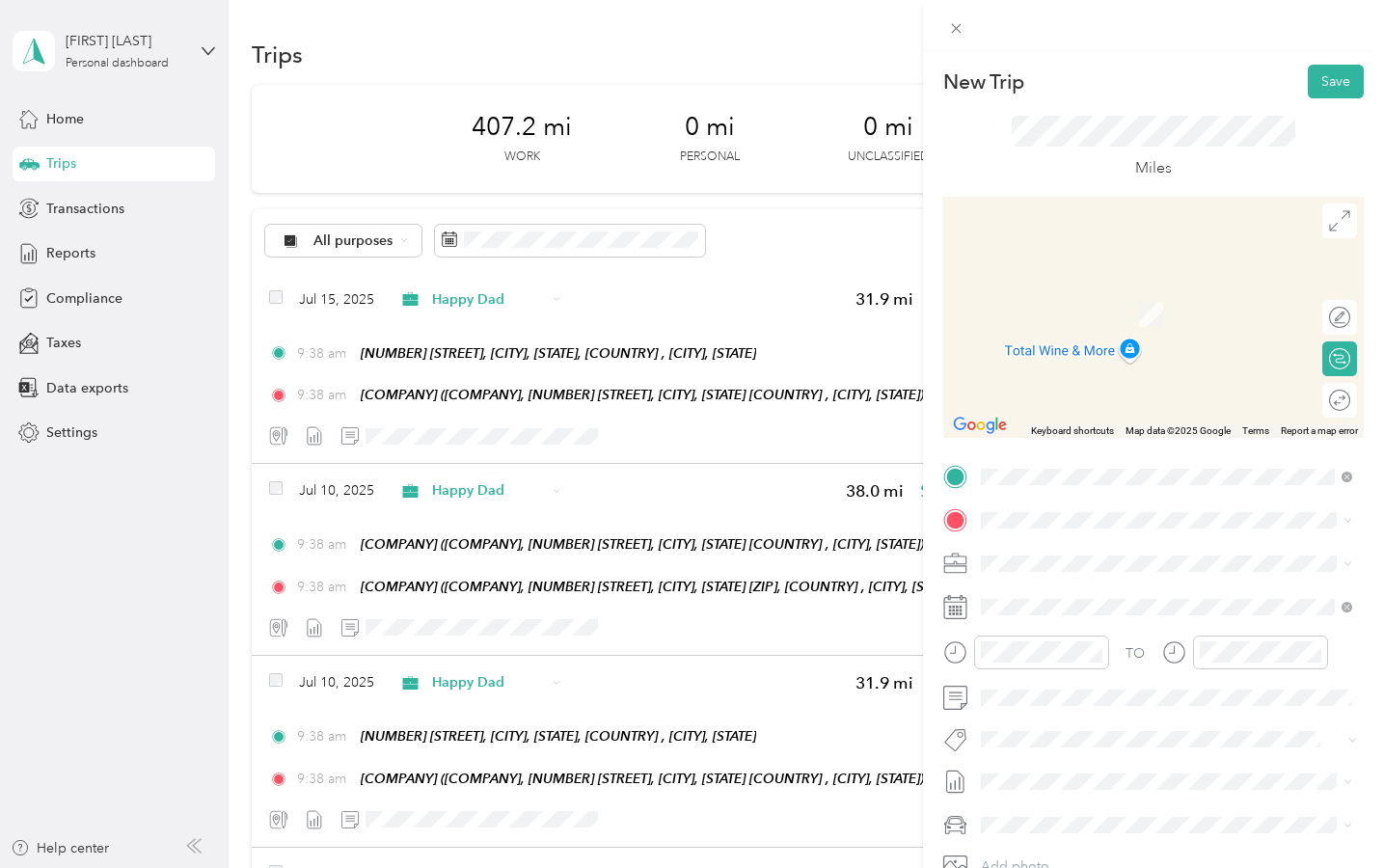 click on "[COMPANY] [COMPANY], [NUMBER] [STREET], [CITY], [STATE]  [ZIP], [COUNTRY] , [ZIP], [CITY], [STATE], [COUNTRY]" at bounding box center [1180, 796] 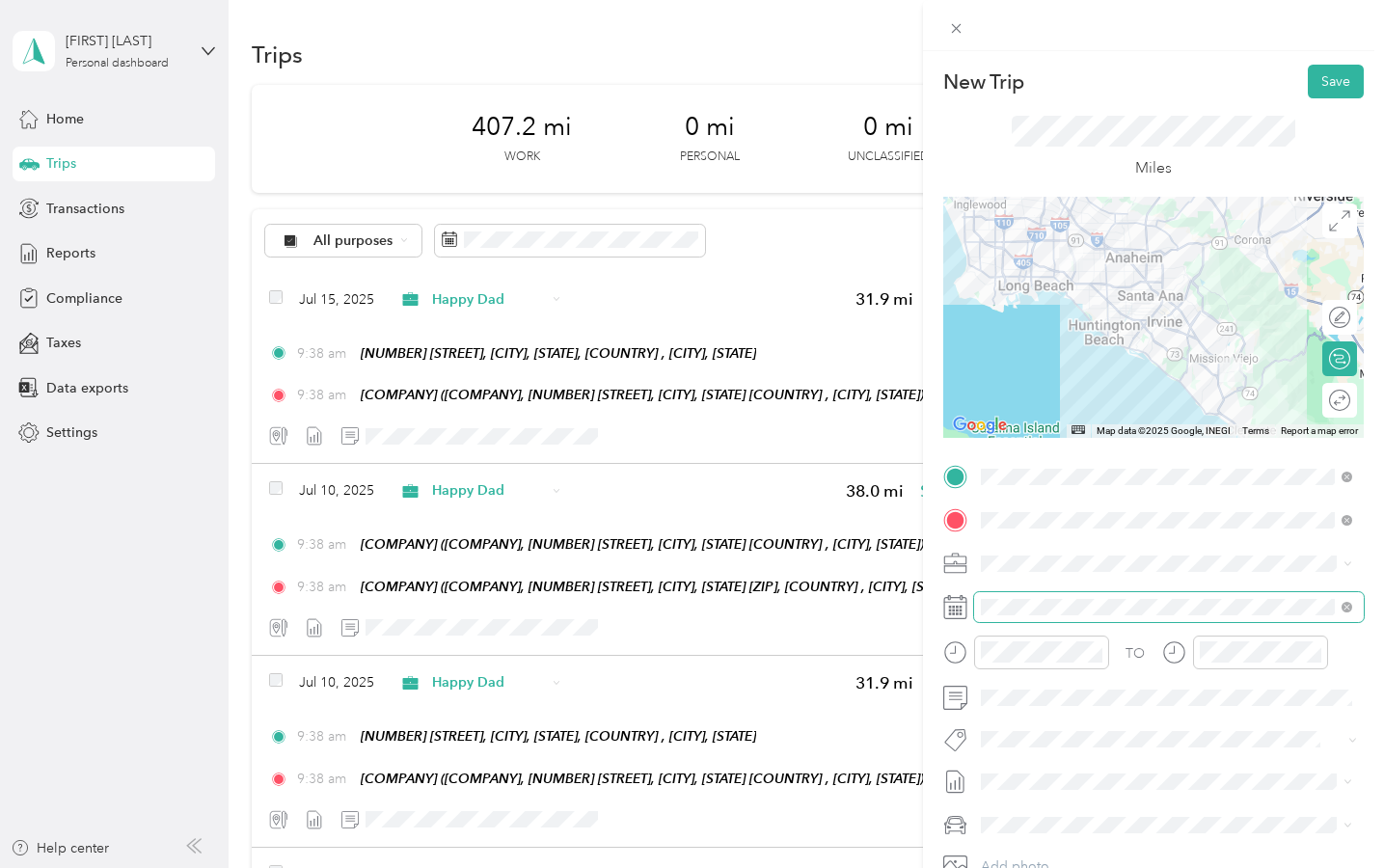 click at bounding box center (1169, 607) 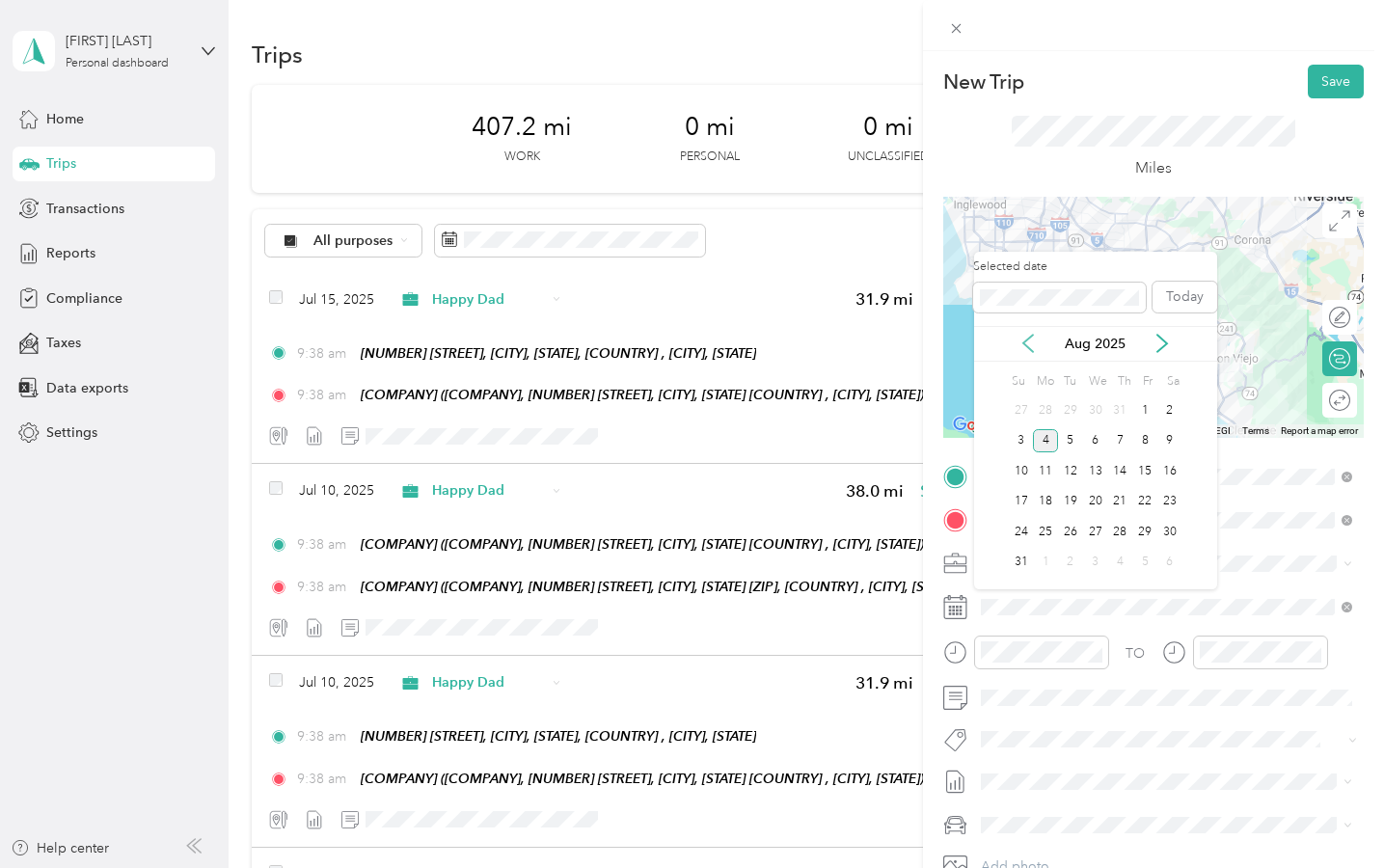 click 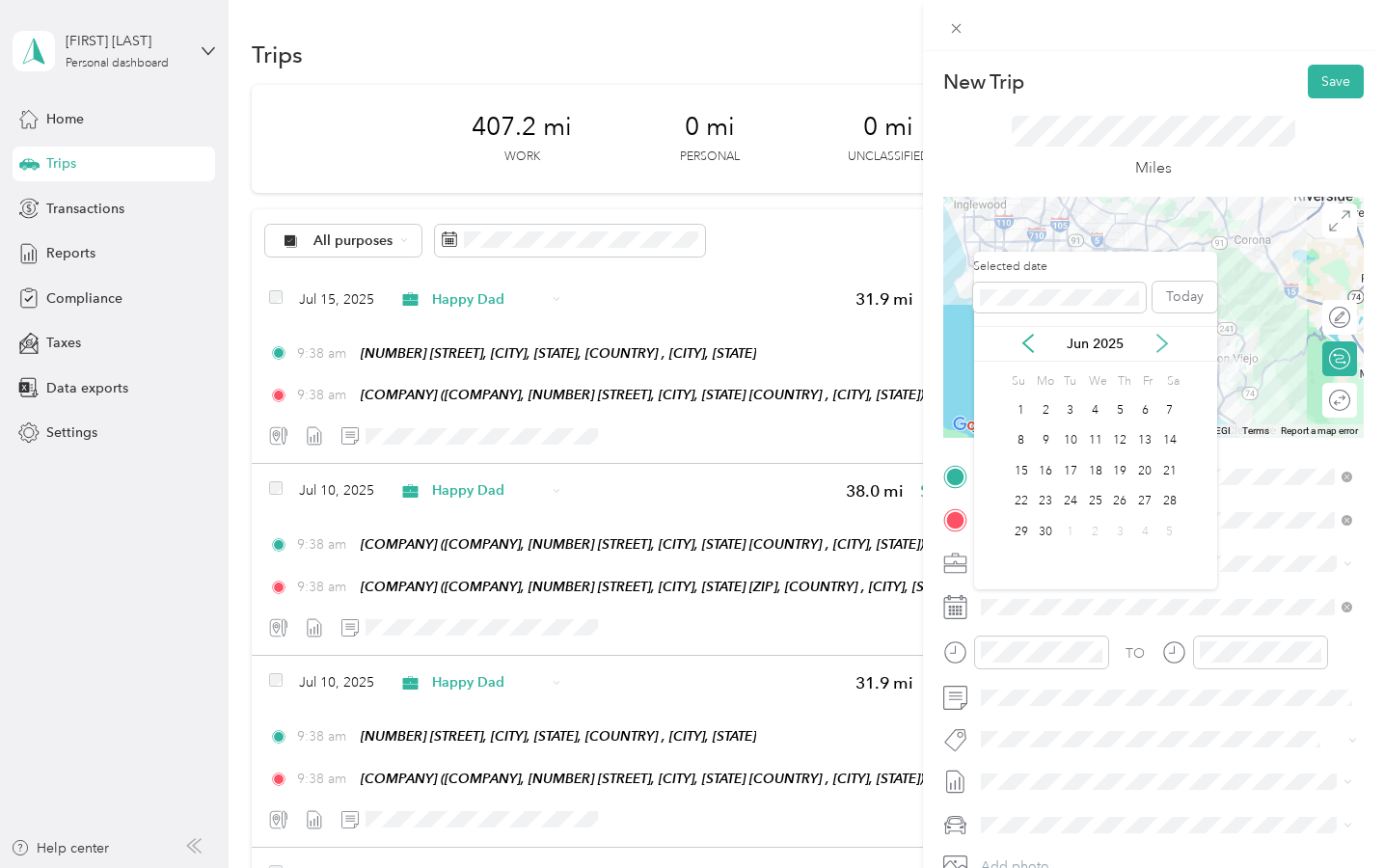 click 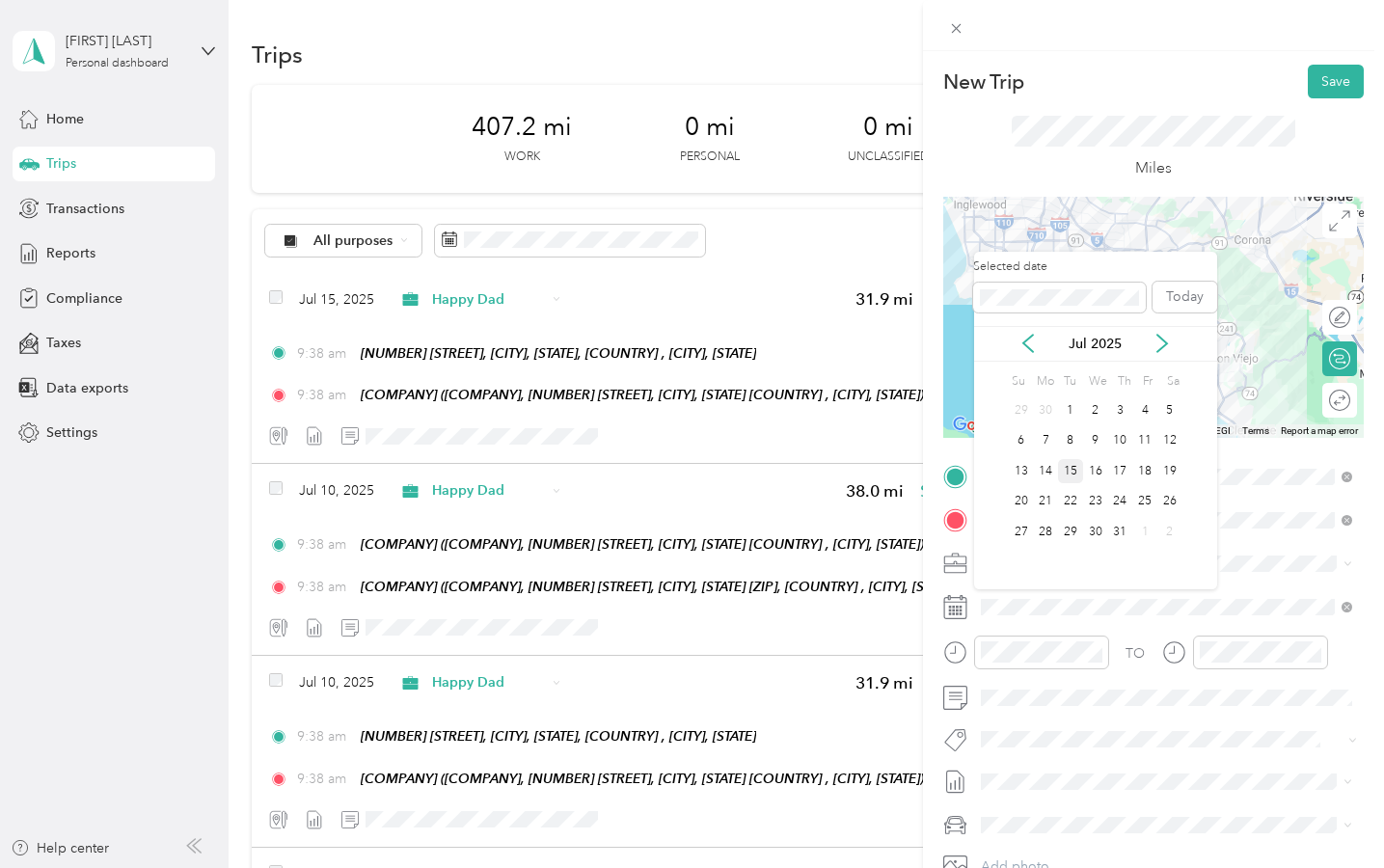 click on "15" at bounding box center (1071, 471) 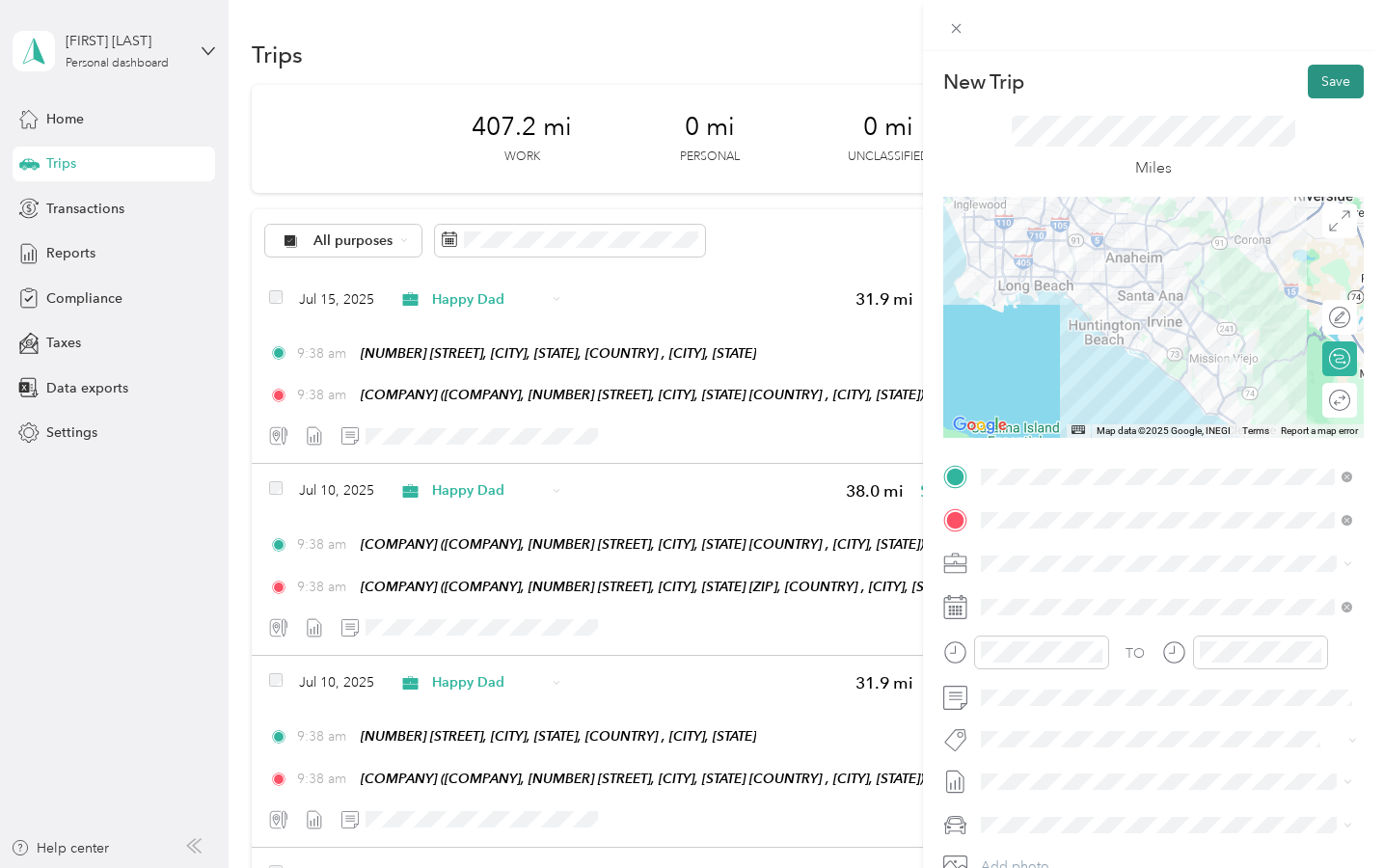 click on "Save" at bounding box center [1336, 81] 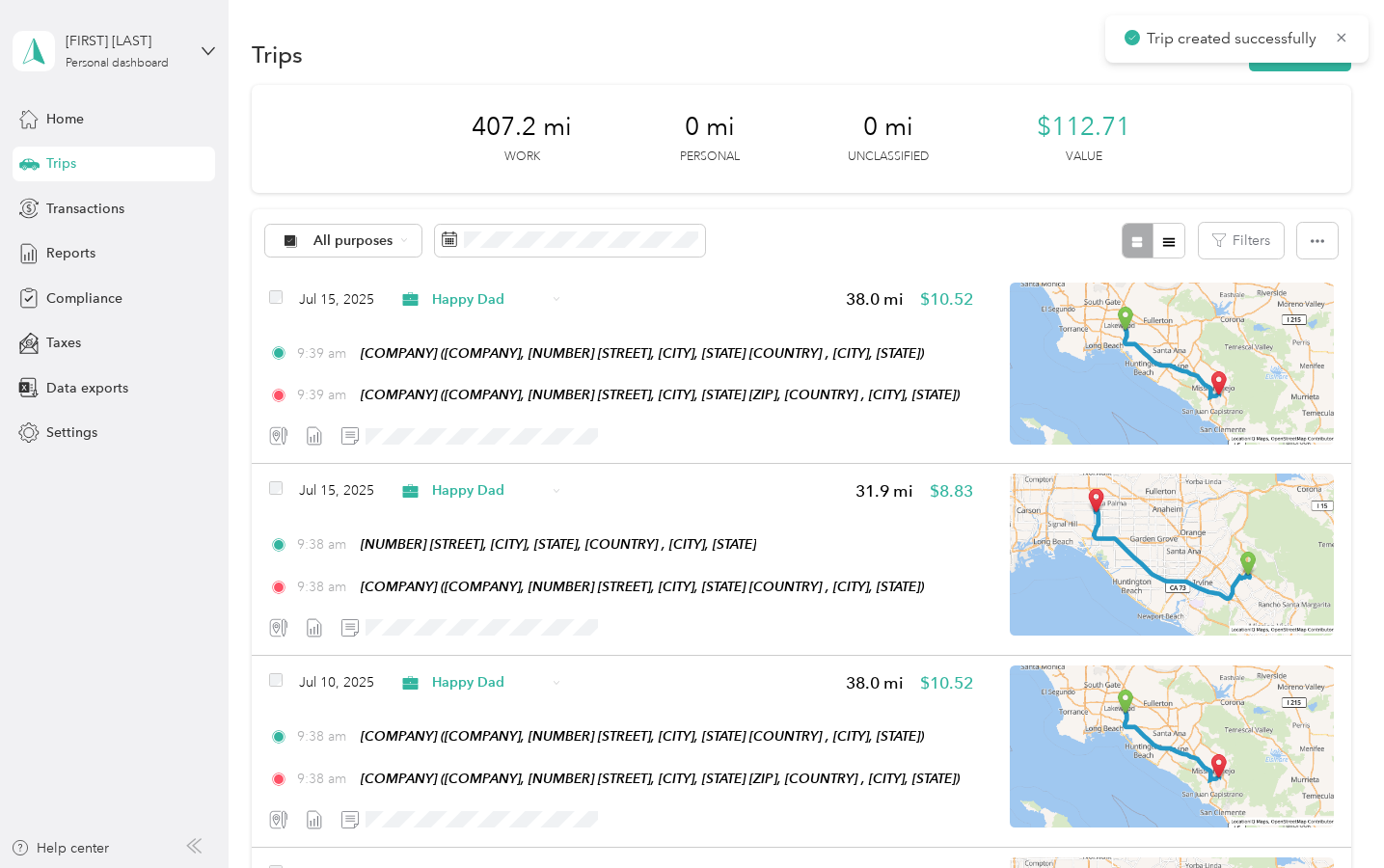 click on "Trip created successfully [FIRST] [LAST] Personal dashboard Home Trips Transactions Reports Compliance Taxes Data exports Settings   Help center Trips New trip 407.2   mi Work 0   mi Personal 0   mi Unclassified $112.71 Value All purposes Filters Jul 15, 2025 Happy Dad 38.0   mi $10.52 9:39 am [COMPANY] ([COMPANY], [NUMBER] [STREET], [CITY], [STATE]  [COUNTRY] , [CITY], [STATE]) 9:39 am [COMPANY] ([COMPANY], [NUMBER] [STREET], [CITY], [STATE]  [COUNTRY] , [CITY], [STATE]) Jul 15, 2025 Happy Dad 31.9   mi $8.83 9:38 am [COMPANY] ([NUMBER] [STREET], [CITY], [STATE], [COUNTRY] , [CITY], [STATE]) 9:38 am [COMPANY] ([COMPANY], [NUMBER] [STREET], [CITY], [STATE]  [COUNTRY] , [CITY], [STATE]) Jul 10, 2025 Happy Dad 38.0   mi $10.52 9:38 am [COMPANY] ([COMPANY], [NUMBER] [STREET], [CITY], [STATE]  [COUNTRY] , [CITY], [STATE]) 9:38 am [COMPANY] ([COMPANY], [NUMBER] [STREET], [CITY], [STATE]  [COUNTRY] , [CITY], [STATE]) Jul 10, 2025 Happy Dad 31.9" at bounding box center [687, 434] 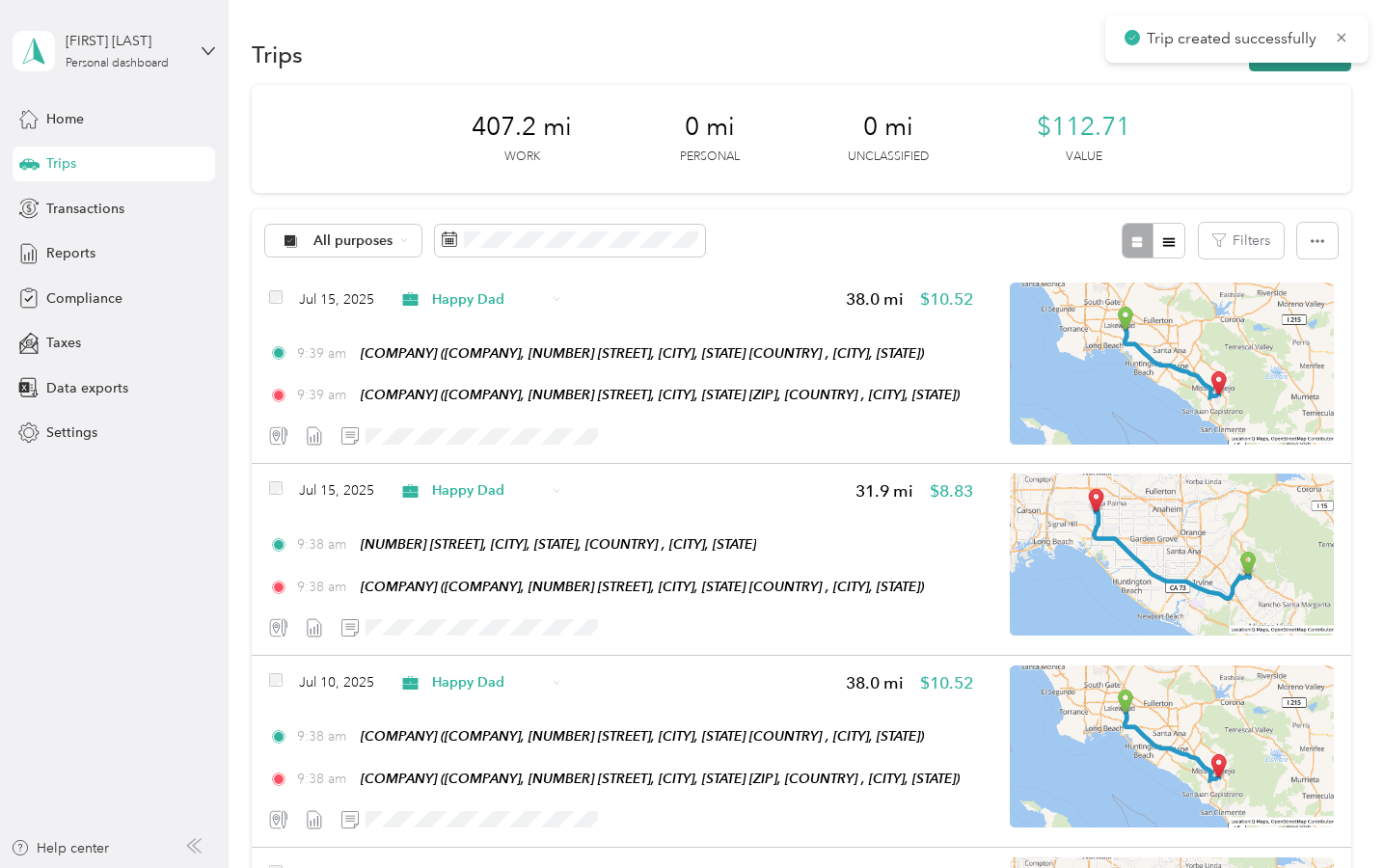 click on "New trip" at bounding box center [1300, 54] 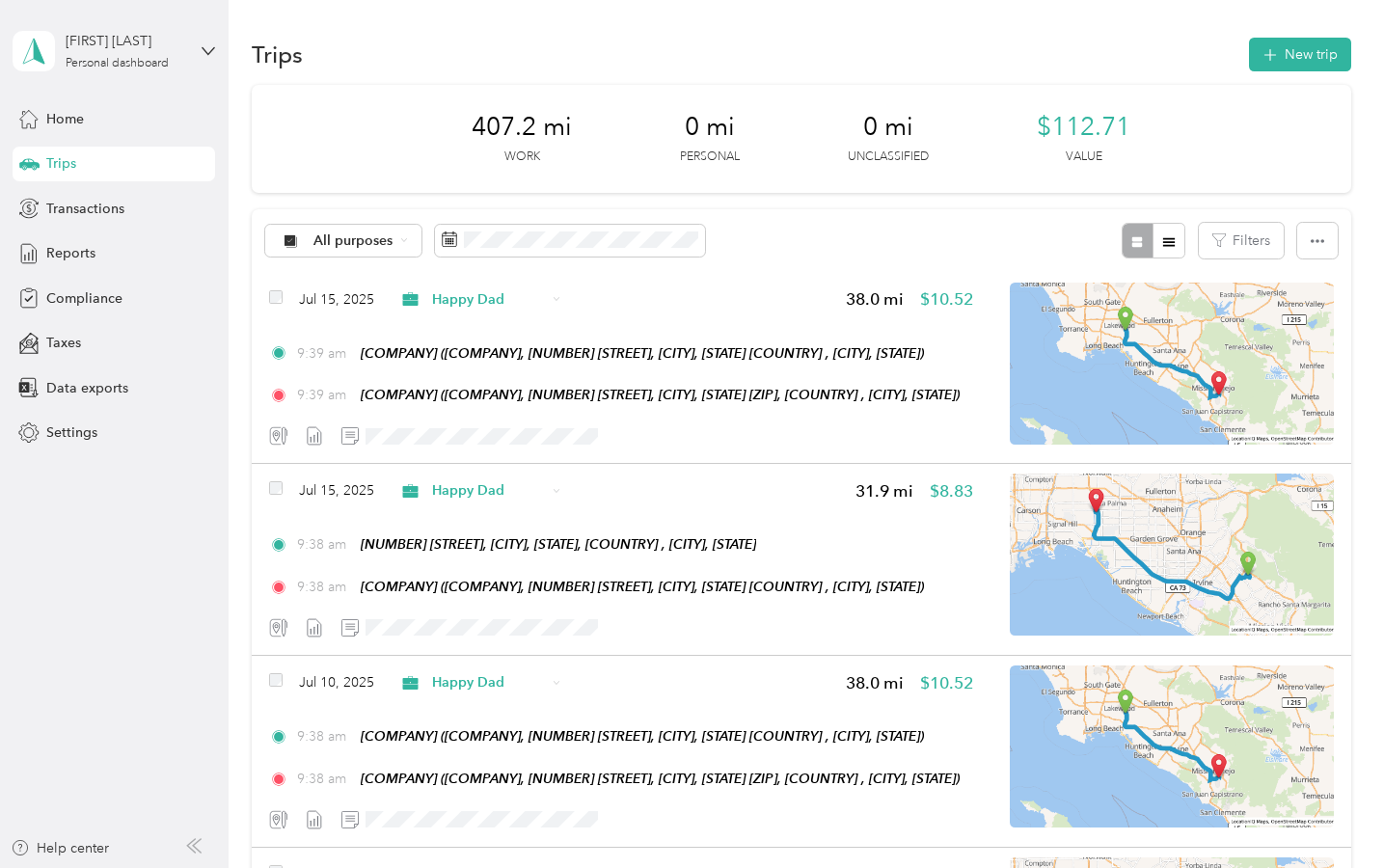 click on "New Trip Save" at bounding box center (1354, 81) 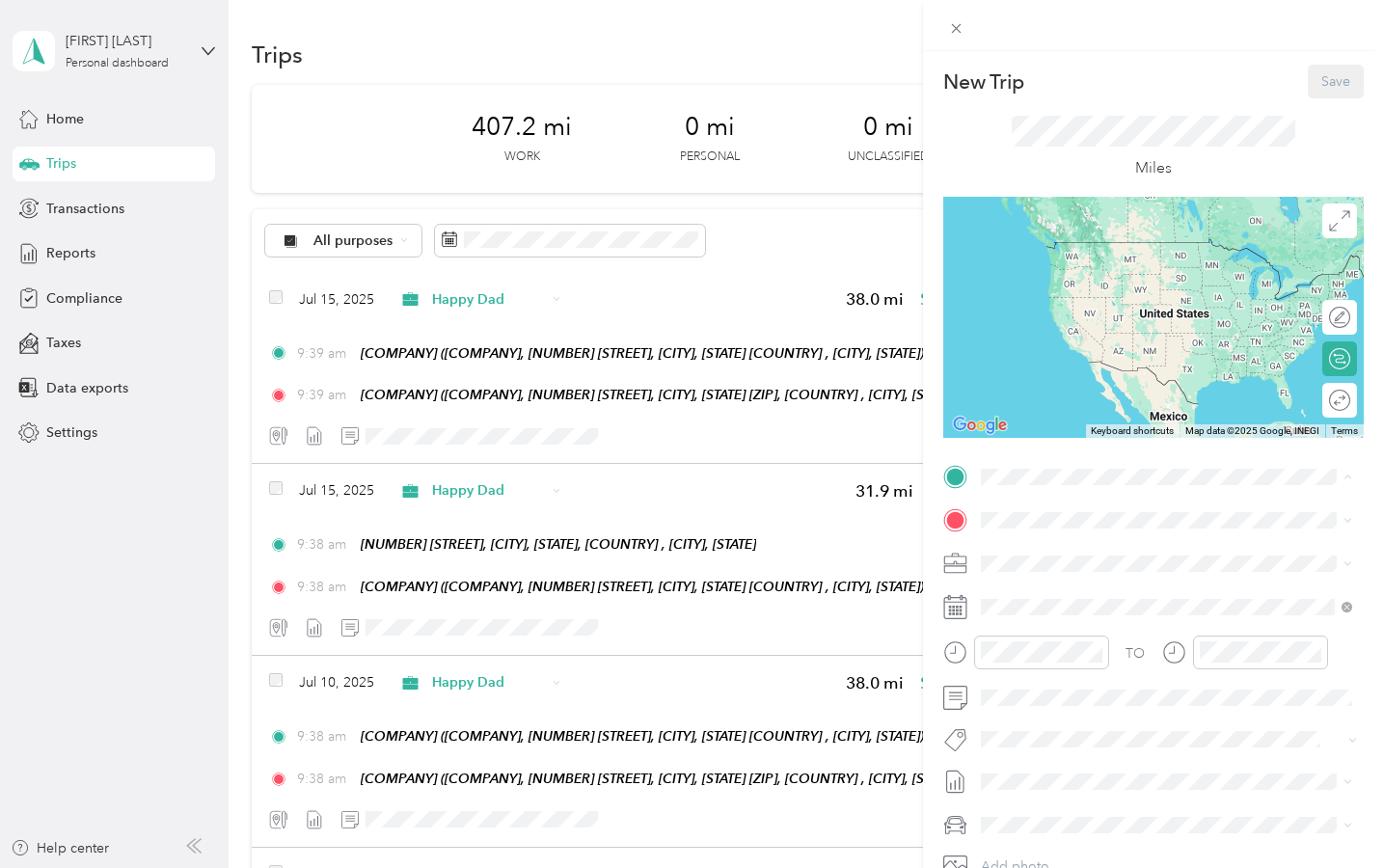 click on "[NUMBER] [STREET], [CITY], [STATE], [COUNTRY] , [ZIP], [CITY], [STATE], [COUNTRY]" at bounding box center [1170, 584] 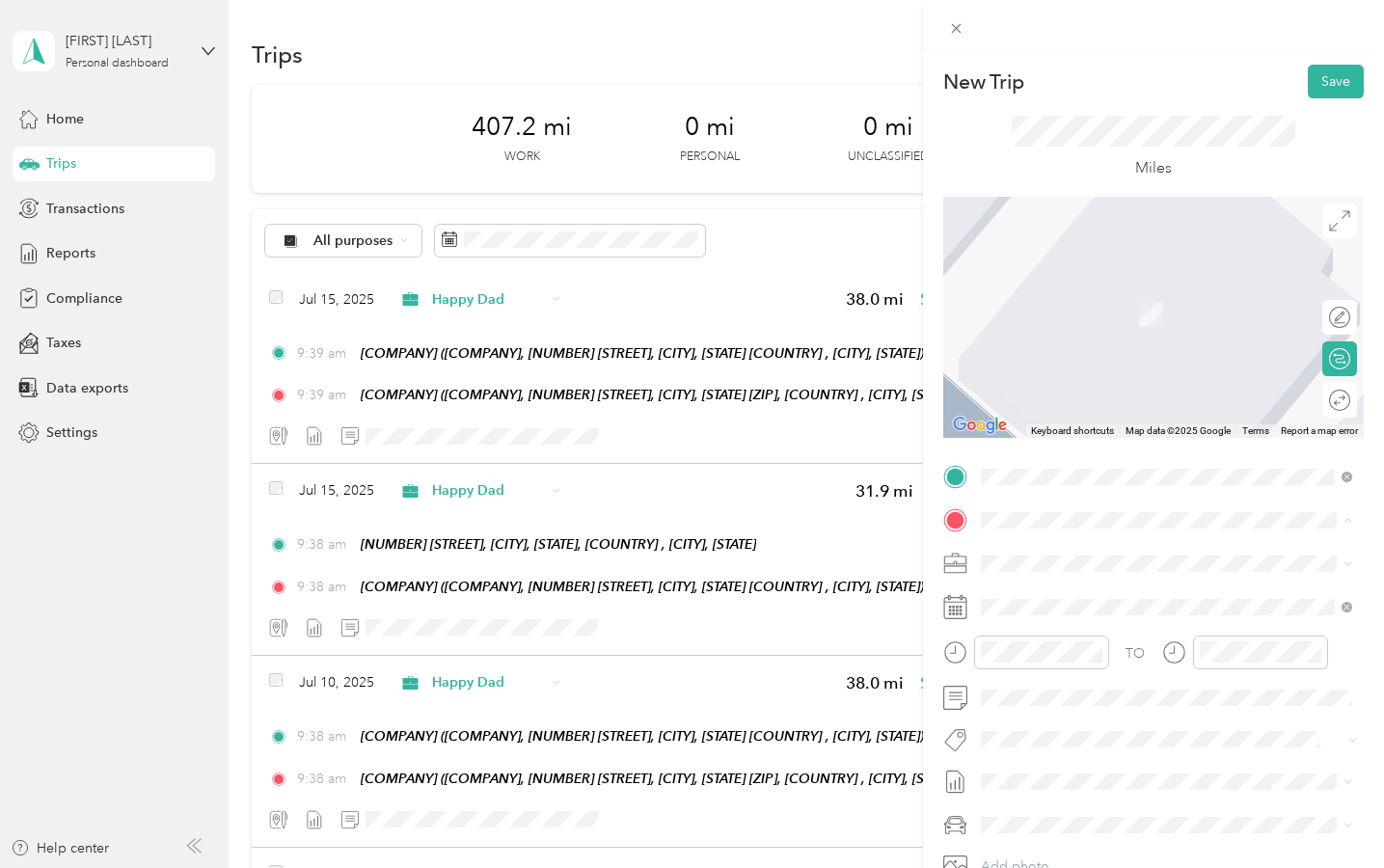 click on "[COMPANY] [COMPANY], [NUMBER] [STREET], [CITY], [STATE]  [ZIP], [COUNTRY] , [ZIP], [CITY], [STATE], [COUNTRY]" at bounding box center (1180, 709) 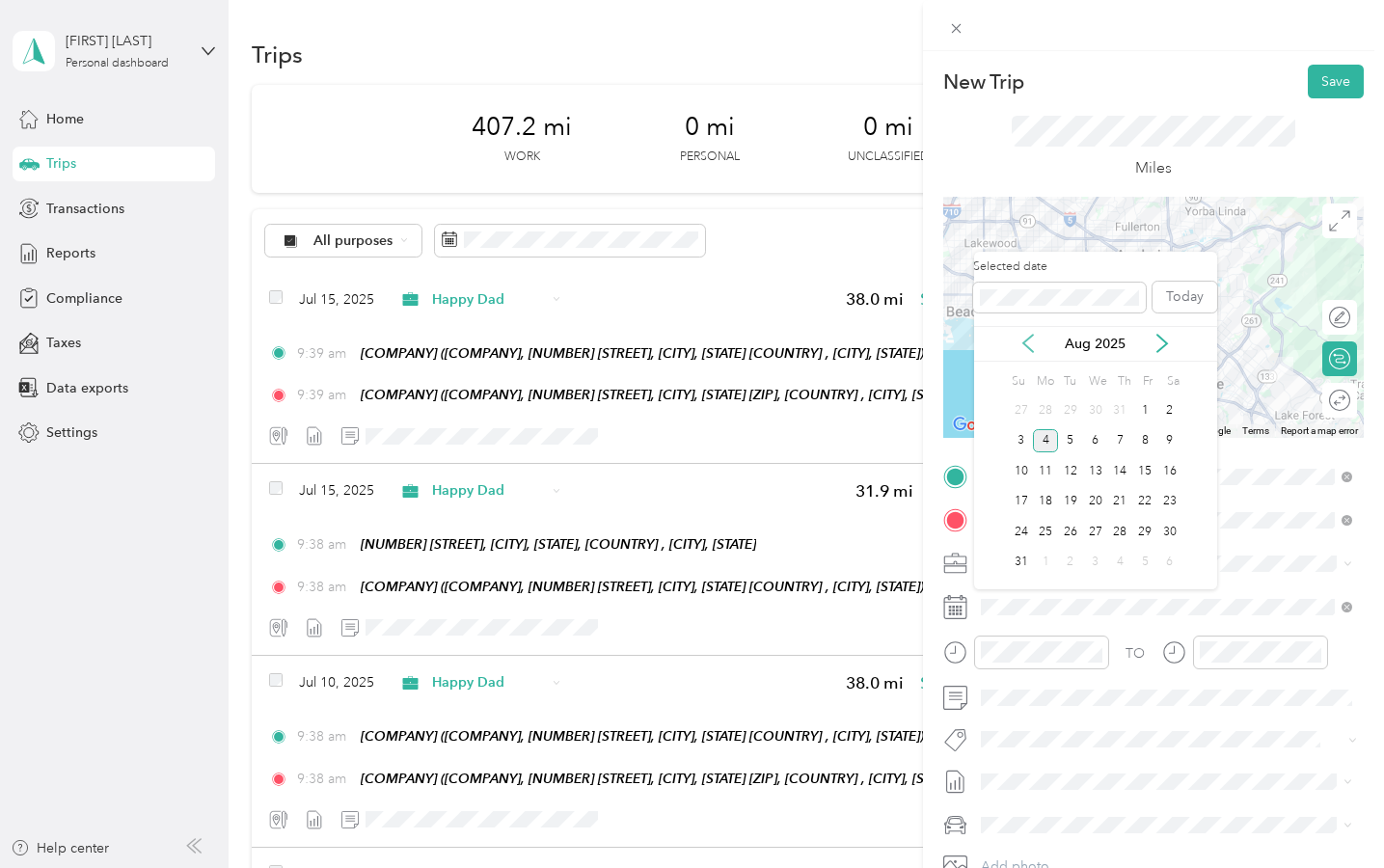 click 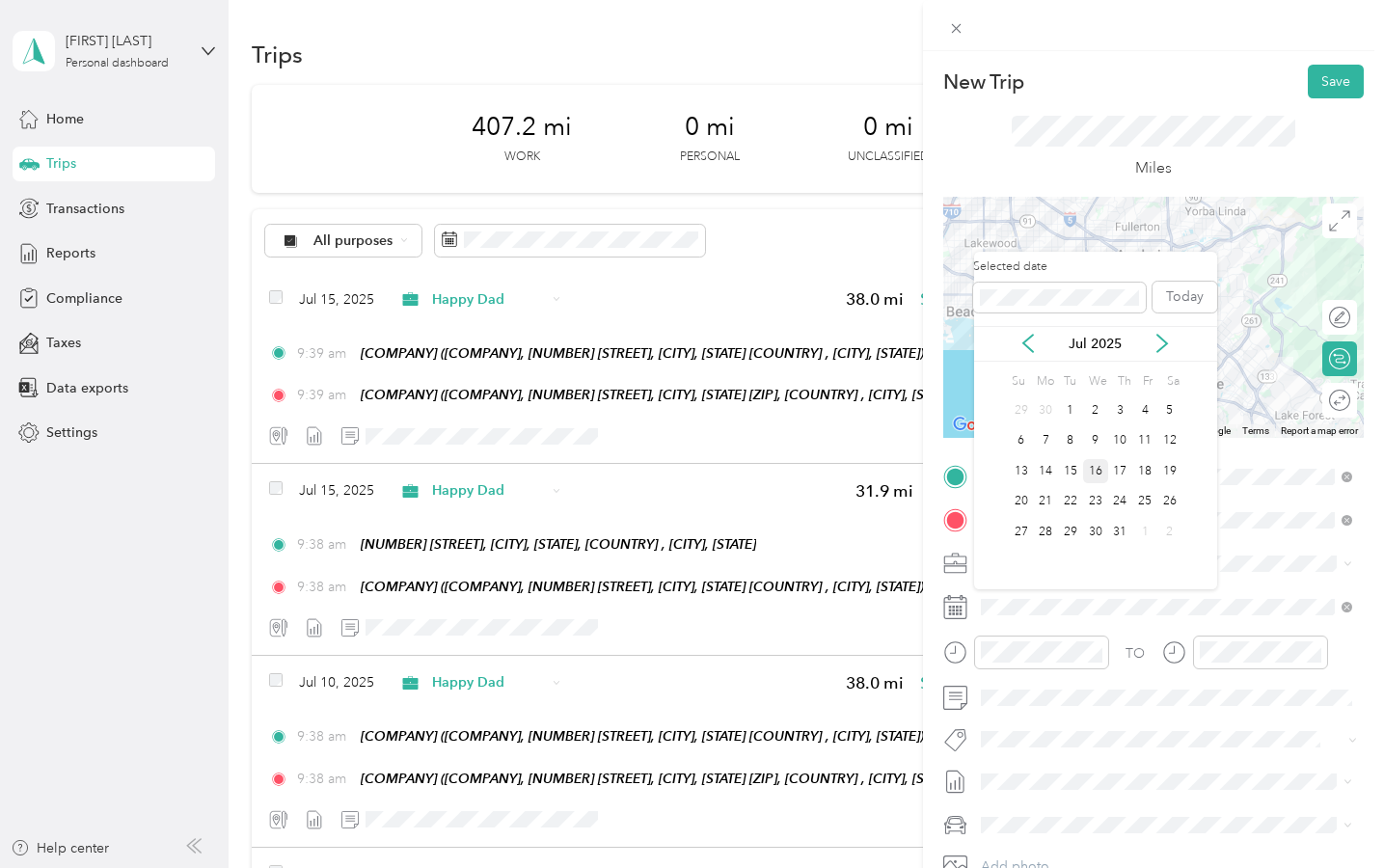 click on "16" at bounding box center [1096, 471] 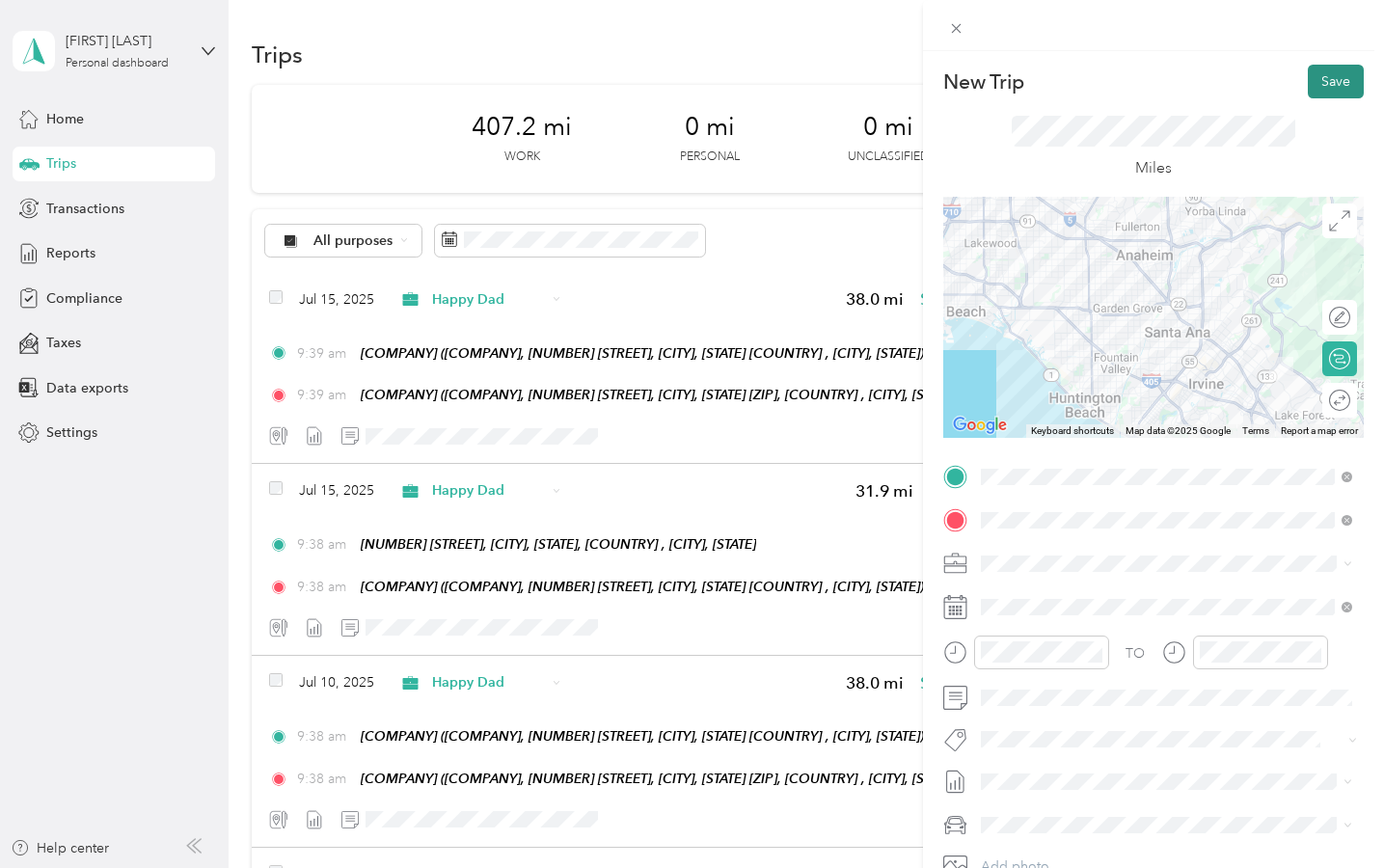 click on "Save" at bounding box center (1336, 81) 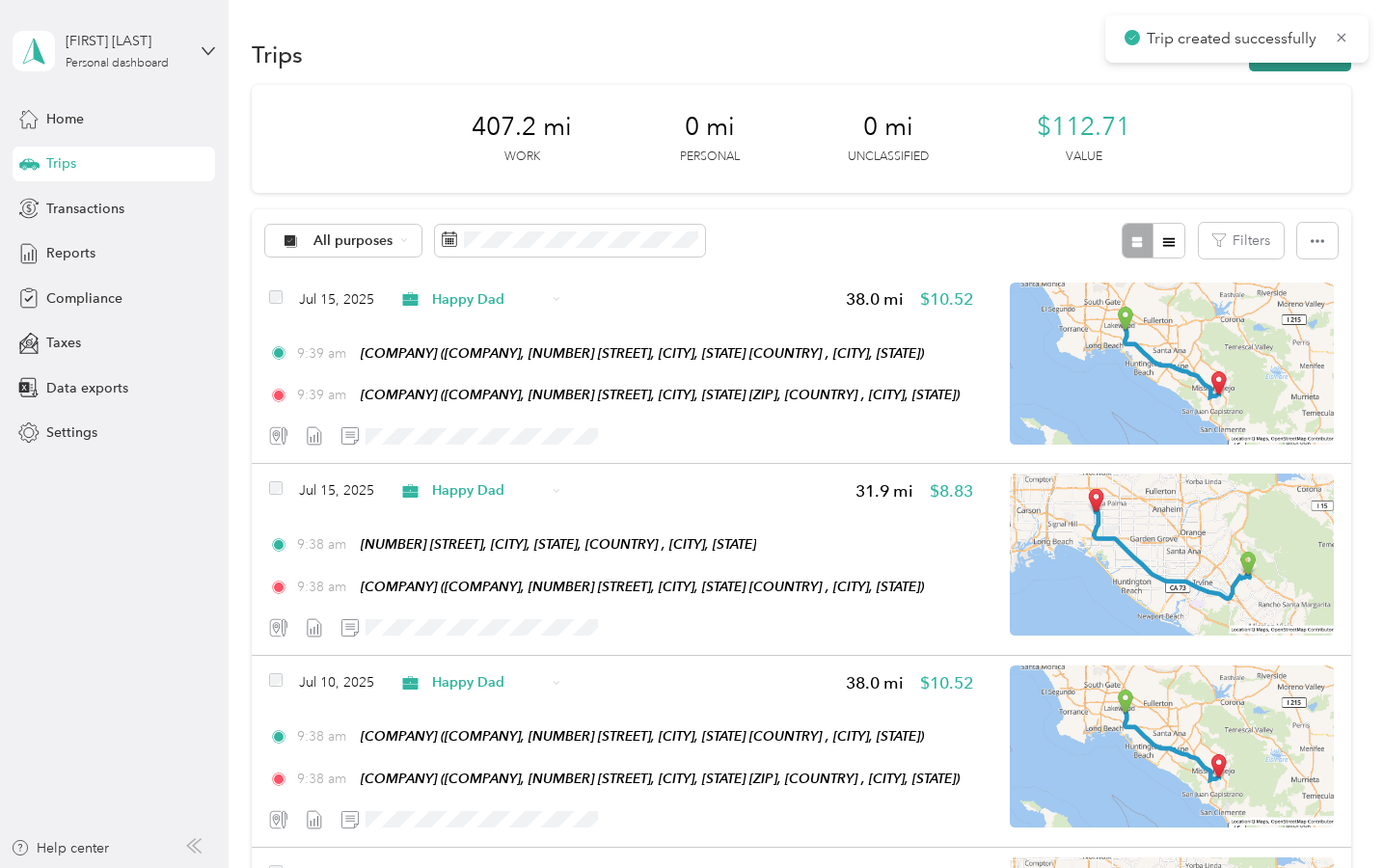 click on "New trip" at bounding box center [1300, 54] 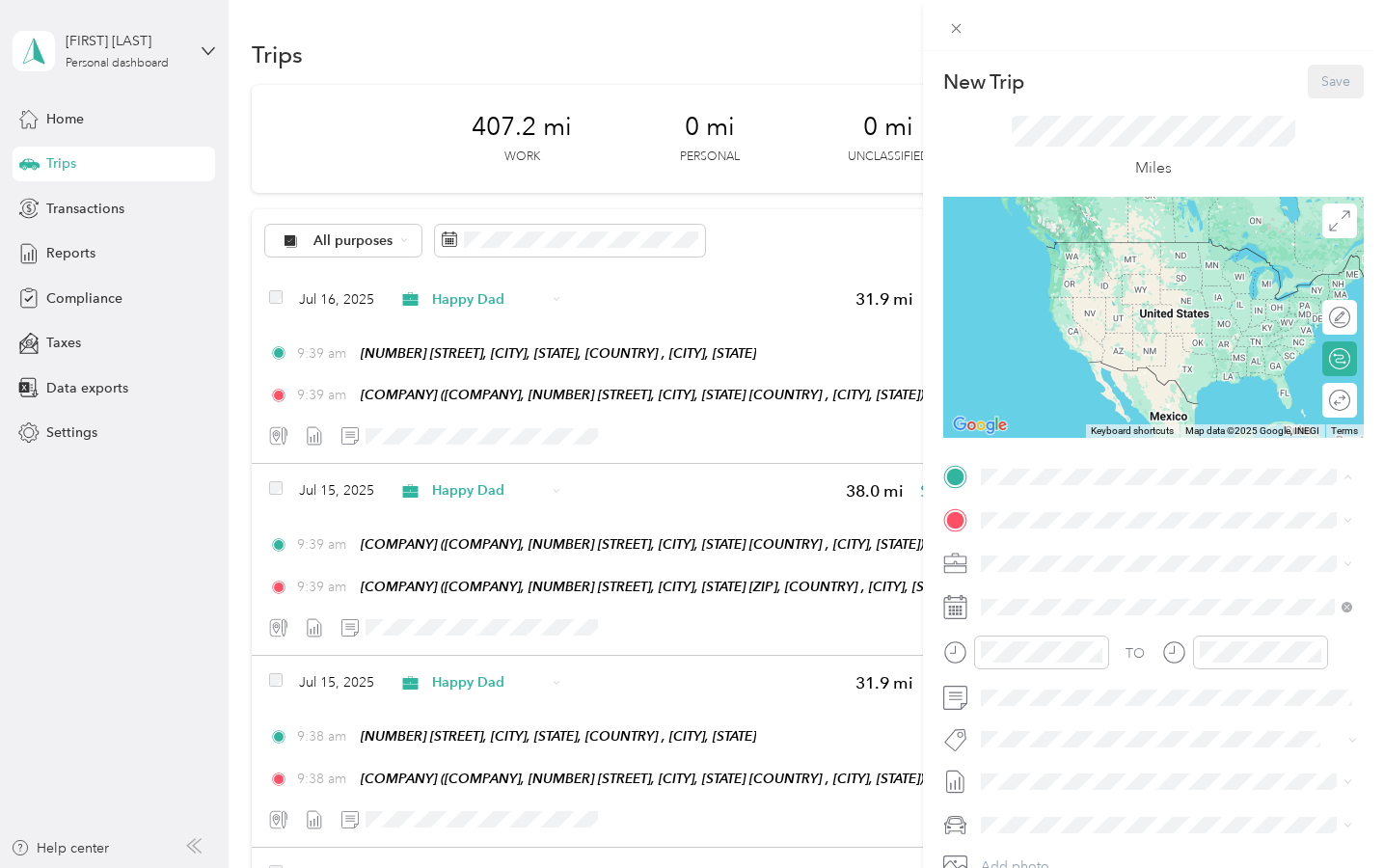 click on "[COMPANY] [COMPANY], [NUMBER] [STREET], [CITY], [STATE]  [ZIP], [COUNTRY] , [ZIP], [CITY], [STATE], [COUNTRY]" at bounding box center [1160, 675] 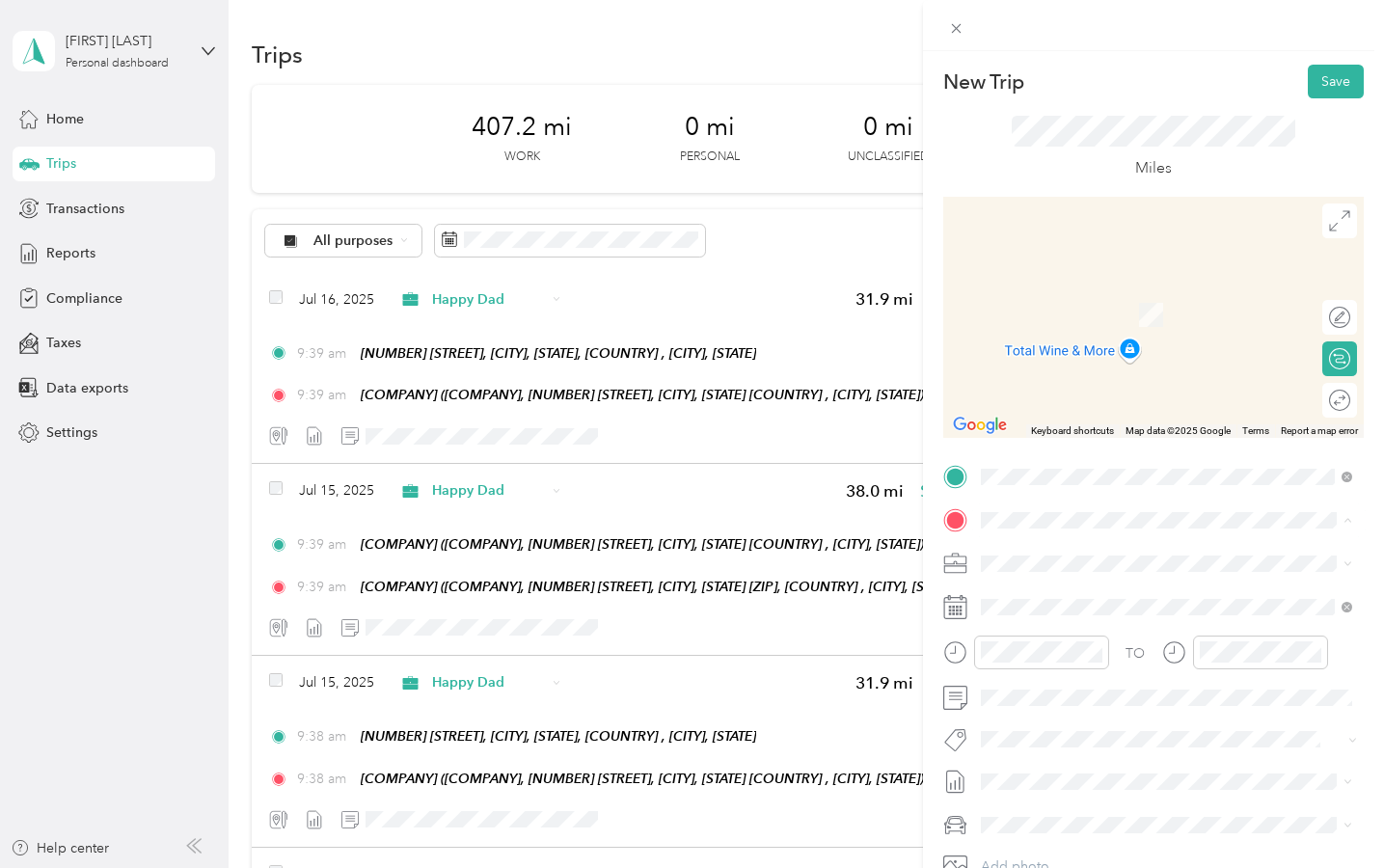 click on "[COMPANY] [COMPANY], [NUMBER] [STREET], [CITY], [STATE]  [ZIP], [COUNTRY] , [ZIP], [CITY], [STATE], [COUNTRY]" at bounding box center [1166, 800] 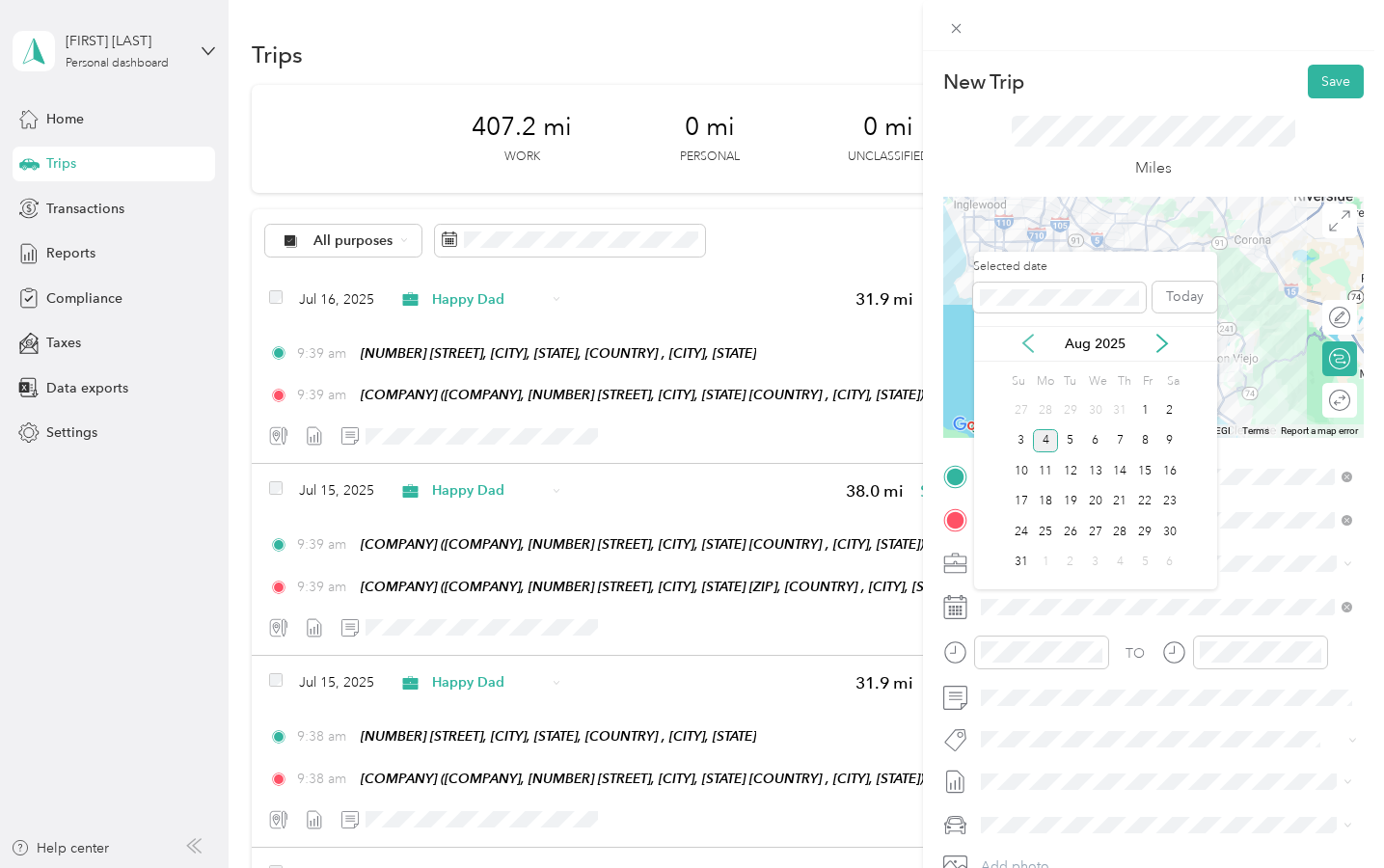 click 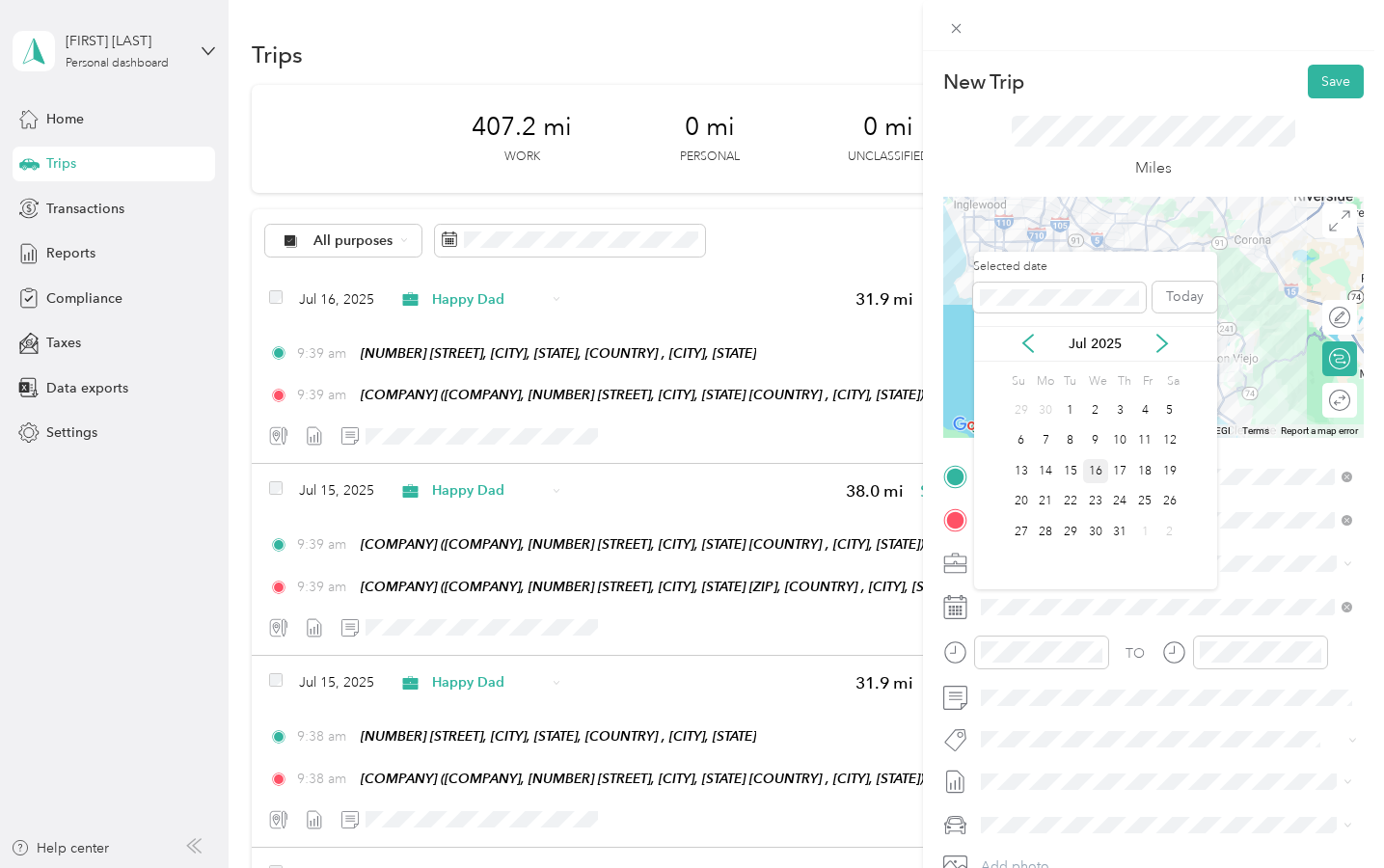 click on "16" at bounding box center [1096, 471] 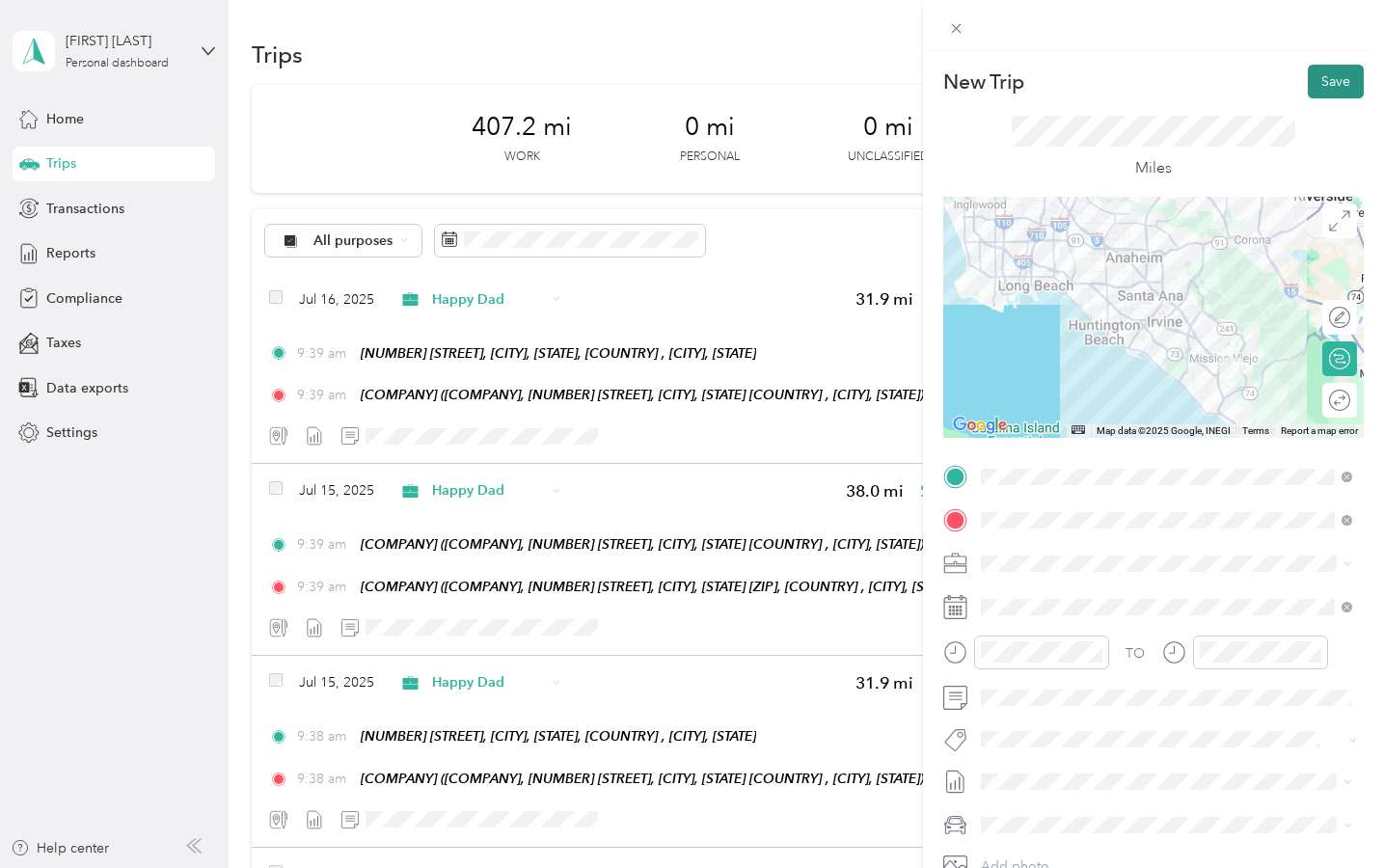 click on "Save" at bounding box center [1336, 81] 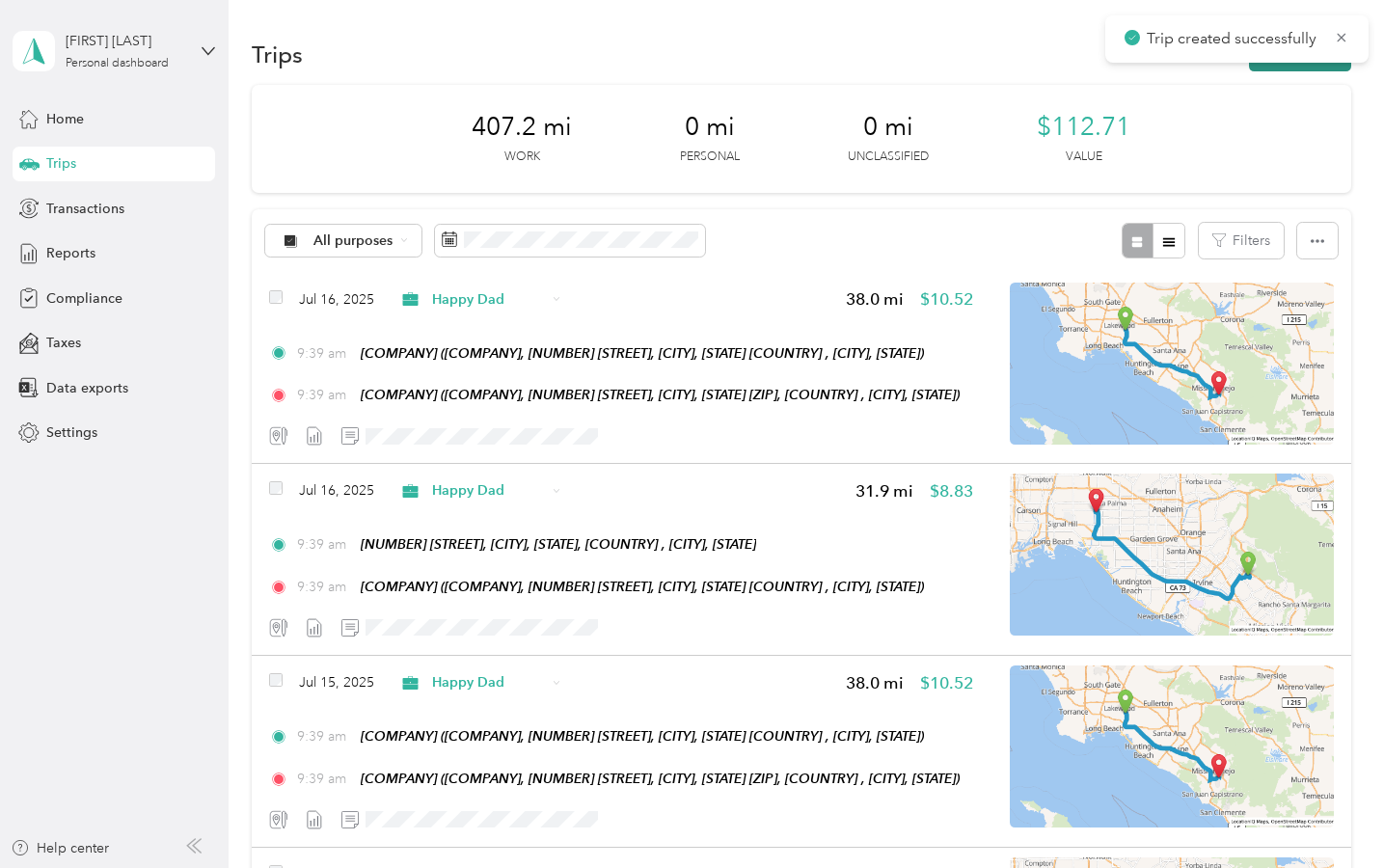 click on "New trip" at bounding box center (1300, 54) 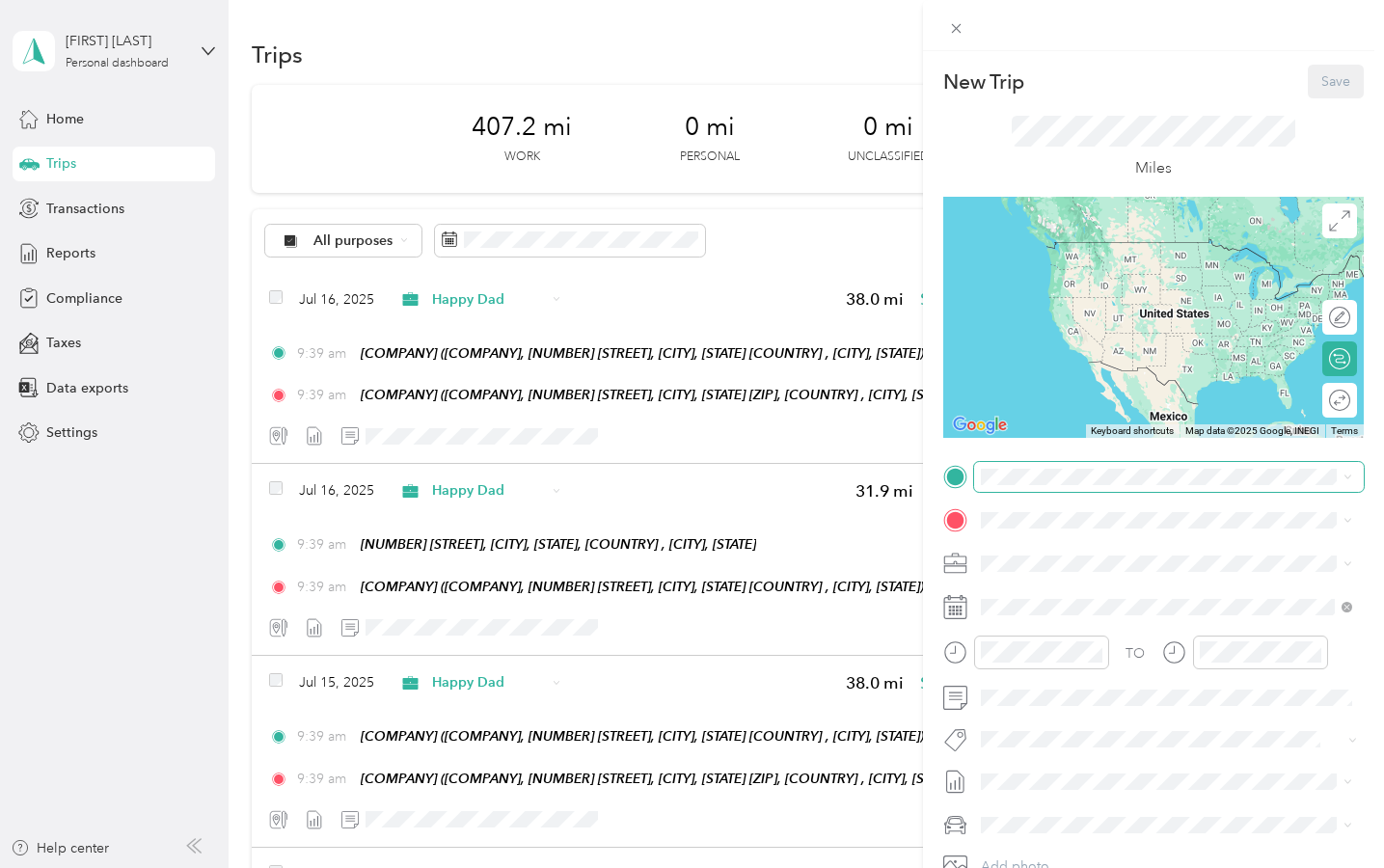 click at bounding box center [1169, 476] 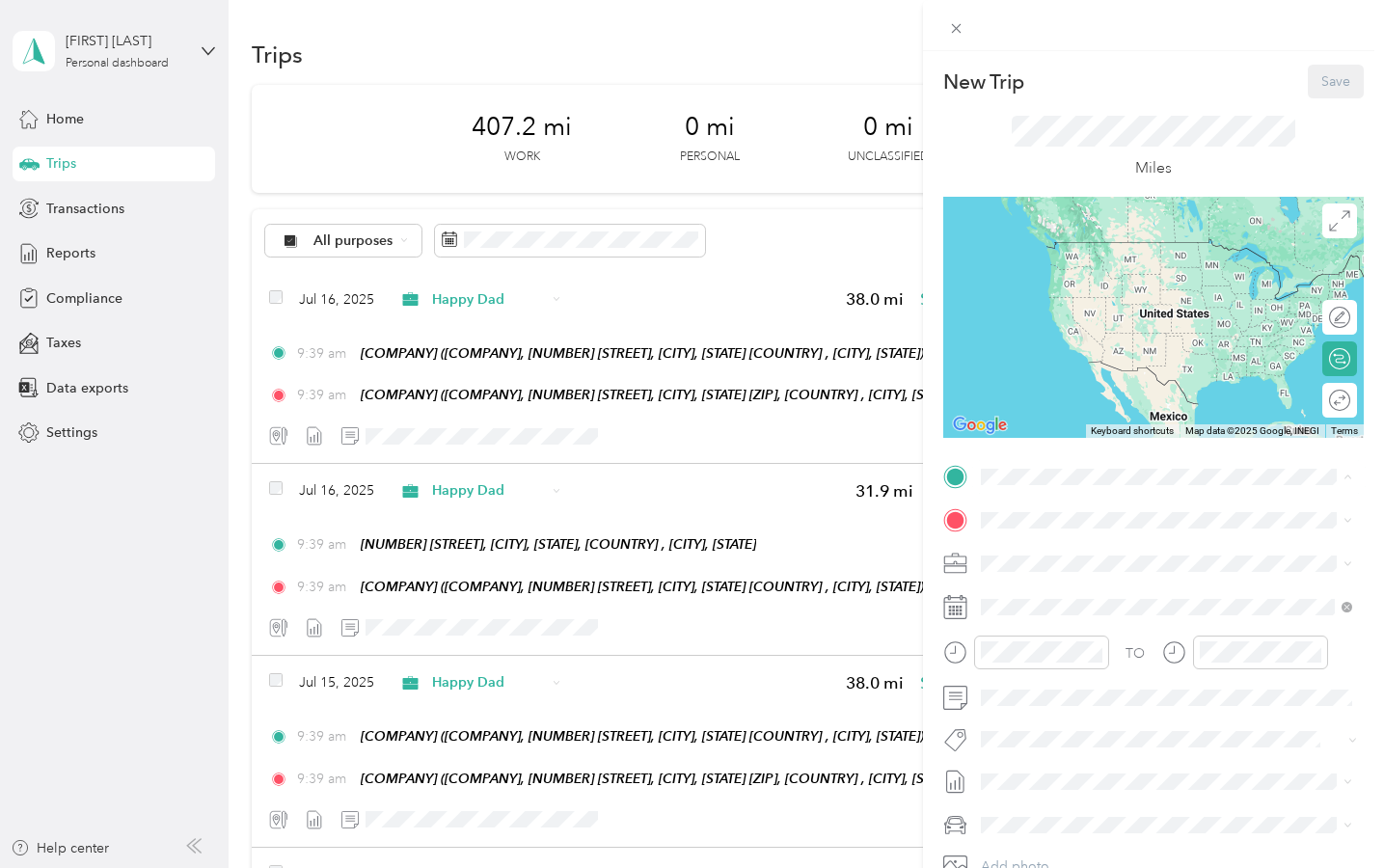 click on "[NUMBER] [STREET], [CITY], [STATE], [COUNTRY] , [ZIP], [CITY], [STATE], [COUNTRY]" at bounding box center [1180, 574] 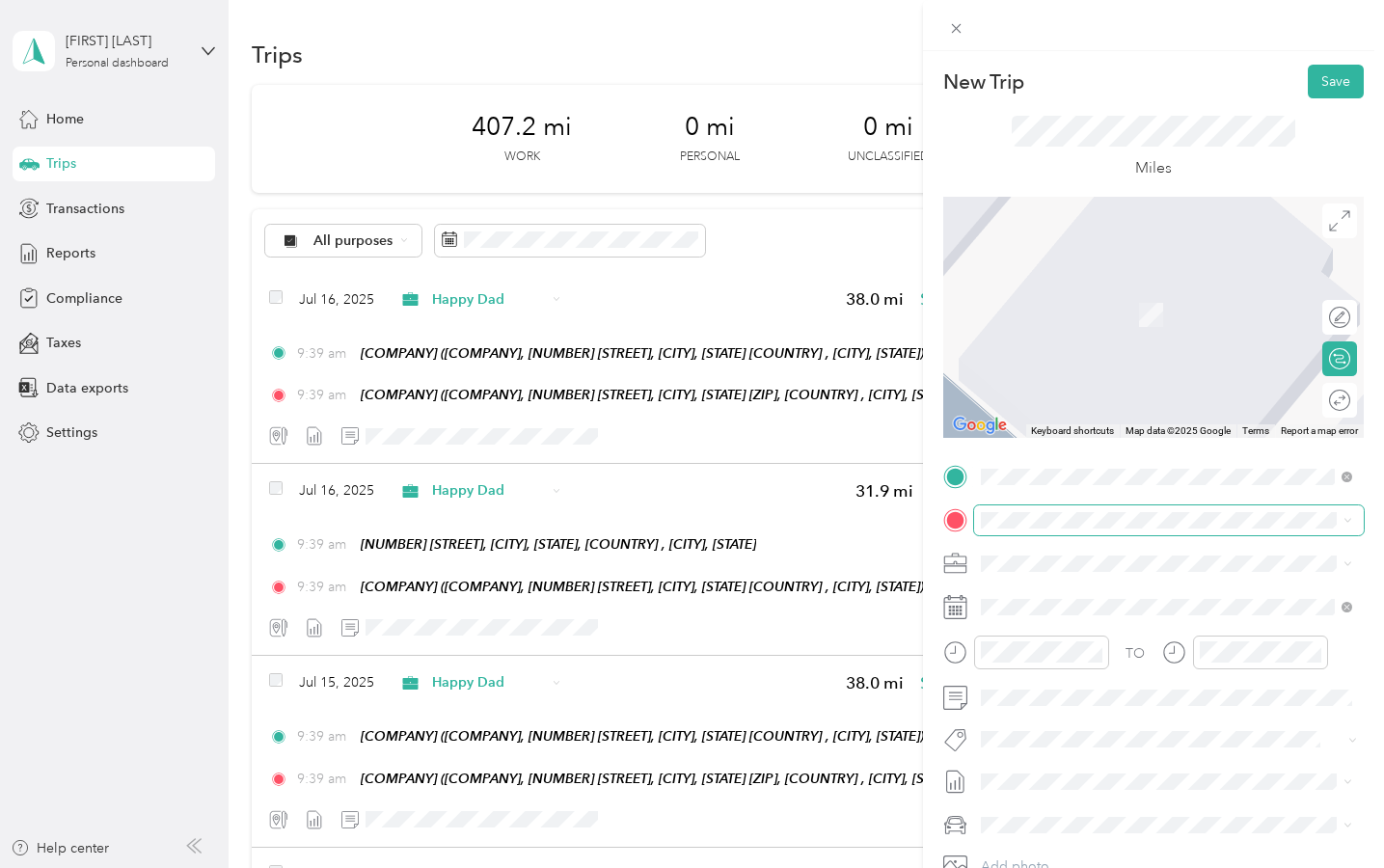 click at bounding box center [1169, 520] 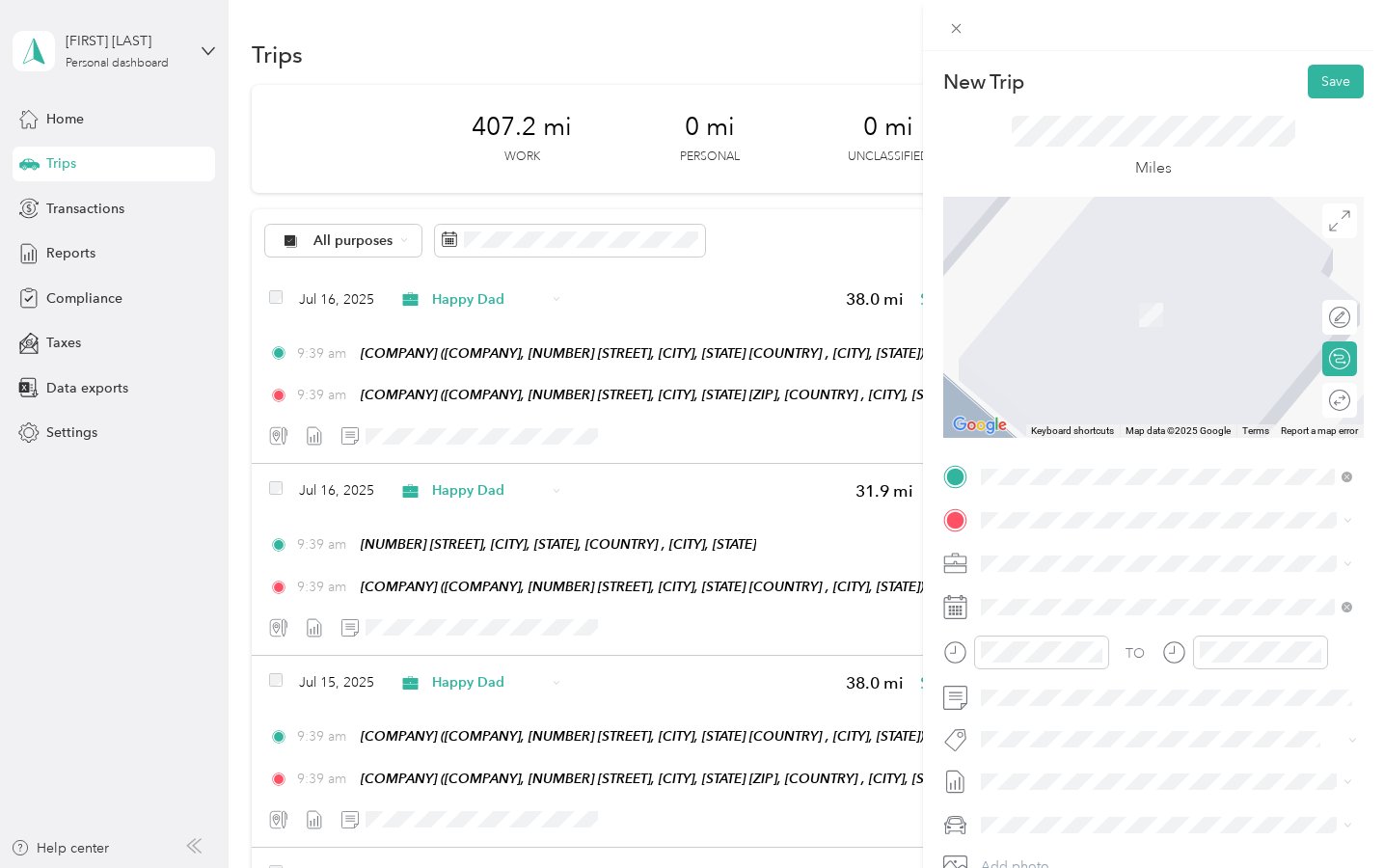 click on "[COMPANY] [COMPANY], [NUMBER] [STREET], [CITY], [STATE]  [ZIP], [COUNTRY] , [ZIP], [CITY], [STATE], [COUNTRY]" at bounding box center [1180, 708] 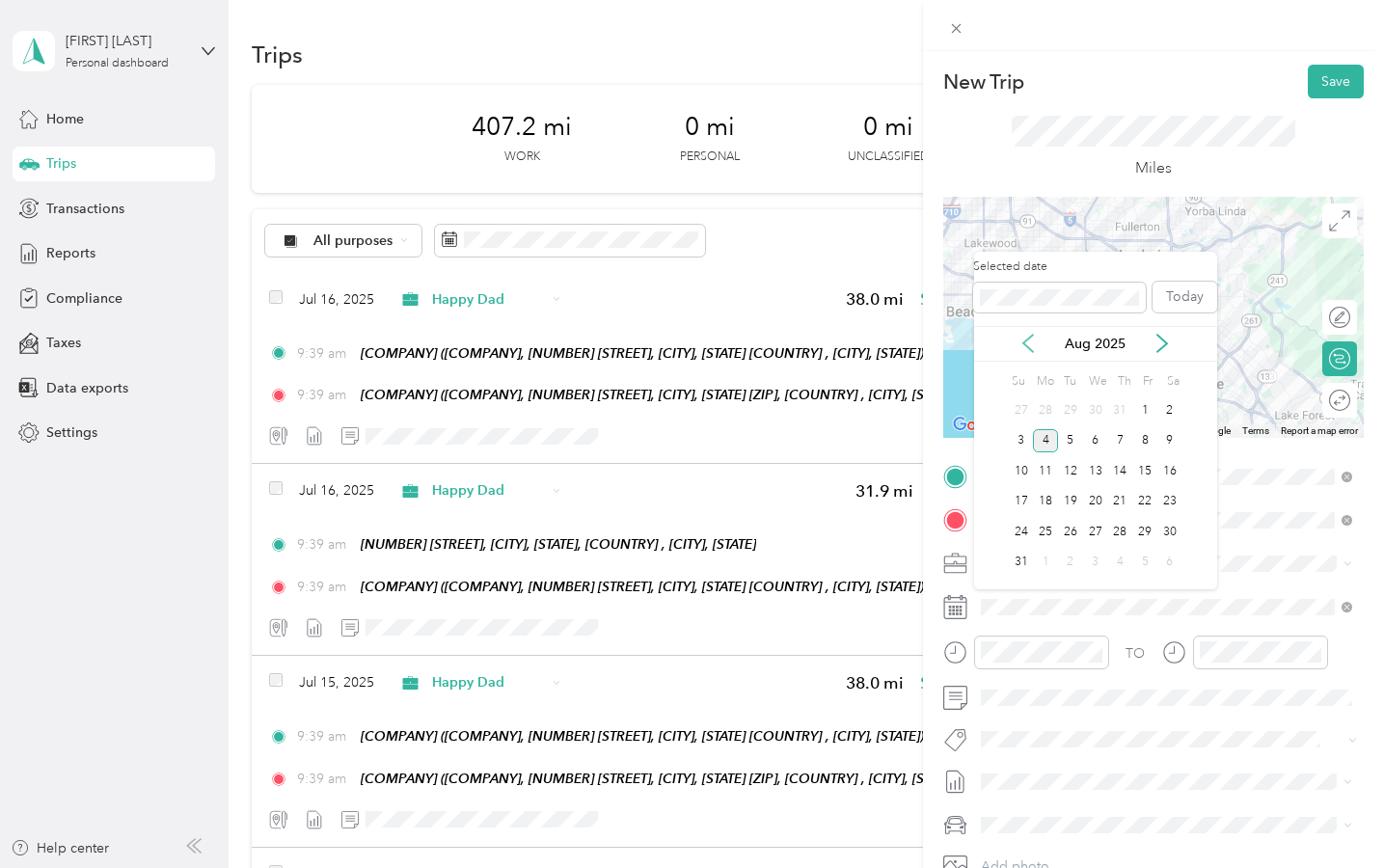 click 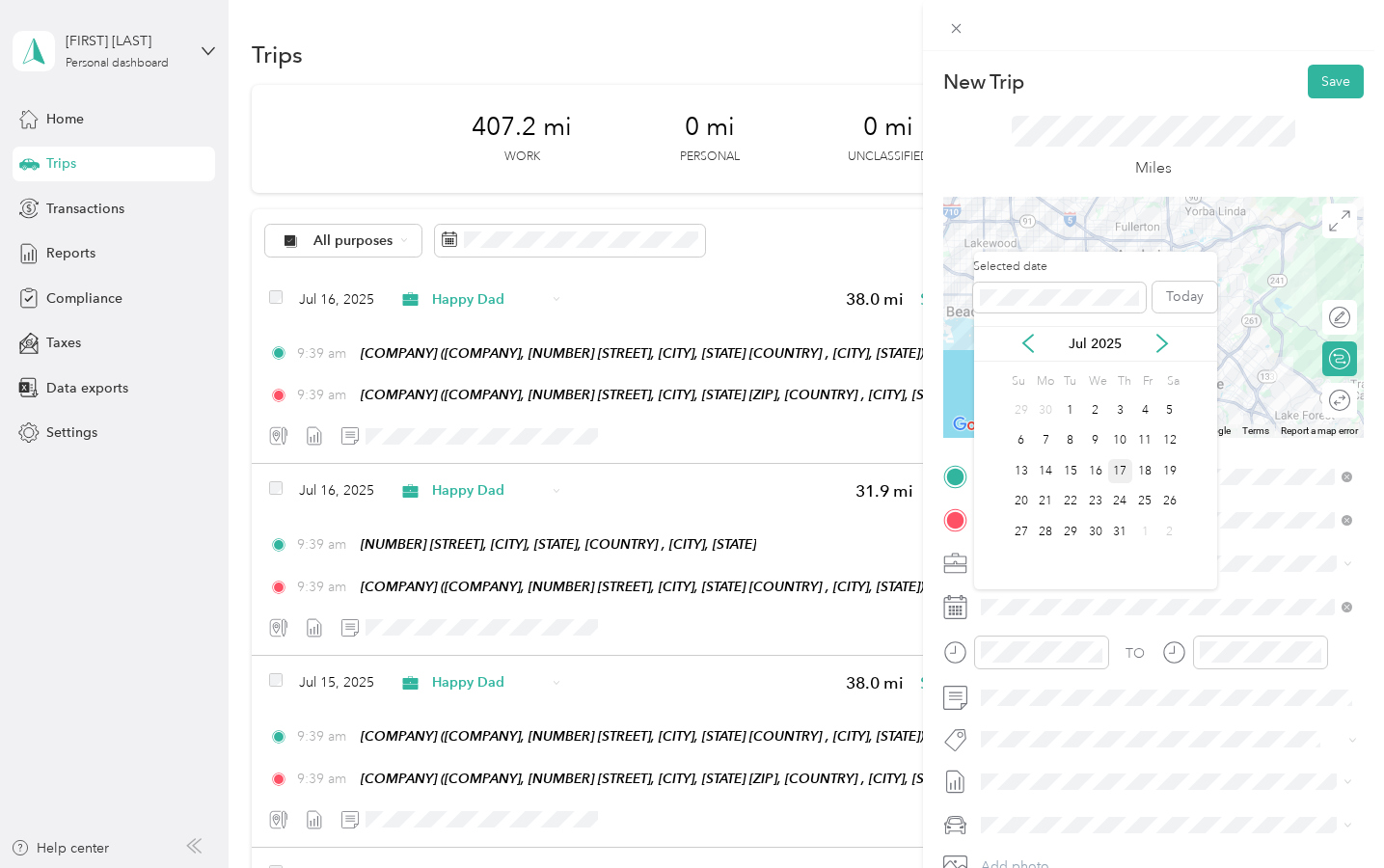 click on "17" at bounding box center (1121, 471) 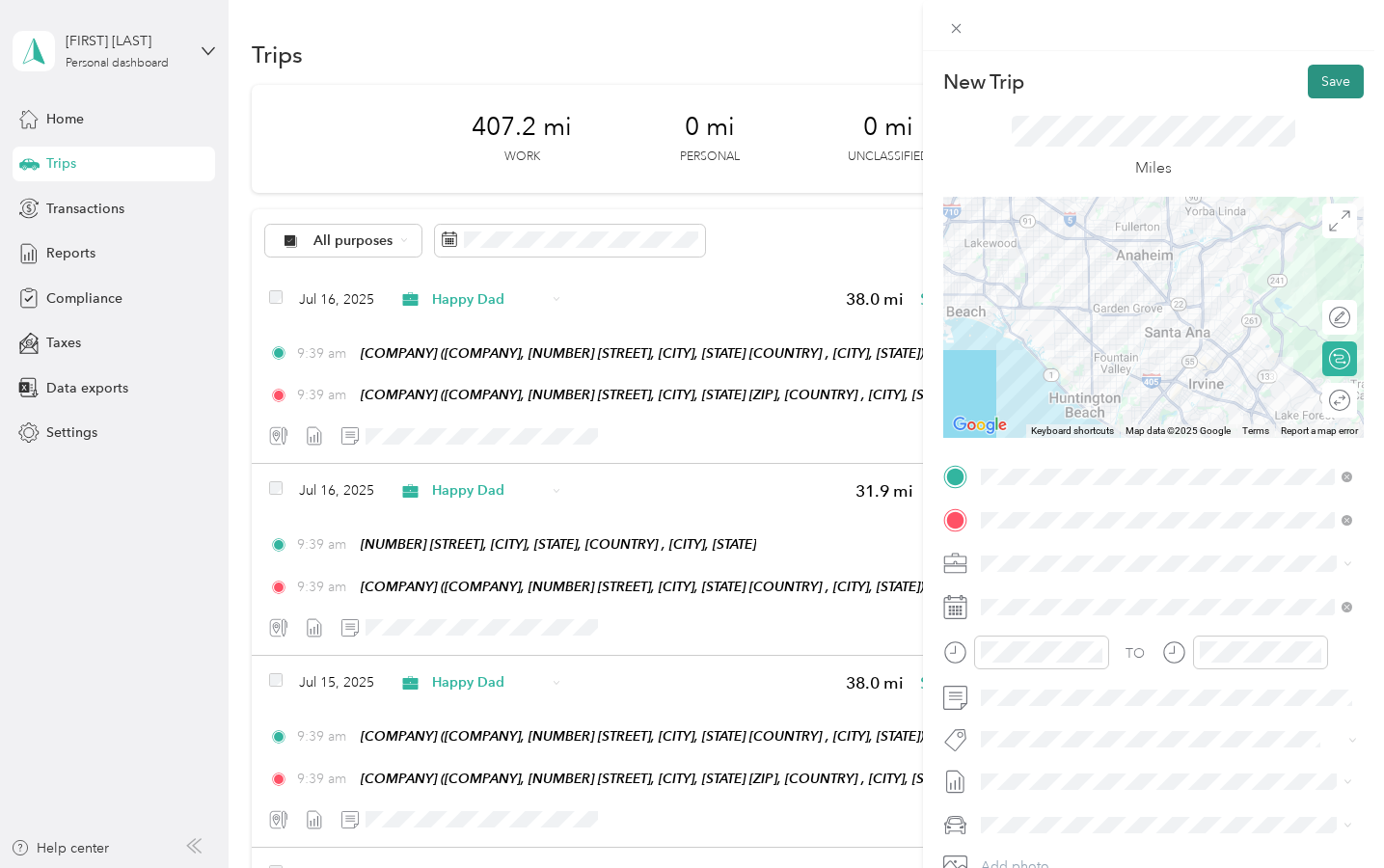 click on "Save" at bounding box center [1336, 81] 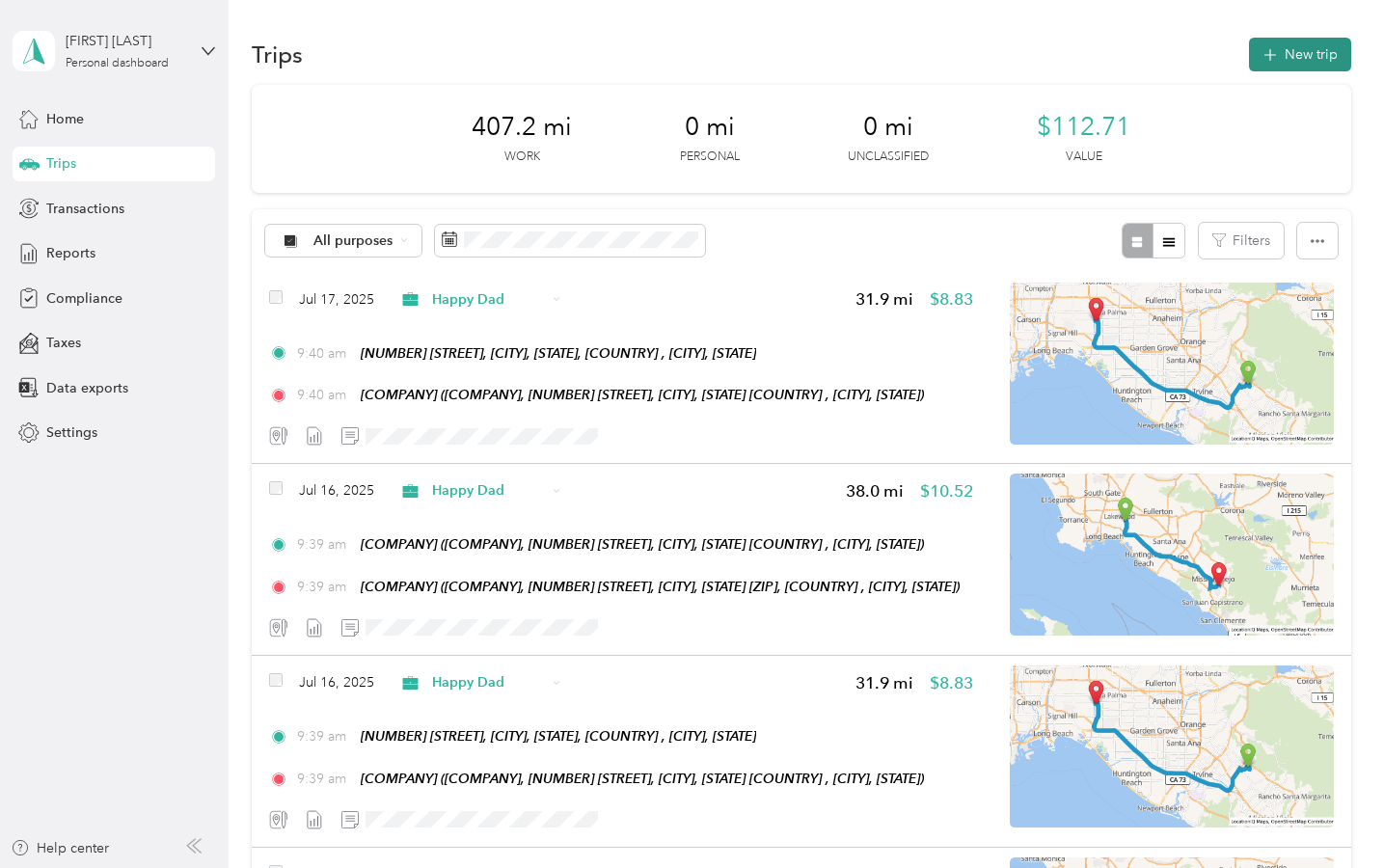 click on "New trip" at bounding box center [1300, 54] 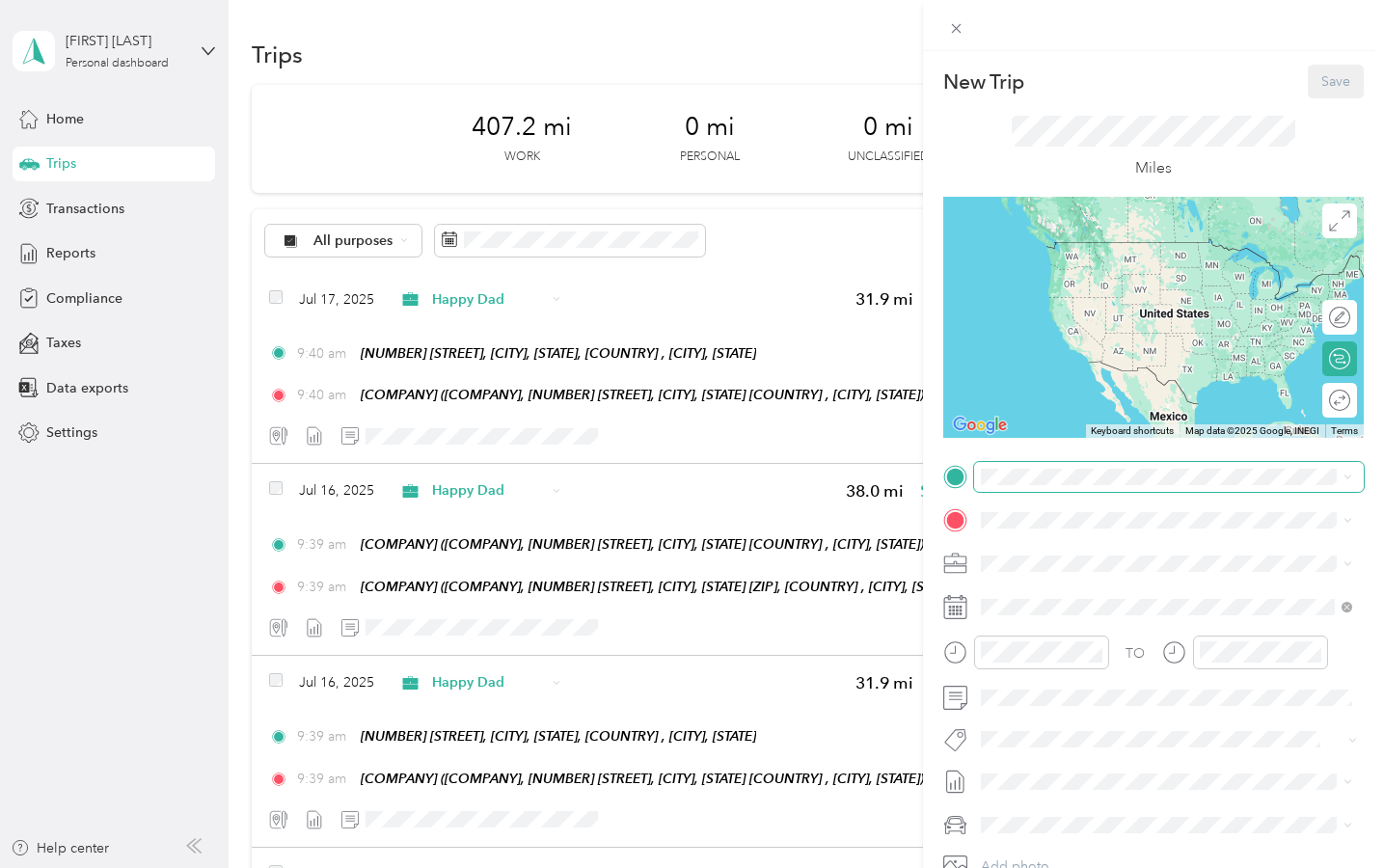 click at bounding box center (1169, 476) 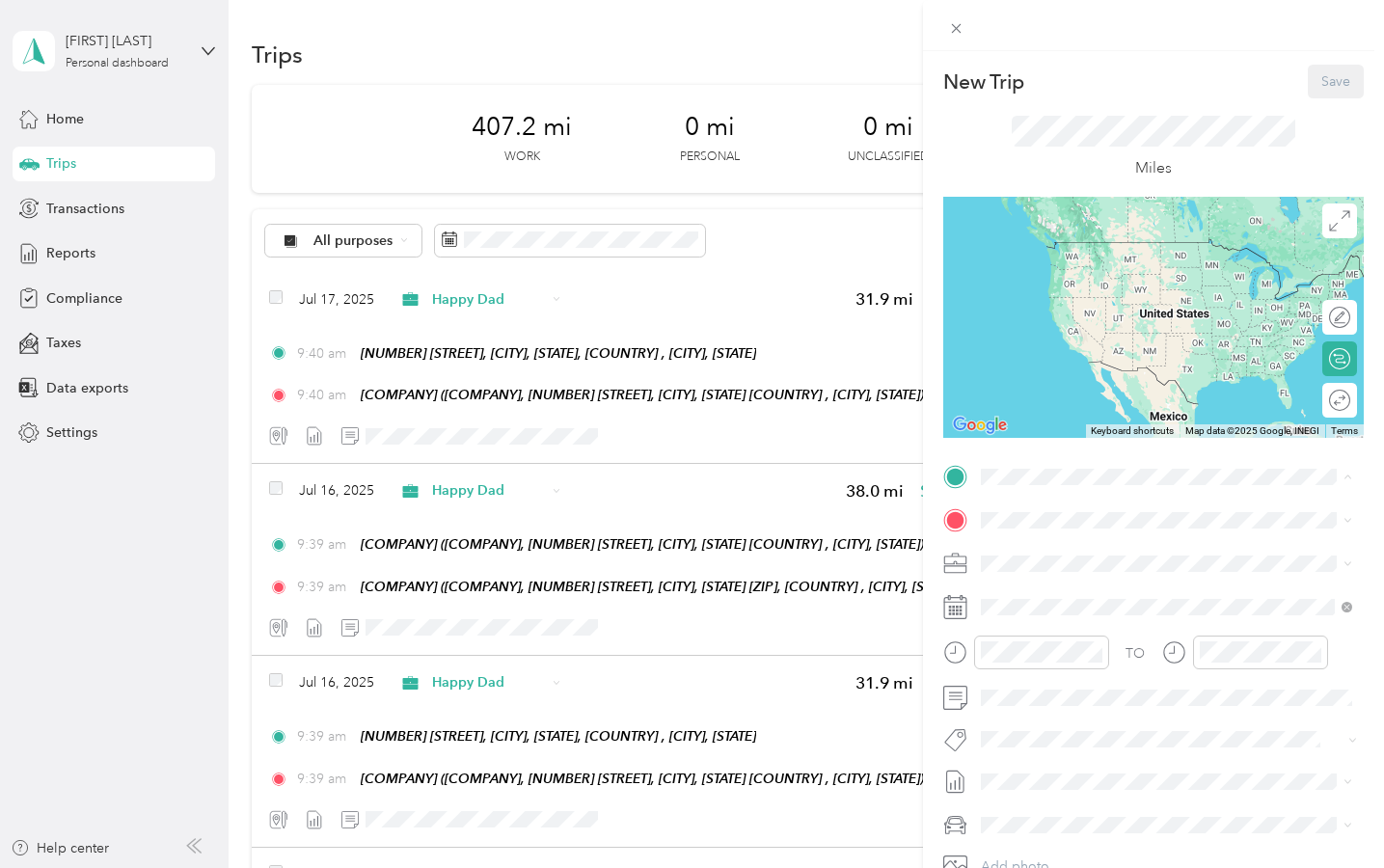 click on "[NUMBER] [STREET], [CITY], [STATE], [COUNTRY] , [ZIP], [CITY], [STATE], [COUNTRY]" at bounding box center (1170, 584) 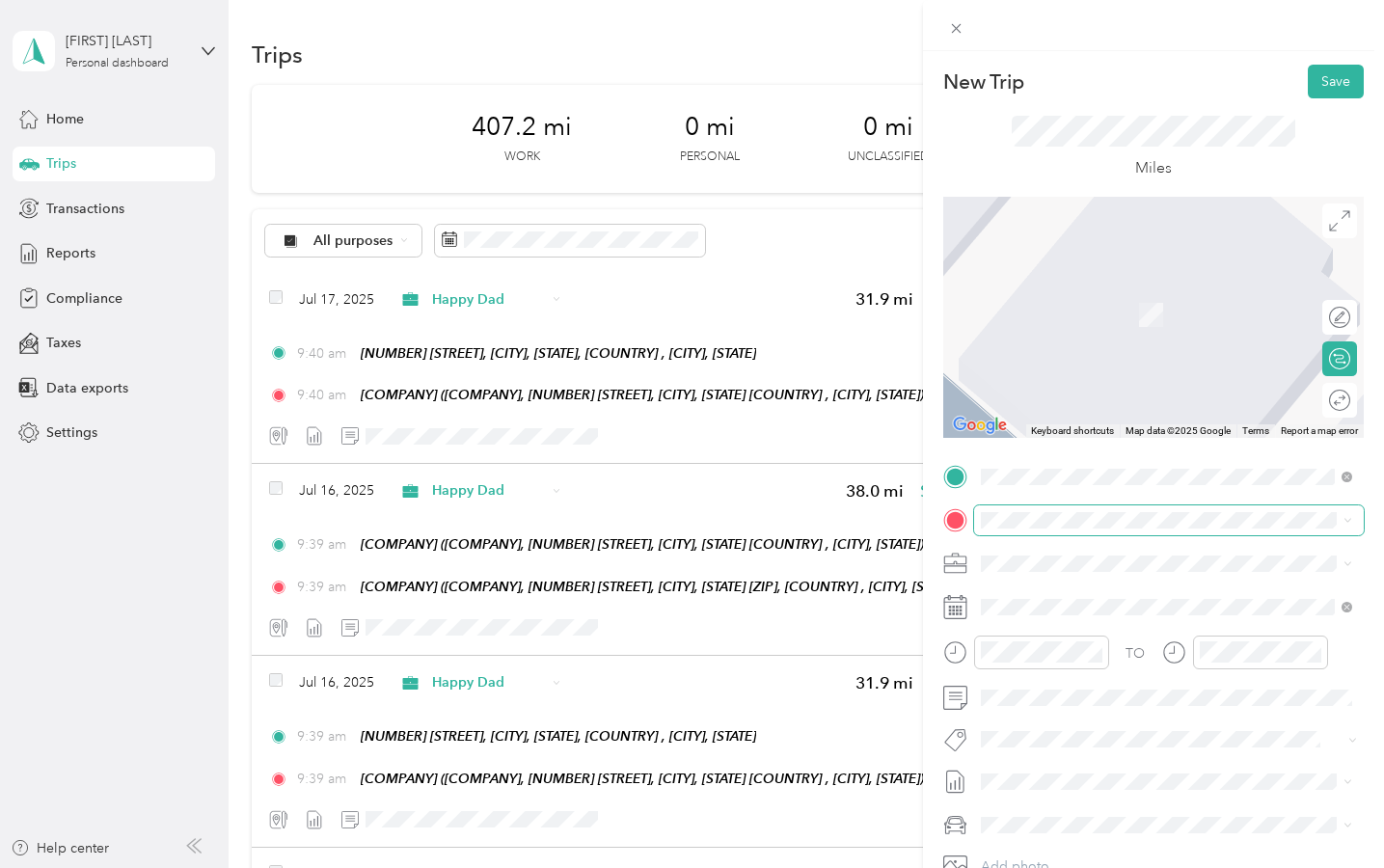 click at bounding box center (1169, 520) 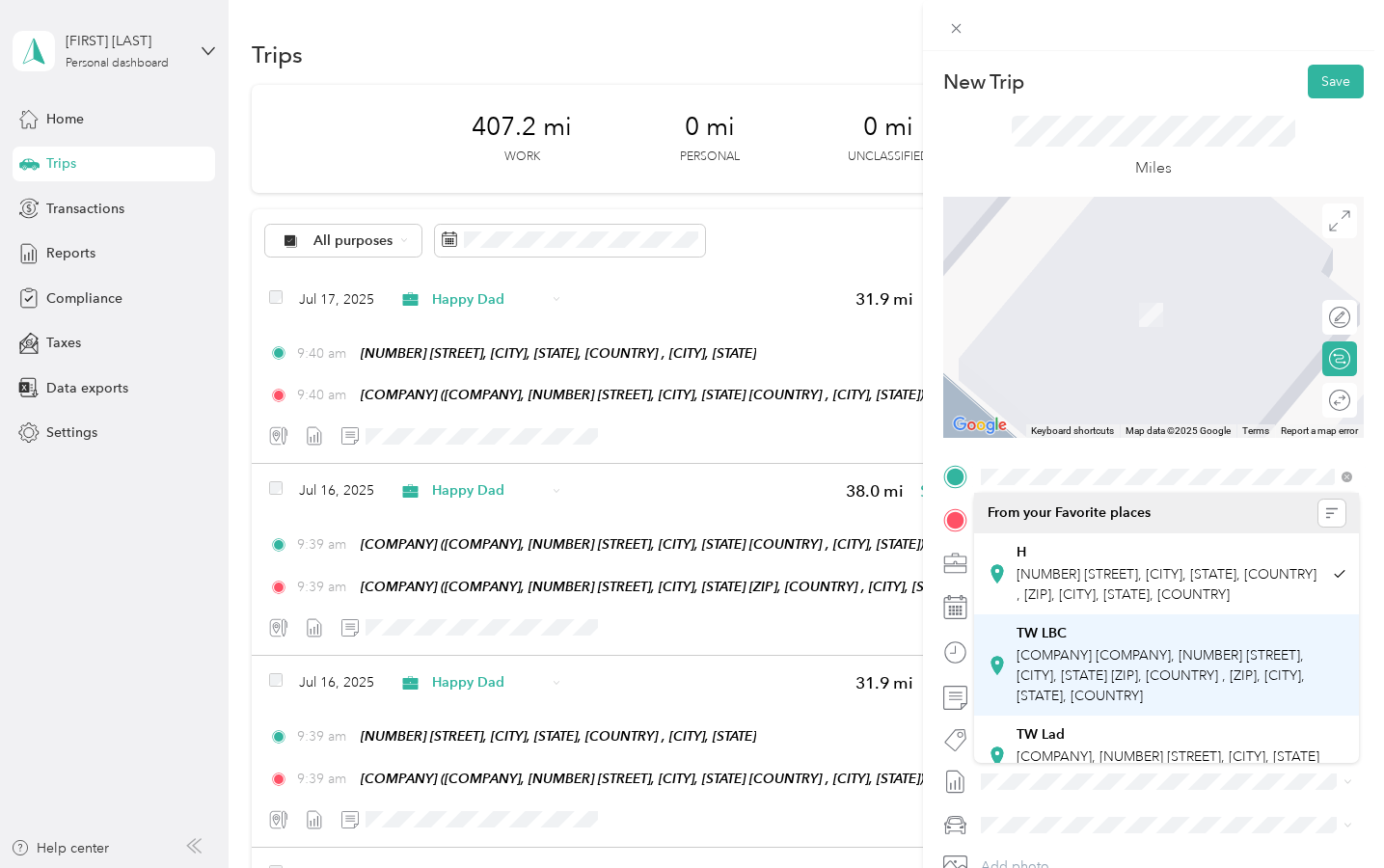 click on "[COMPANY] [COMPANY], [NUMBER] [STREET], [CITY], [STATE]  [ZIP], [COUNTRY] , [ZIP], [CITY], [STATE], [COUNTRY]" at bounding box center [1160, 675] 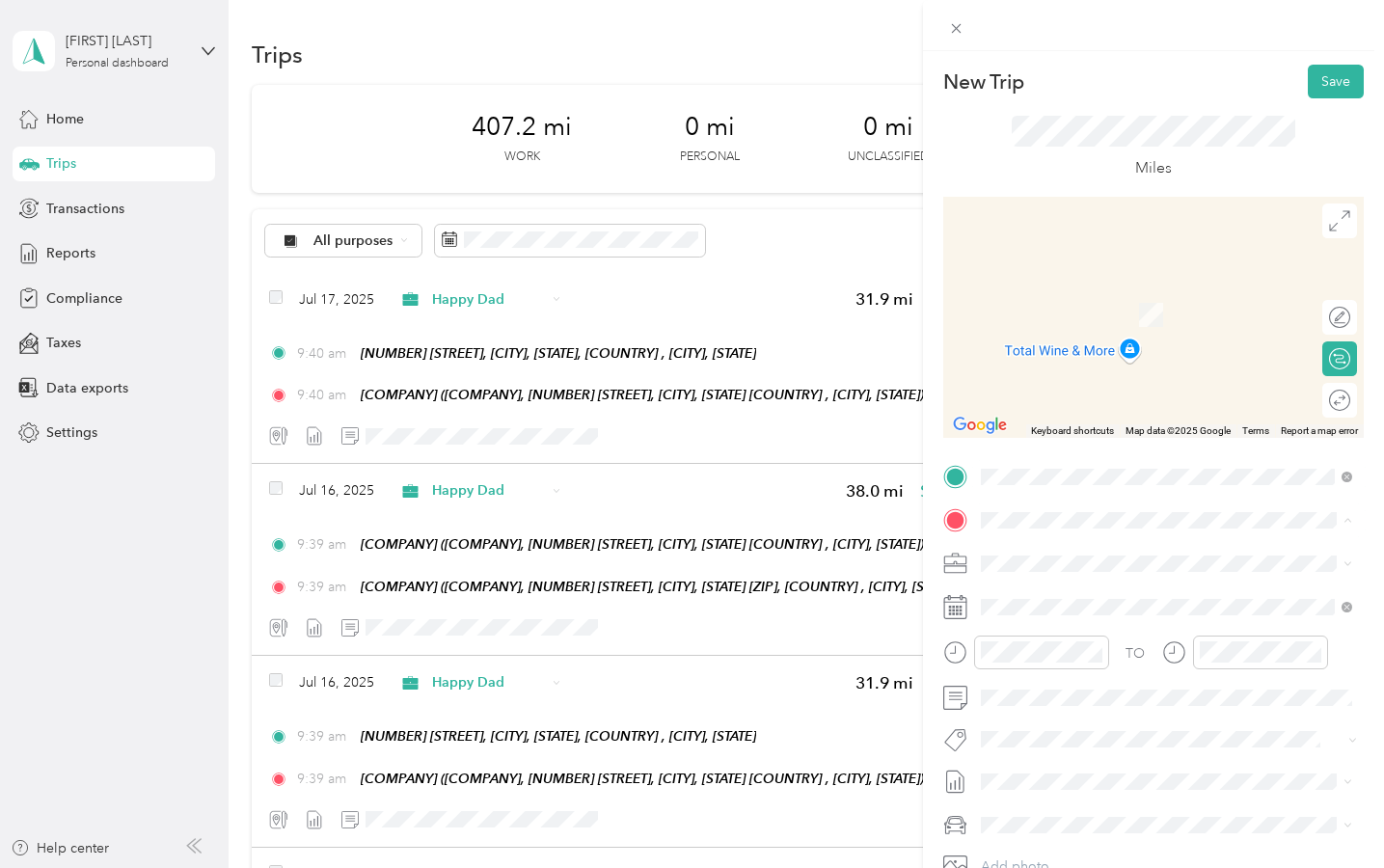 click on "TW Lad" at bounding box center [1180, 778] 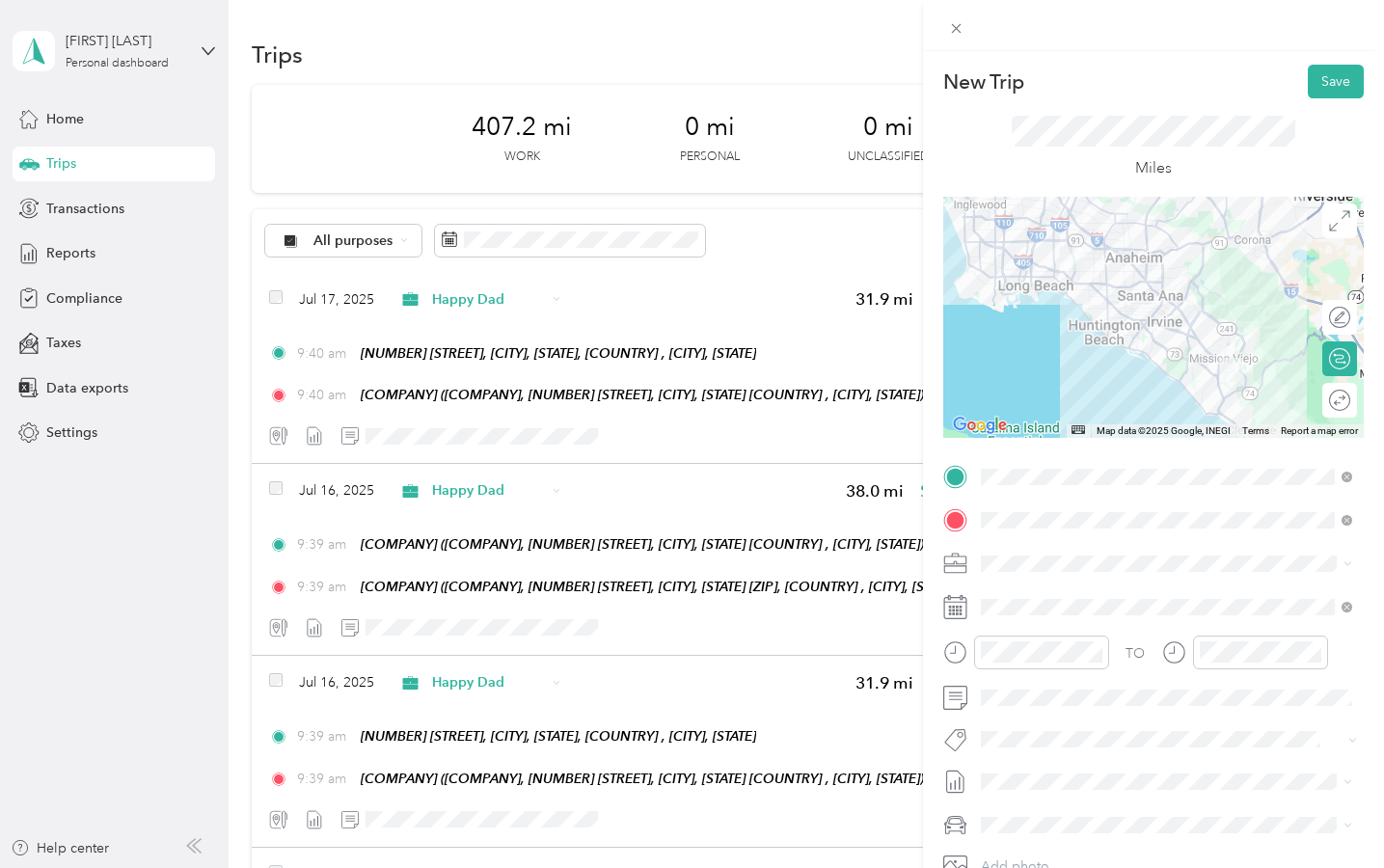 click on "TO Add photo" at bounding box center [1153, 692] 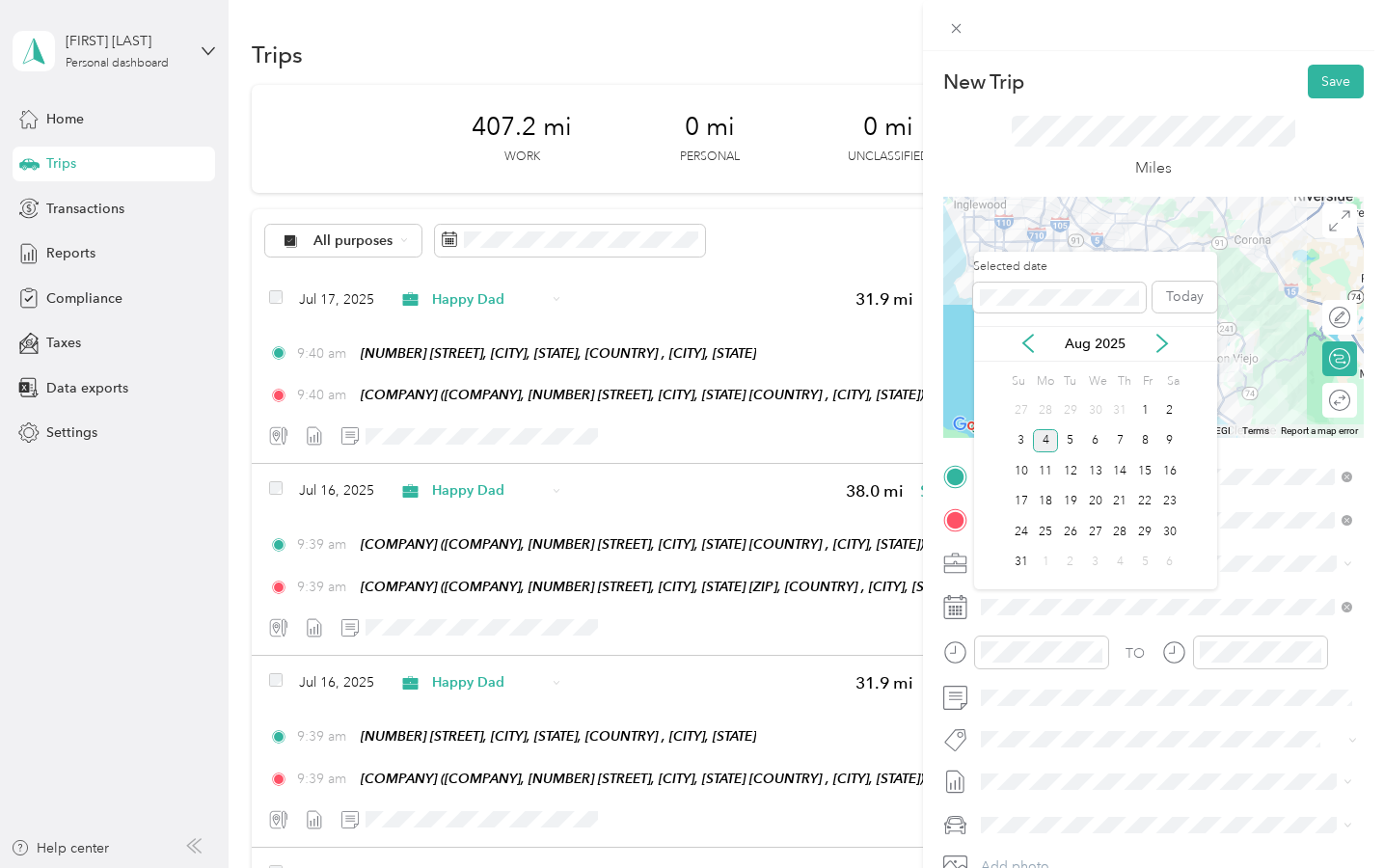 click on "Aug 2025" at bounding box center (1096, 343) 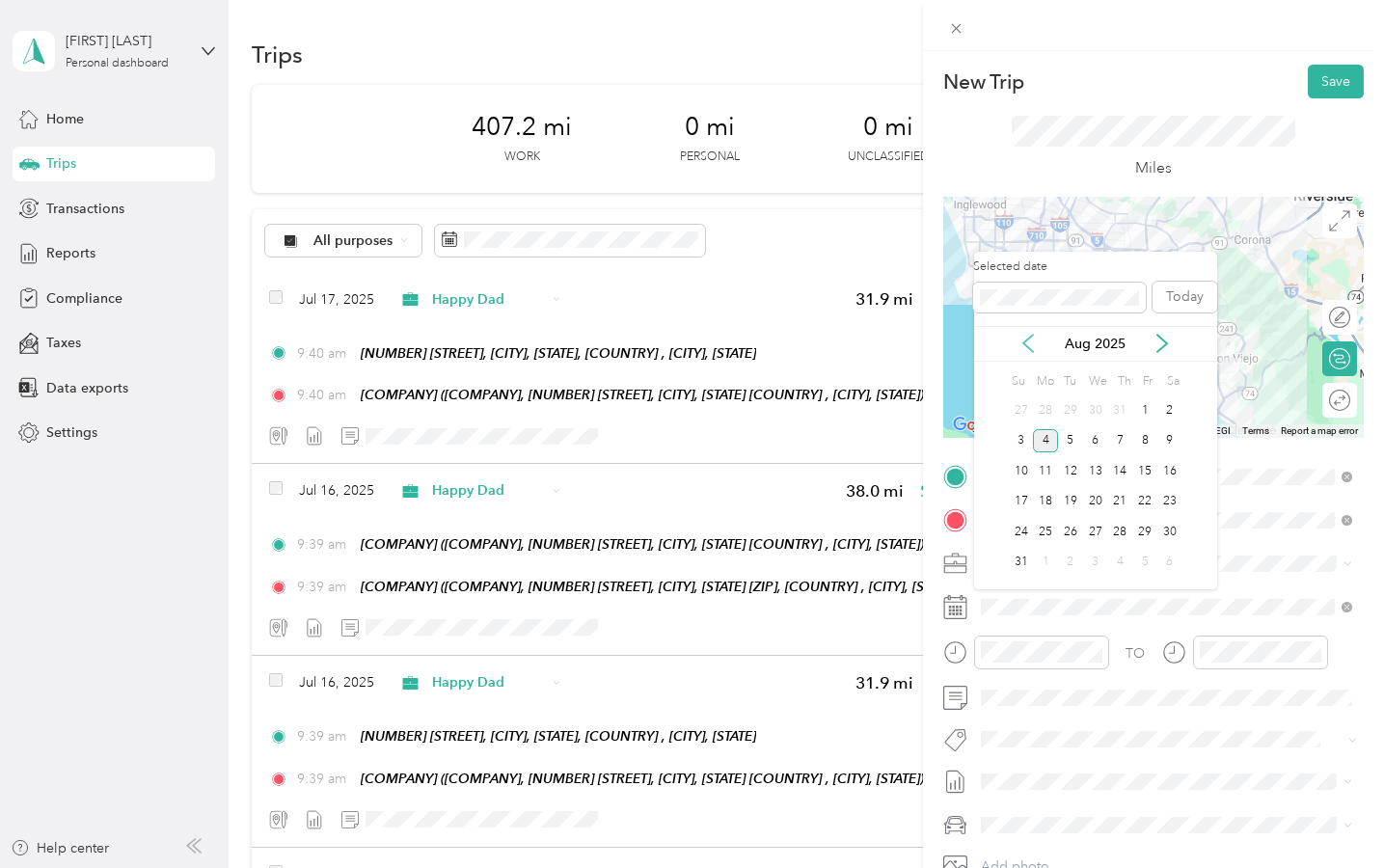 click 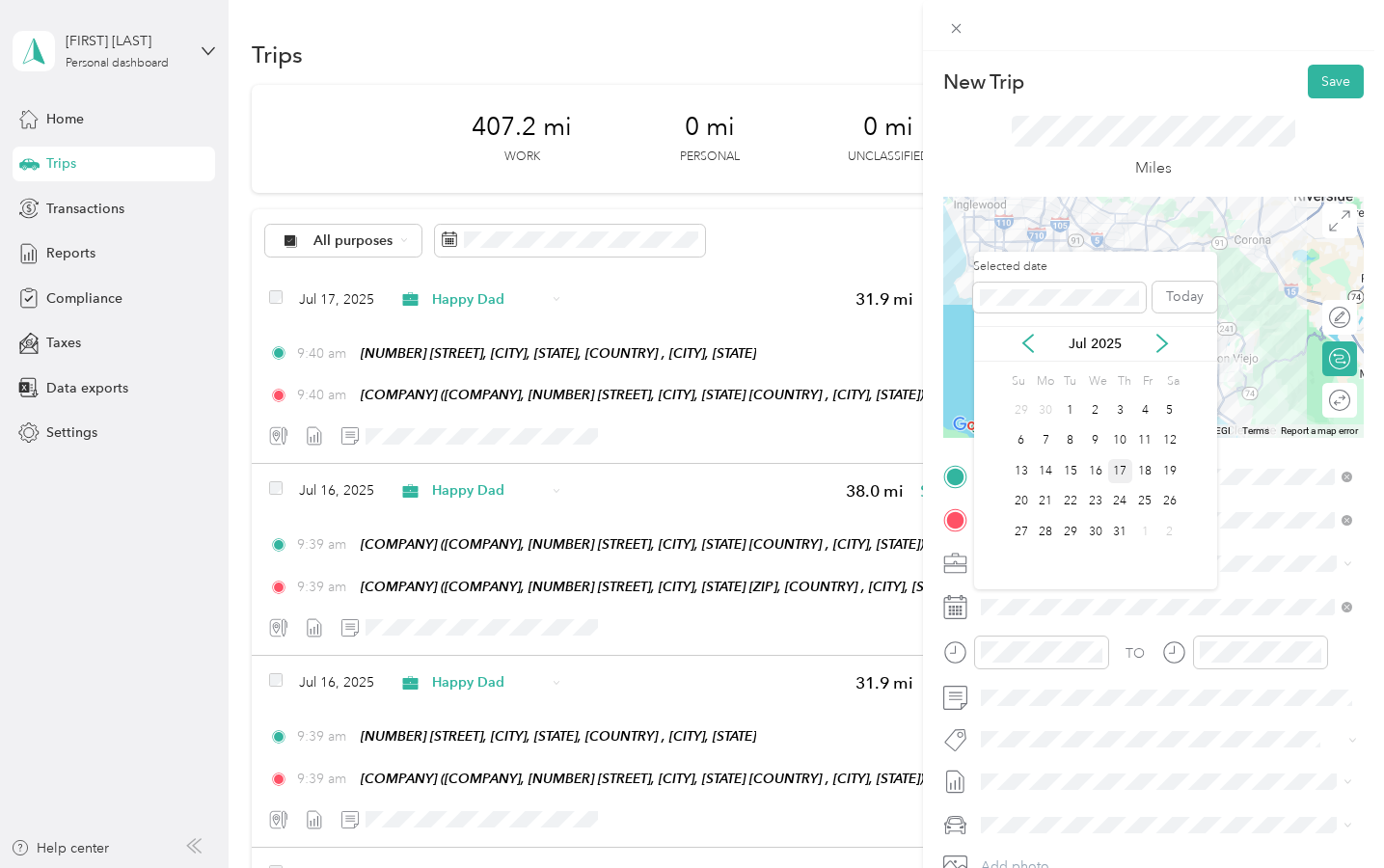 click on "17" at bounding box center (1121, 471) 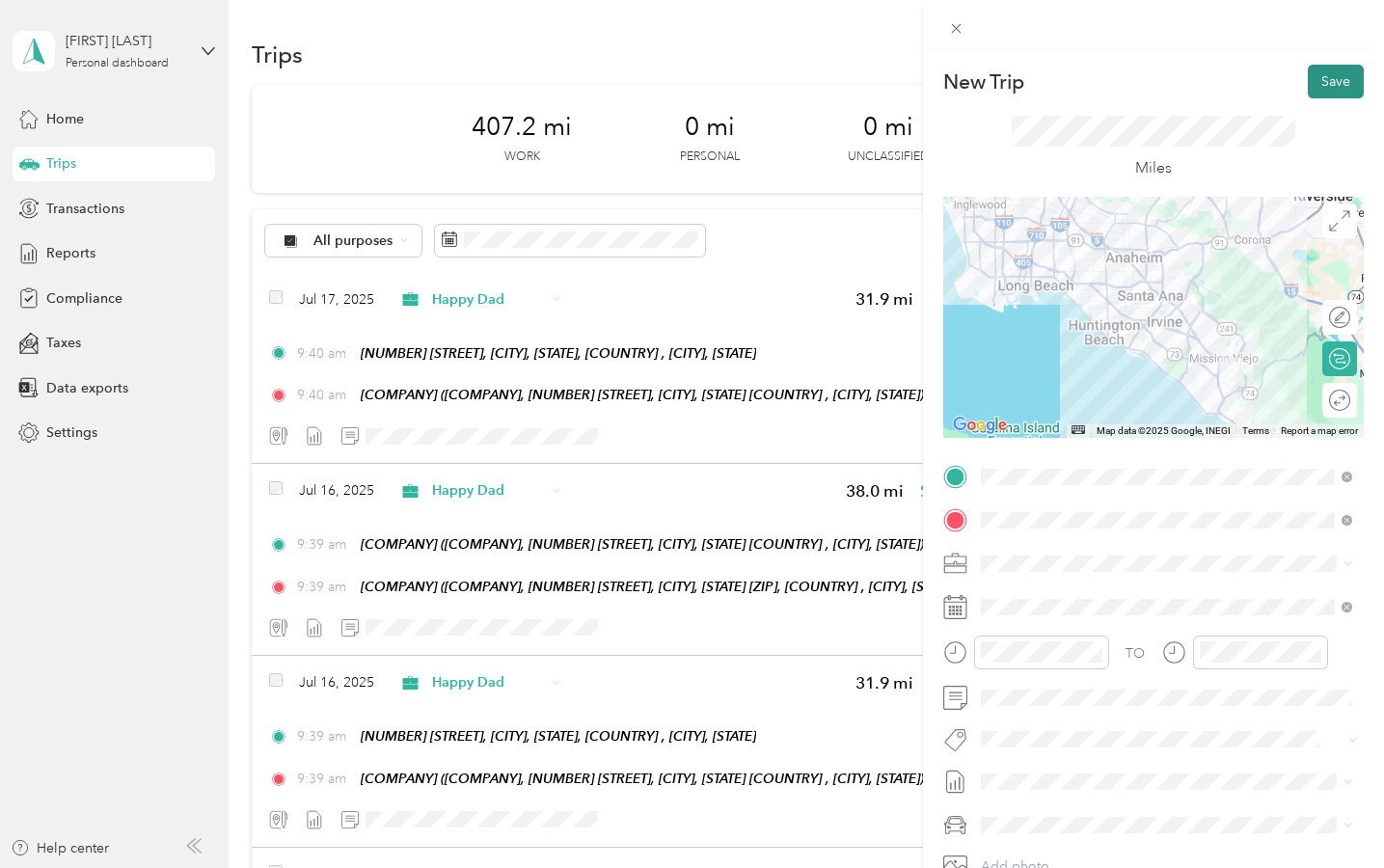 click on "Save" at bounding box center (1336, 81) 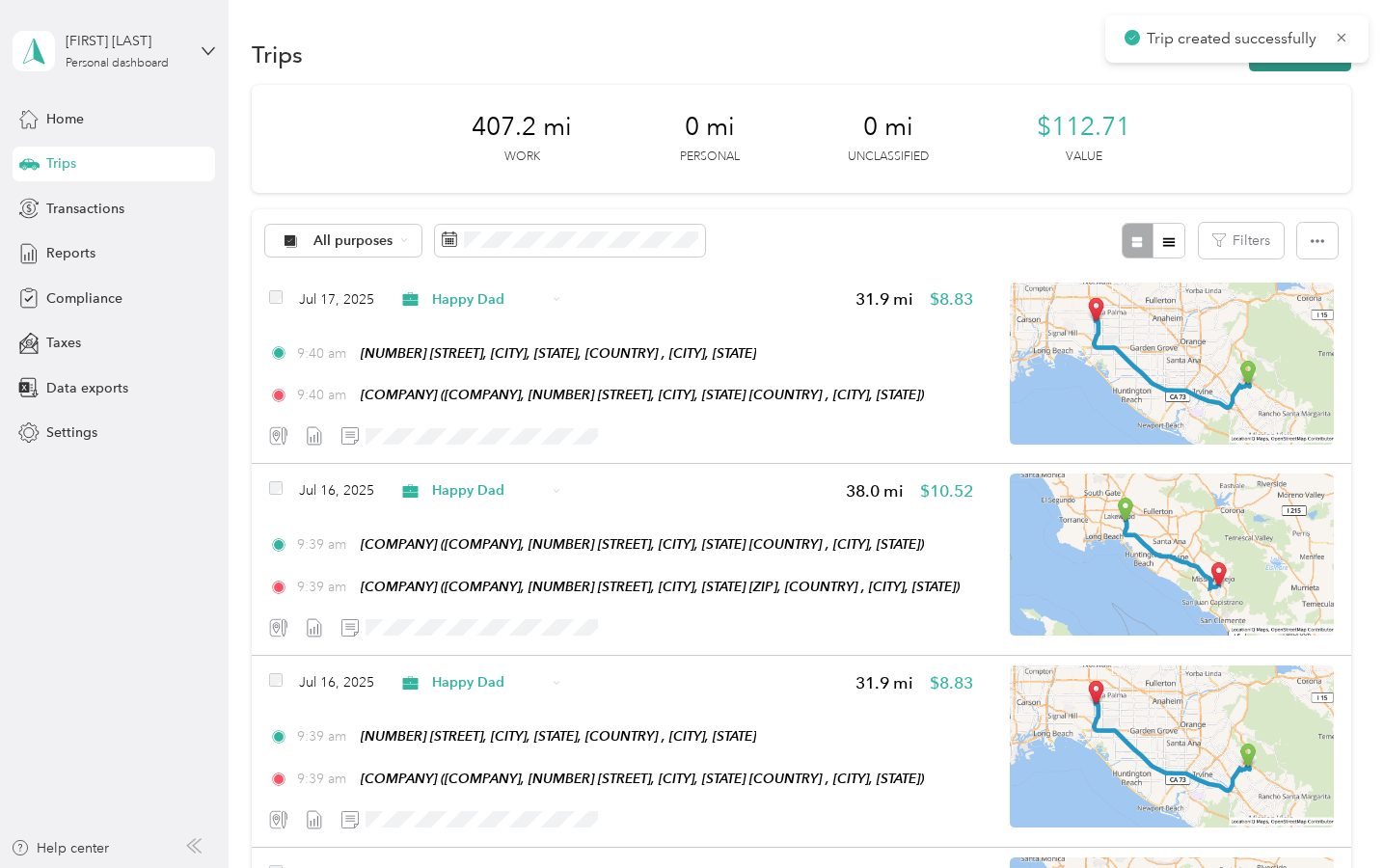 click on "New trip" at bounding box center (1300, 54) 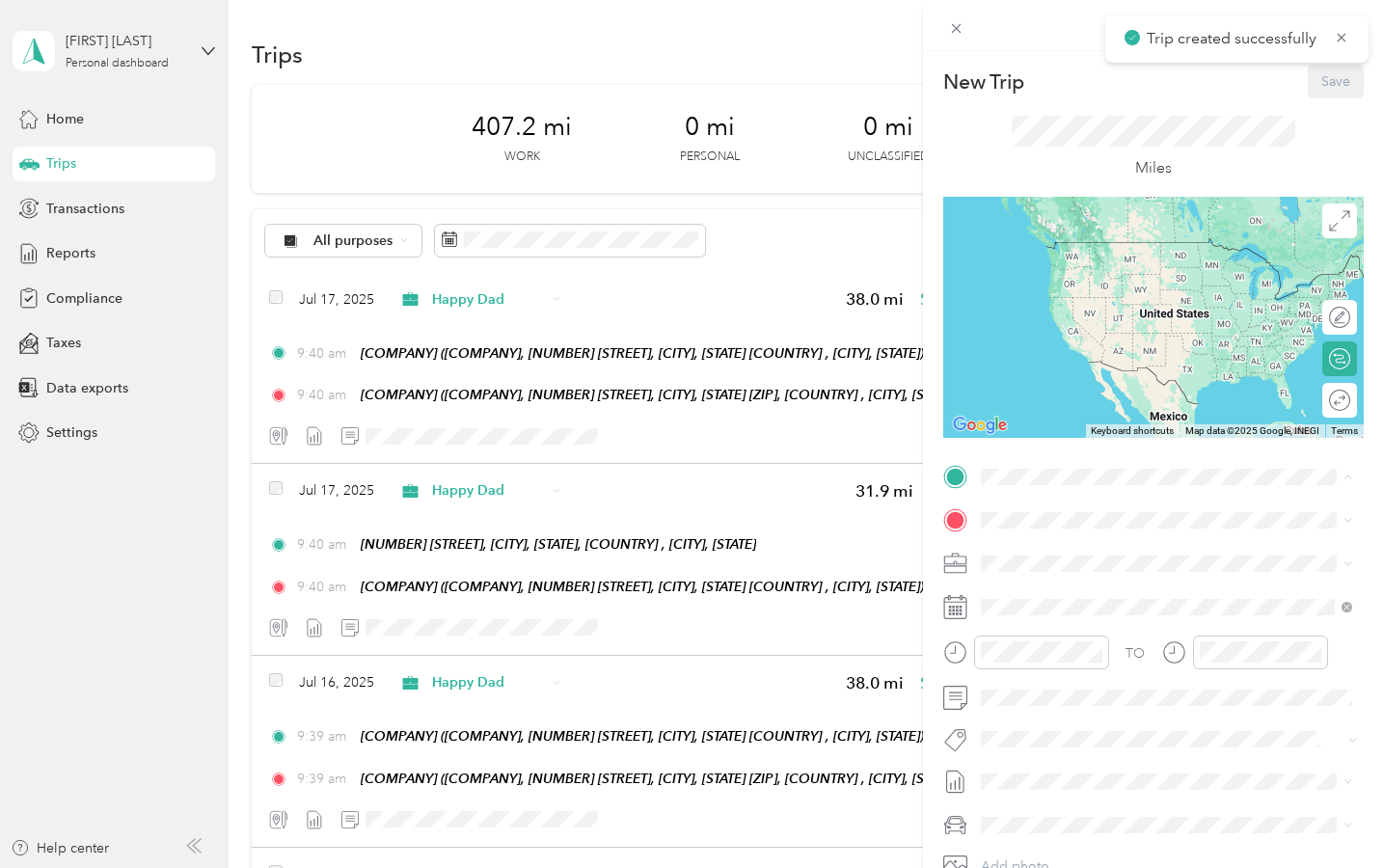 click on "238 Firefly, Irvine, CA, United States , 92618, Irvine, CA, United States" at bounding box center [1170, 585] 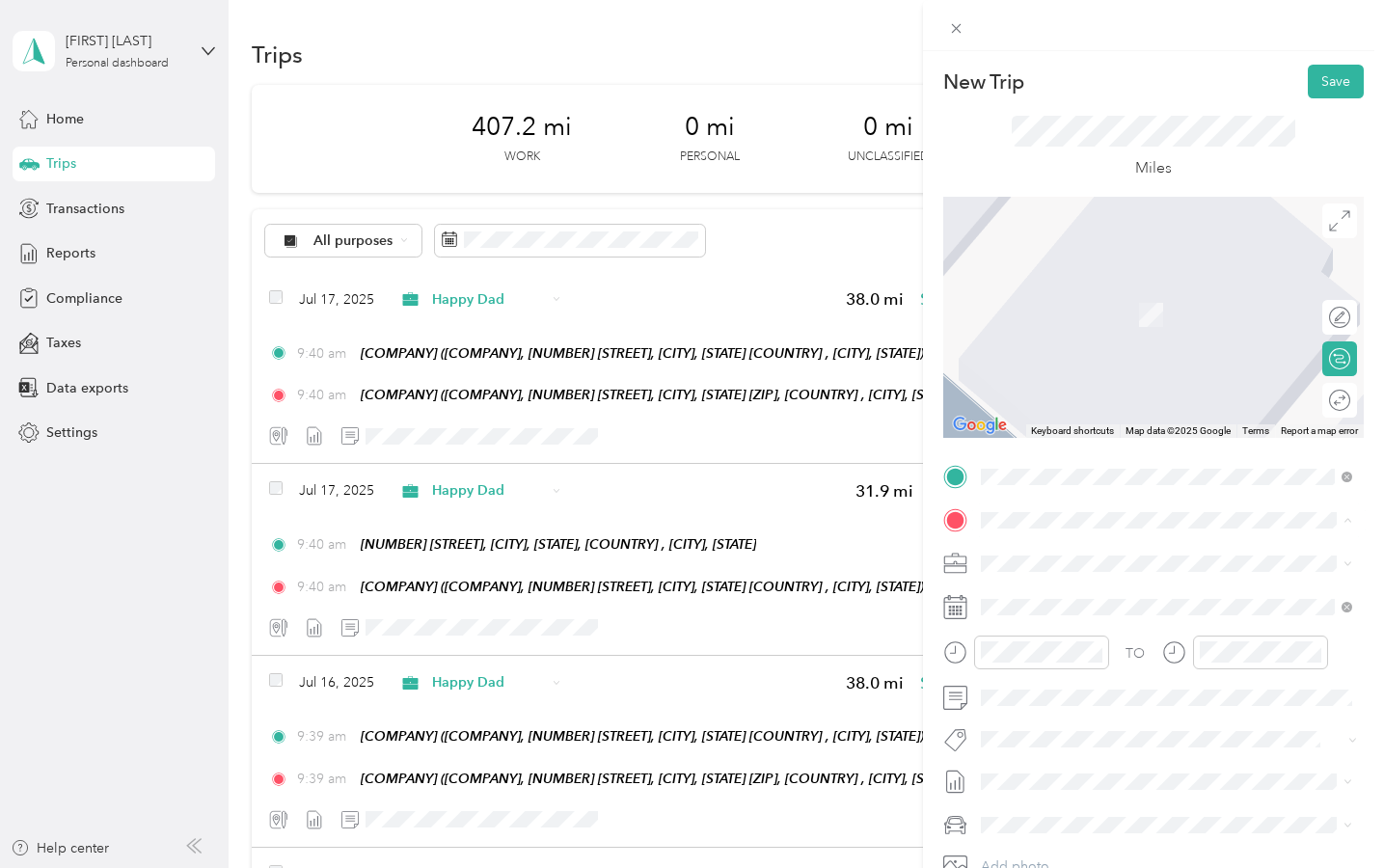 click on "Total Wine & More, 7400 Carson Blvd, Long Beach, CA  90808, United States , 90808, Long Beach, CA, United States" at bounding box center [1160, 719] 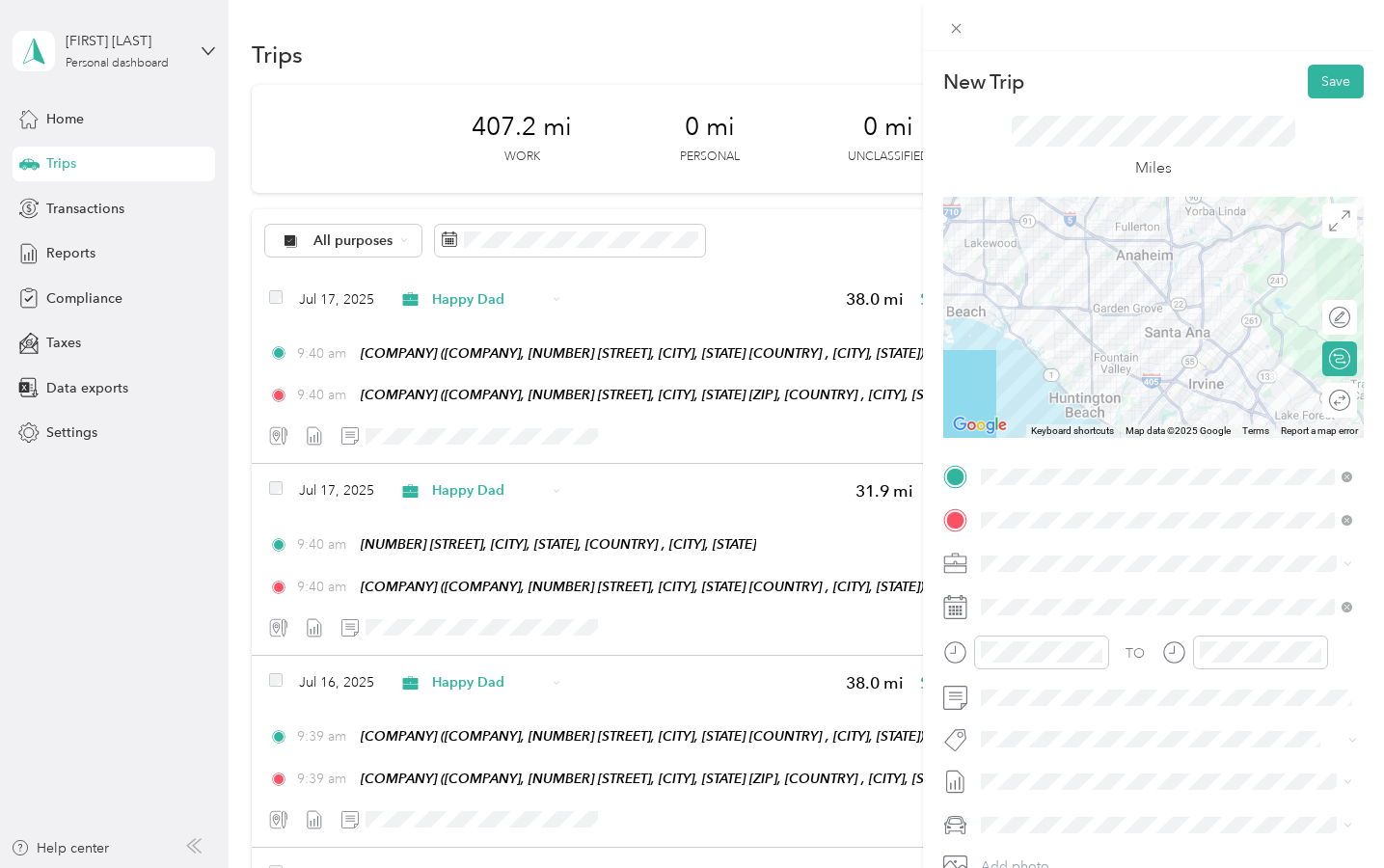 click on "TO Add photo" at bounding box center (1153, 692) 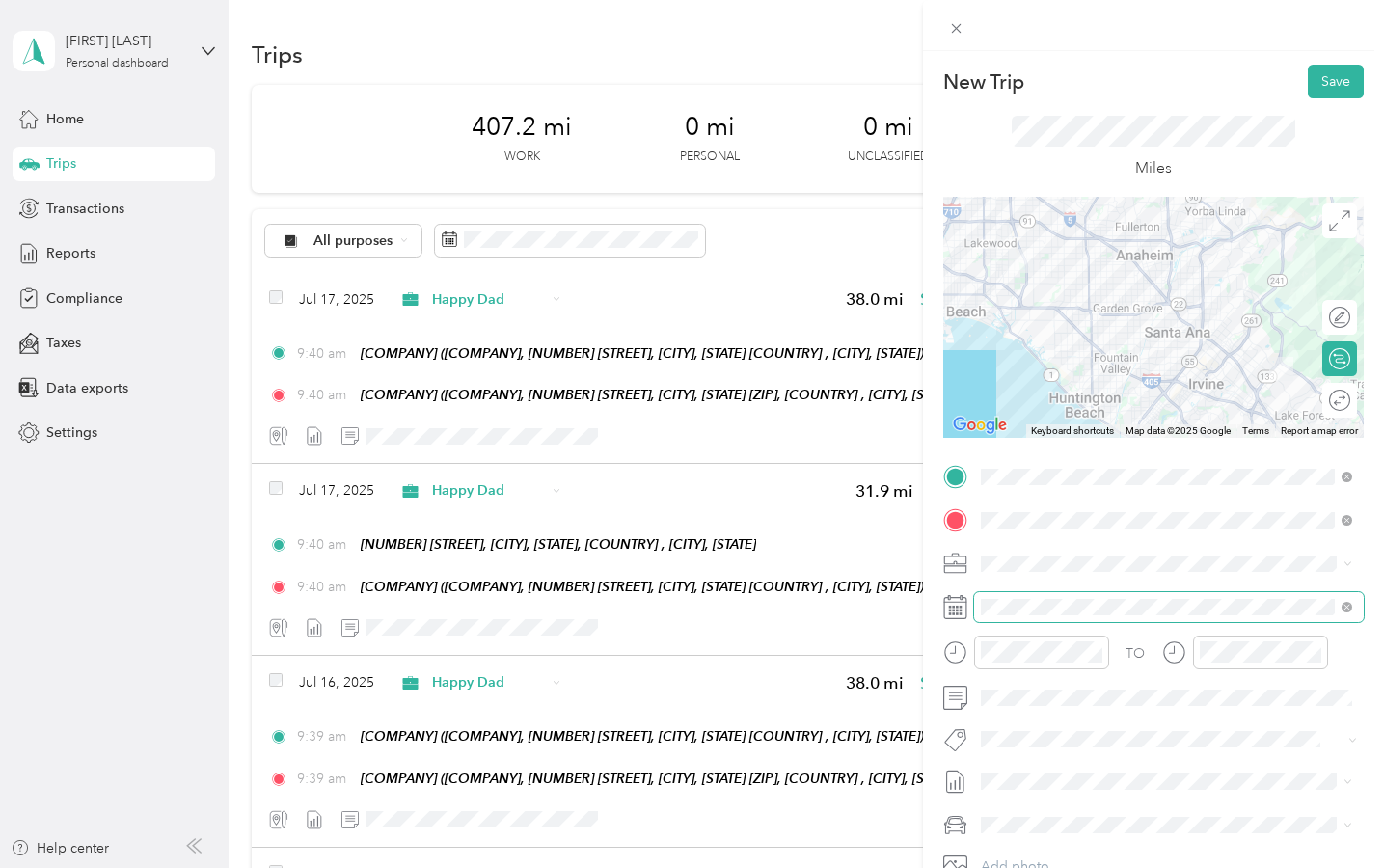 click at bounding box center [1169, 607] 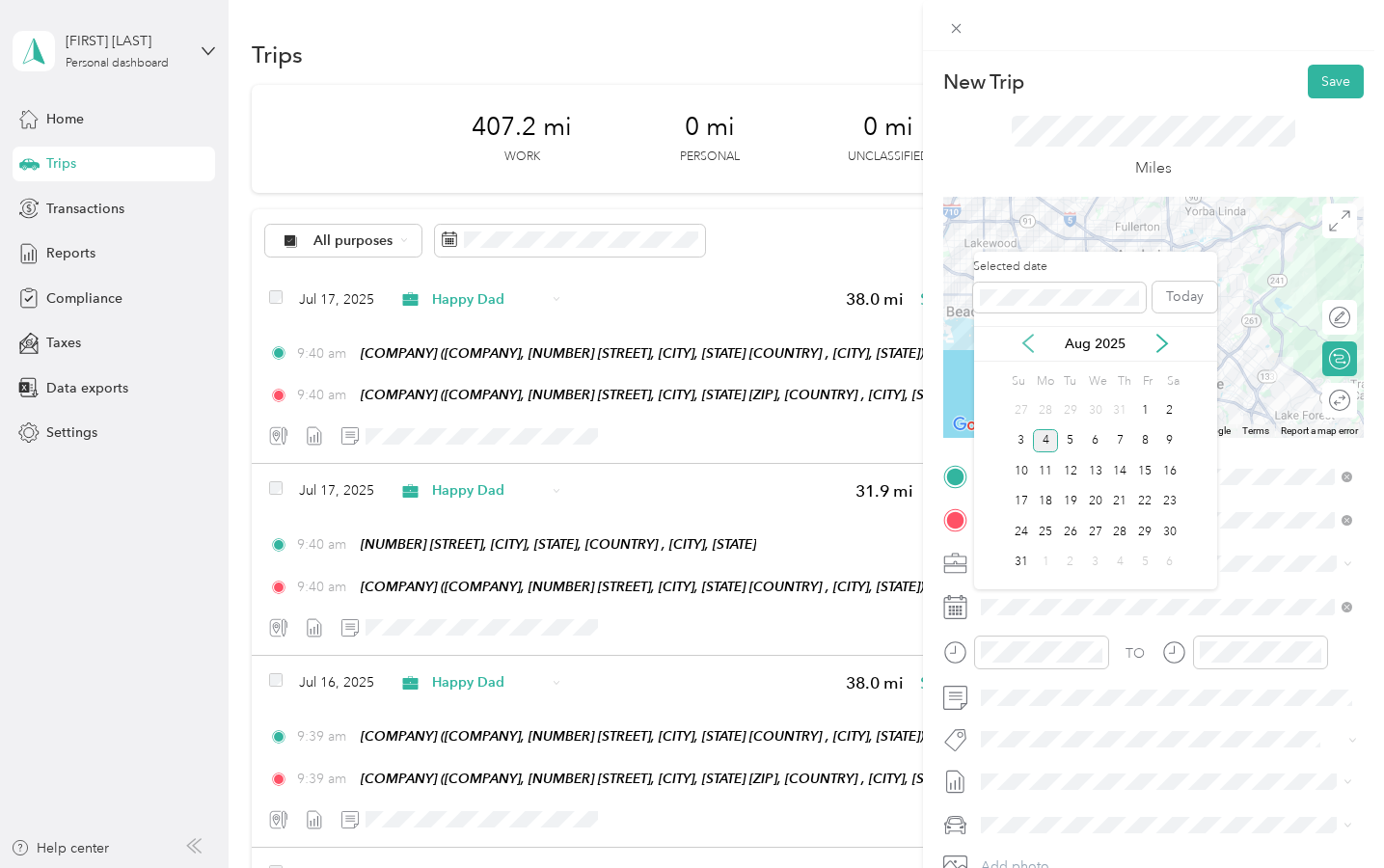 click 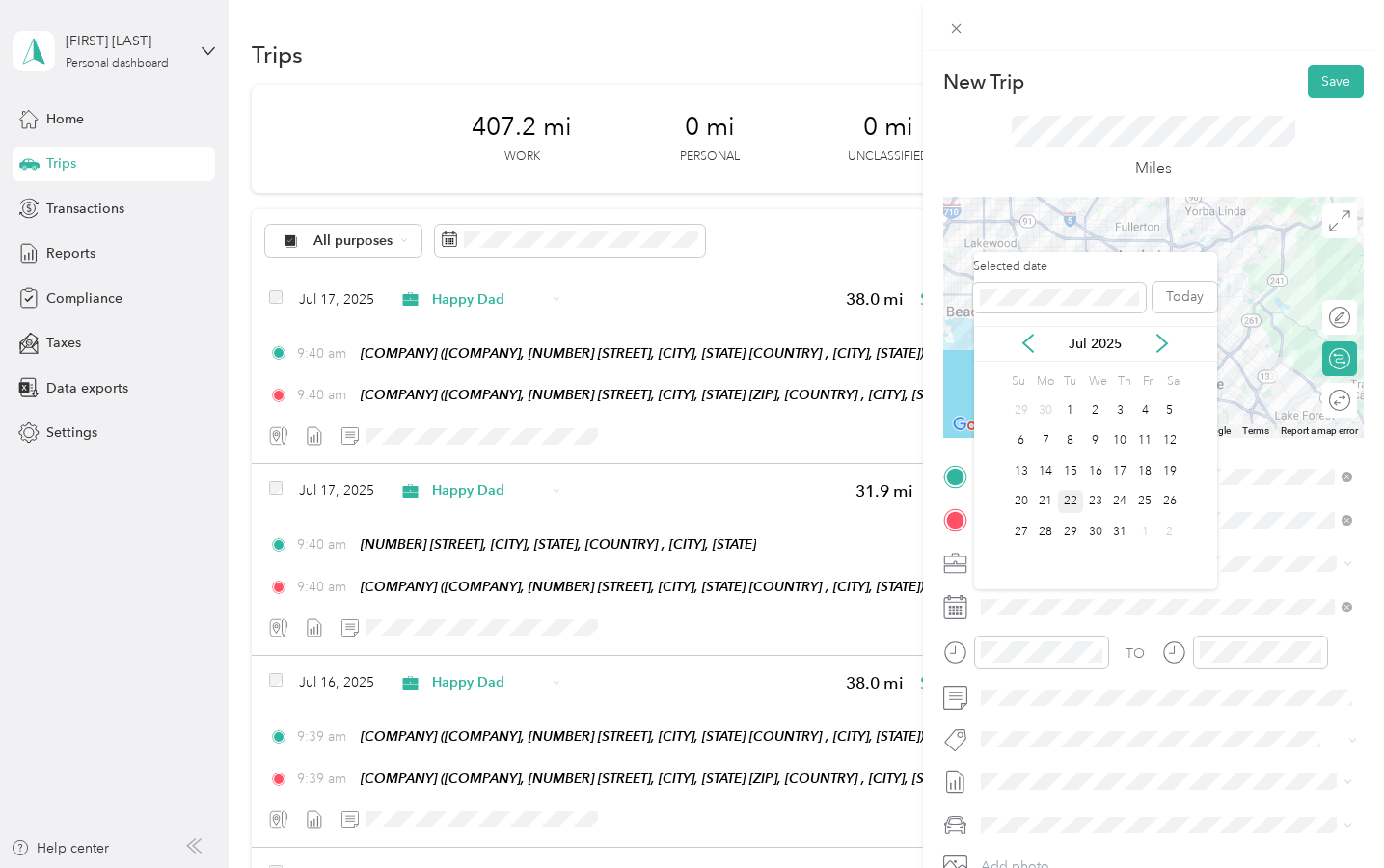 click on "22" at bounding box center (1071, 502) 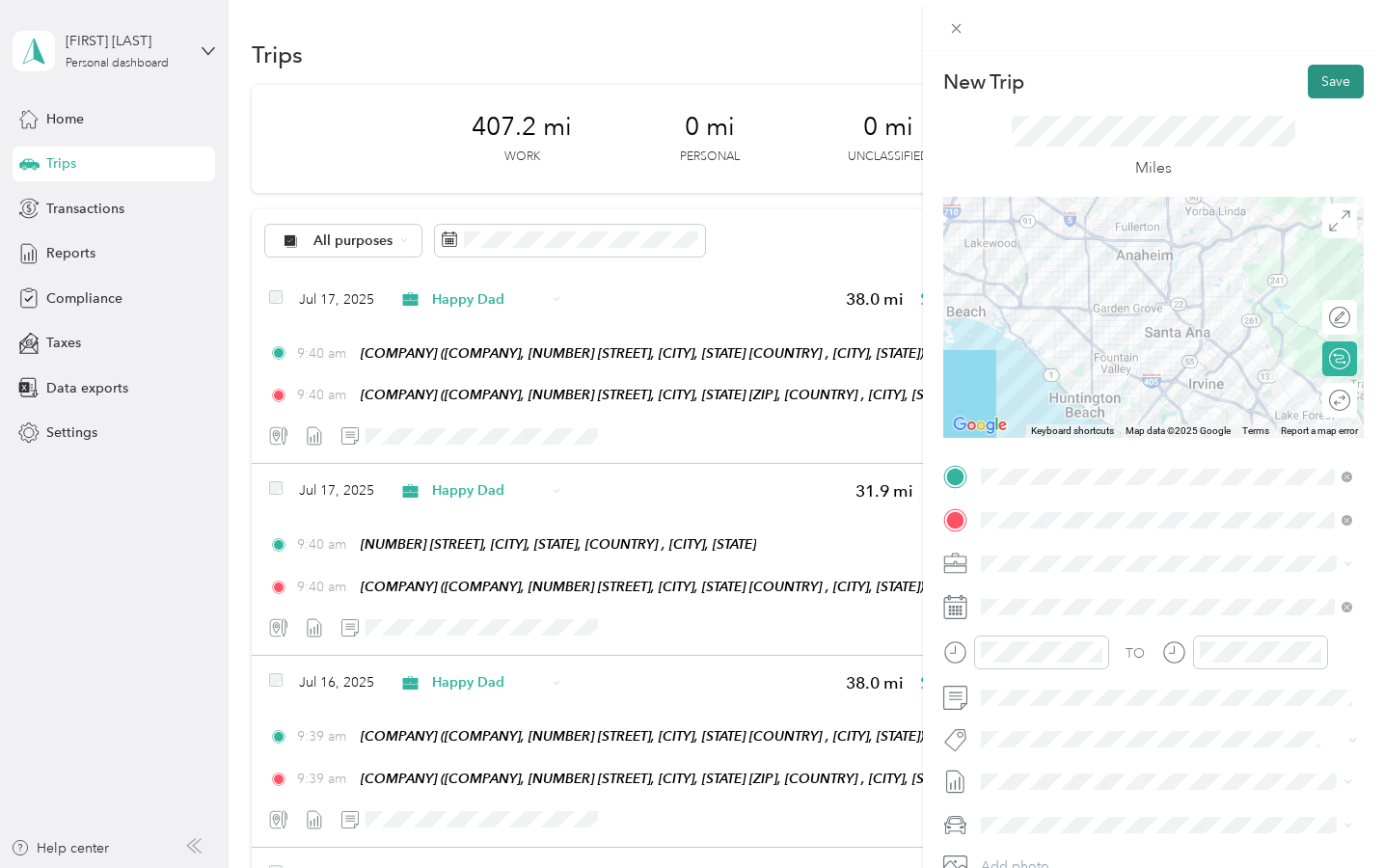 click on "Save" at bounding box center [1336, 81] 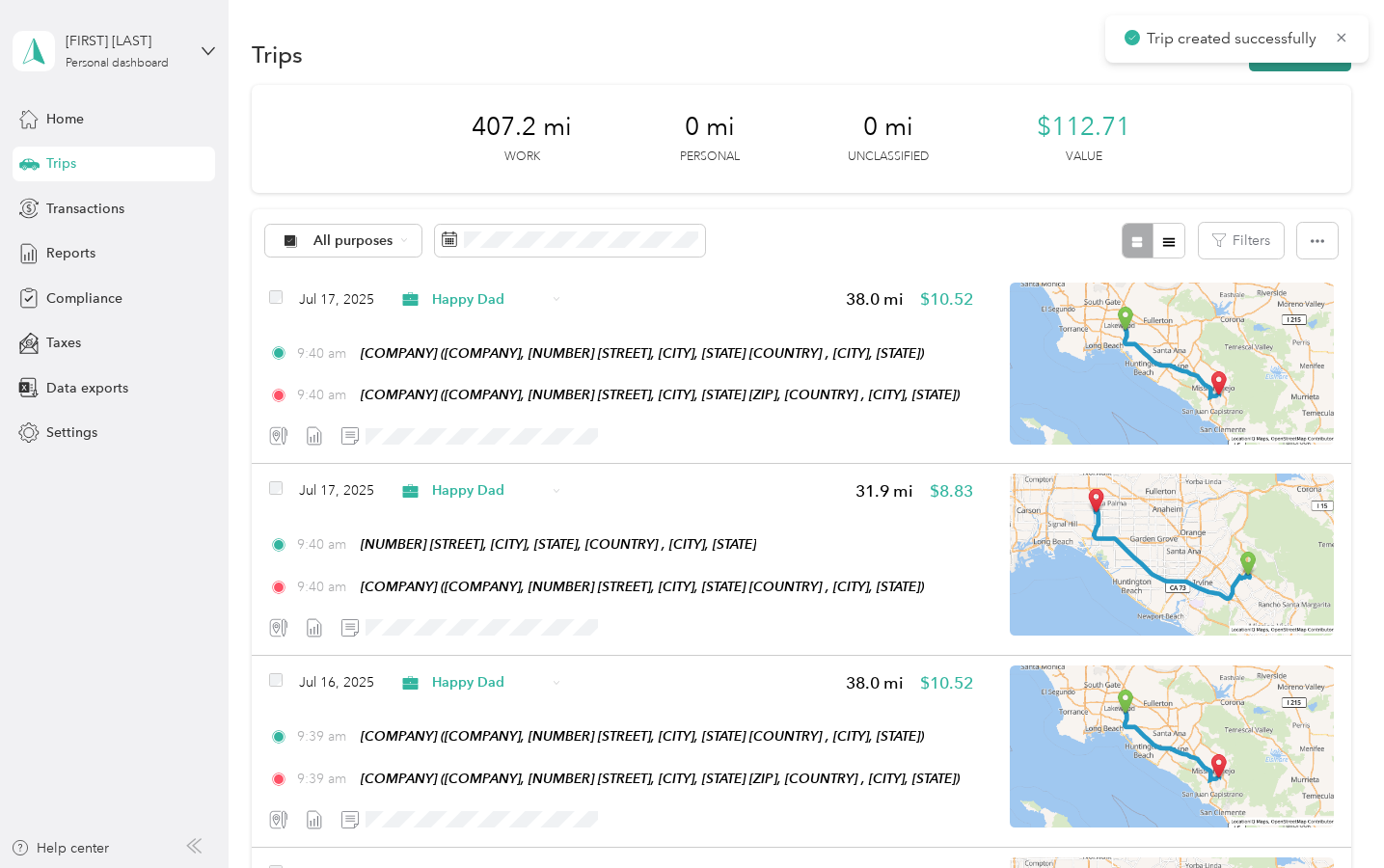 click on "New trip" at bounding box center (1300, 54) 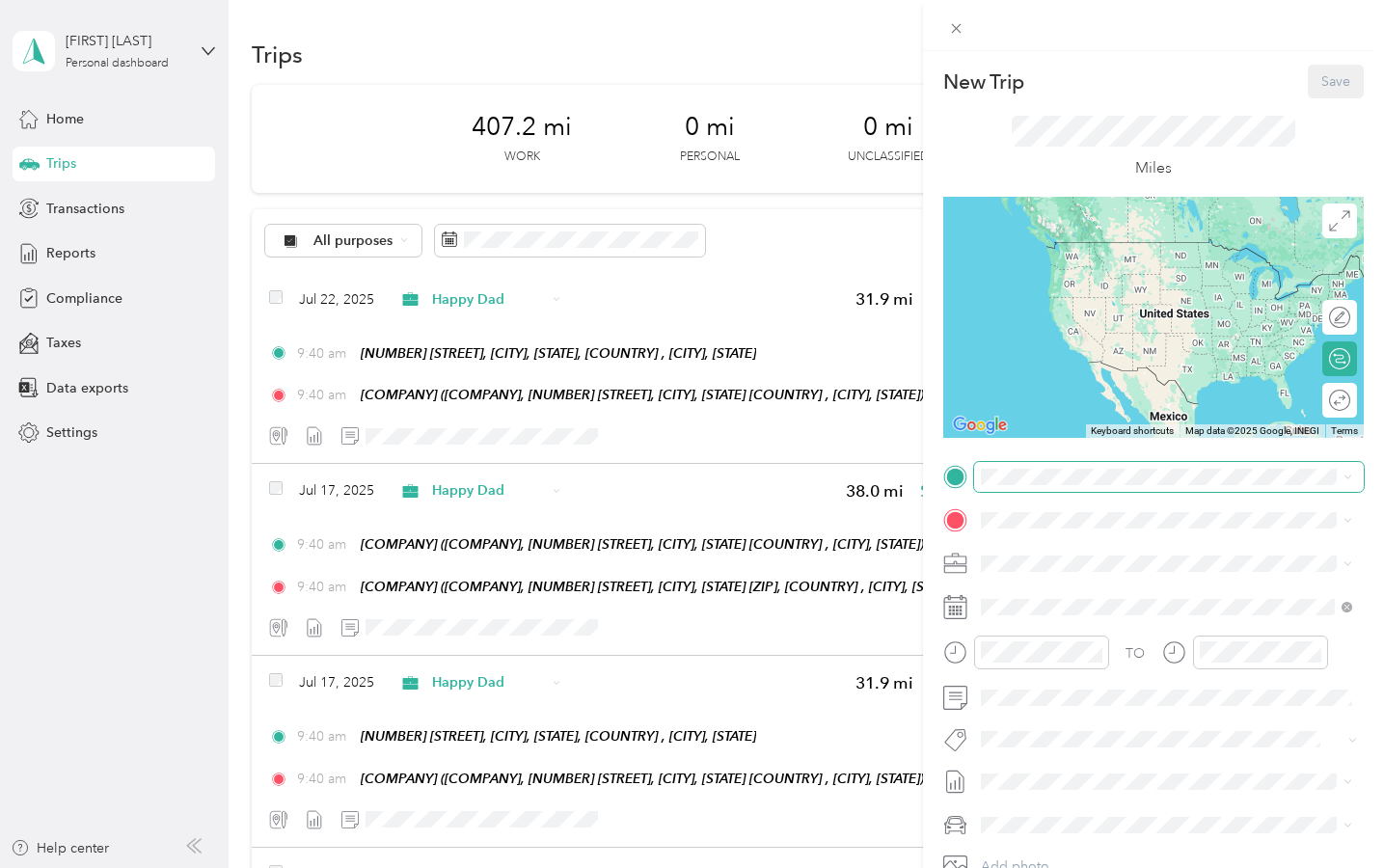 click at bounding box center [1169, 476] 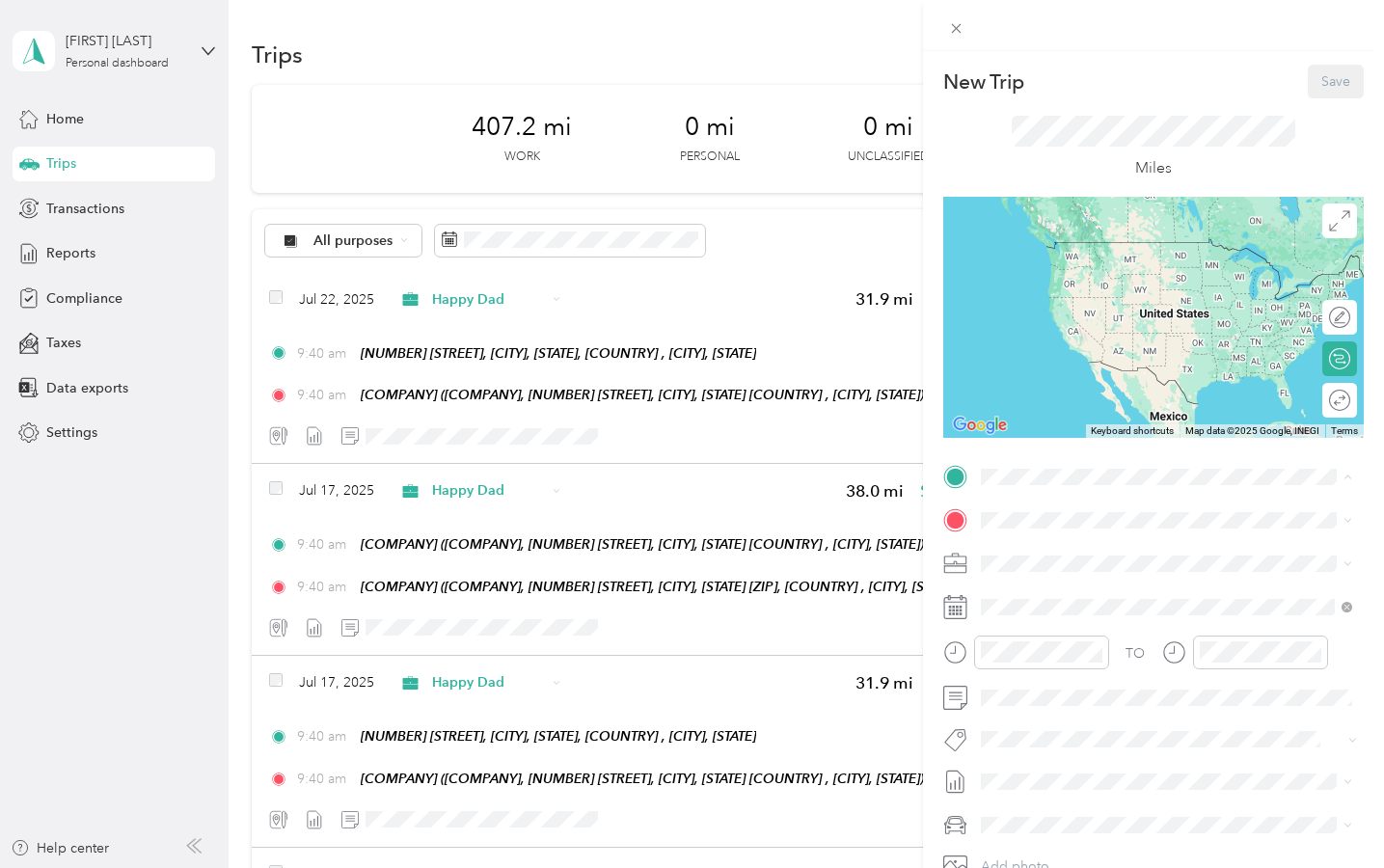 click on "TW Lad" at bounding box center [1180, 735] 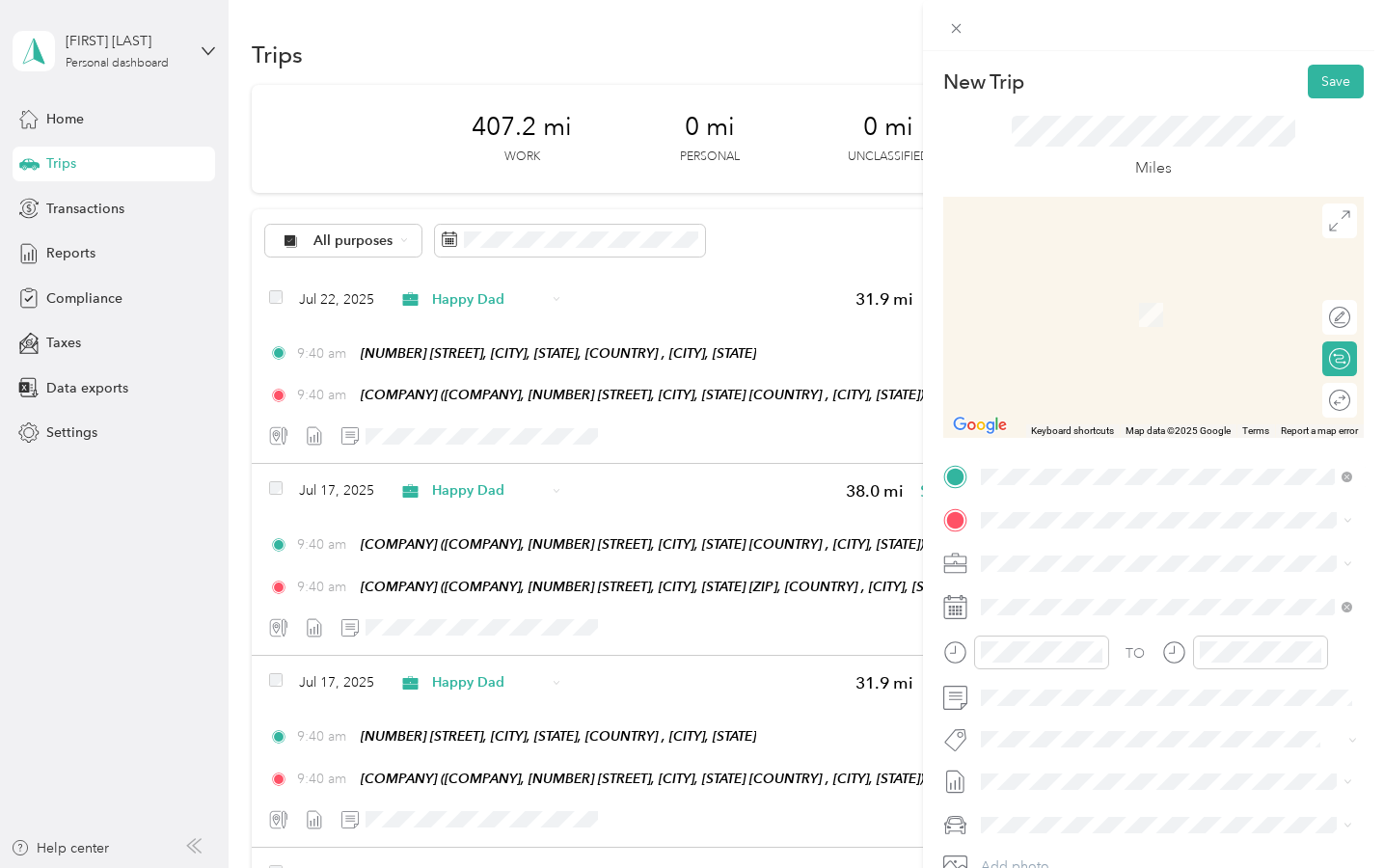 click on "Total Wine & More, 7400 Carson Blvd, Long Beach, CA  90808, United States , 90808, Long Beach, CA, United States" at bounding box center [1160, 675] 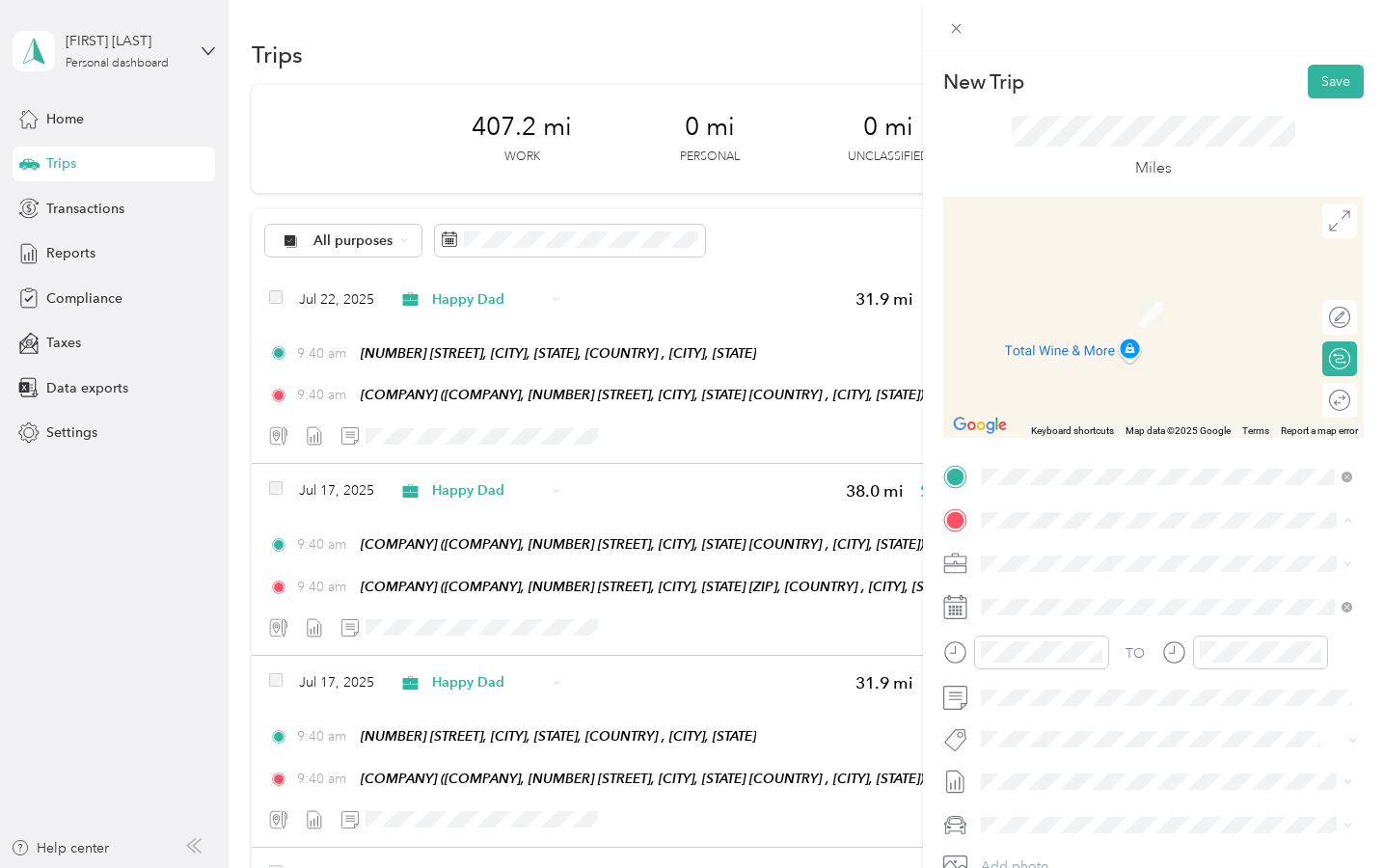 click on "TW LBC Total Wine & More, 7400 Carson Blvd, Long Beach, CA  90808, United States , 90808, Long Beach, CA, United States" at bounding box center [1180, 709] 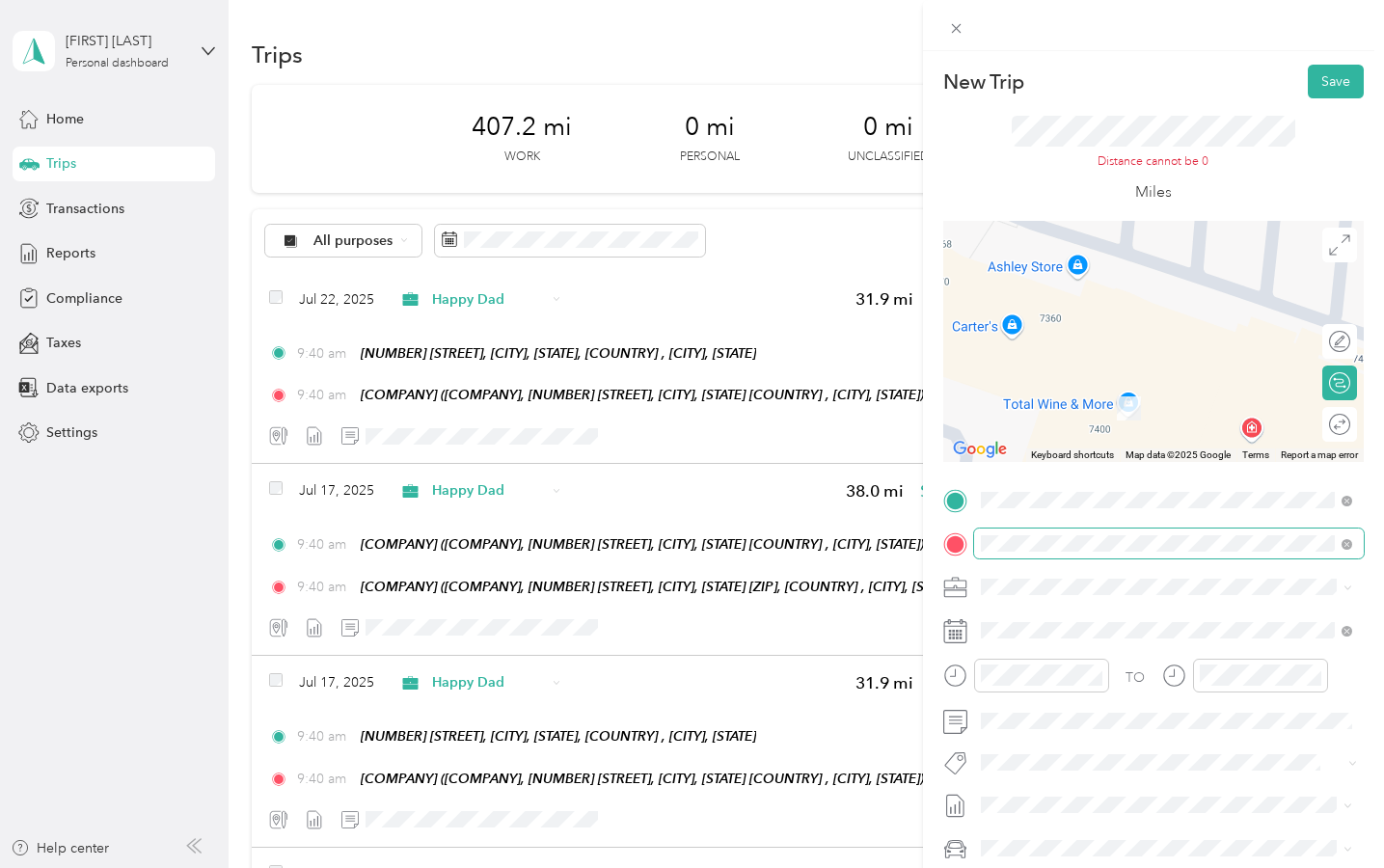 click on "TO Add photo" at bounding box center (1153, 716) 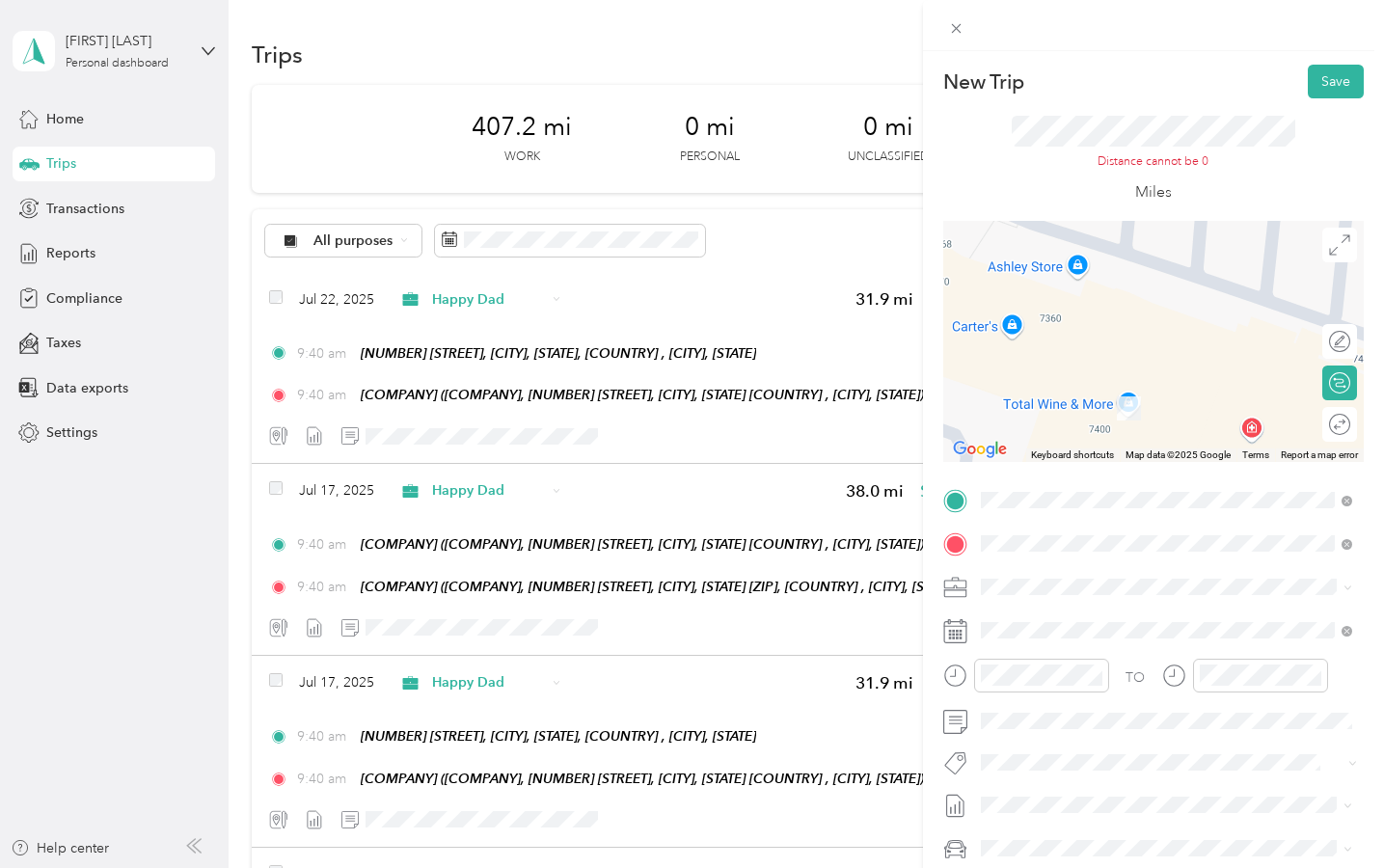 click on "Stater Bros. Markets, 25636 Crown Valley Pkwy, Ladera Ranch, CA  92694, United States , 92694, Ladera Ranch, CA, United States" at bounding box center [1179, 830] 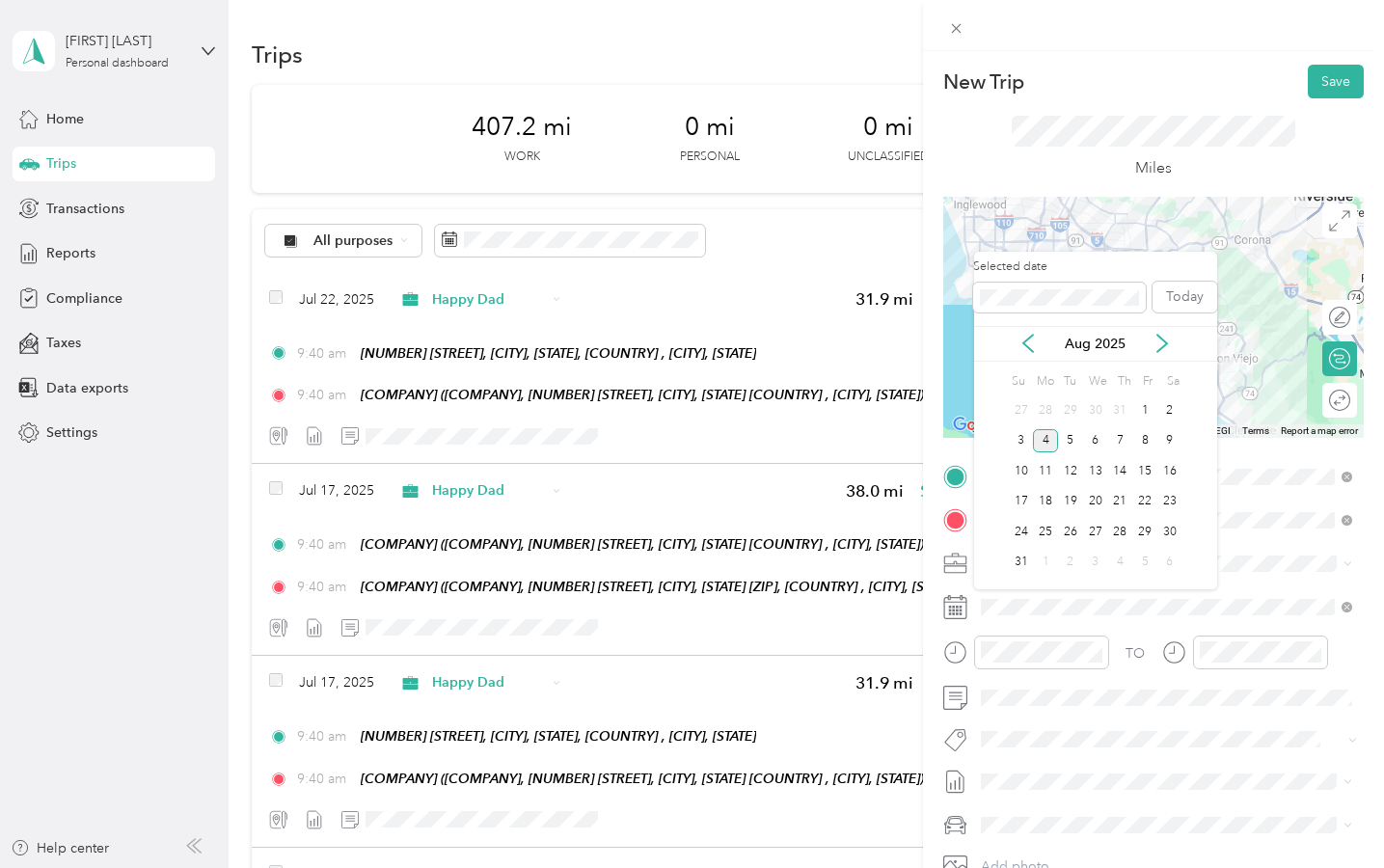 click on "Aug 2025" at bounding box center [1096, 343] 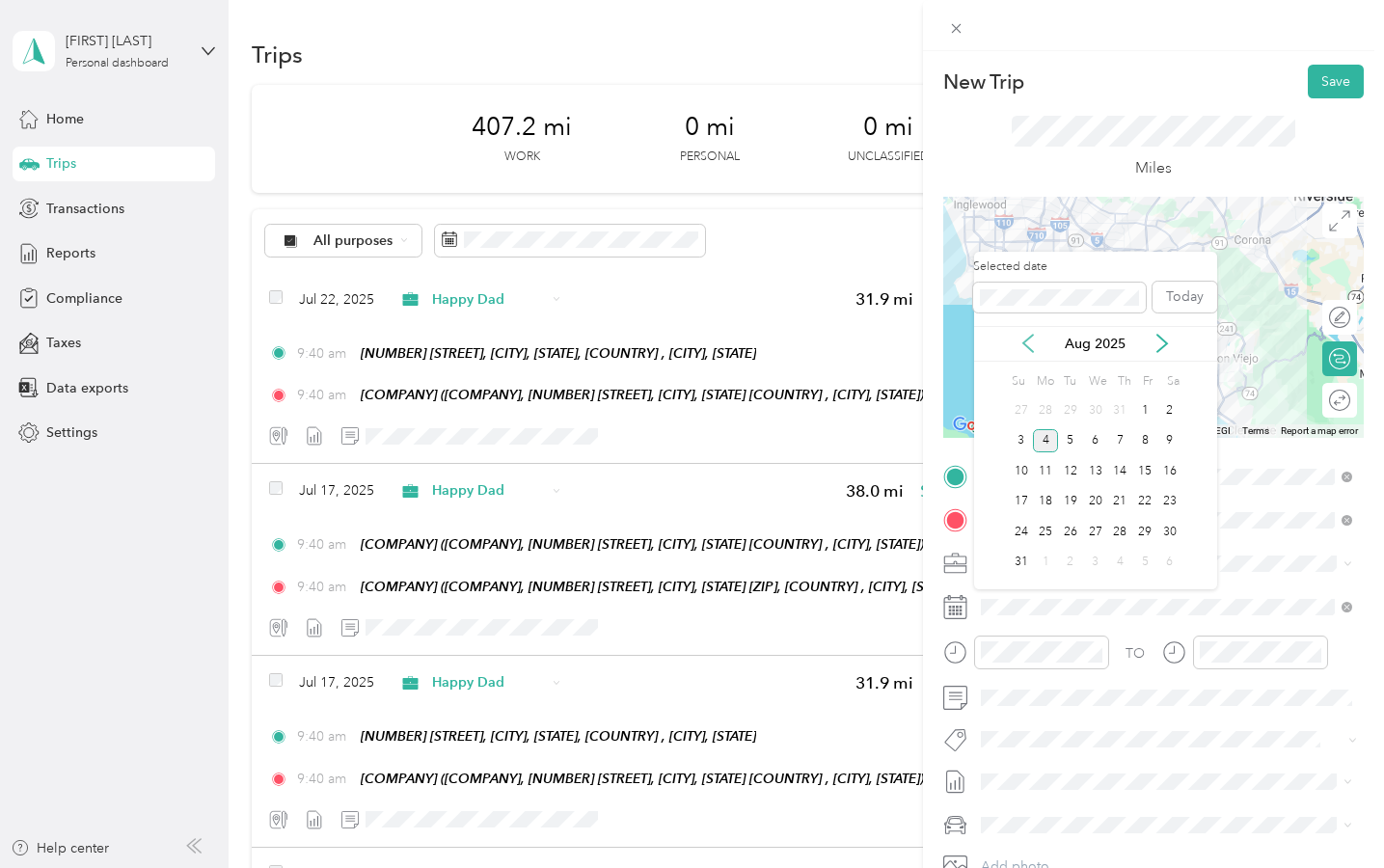 click 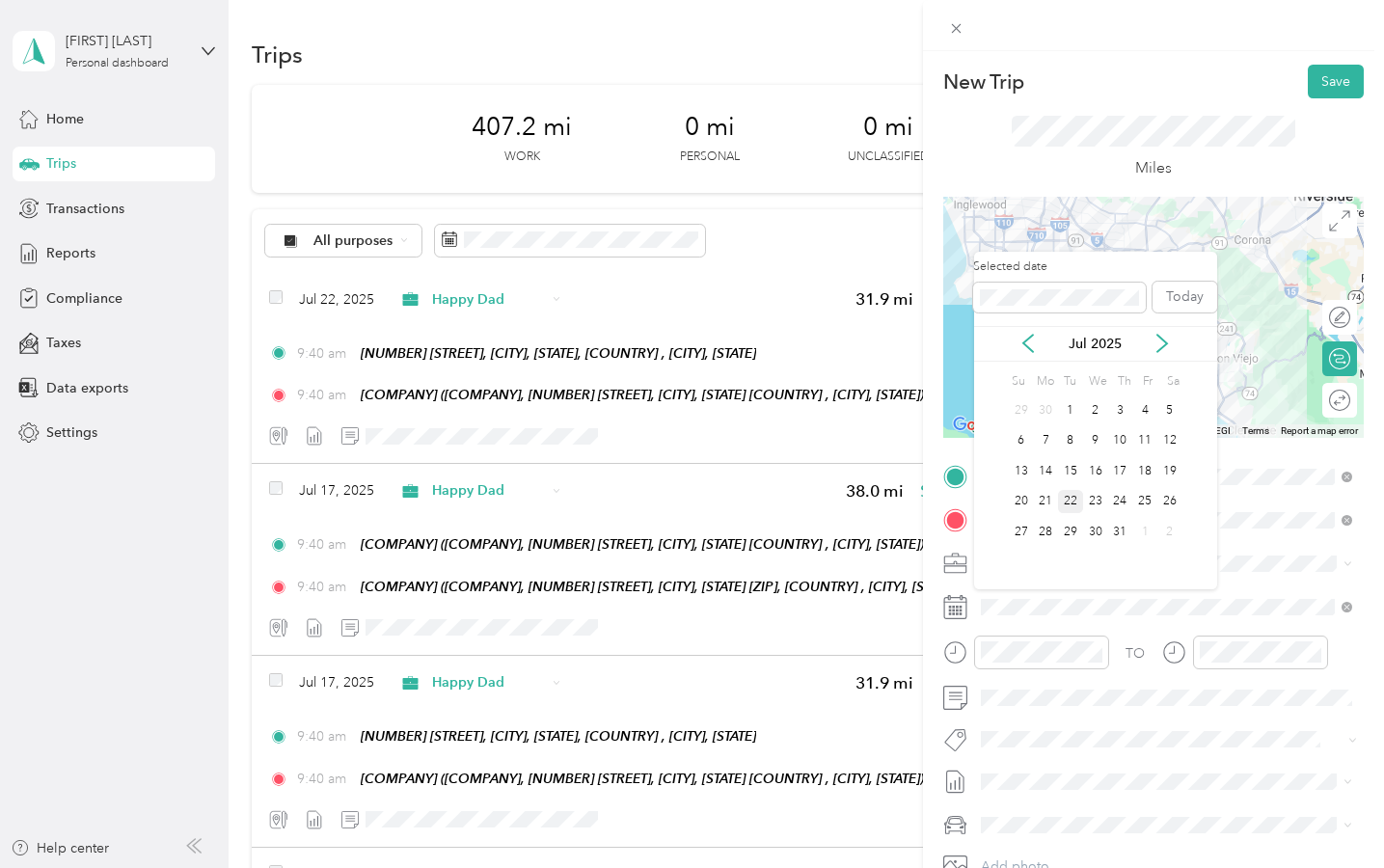 click on "22" at bounding box center (1071, 502) 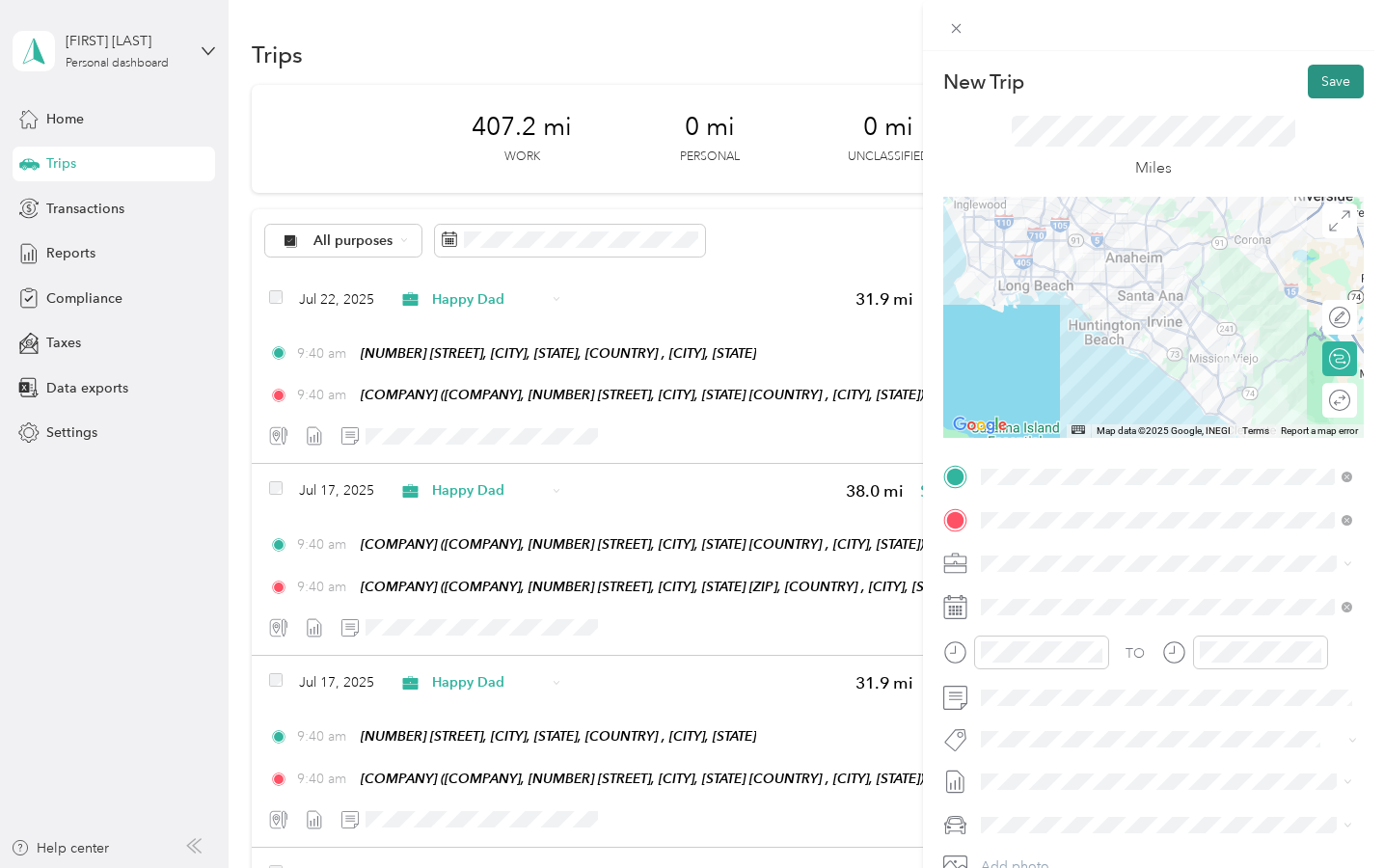 click on "Save" at bounding box center [1336, 81] 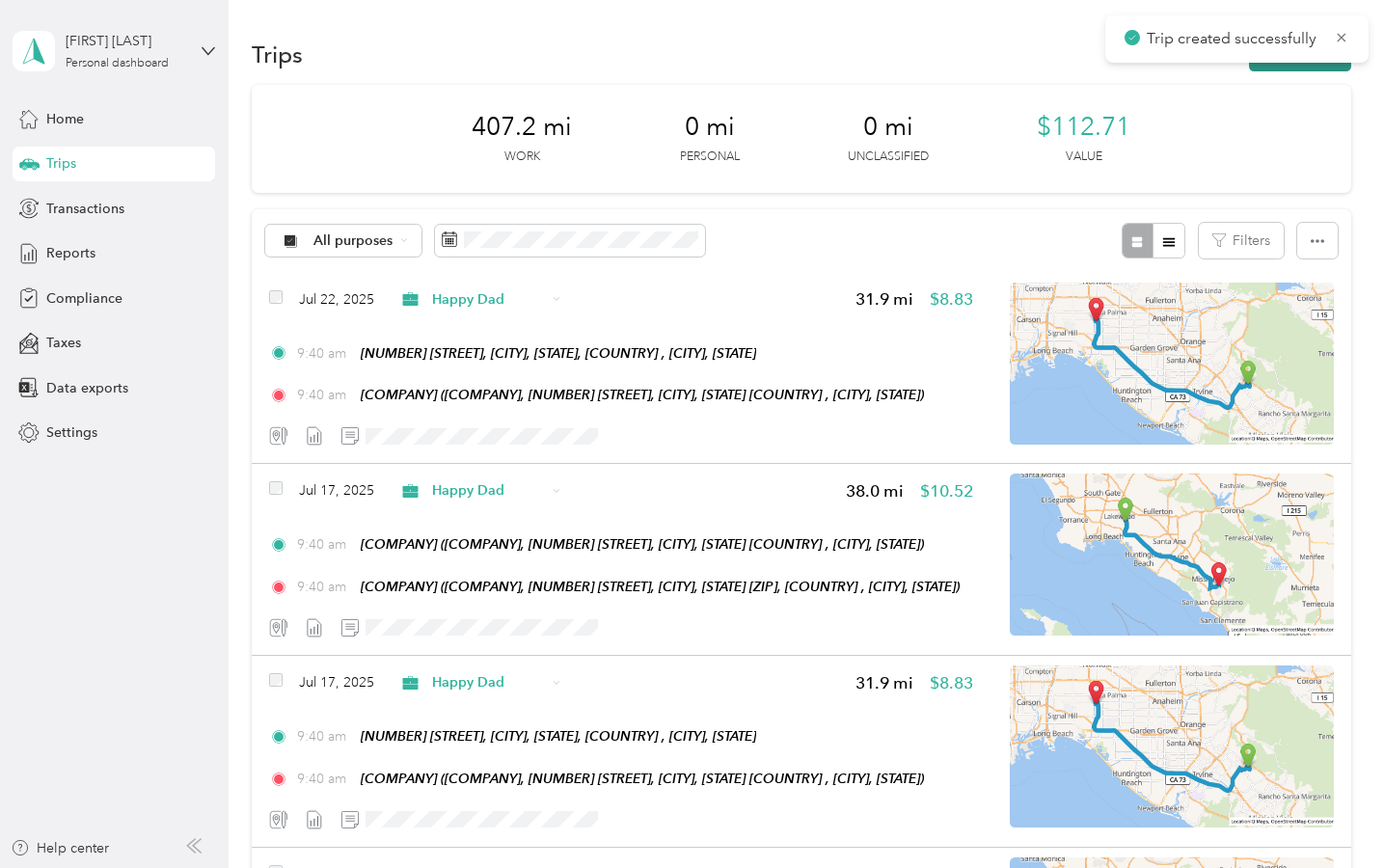 click on "New trip" at bounding box center [1300, 54] 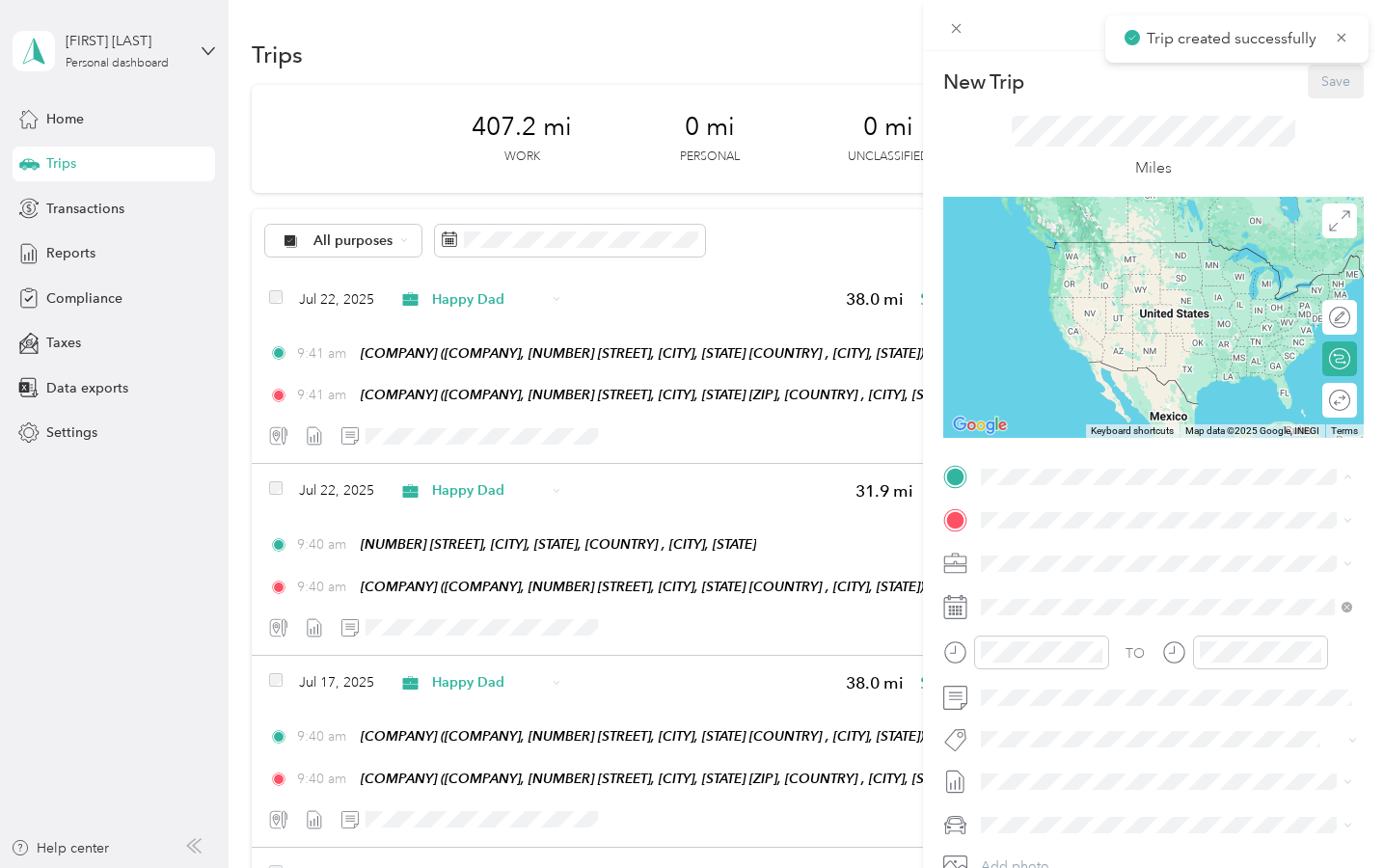 click on "H 238 Firefly, Irvine, CA, United States , 92618, Irvine, CA, United States" at bounding box center (1180, 574) 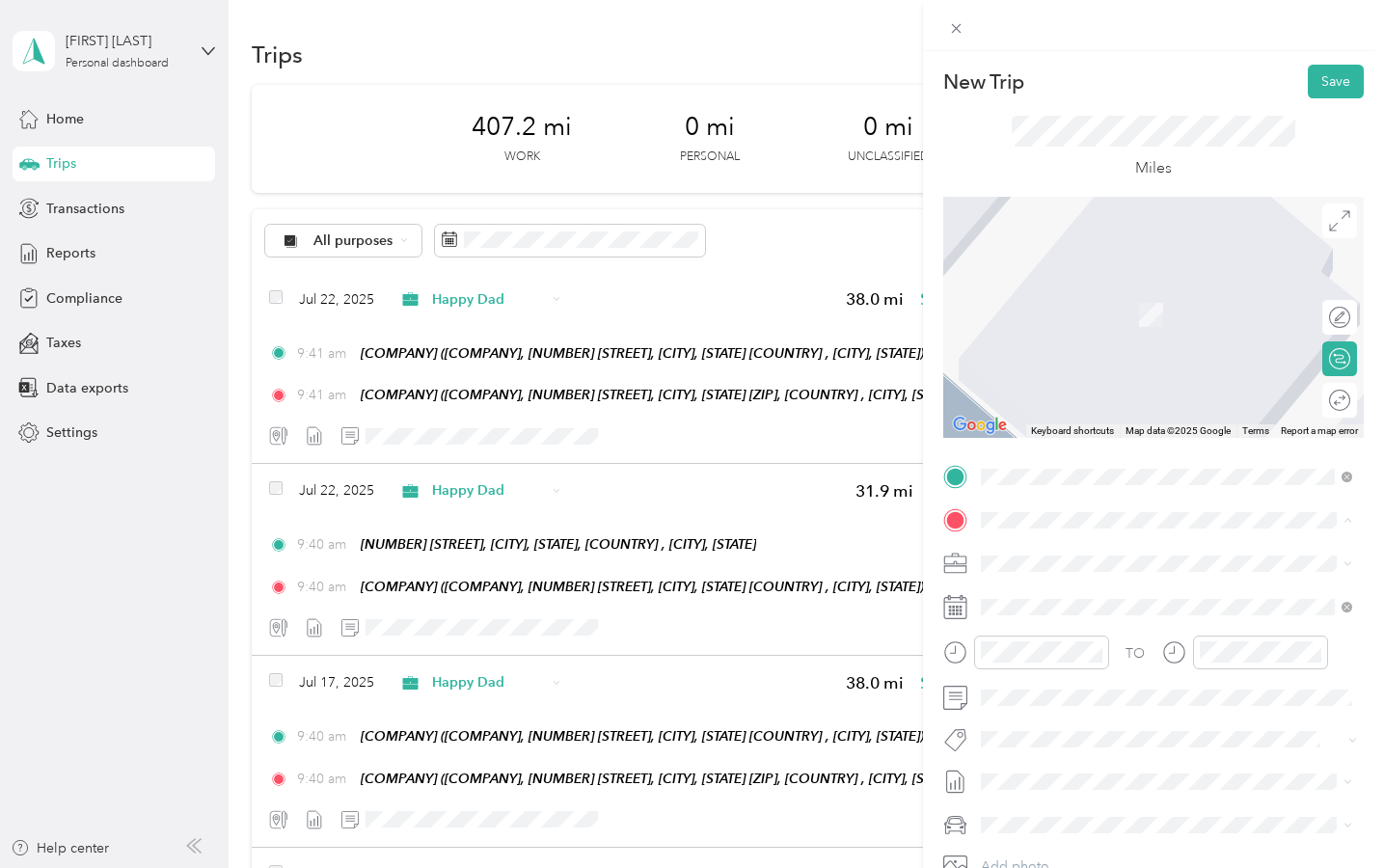 click on "TW LBC Total Wine & More, 7400 Carson Blvd, Long Beach, CA  90808, United States , 90808, Long Beach, CA, United States" at bounding box center (1180, 709) 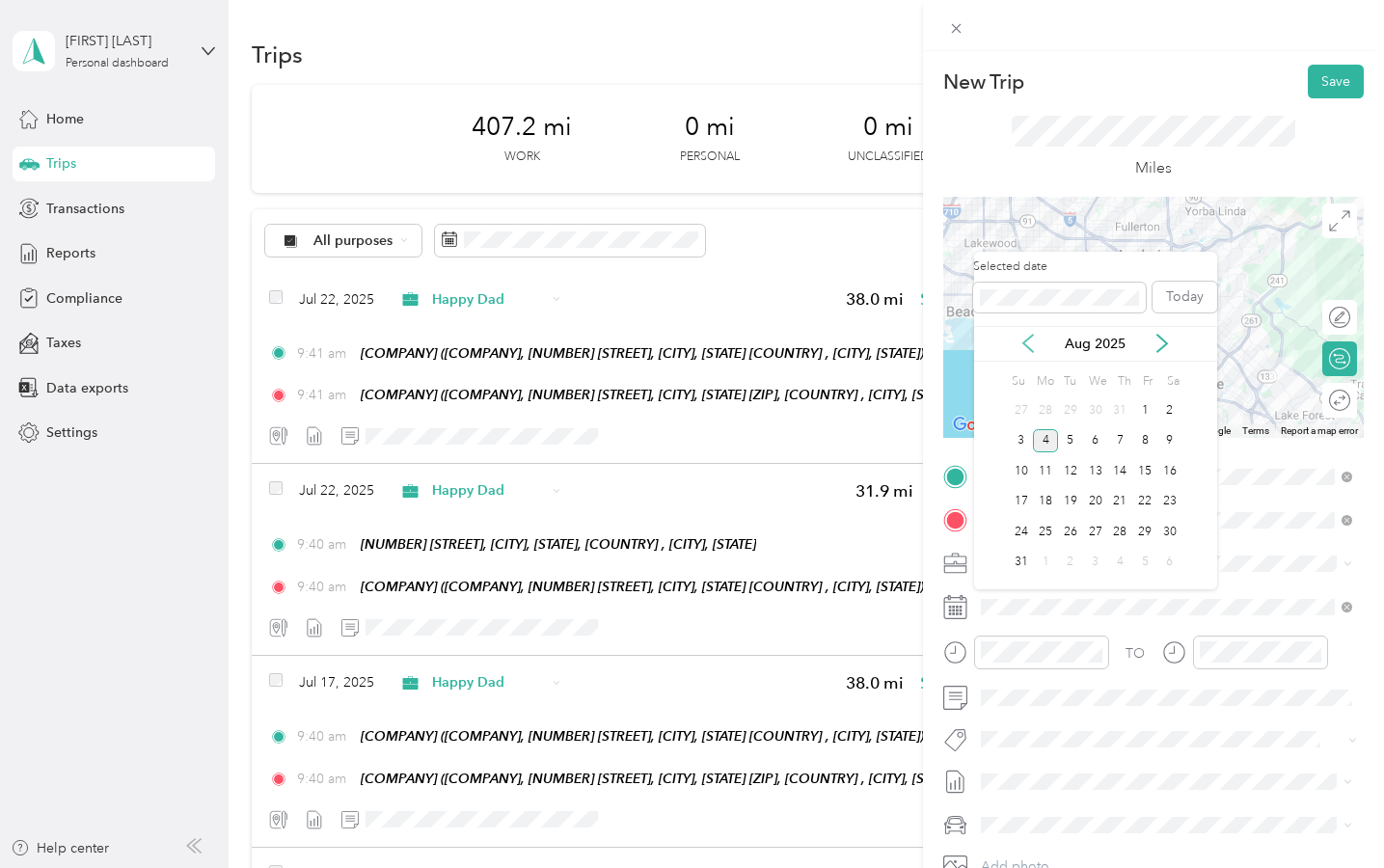 click 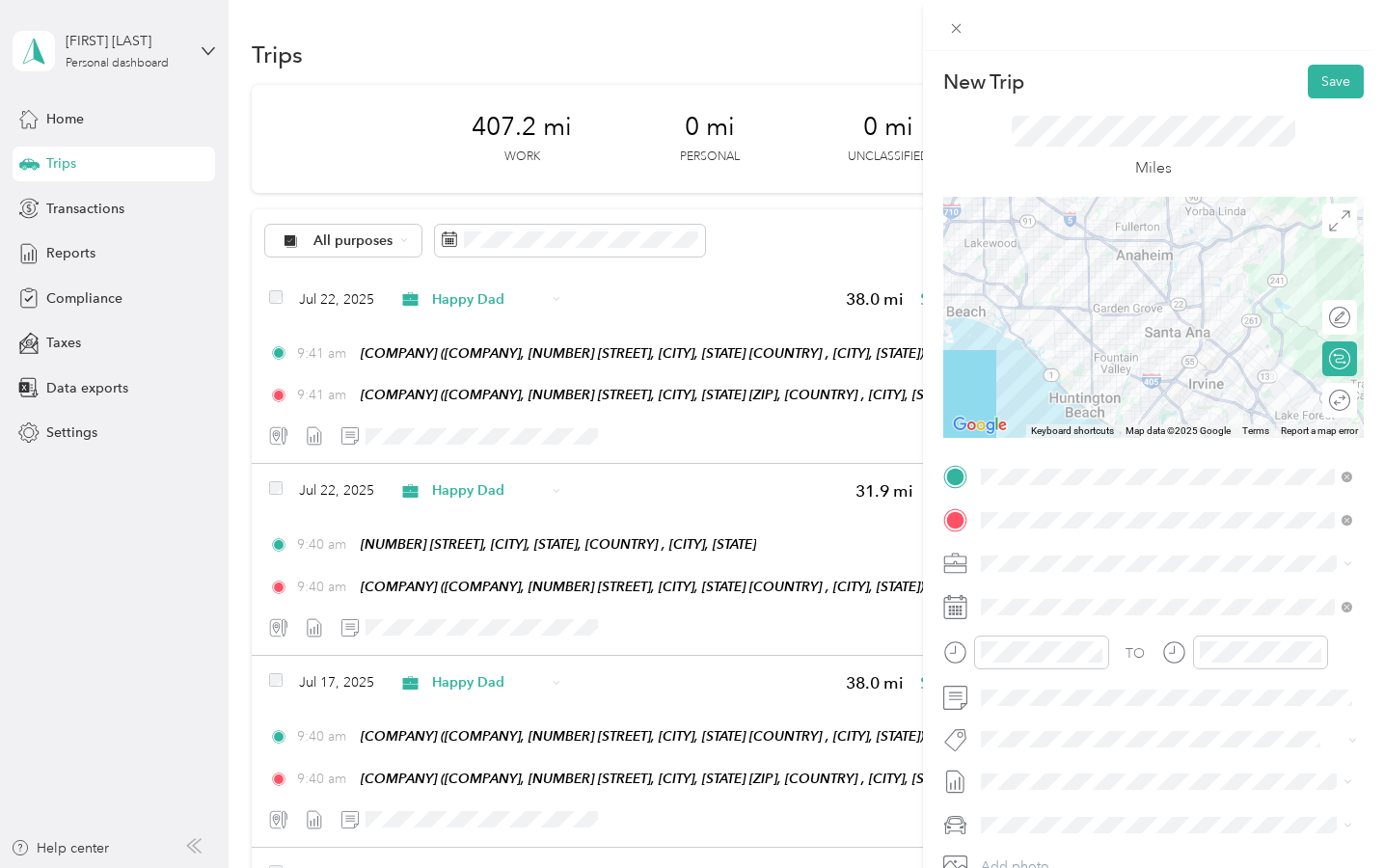 click on "New Trip Save" at bounding box center [1153, 81] 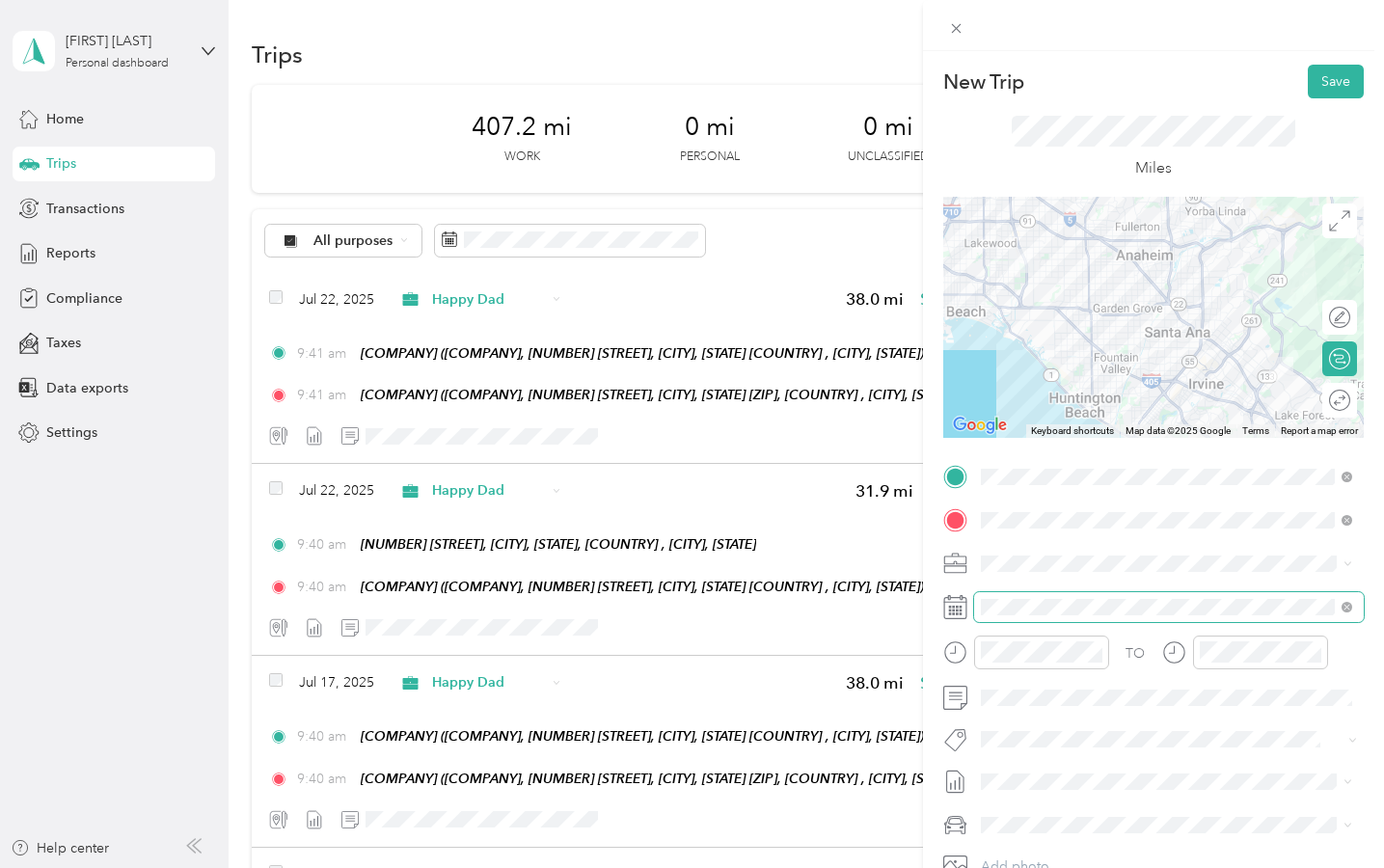click at bounding box center [1169, 607] 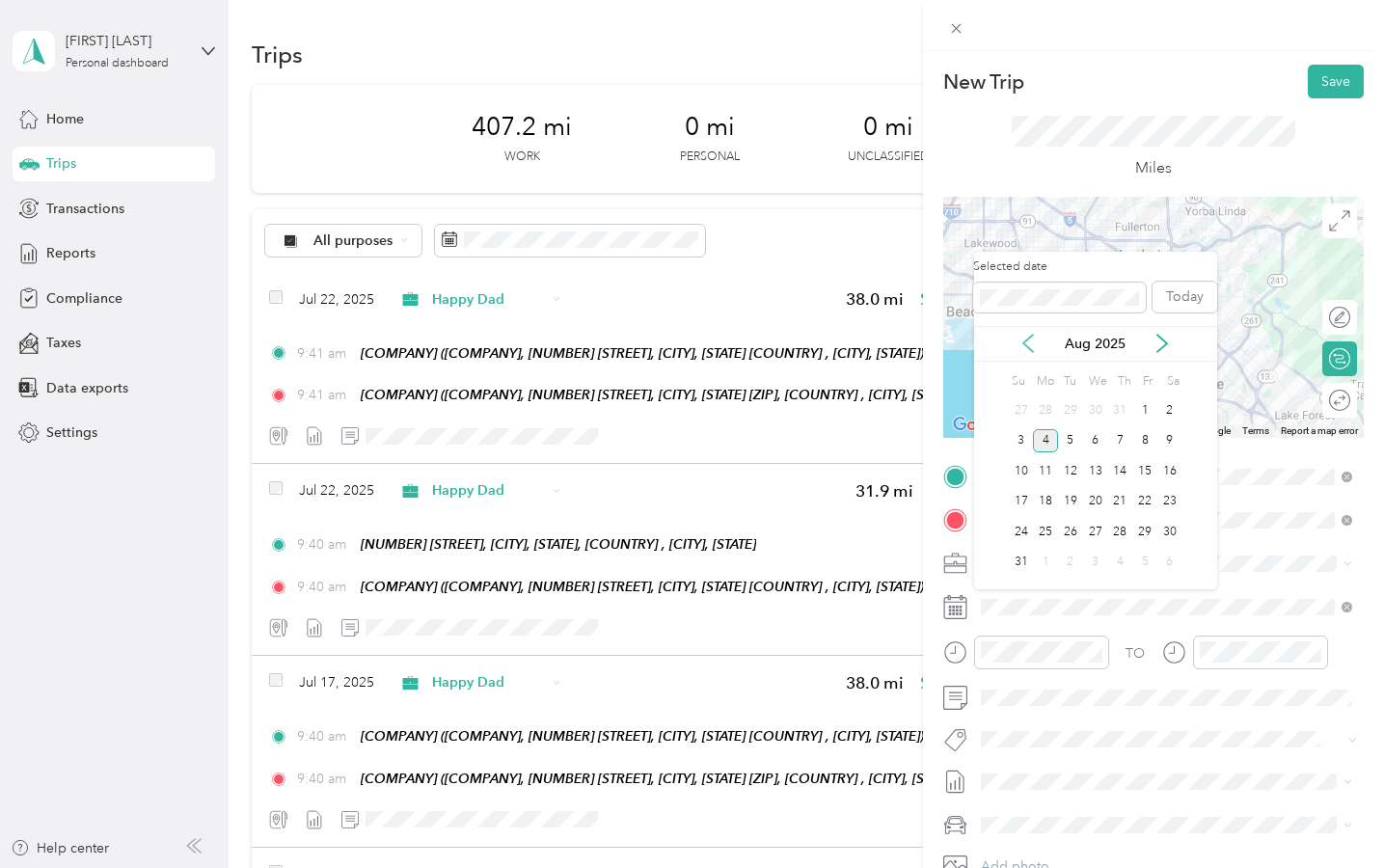 click 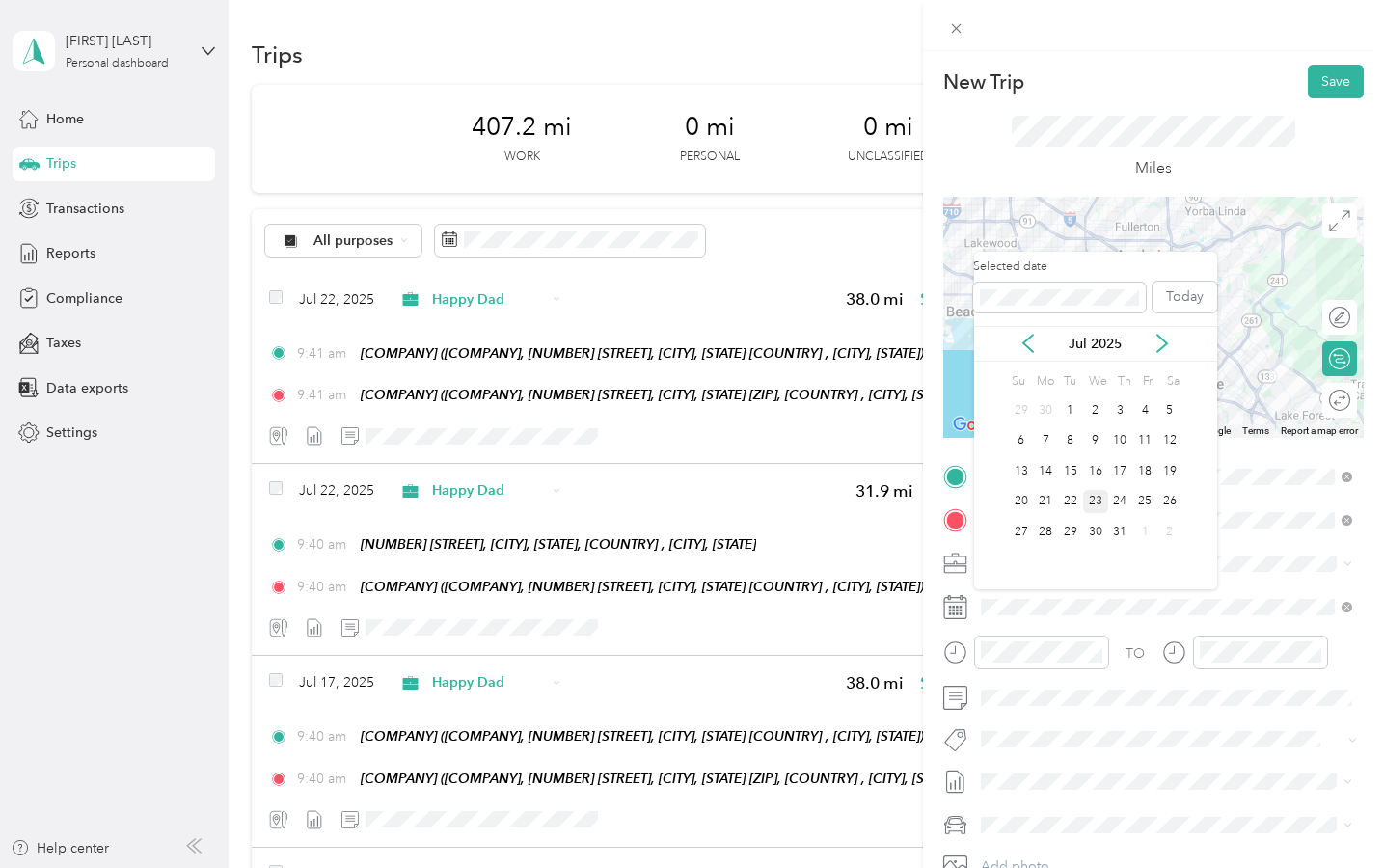 click on "23" at bounding box center (1096, 502) 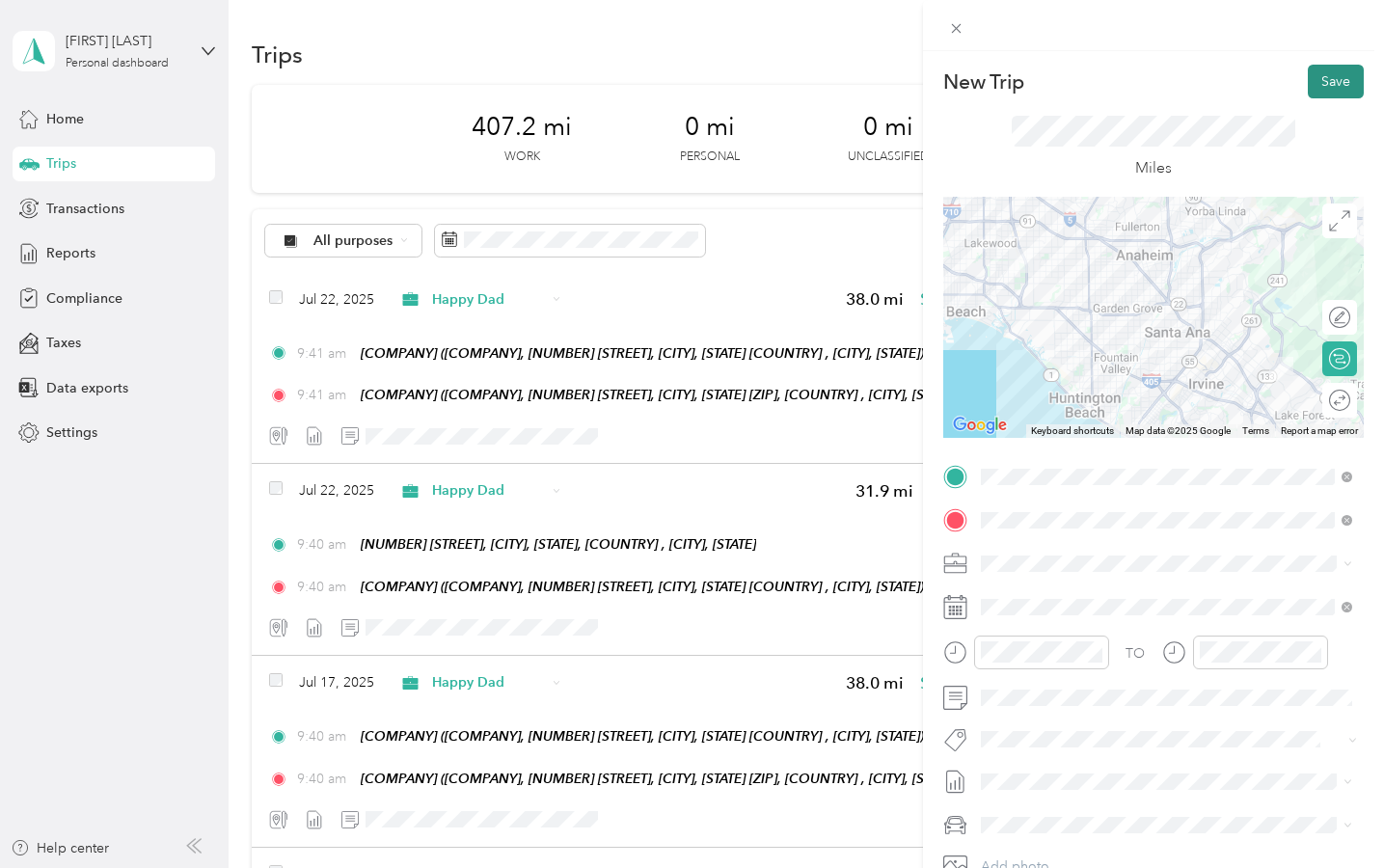 click on "Save" at bounding box center (1336, 81) 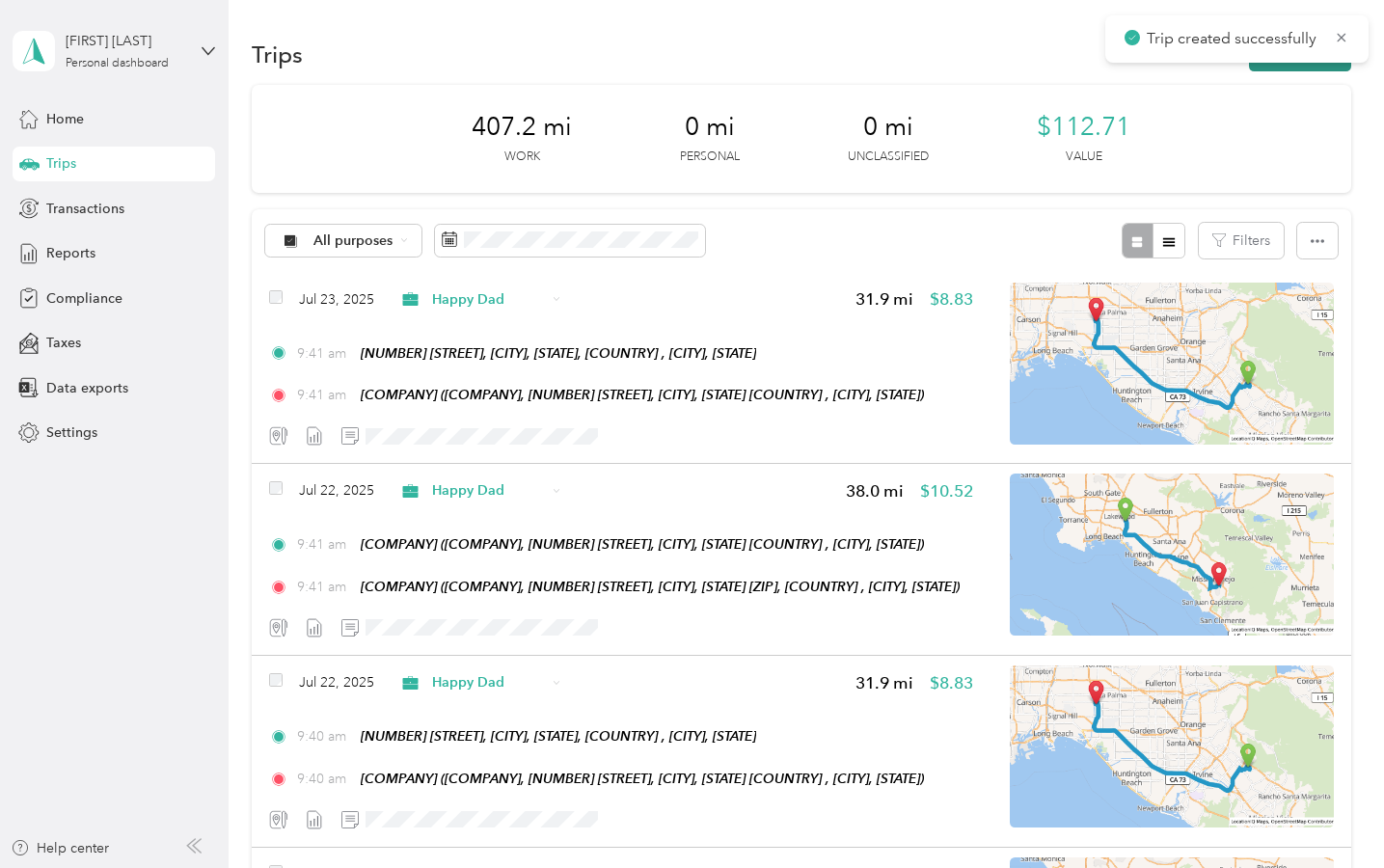 click on "New trip" at bounding box center [1300, 54] 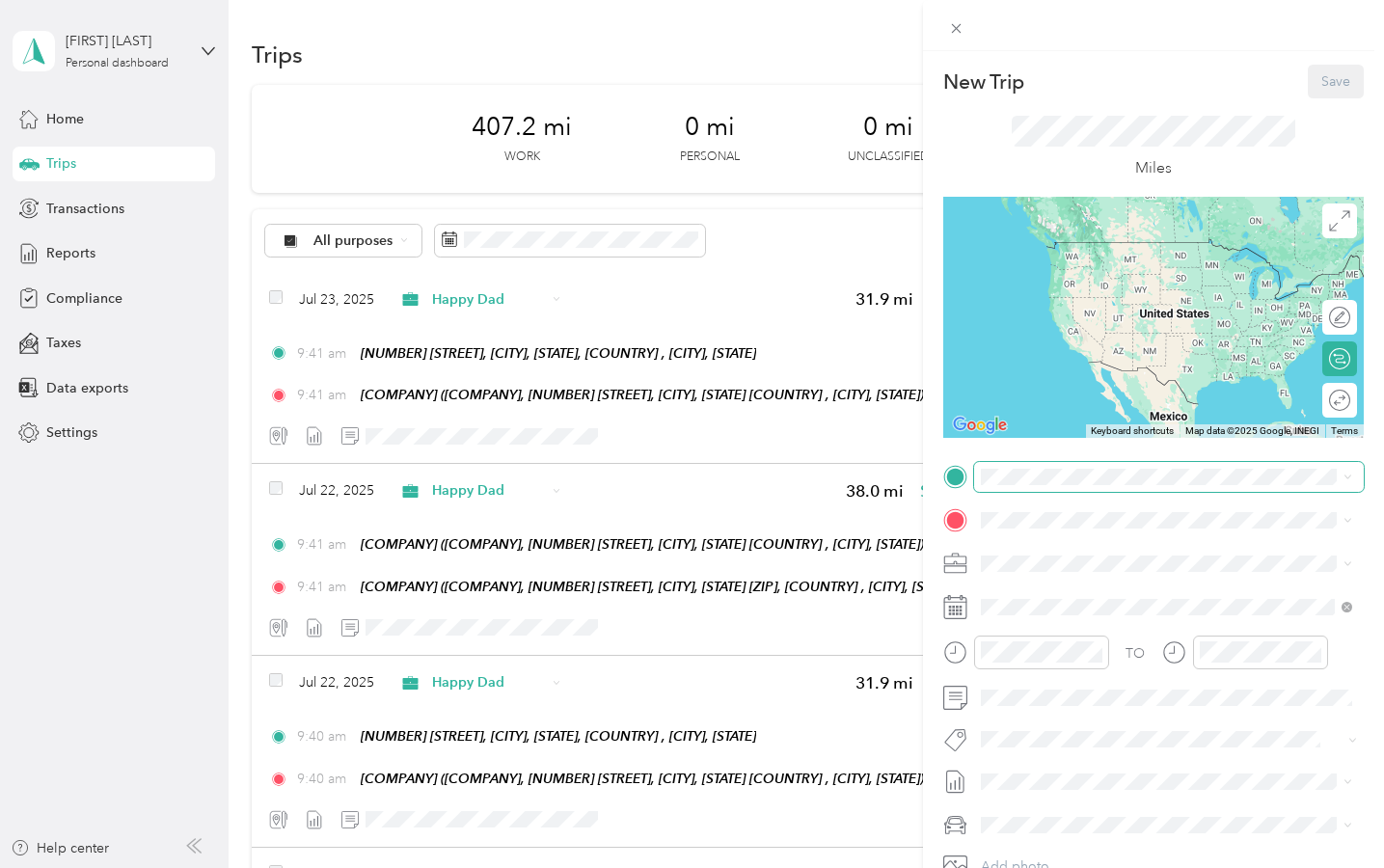 click at bounding box center [1169, 476] 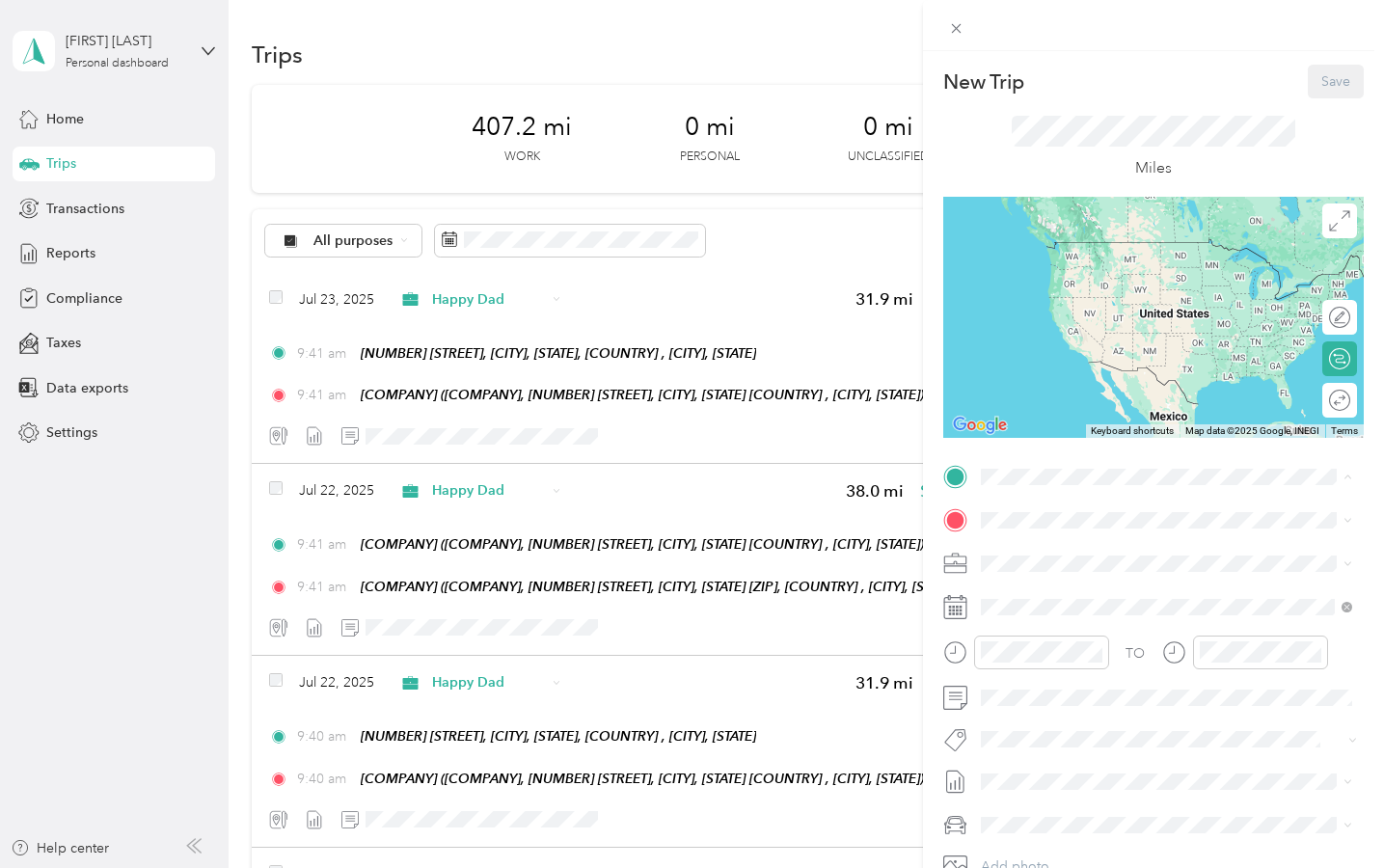 click on "TW Lad" at bounding box center (1180, 735) 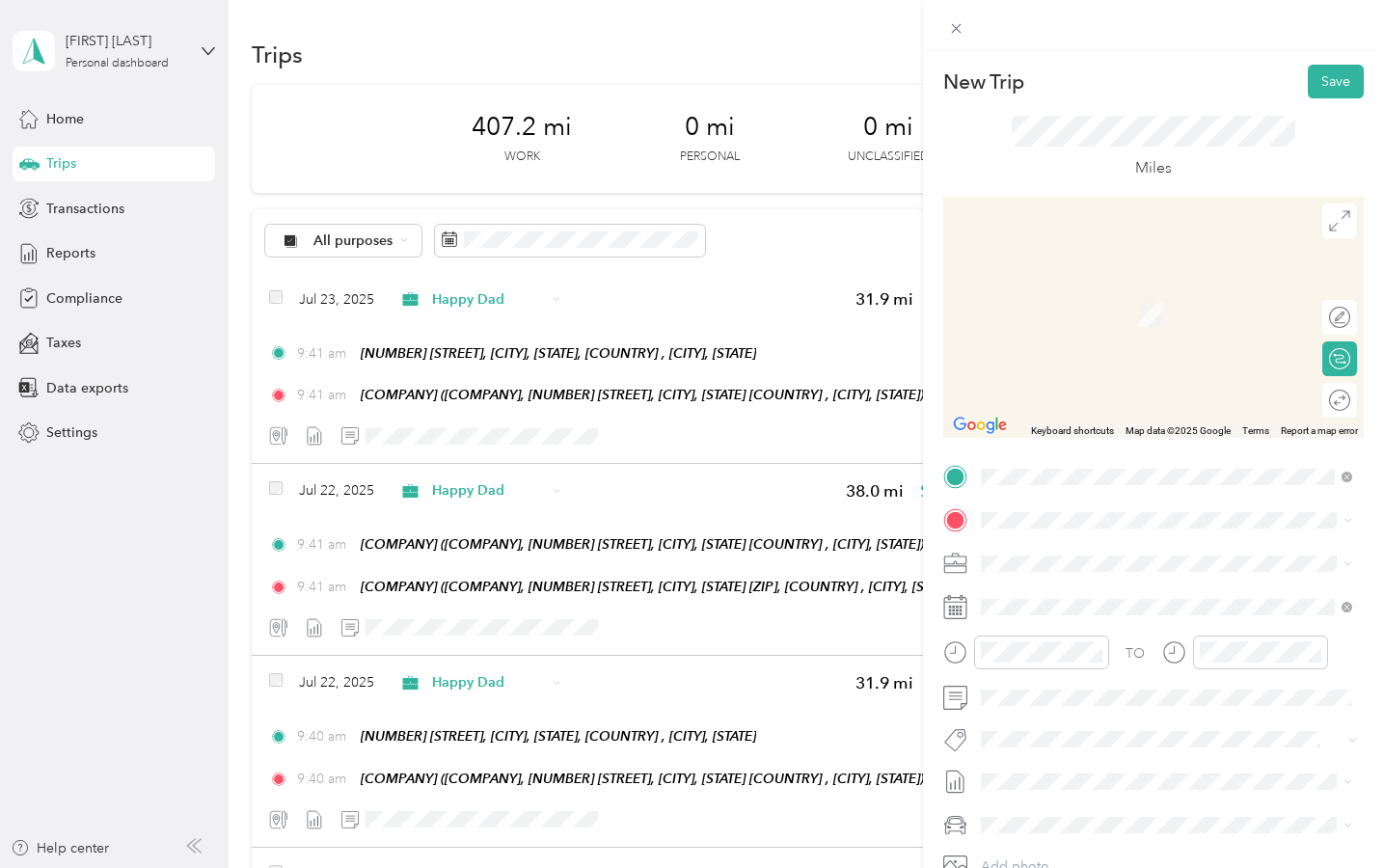 click on "TW LBC Total Wine & More, 7400 Carson Blvd, Long Beach, CA  90808, United States , 90808, Long Beach, CA, United States" at bounding box center [1180, 665] 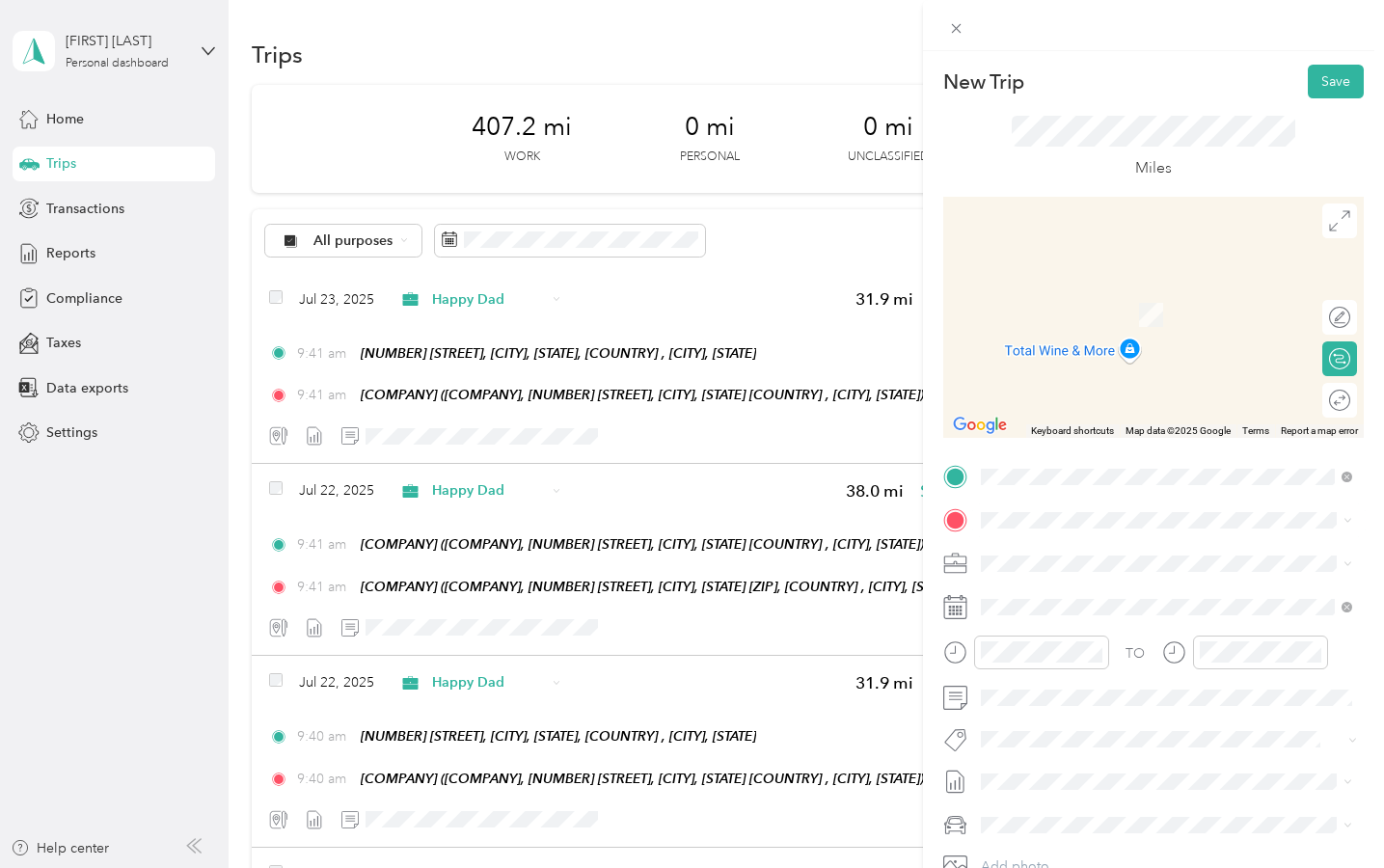click on "Stater Bros. Markets, 25636 Crown Valley Pkwy, Ladera Ranch, CA  92694, United States , 92694, Ladera Ranch, CA, United States" at bounding box center [1179, 806] 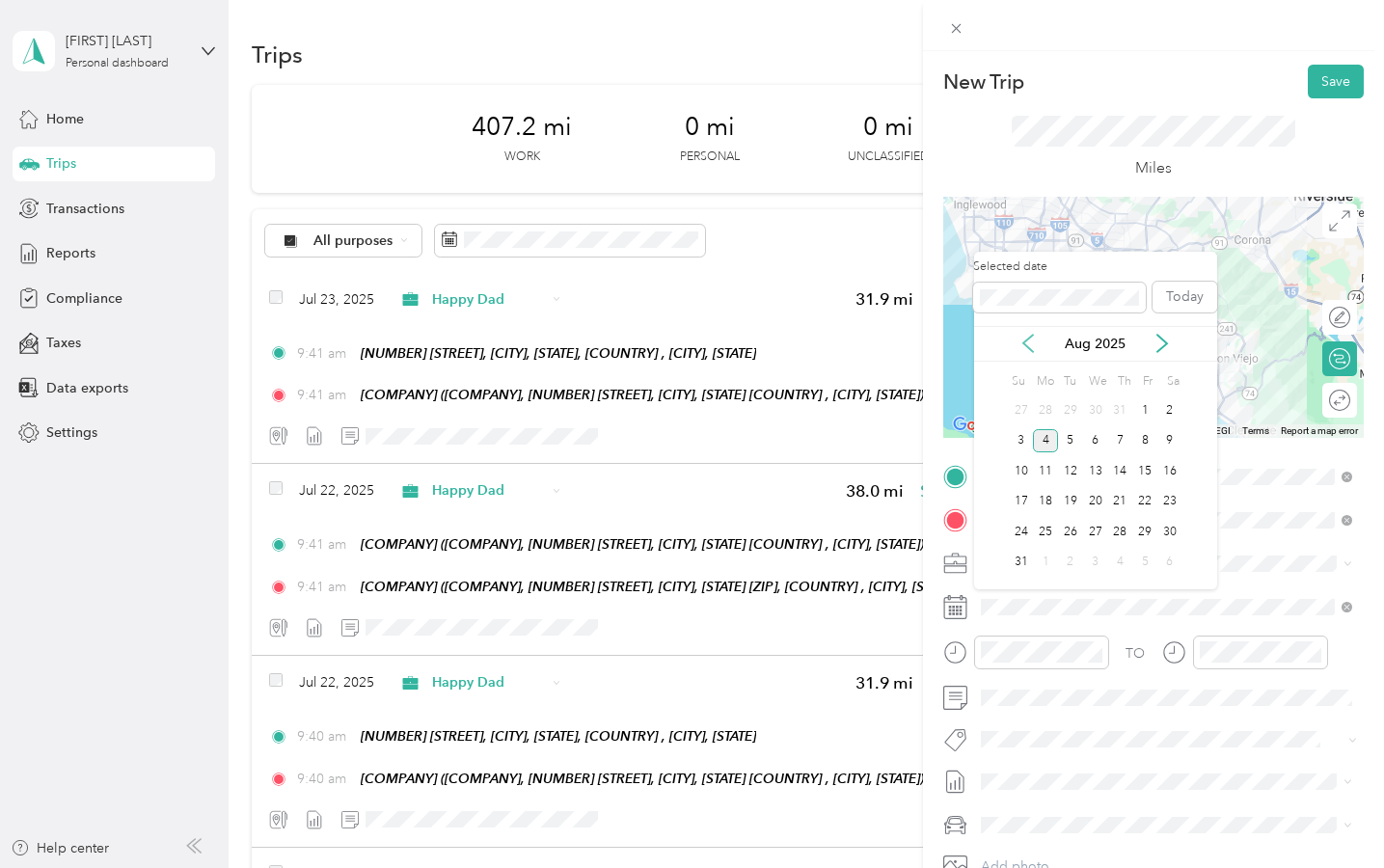 click 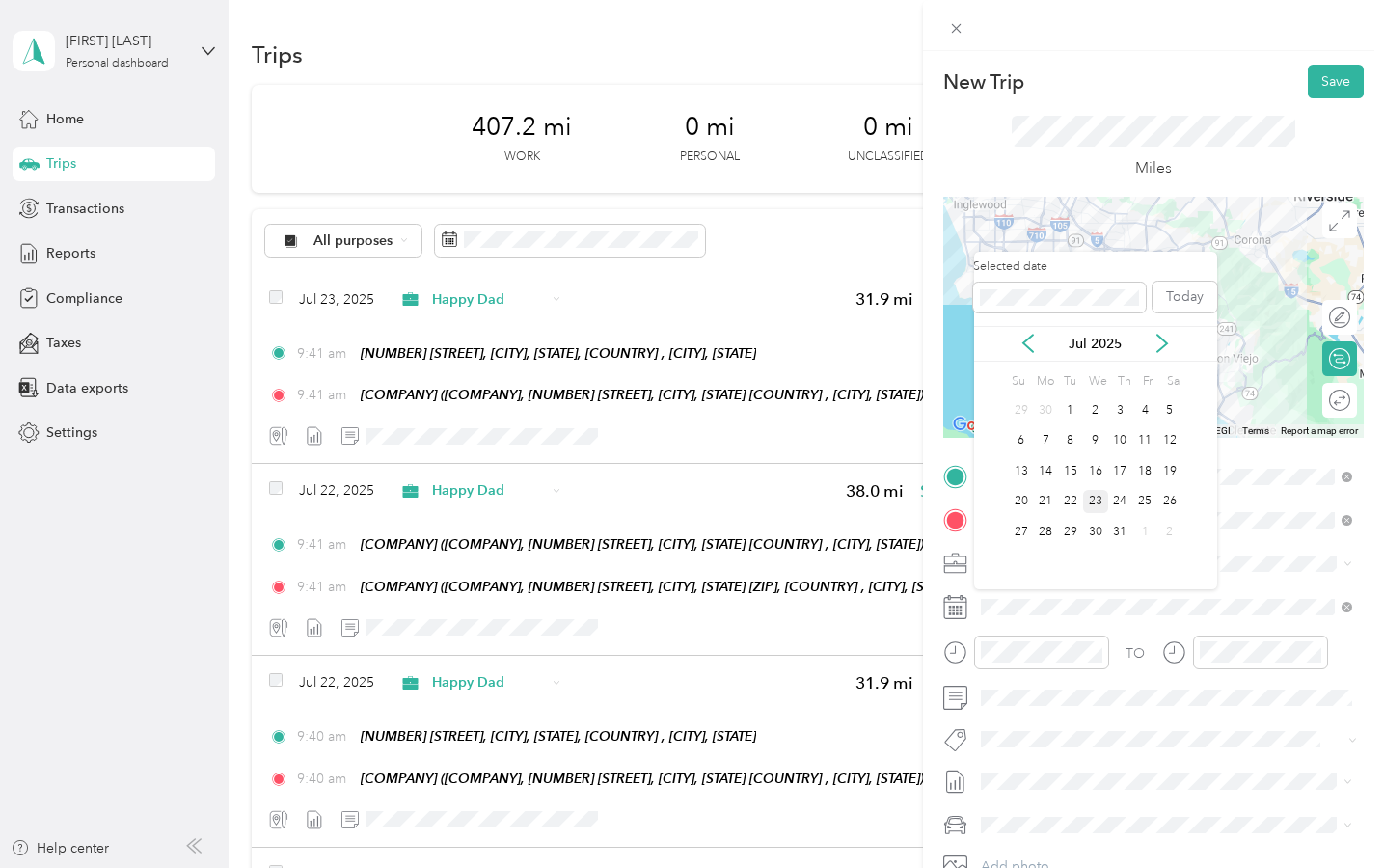 click on "23" at bounding box center (1096, 502) 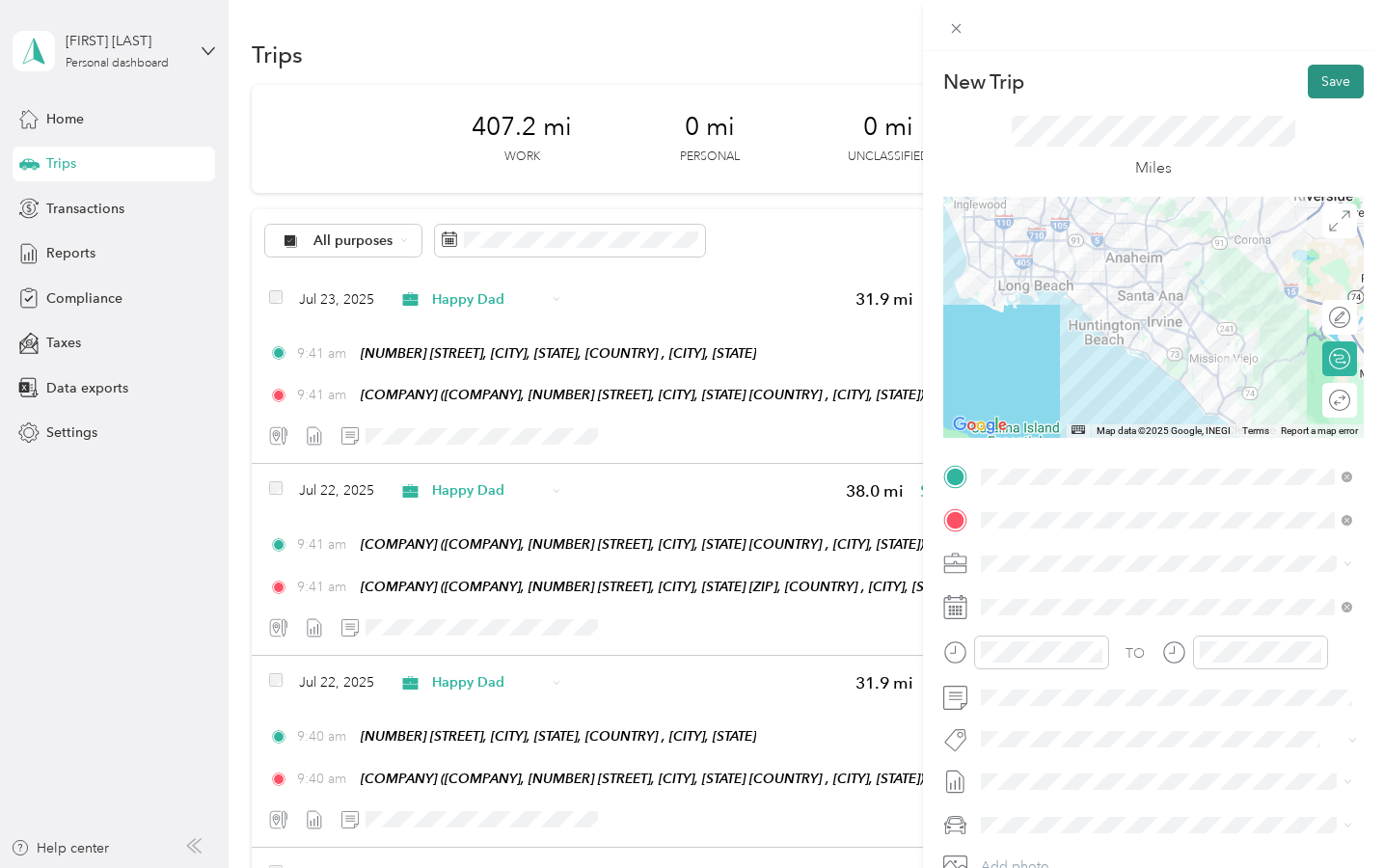 click on "Save" at bounding box center (1336, 81) 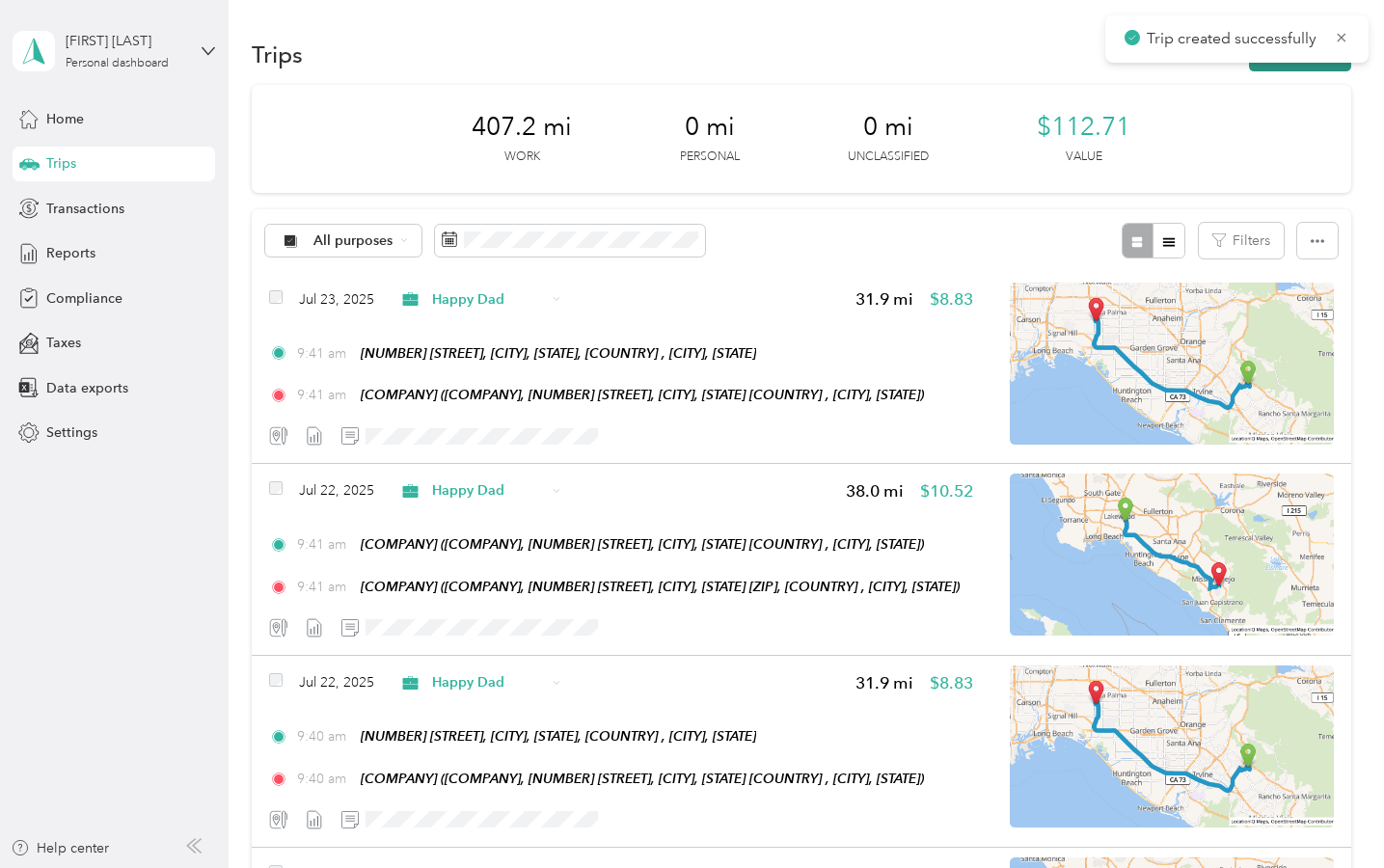 click on "New trip" at bounding box center (1300, 54) 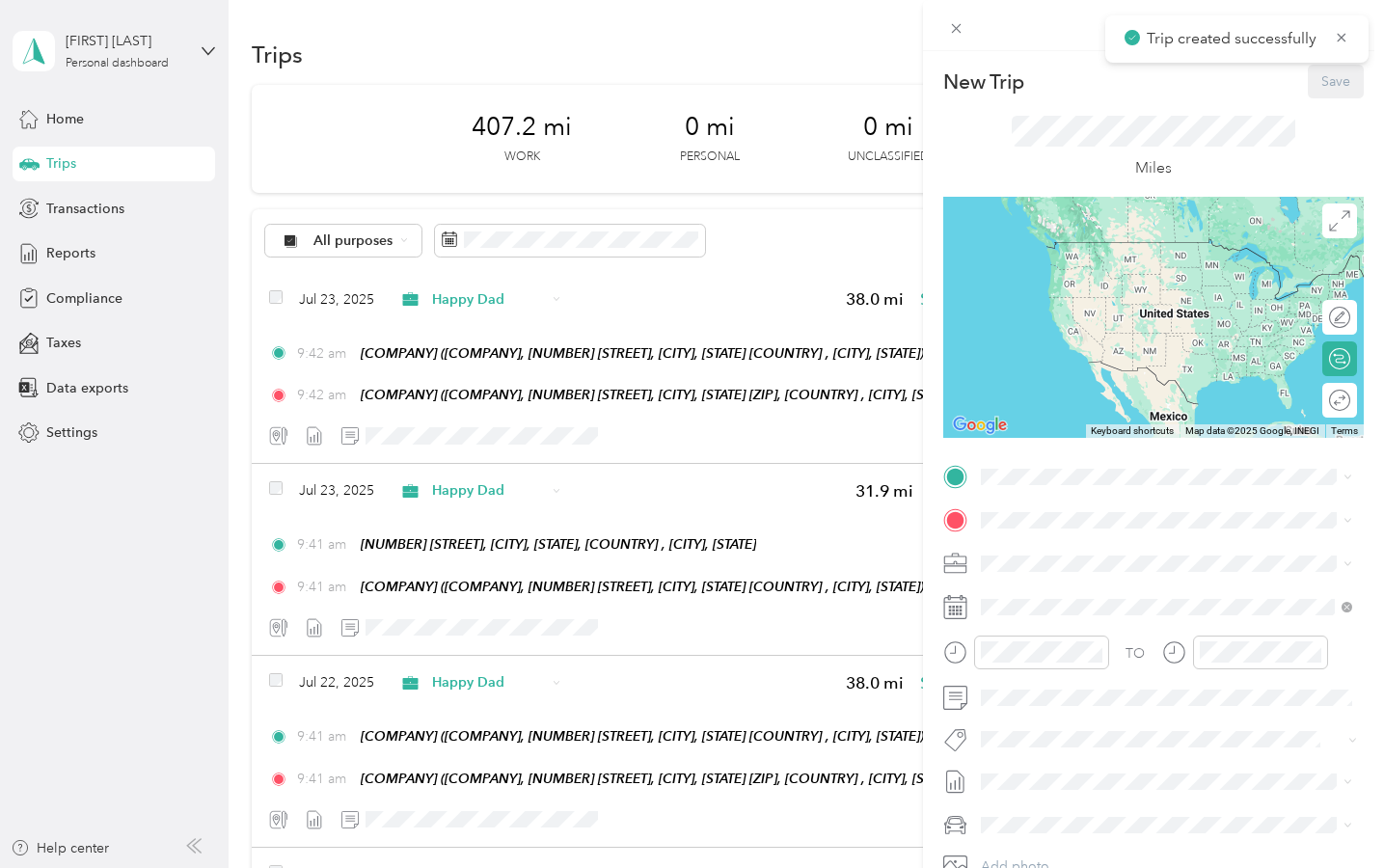 click on "New Trip Save This trip cannot be edited because it is either under review, approved, or paid. Contact your Team Manager to edit it. Miles ← Move left → Move right ↑ Move up ↓ Move down + Zoom in - Zoom out Home Jump left by 75% End Jump right by 75% Page Up Jump up by 75% Page Down Jump down by 75% Keyboard shortcuts Map Data Map data ©2025 Google, INEGI Map data ©2025 Google, INEGI 1000 km  Click to toggle between metric and imperial units Terms Report a map error Edit route Calculate route Round trip TO Add photo" at bounding box center (1153, 494) 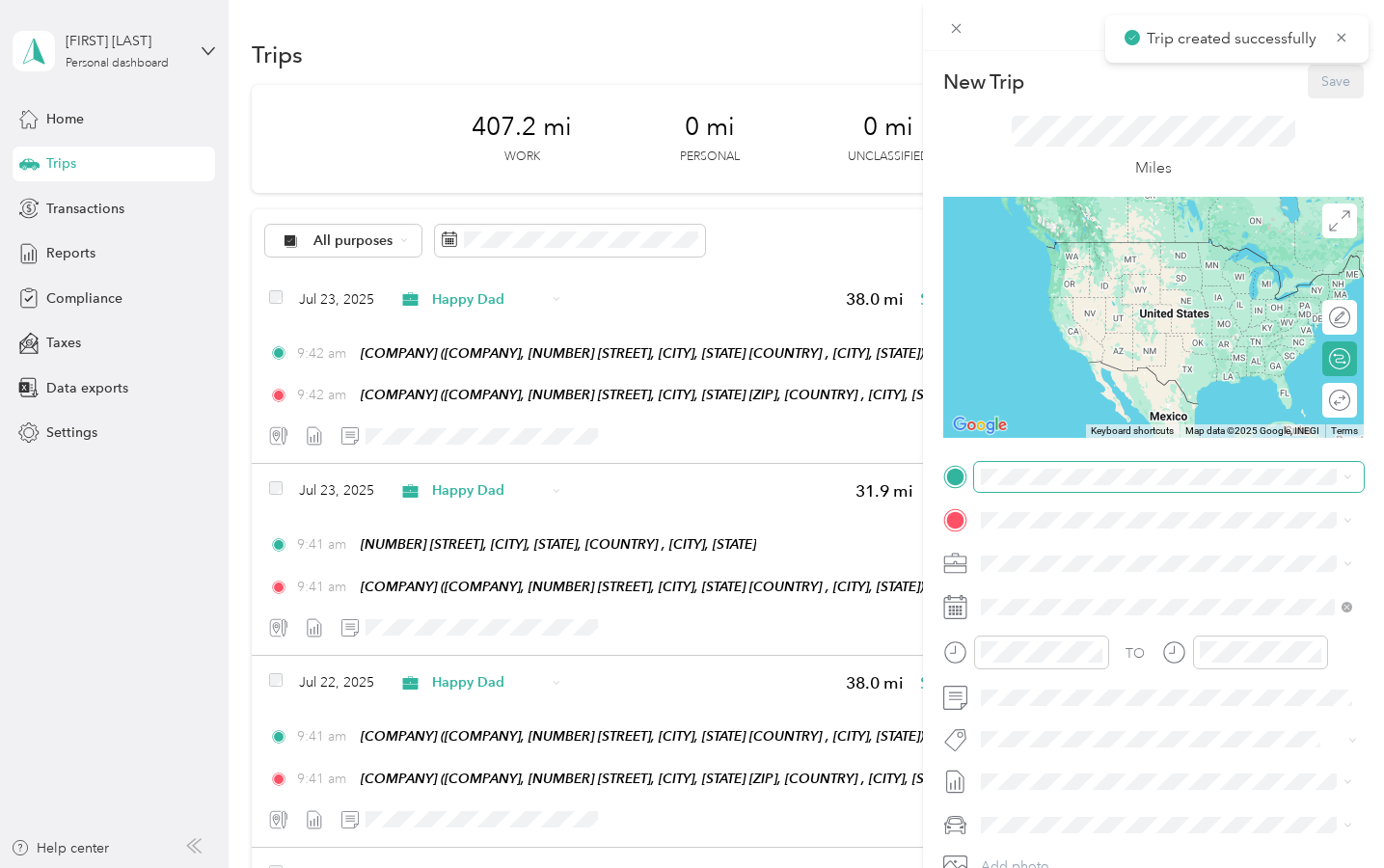 click at bounding box center (1169, 476) 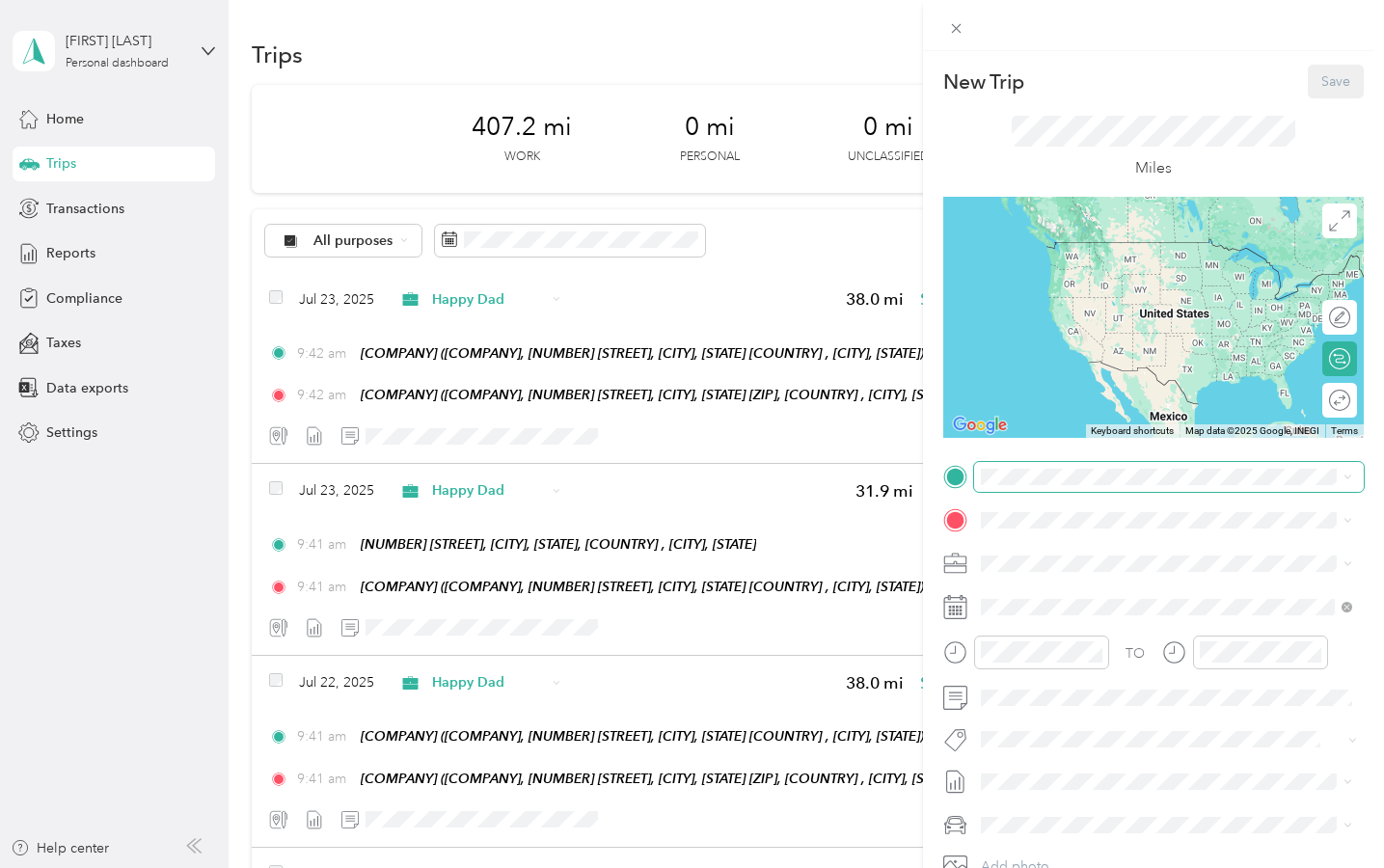 click at bounding box center (1169, 476) 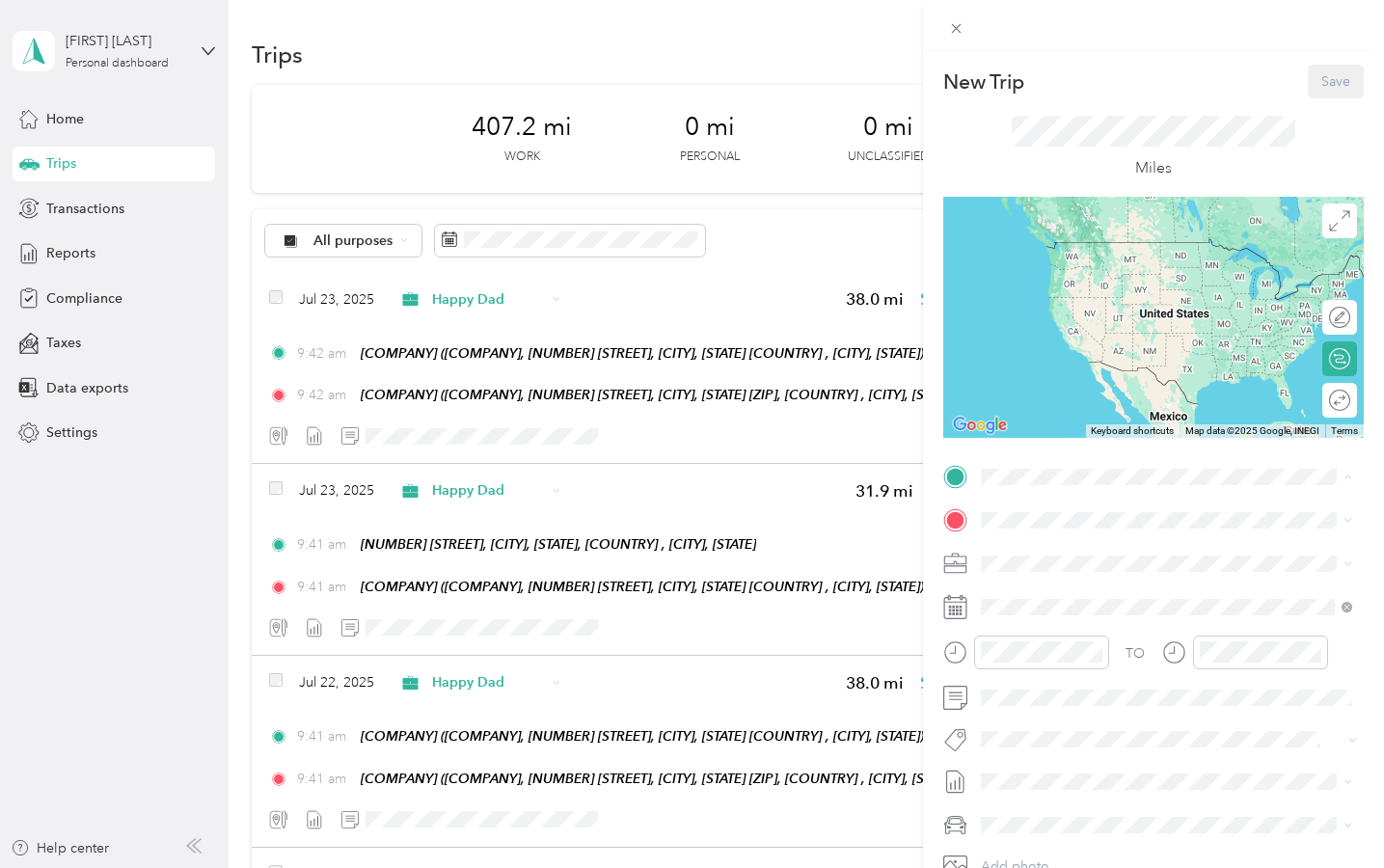 click on "238 Firefly, Irvine, CA, United States , 92618, Irvine, CA, United States" at bounding box center (1170, 584) 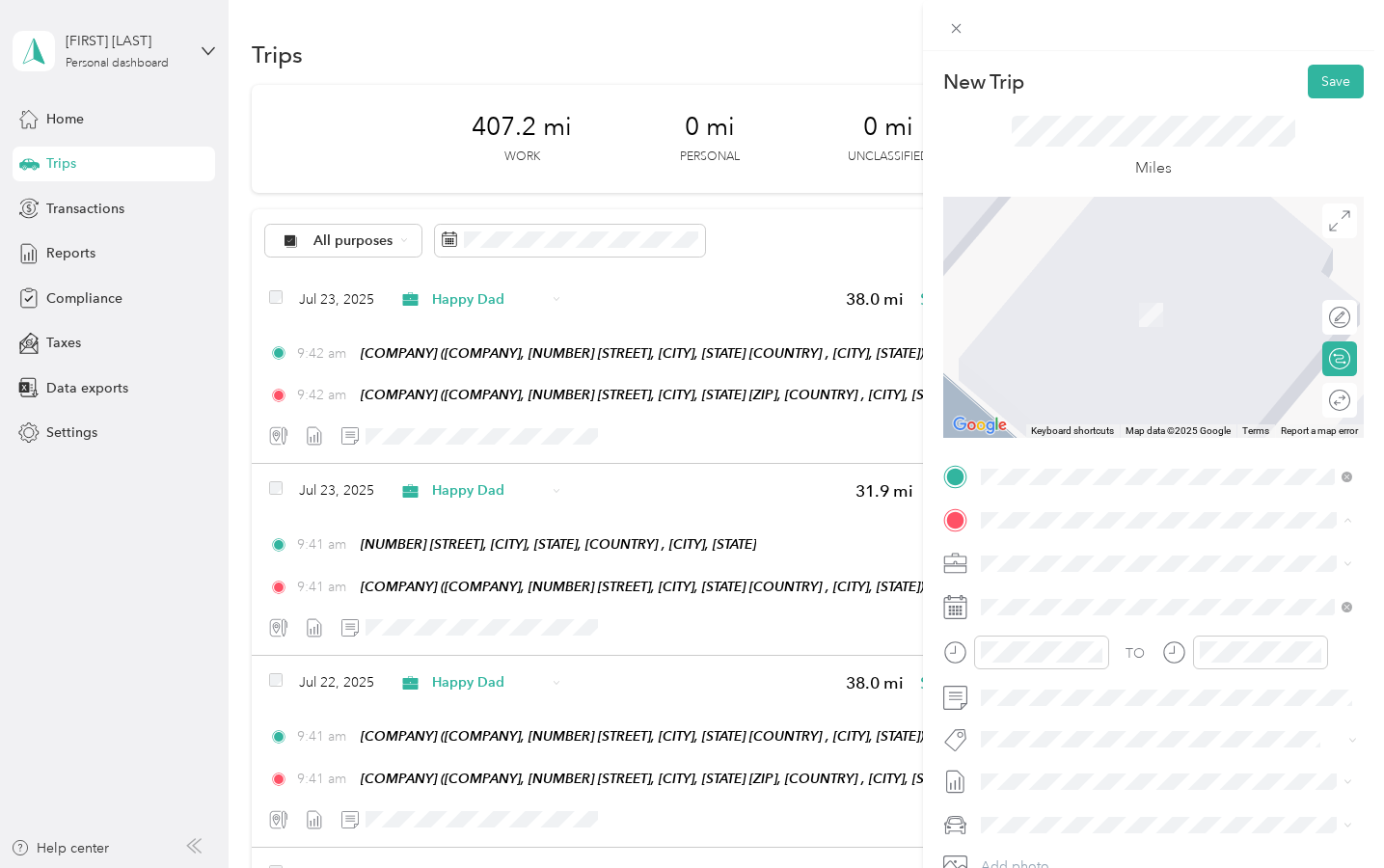click on "Total Wine & More, 7400 Carson Blvd, Long Beach, CA  90808, United States , 90808, Long Beach, CA, United States" at bounding box center (1160, 719) 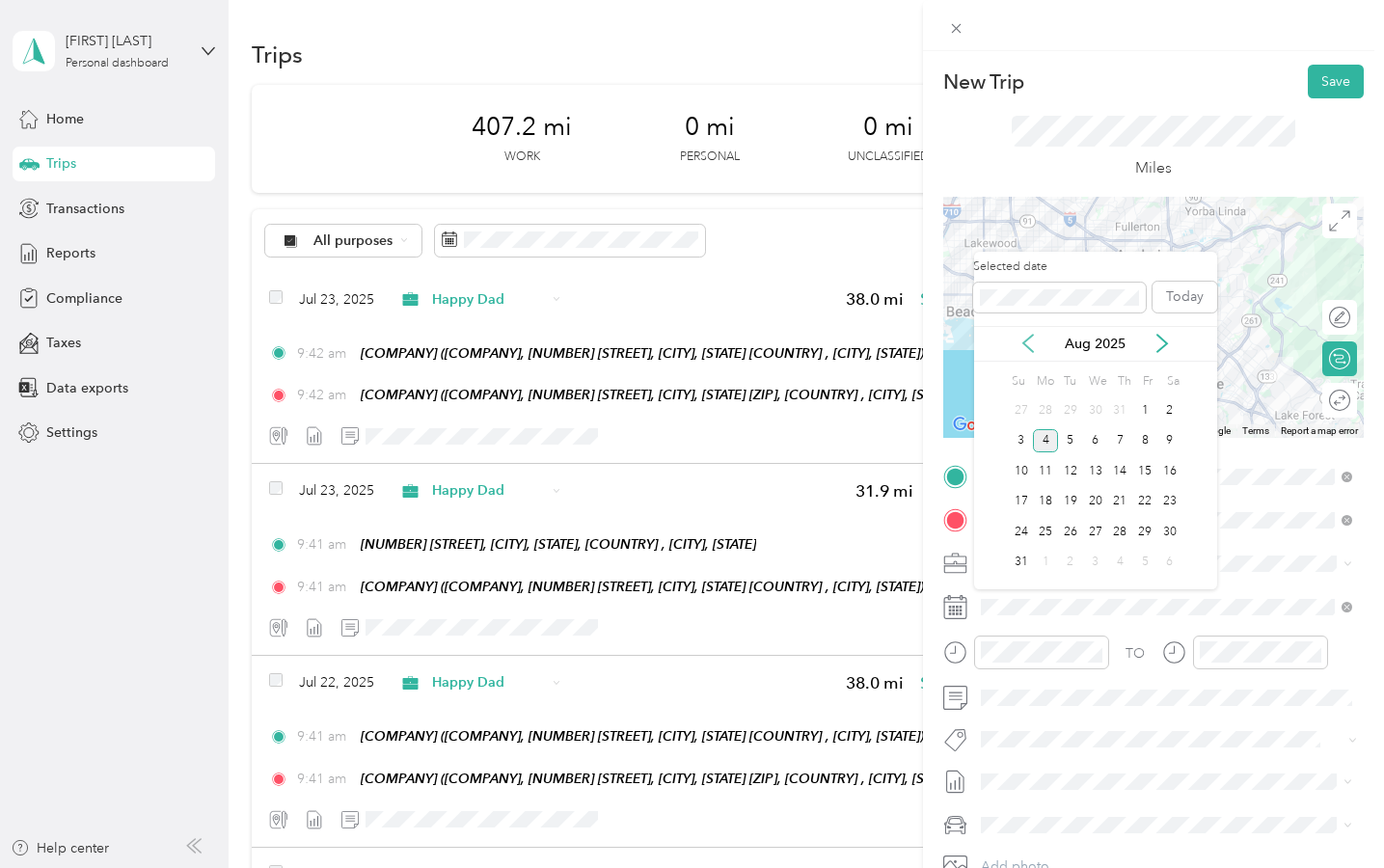 click 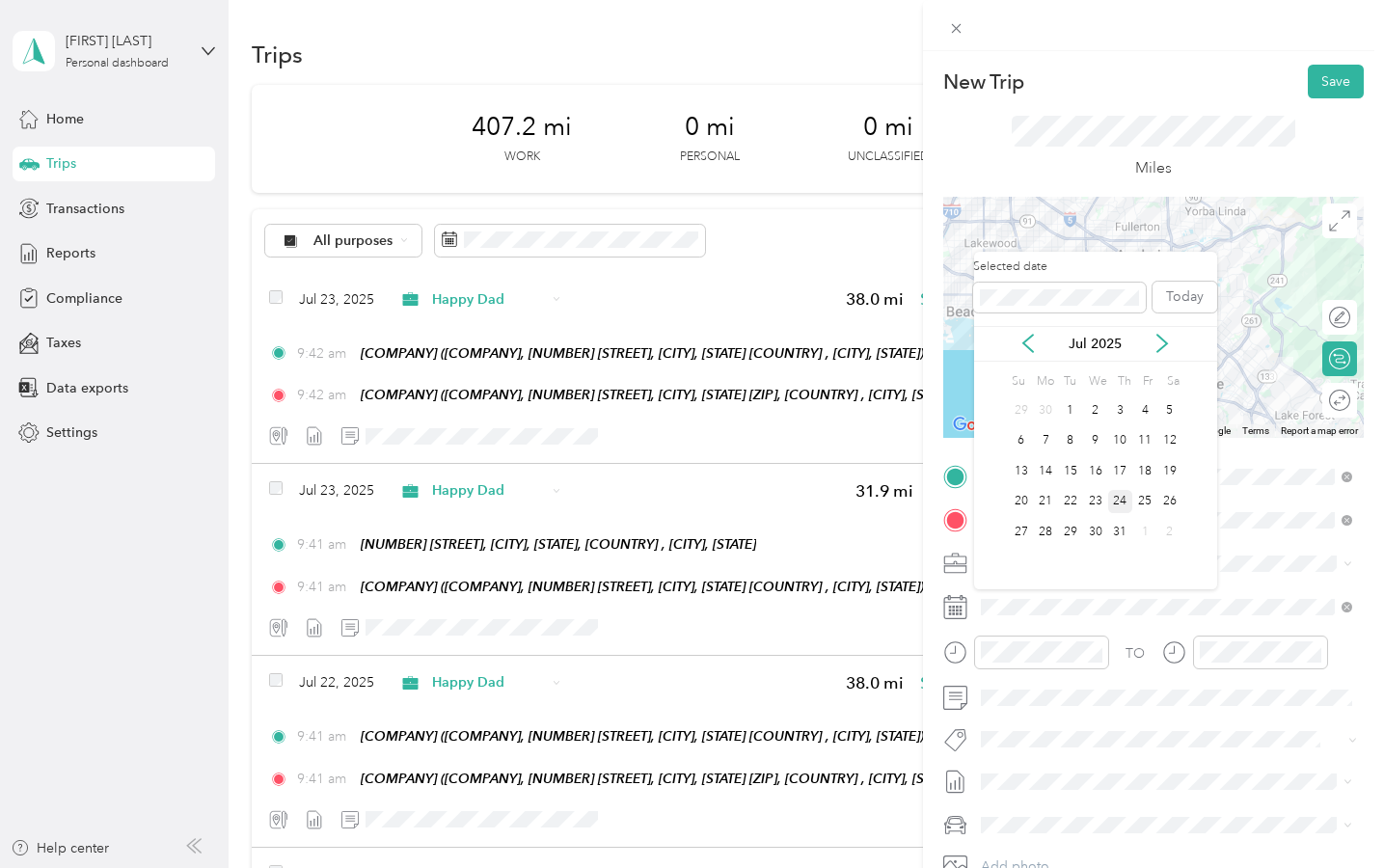 click on "24" at bounding box center [1121, 502] 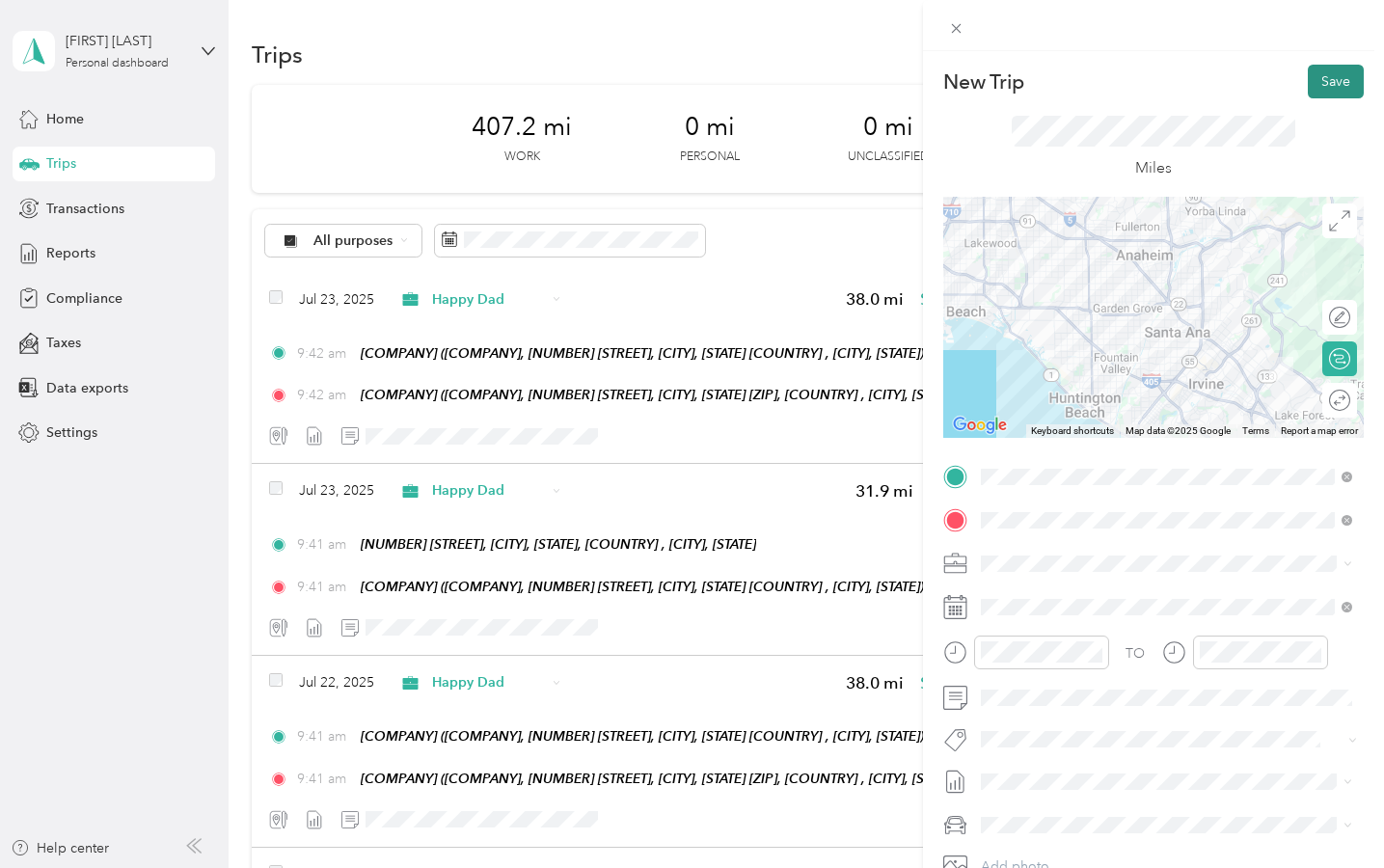 click on "Save" at bounding box center [1336, 81] 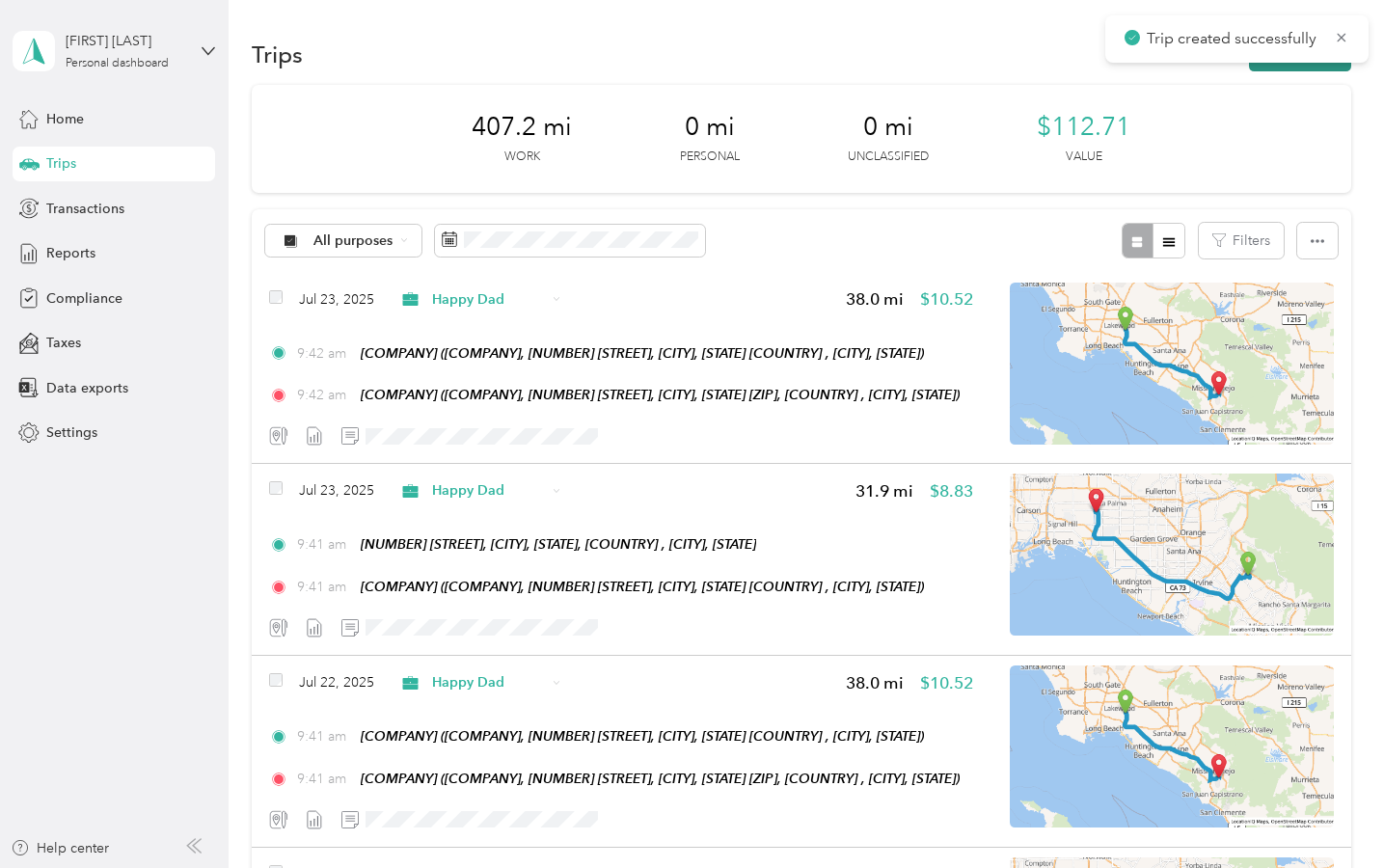 click on "New trip" at bounding box center (1300, 54) 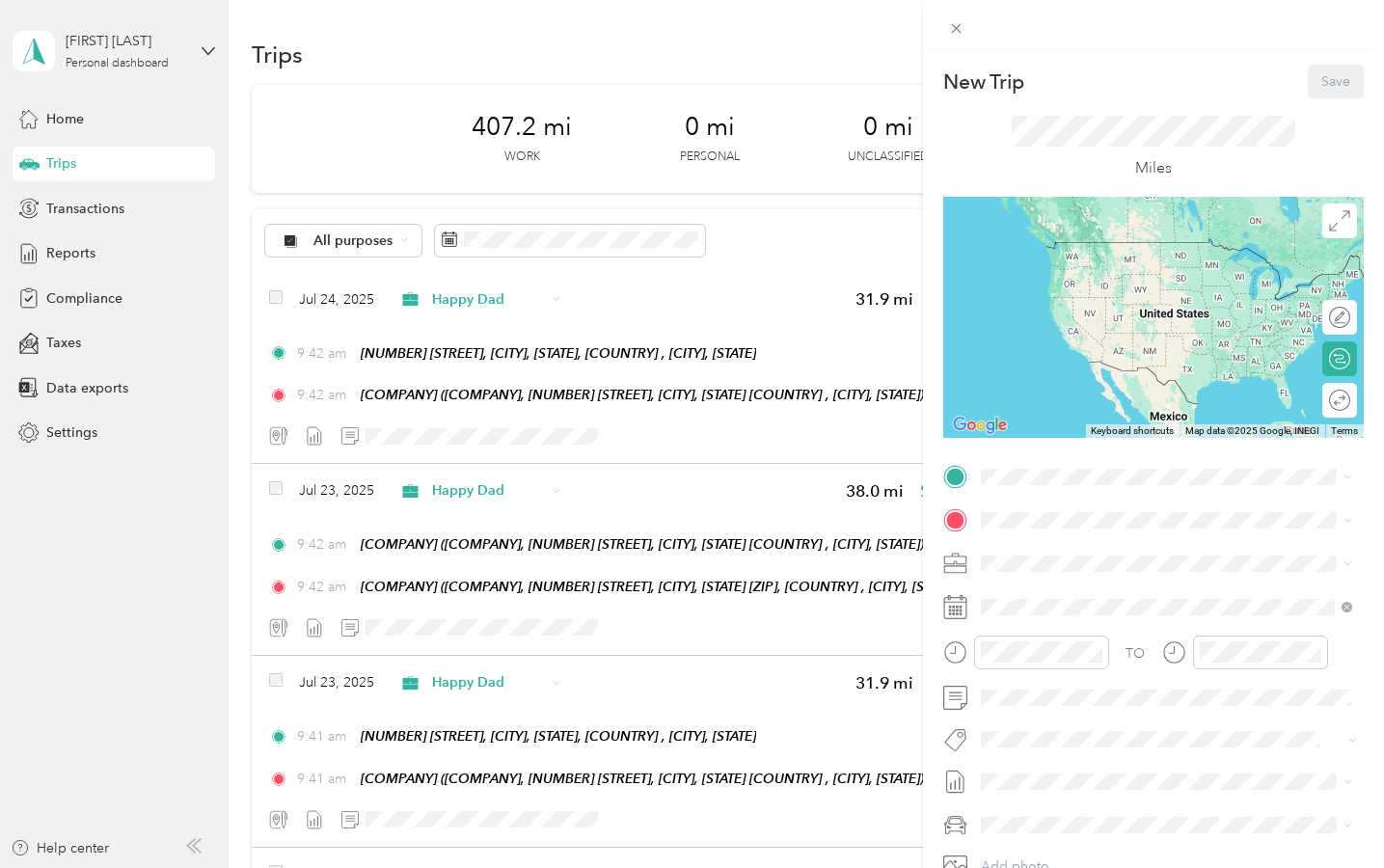 click on "TW Lad" at bounding box center [1041, 731] 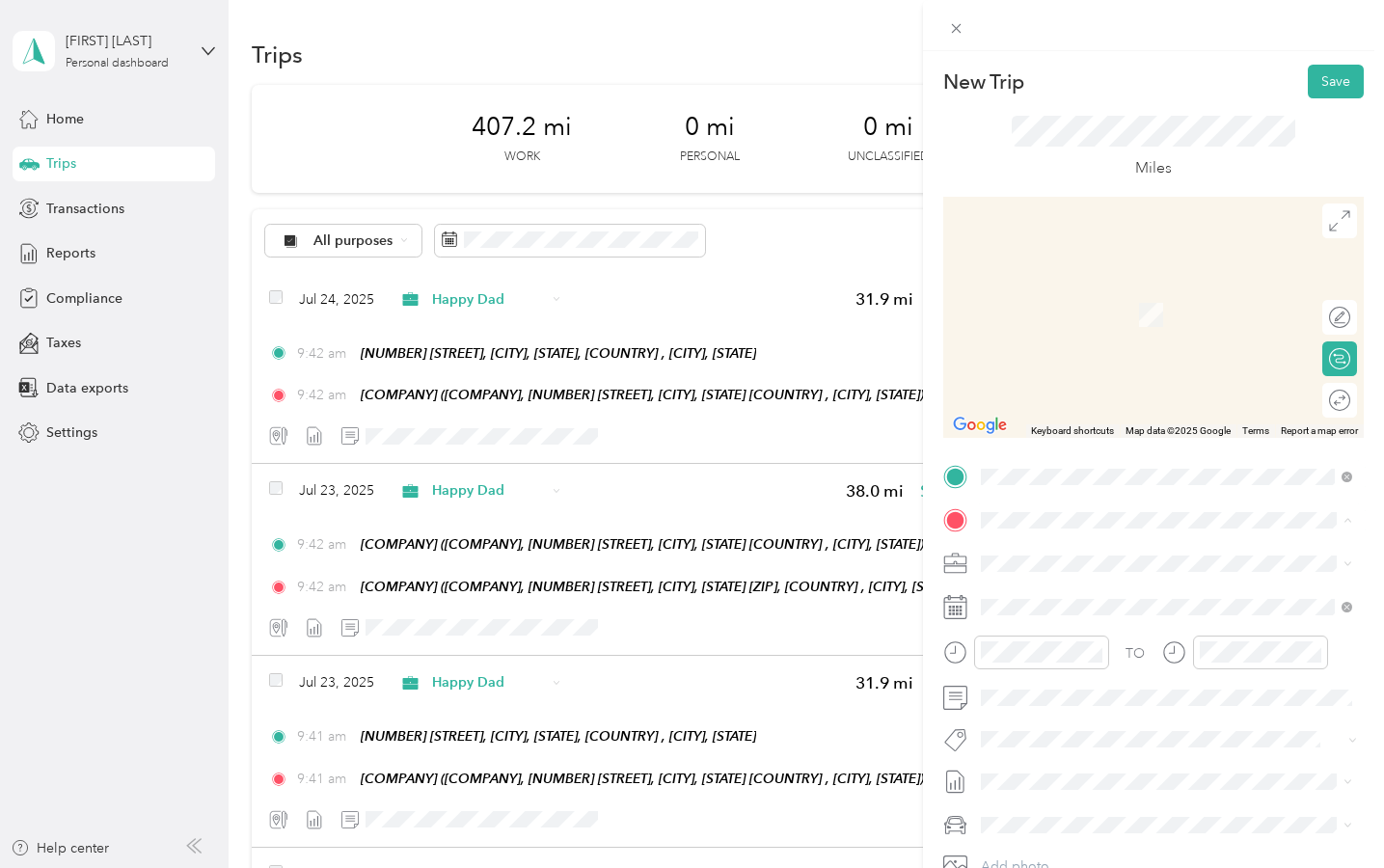 click on "Total Wine & More, 7400 Carson Blvd, Long Beach, CA  90808, United States , 90808, Long Beach, CA, United States" at bounding box center [1160, 719] 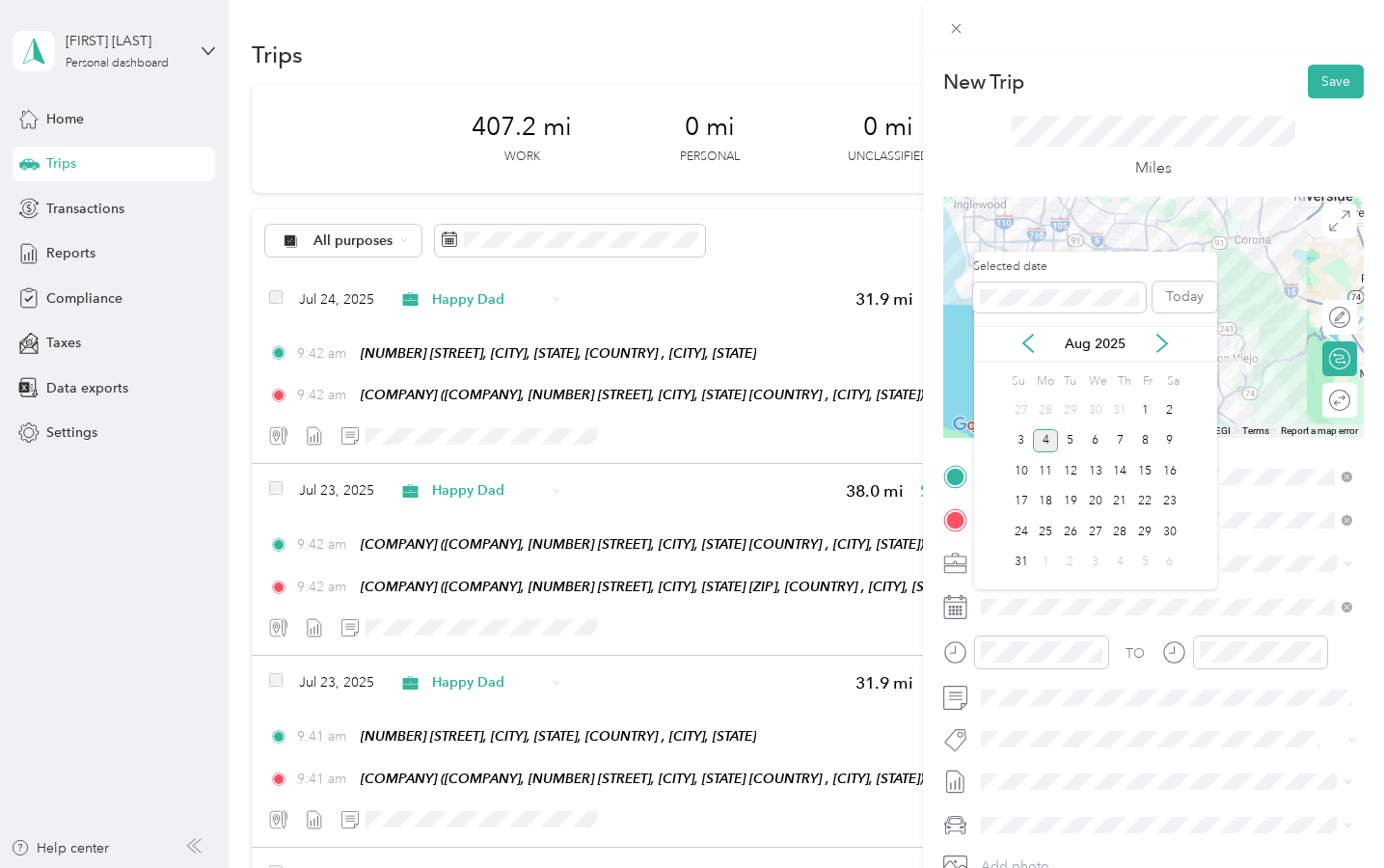 click on "Aug 2025" at bounding box center (1096, 343) 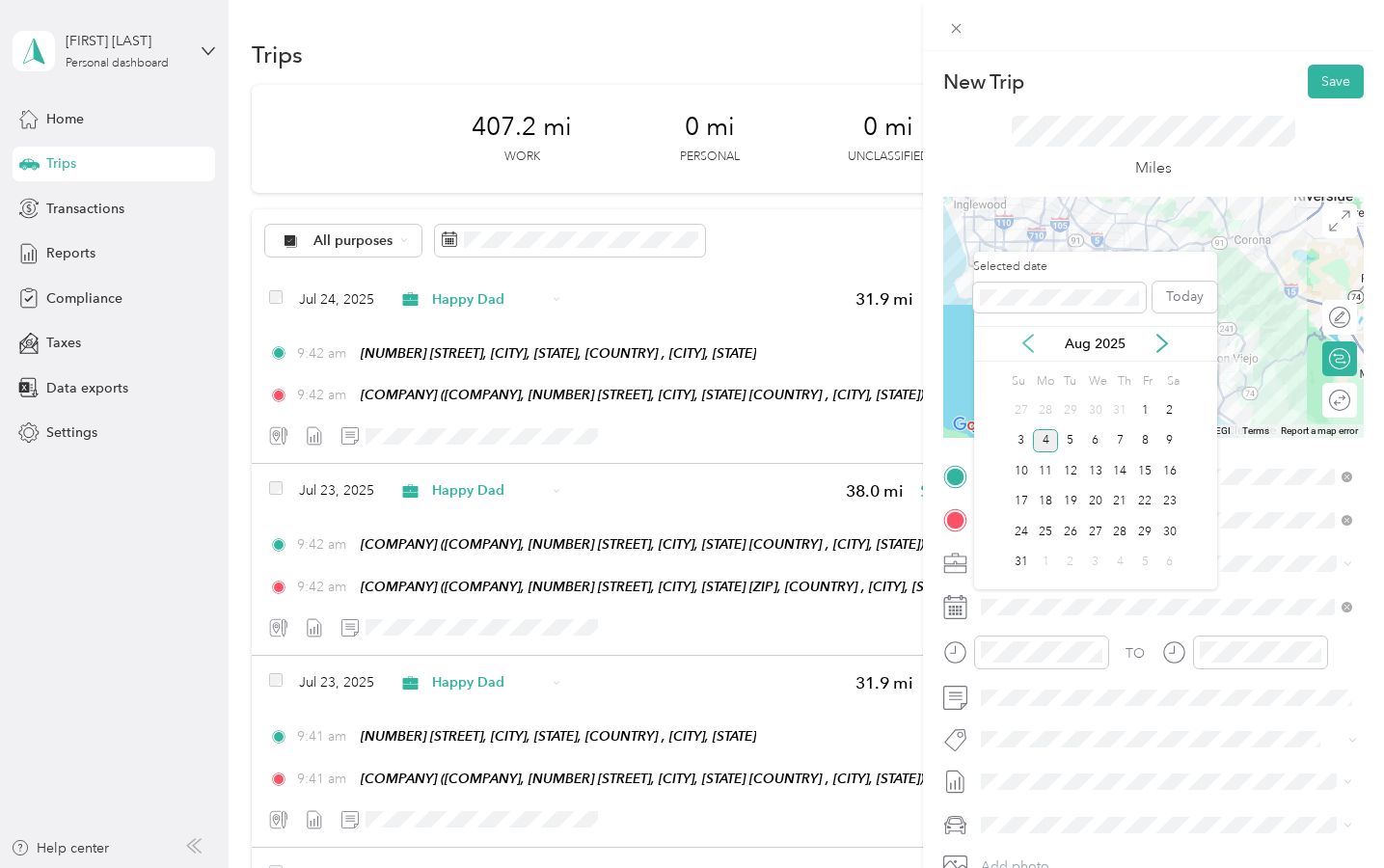 click 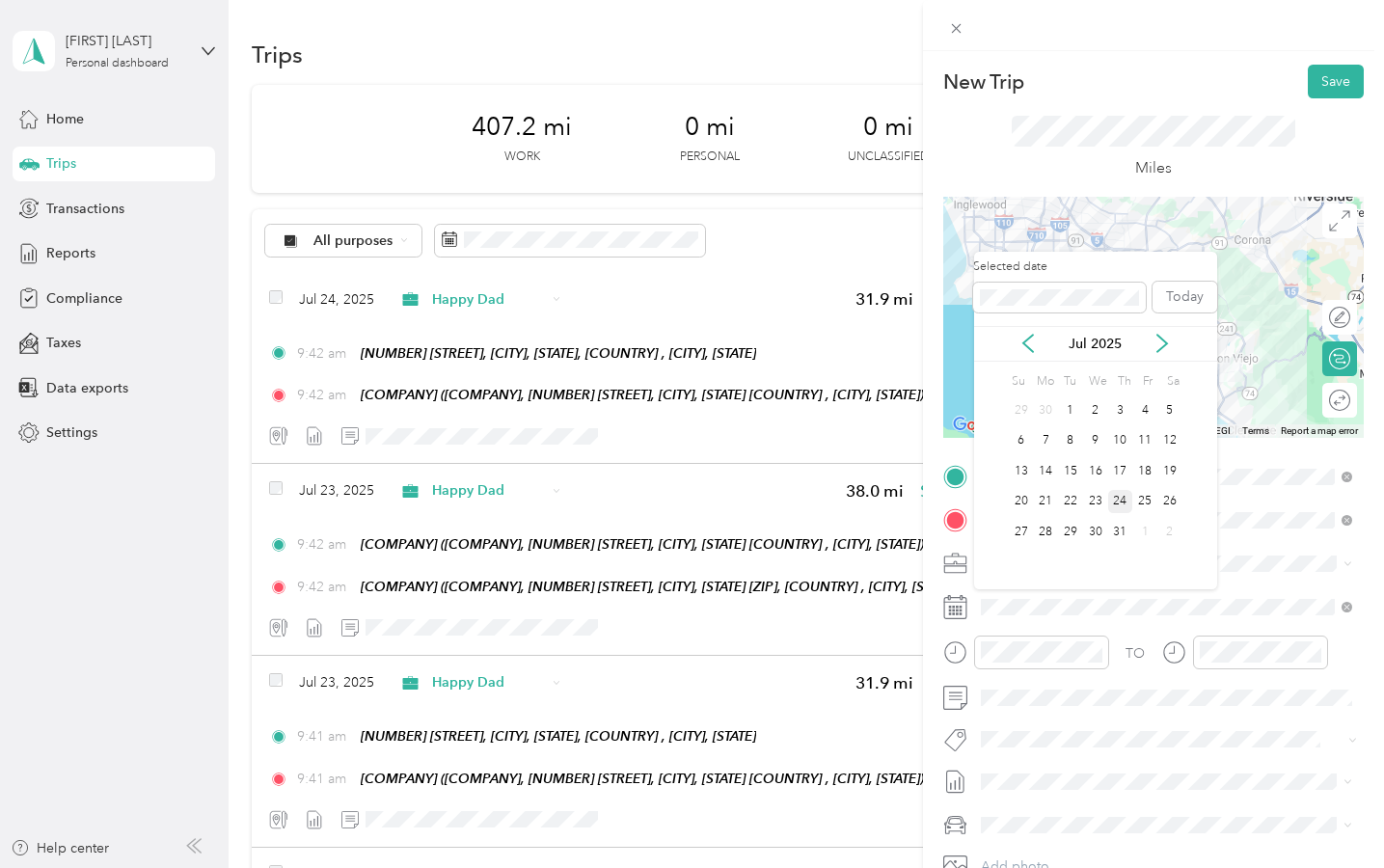 click on "24" at bounding box center [1121, 502] 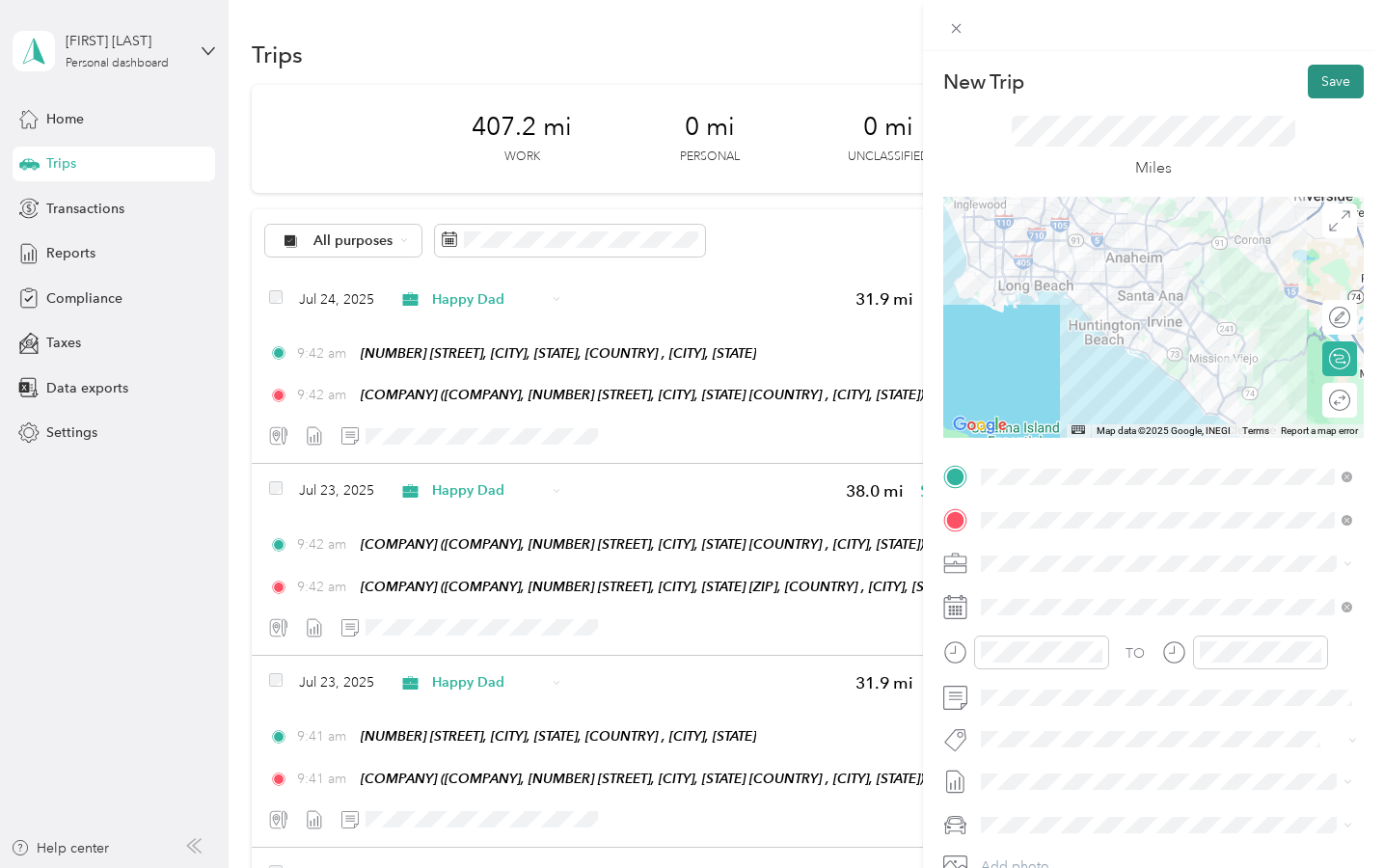 click on "Save" at bounding box center (1336, 81) 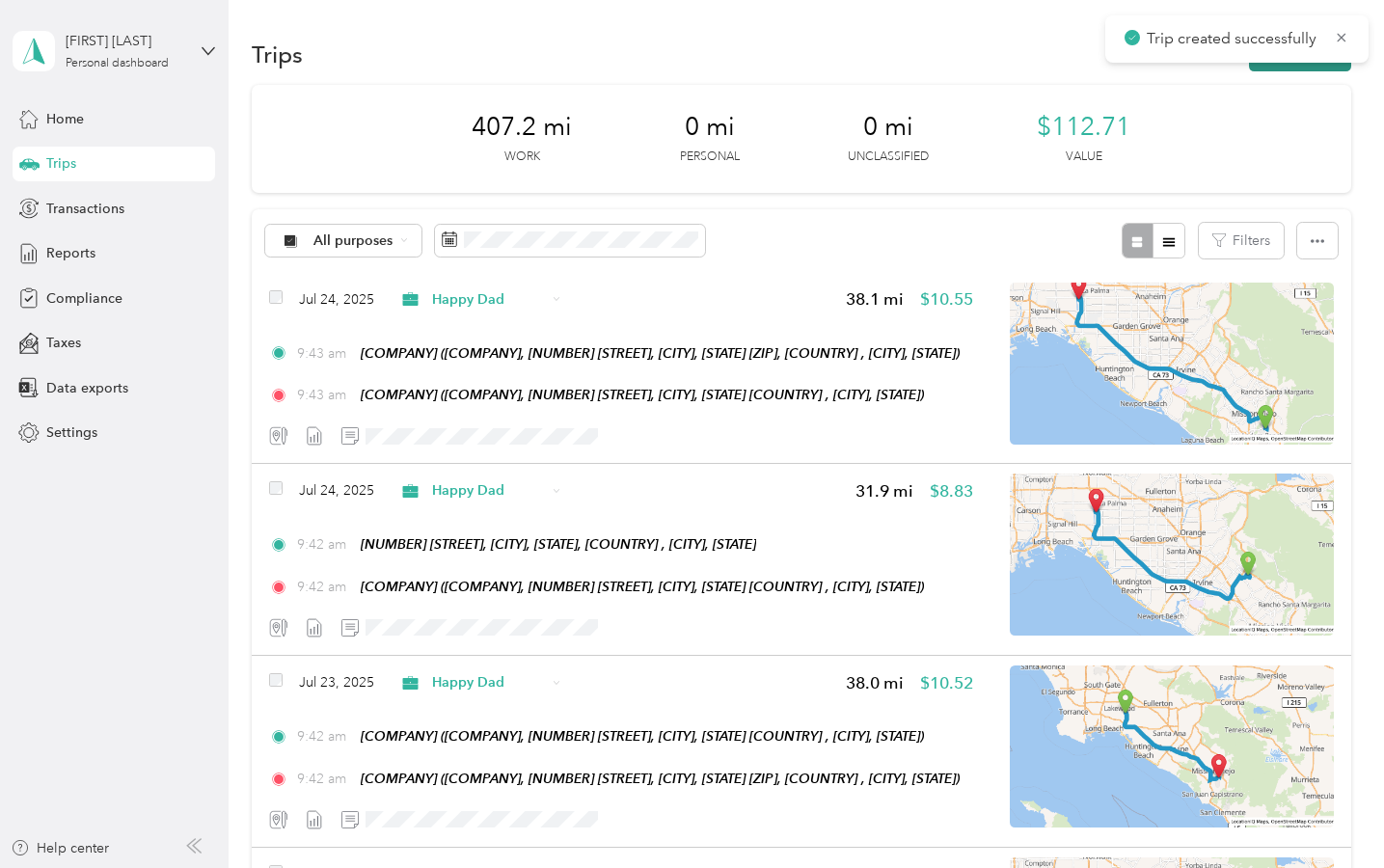 click on "New trip" at bounding box center [1300, 54] 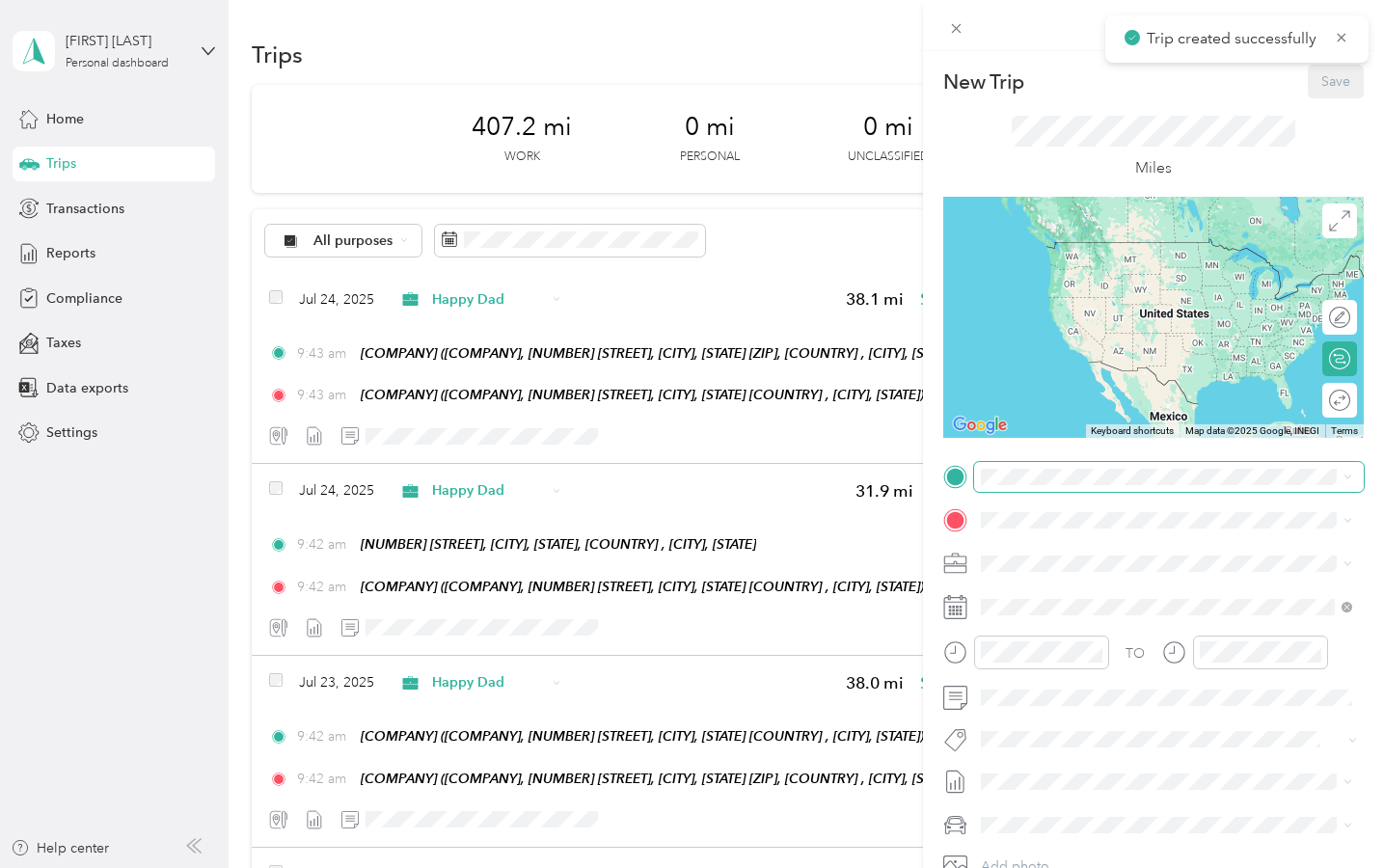click at bounding box center [1169, 476] 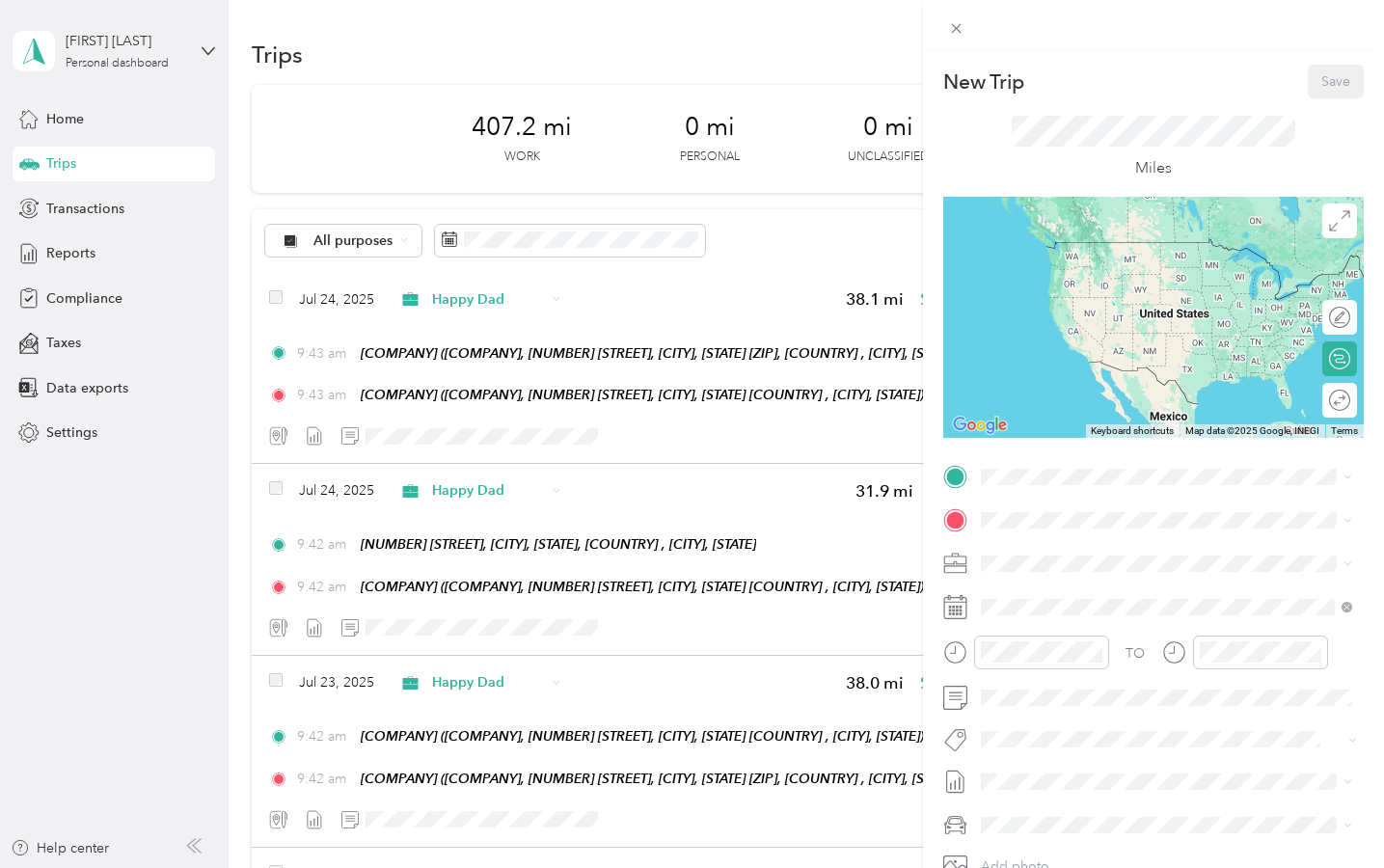 click on "H" at bounding box center [1180, 550] 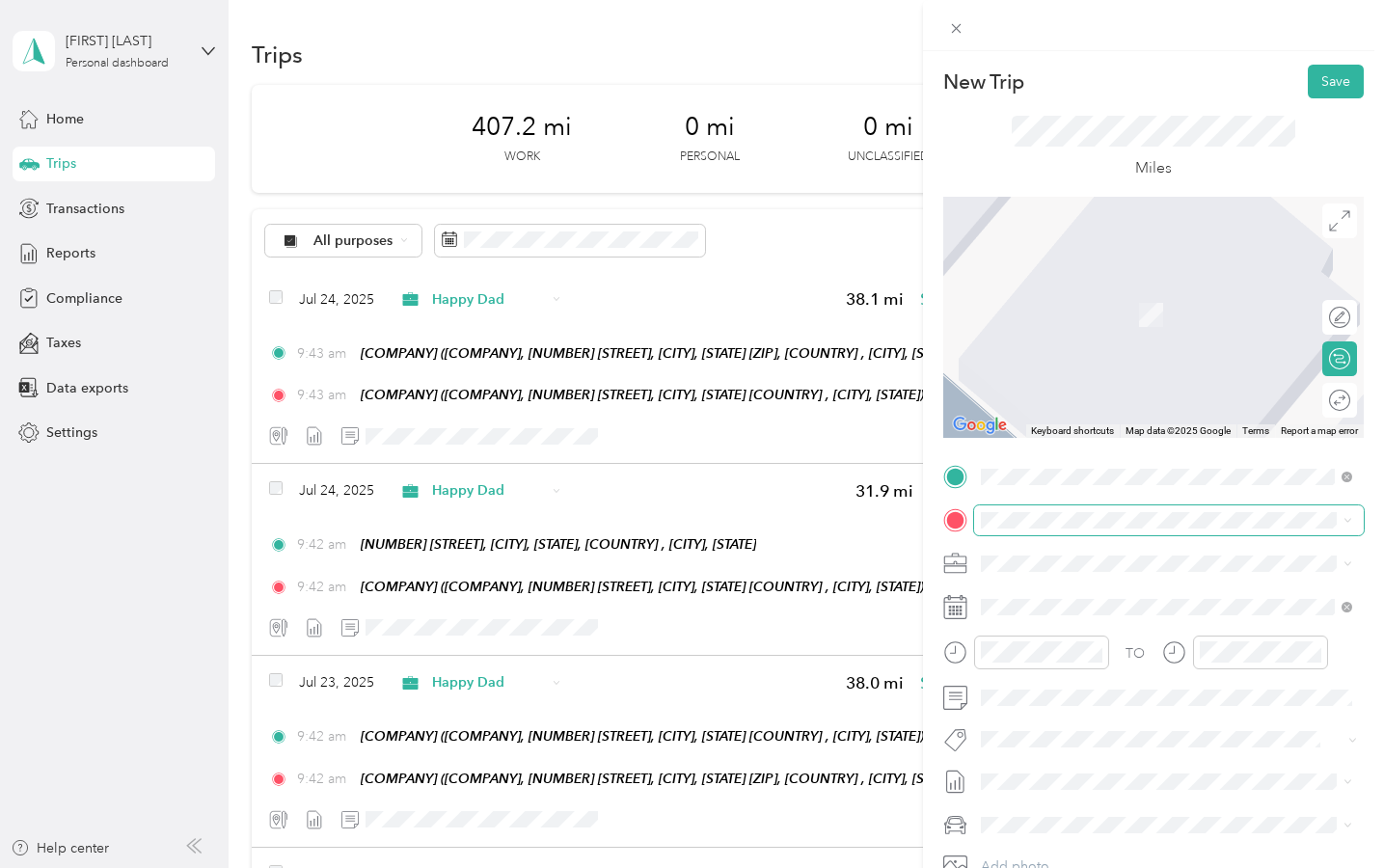 click at bounding box center (1169, 520) 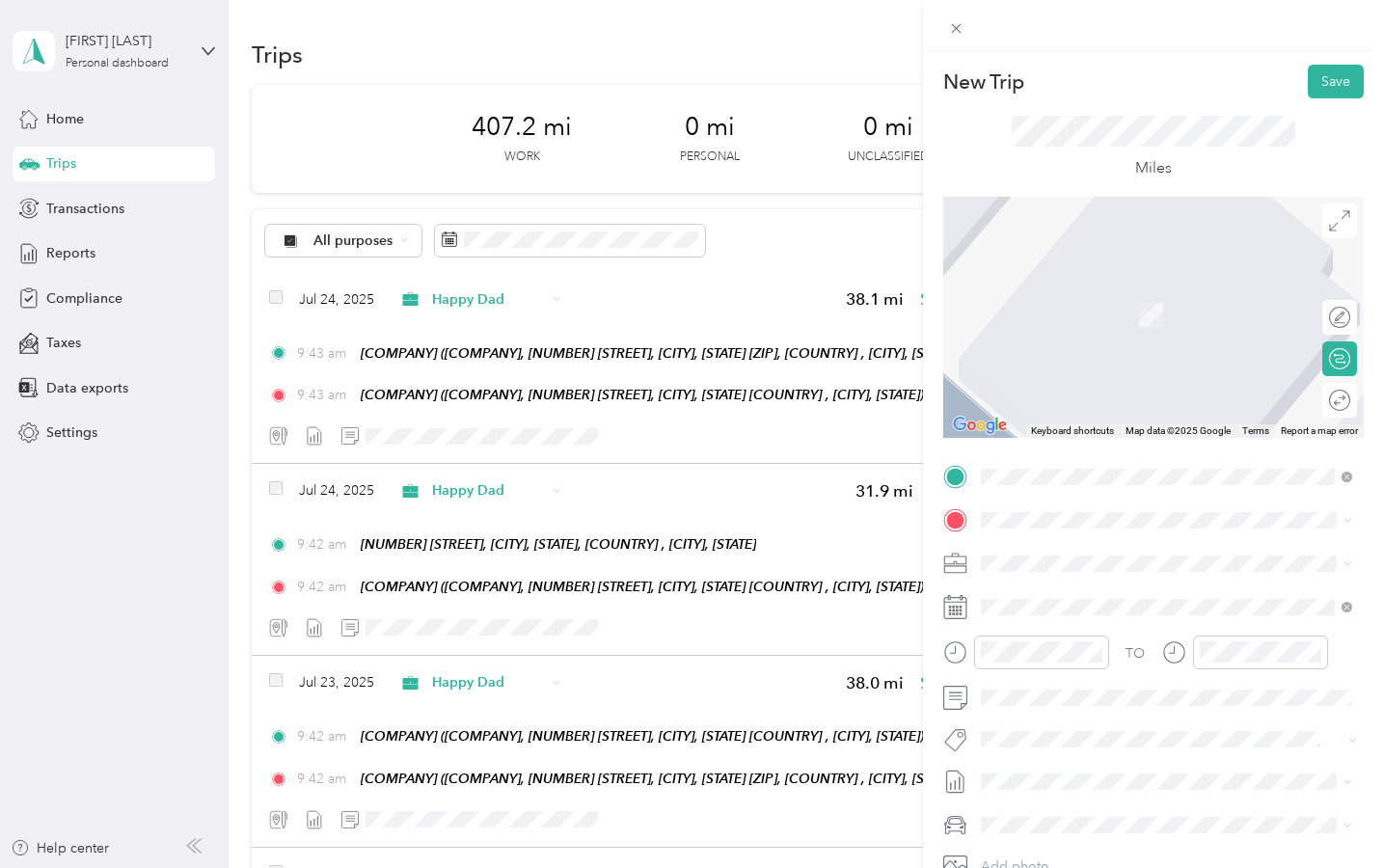 click on "TW LBC Total Wine & More, 7400 Carson Blvd, Long Beach, CA  90808, United States , 90808, Long Beach, CA, United States" at bounding box center (1180, 709) 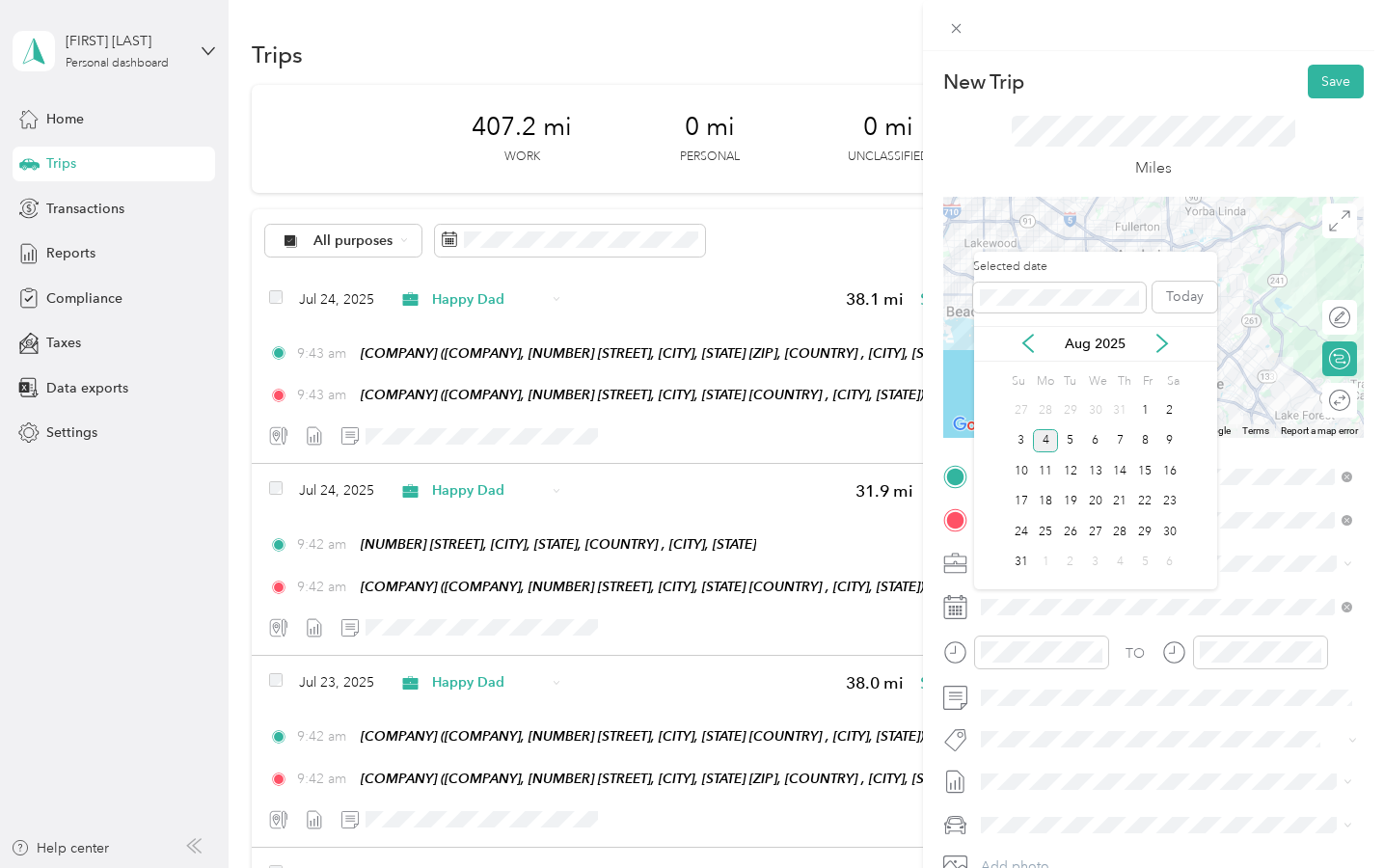 click on "Aug 2025" at bounding box center (1096, 343) 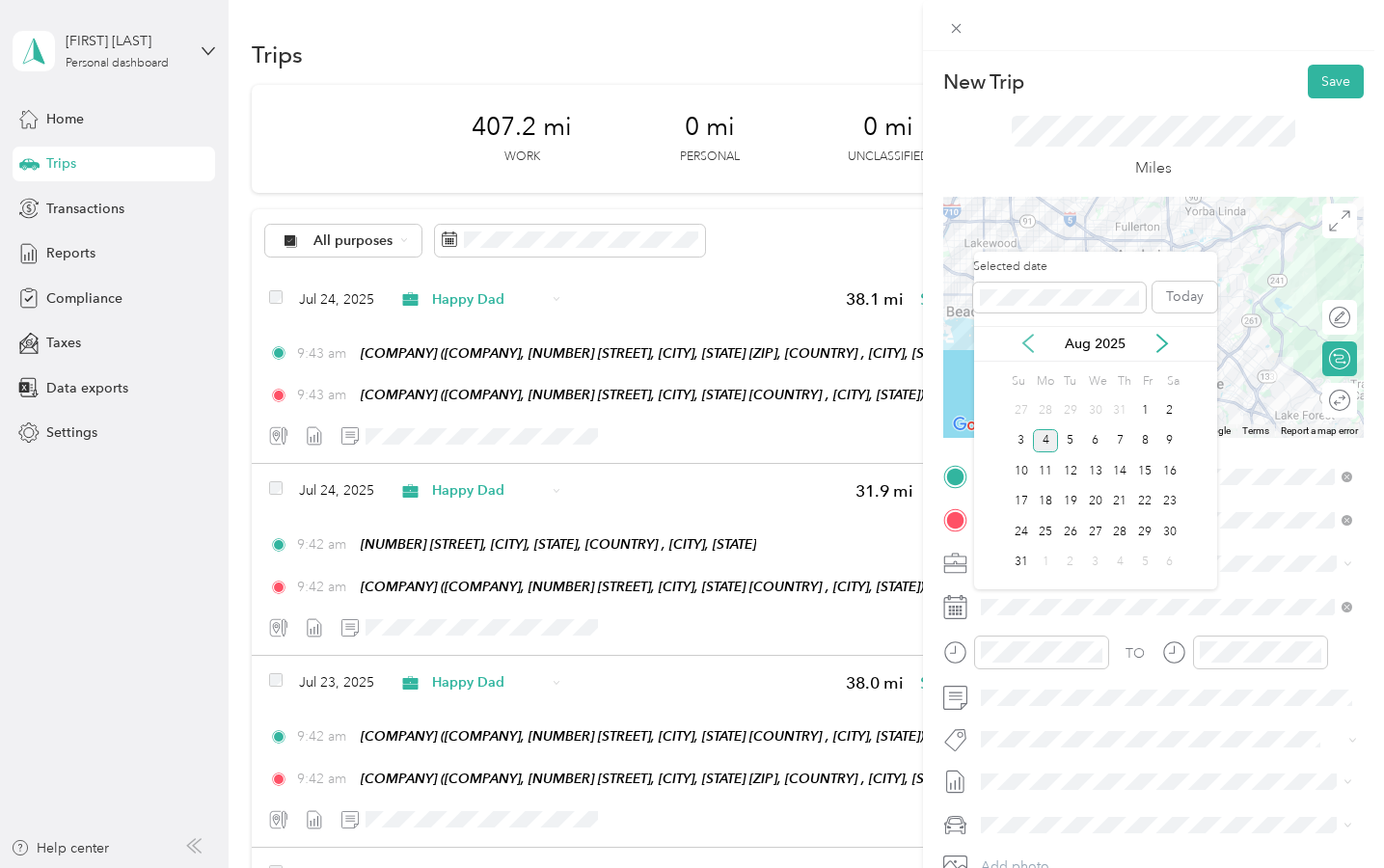 click 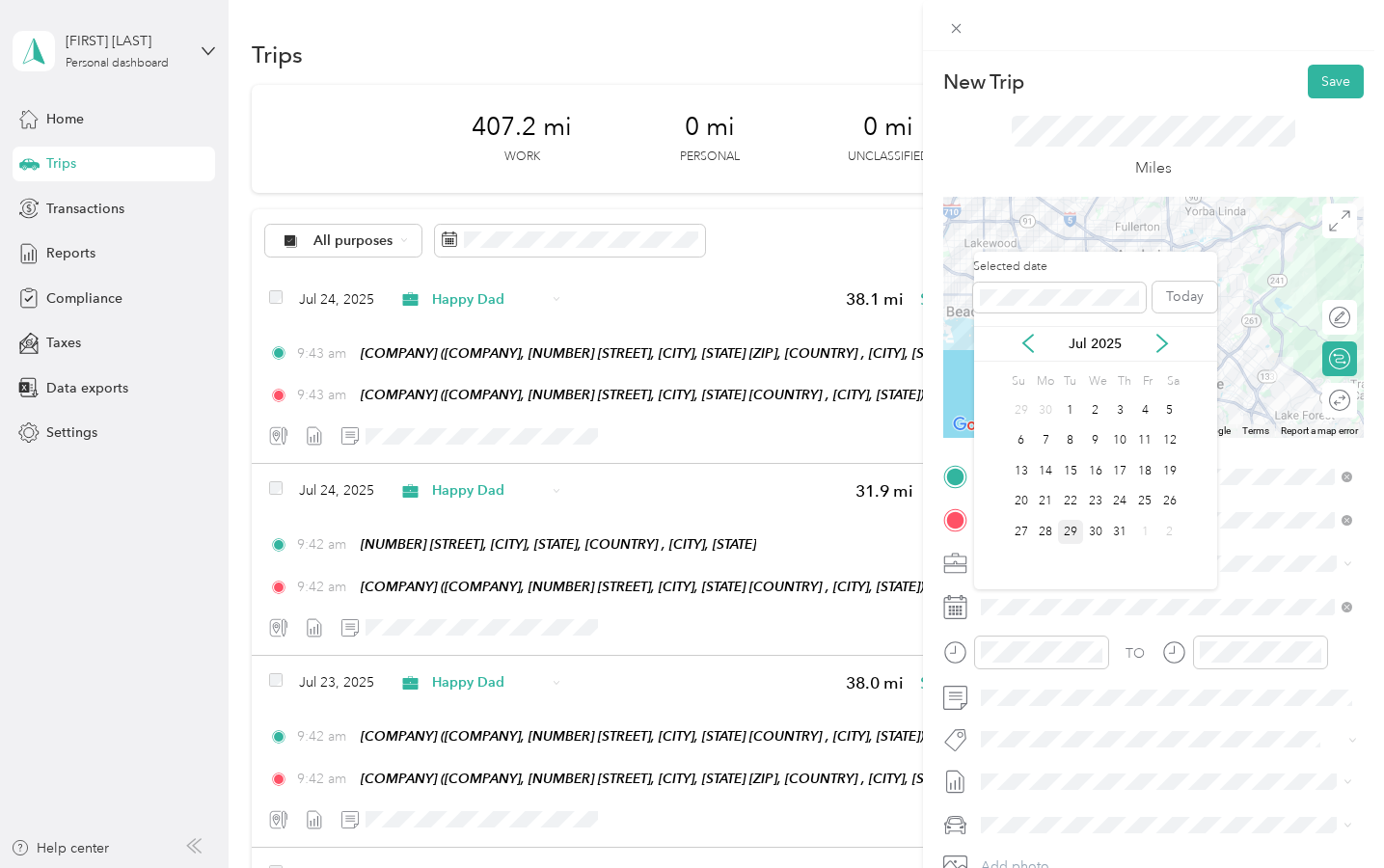 click on "29" at bounding box center (1071, 531) 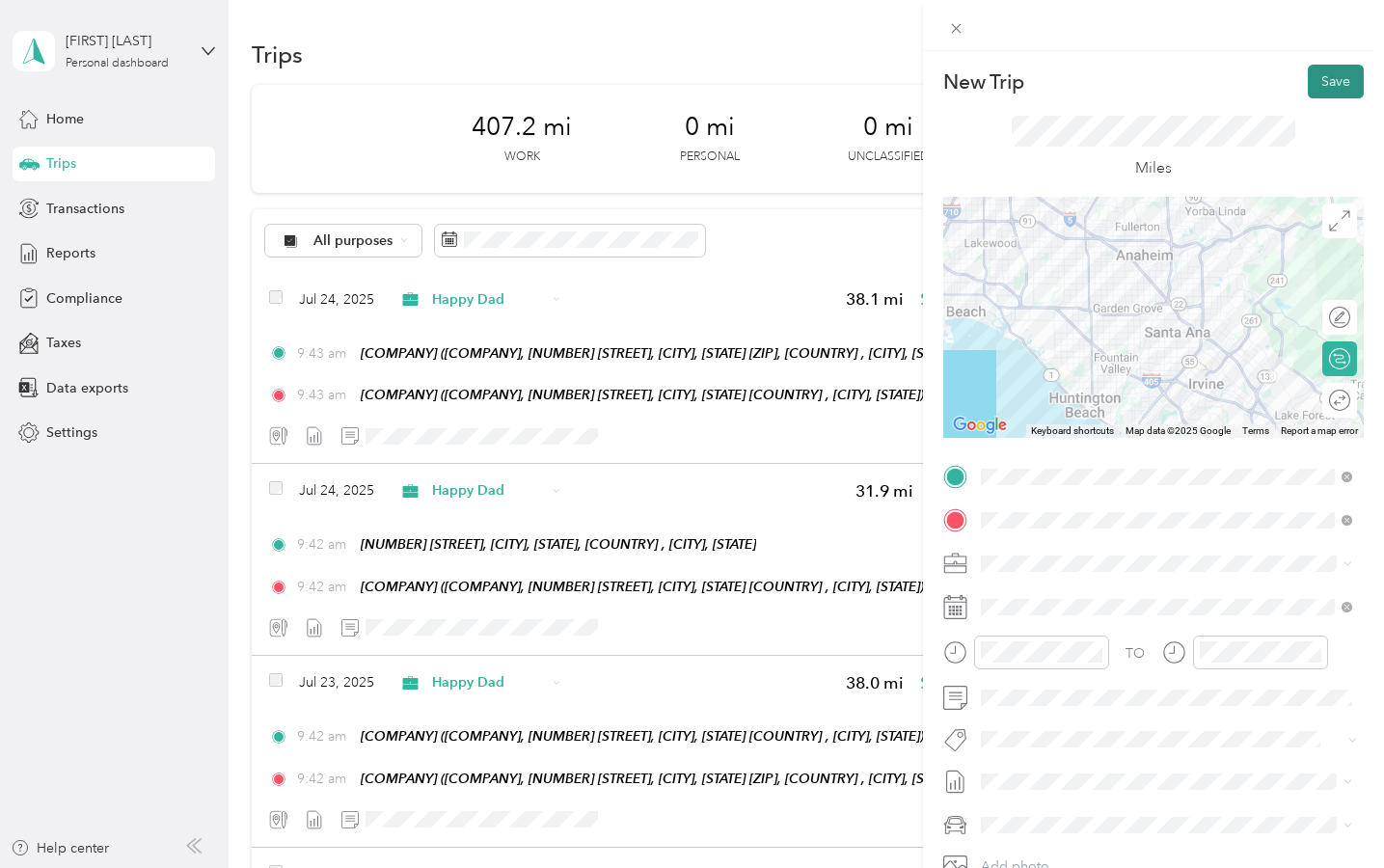 click on "Save" at bounding box center (1336, 81) 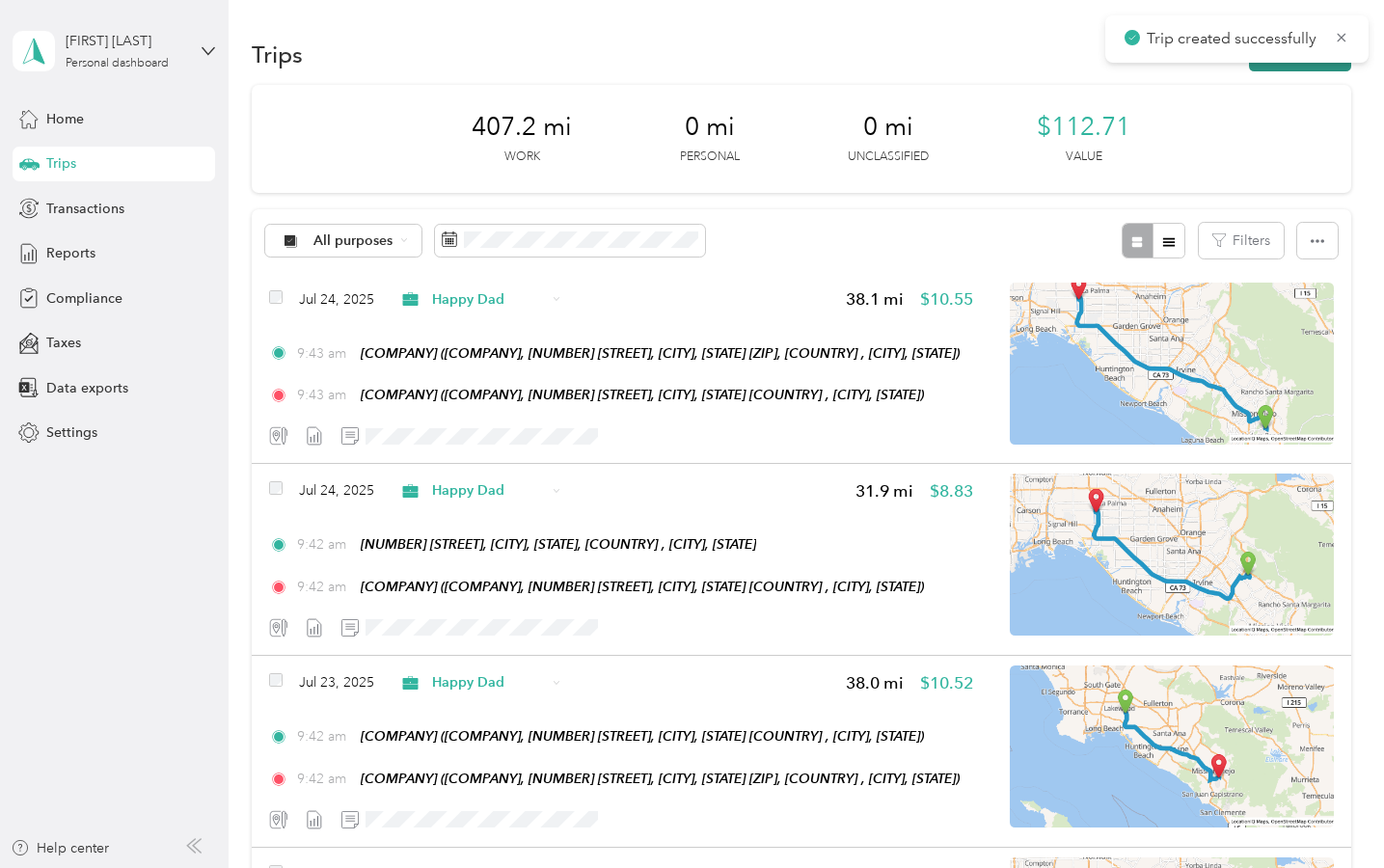 click on "New trip" at bounding box center (1300, 54) 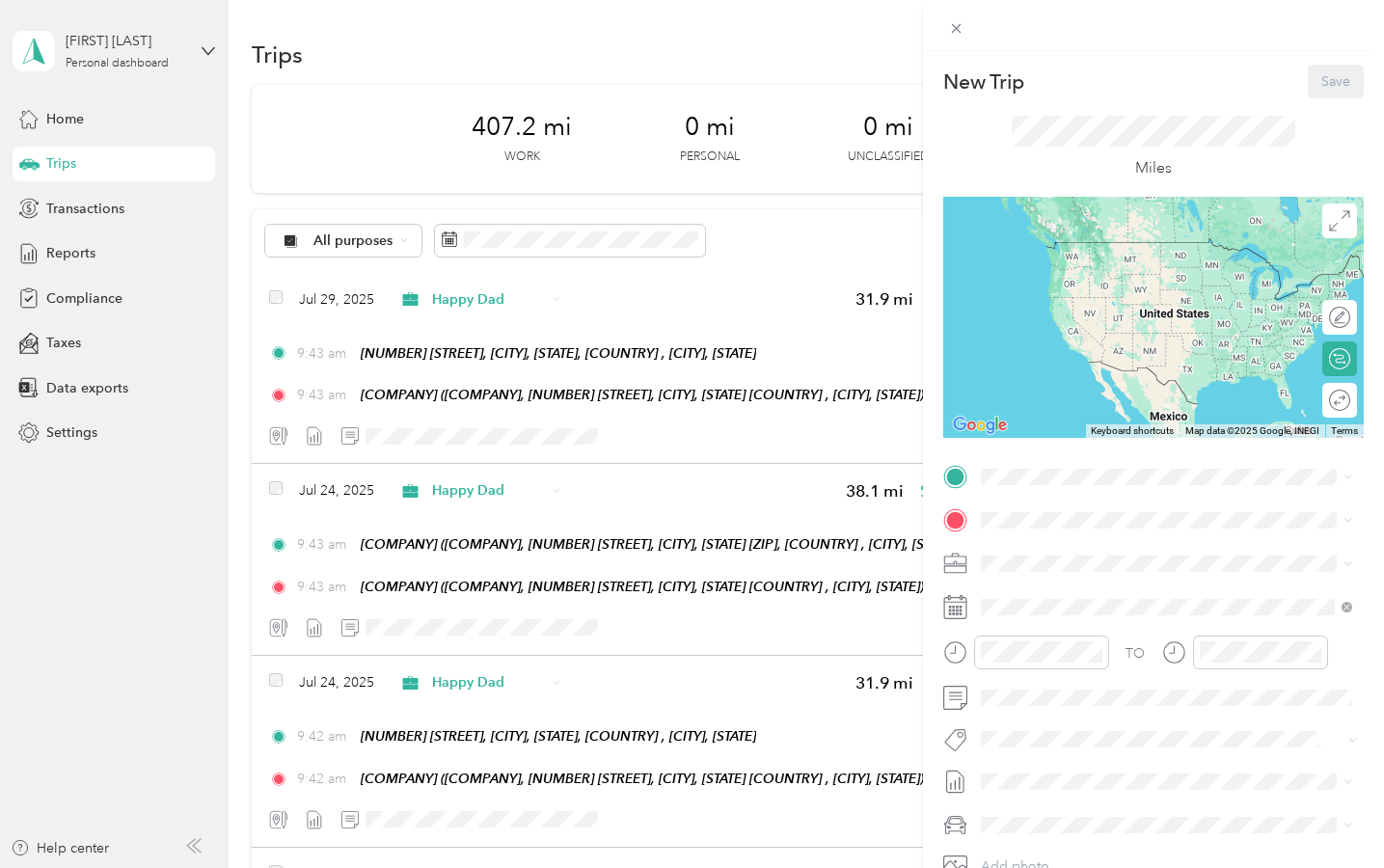 click on "Total Wine & More, 7400 Carson Blvd, Long Beach, CA  90808, United States , 90808, Long Beach, CA, United States" at bounding box center (1160, 675) 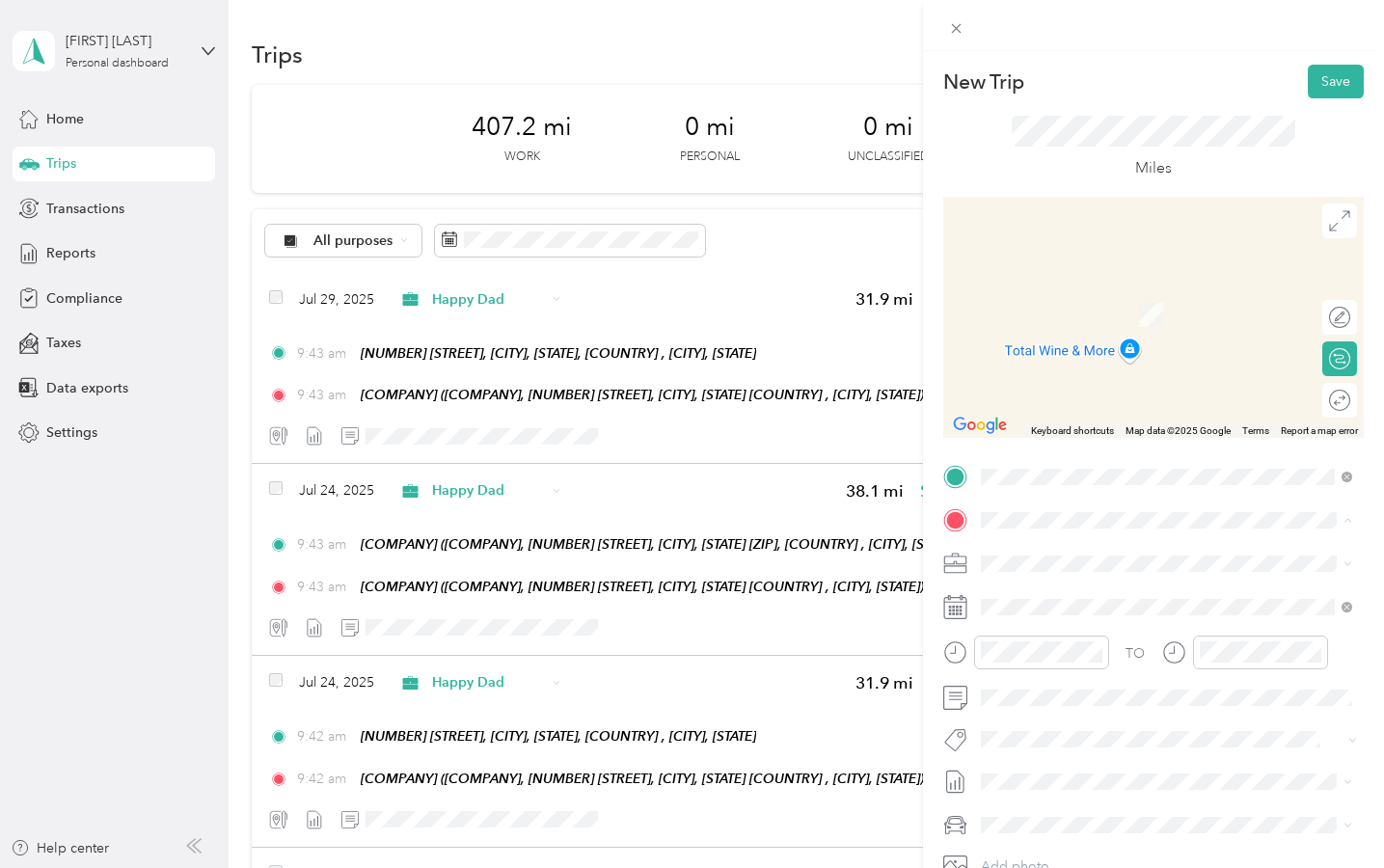 click on "TW Lad" at bounding box center [1041, 778] 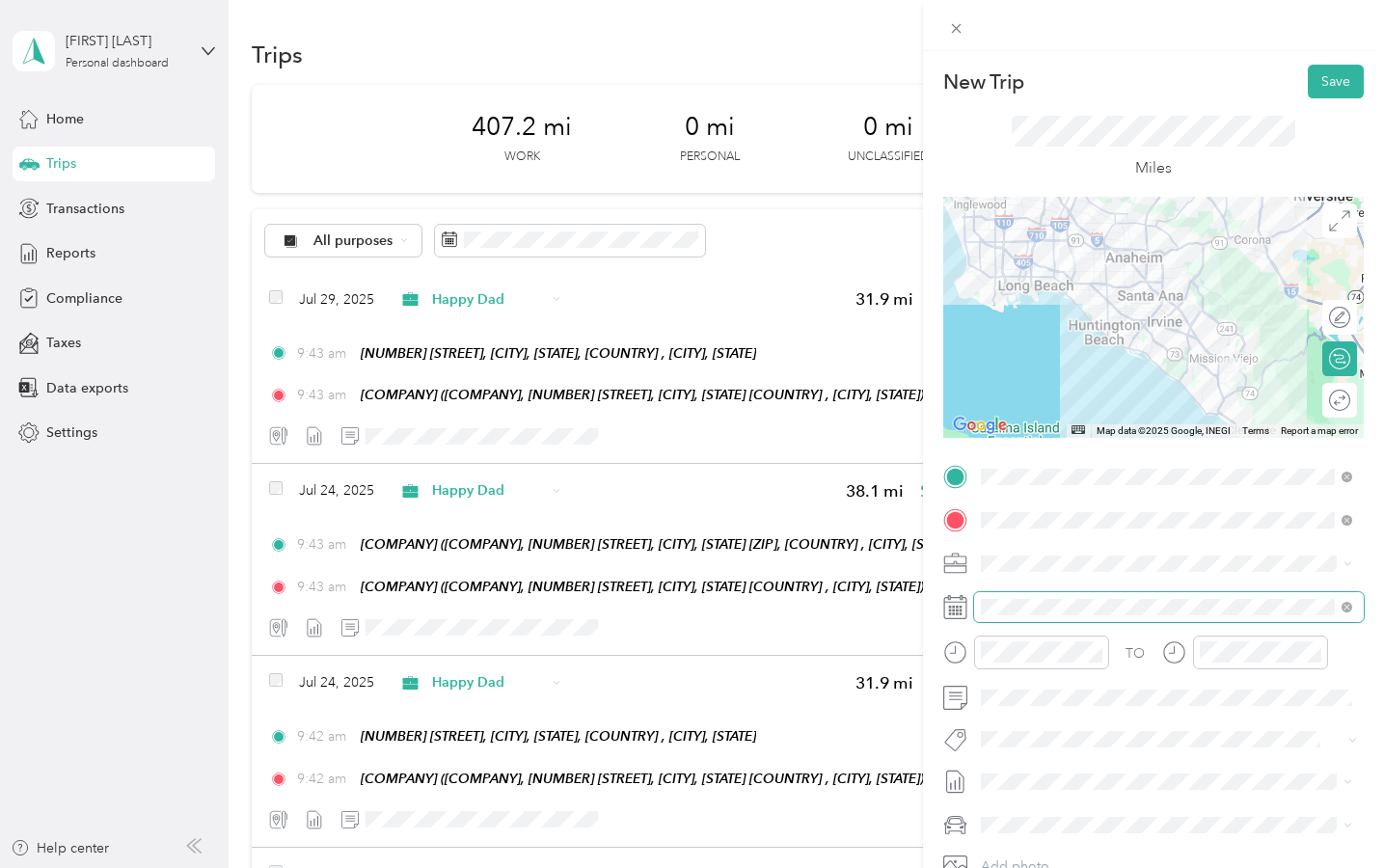 click at bounding box center [1169, 607] 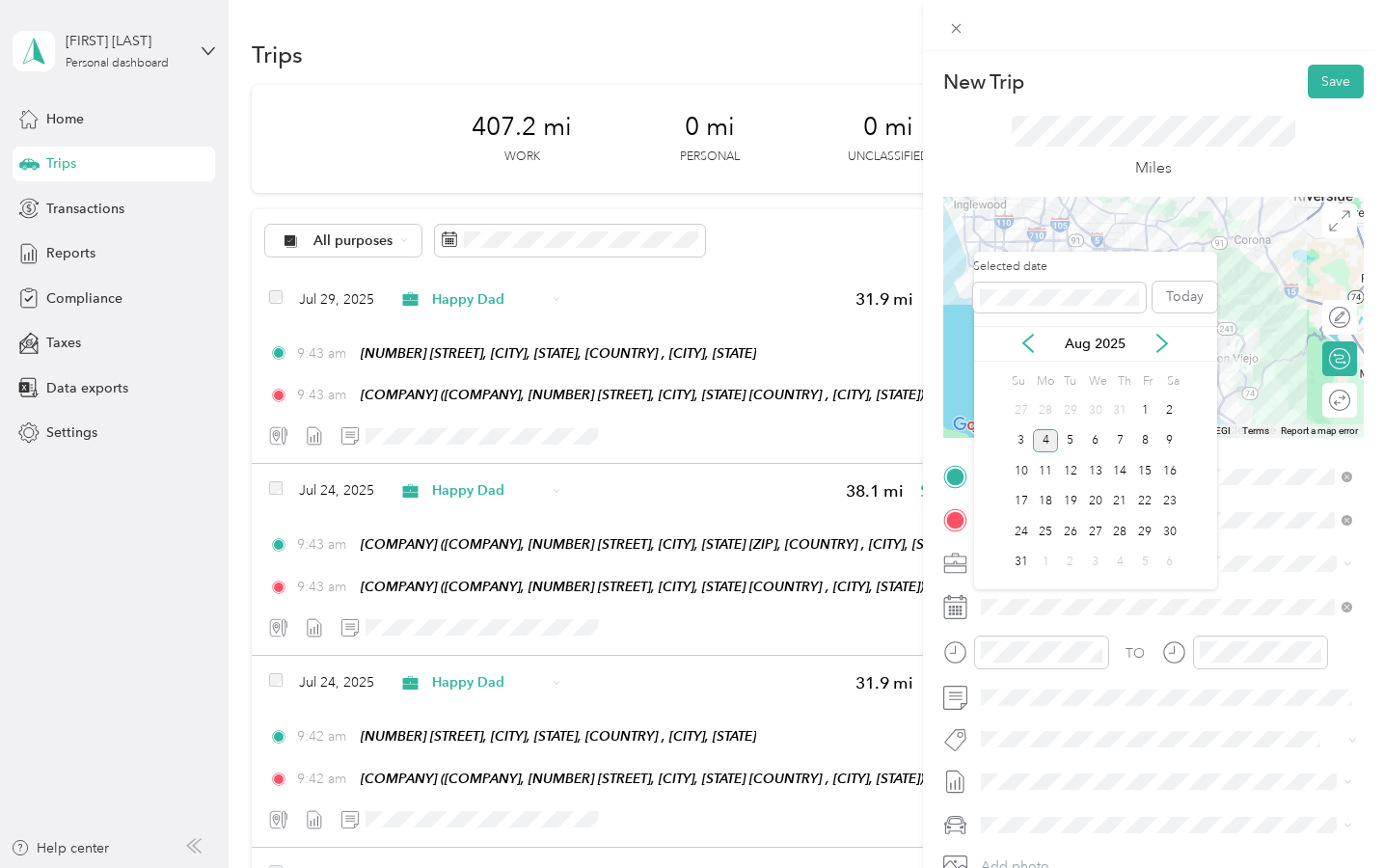 click on "Aug 2025" at bounding box center [1096, 343] 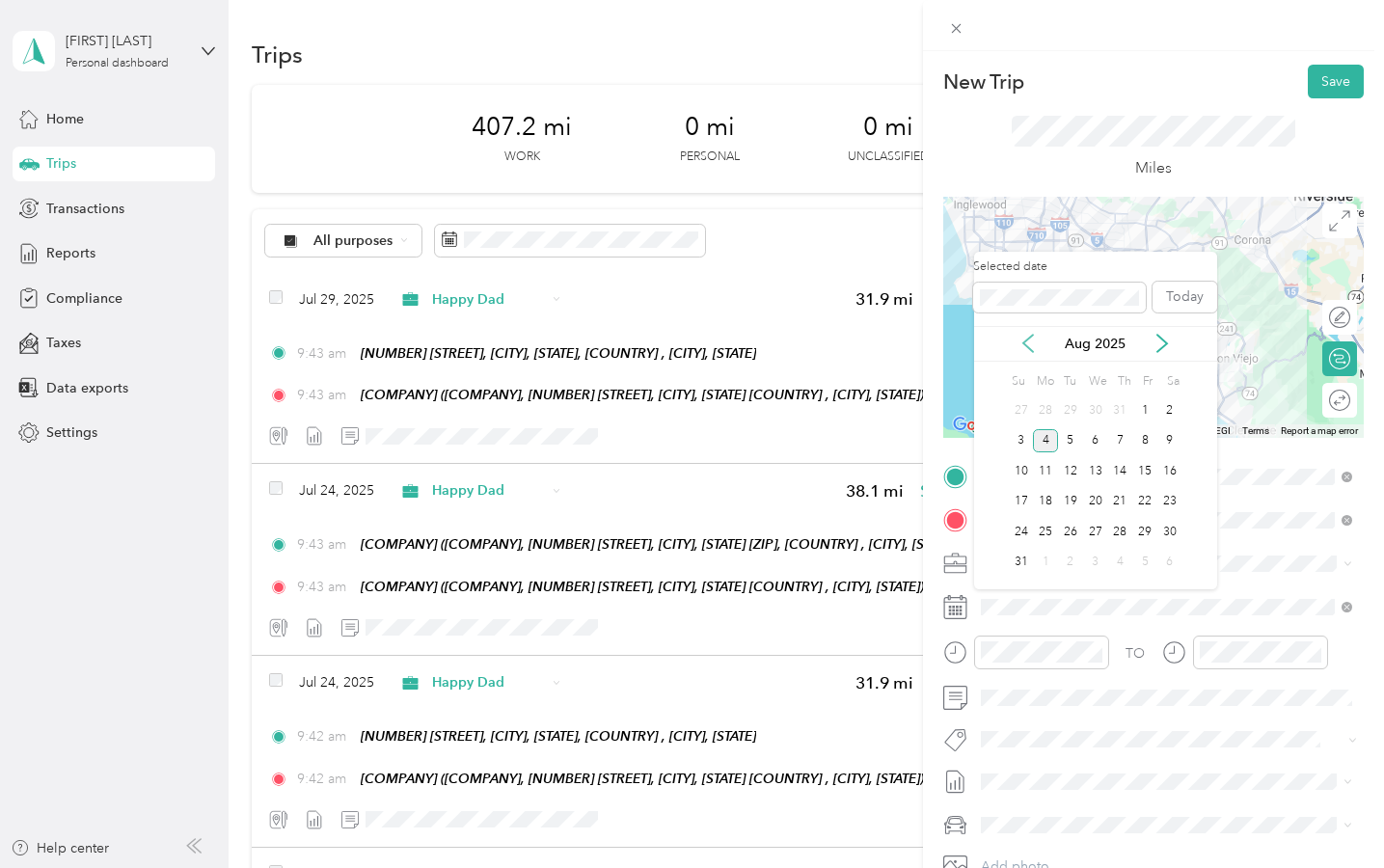 click 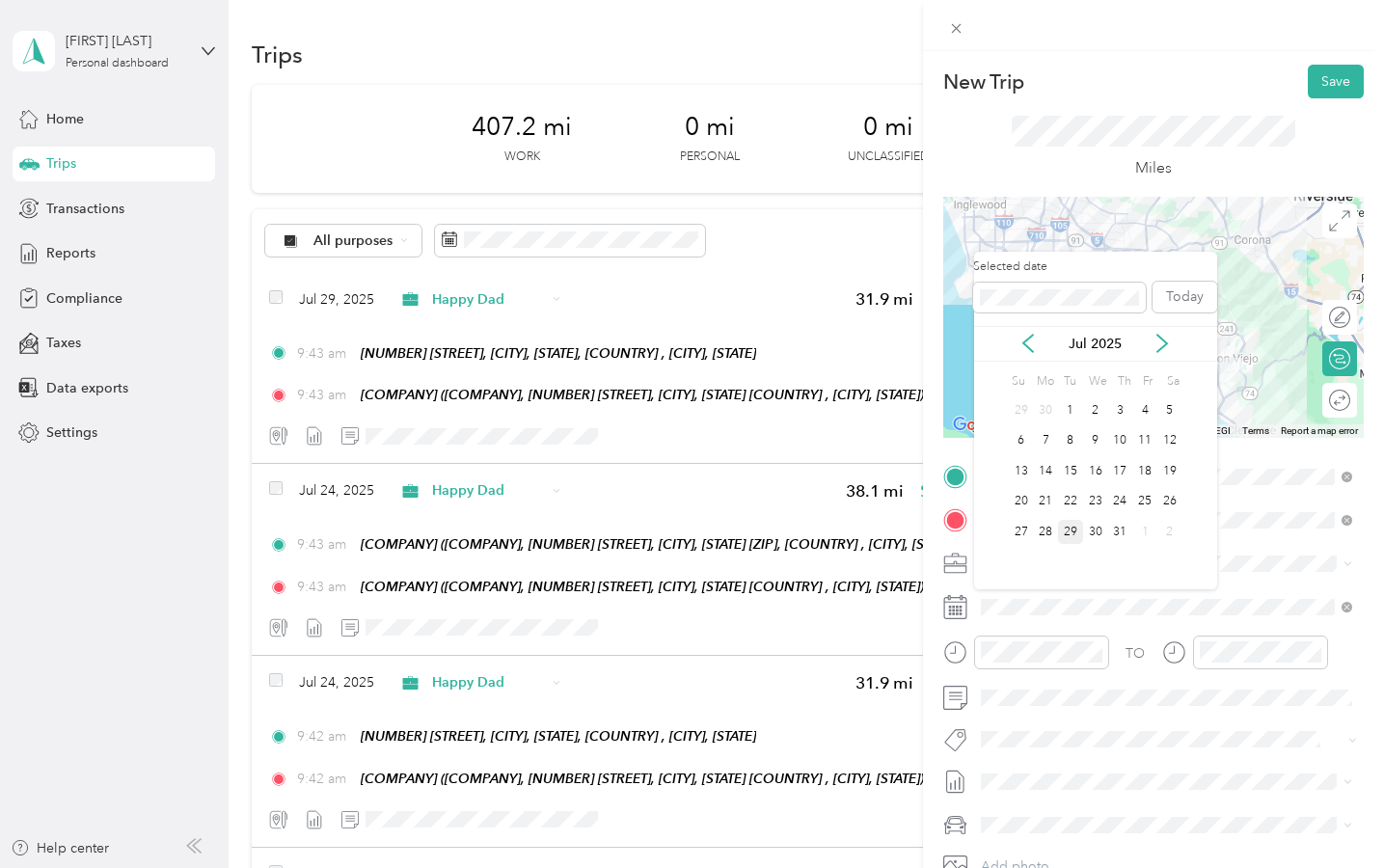 click on "29" at bounding box center (1071, 531) 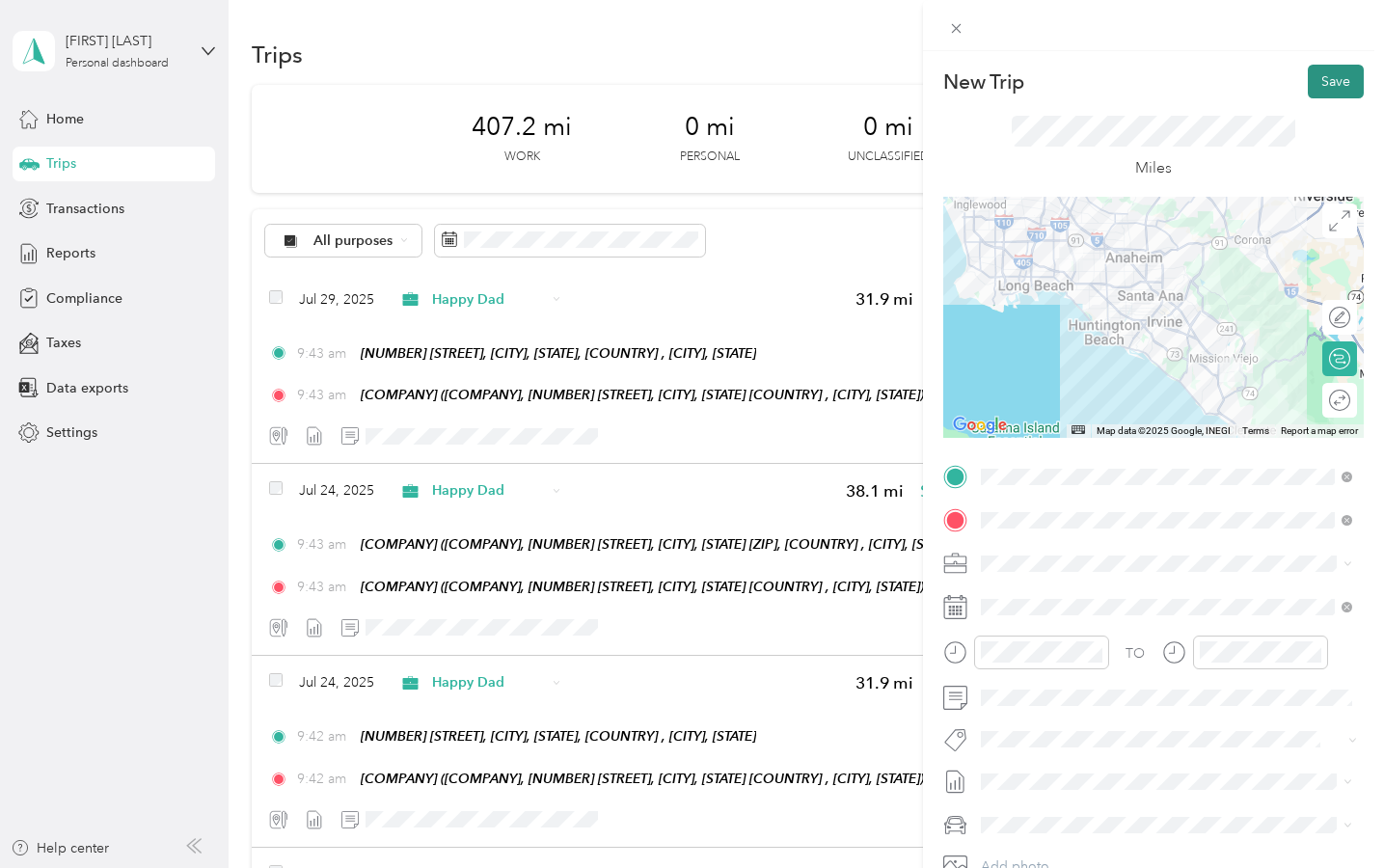 click on "Save" at bounding box center [1336, 81] 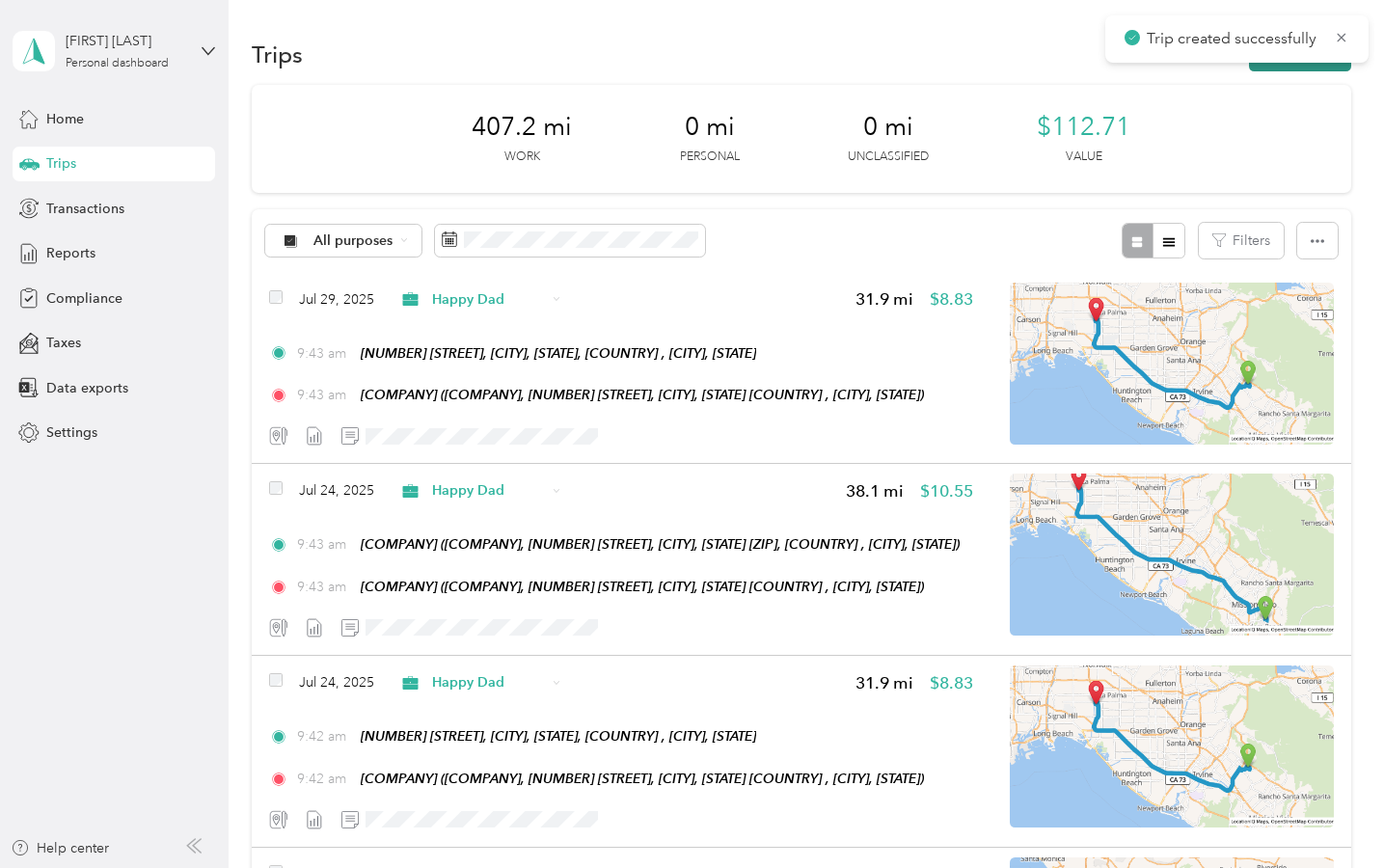 click on "New trip" at bounding box center (1300, 54) 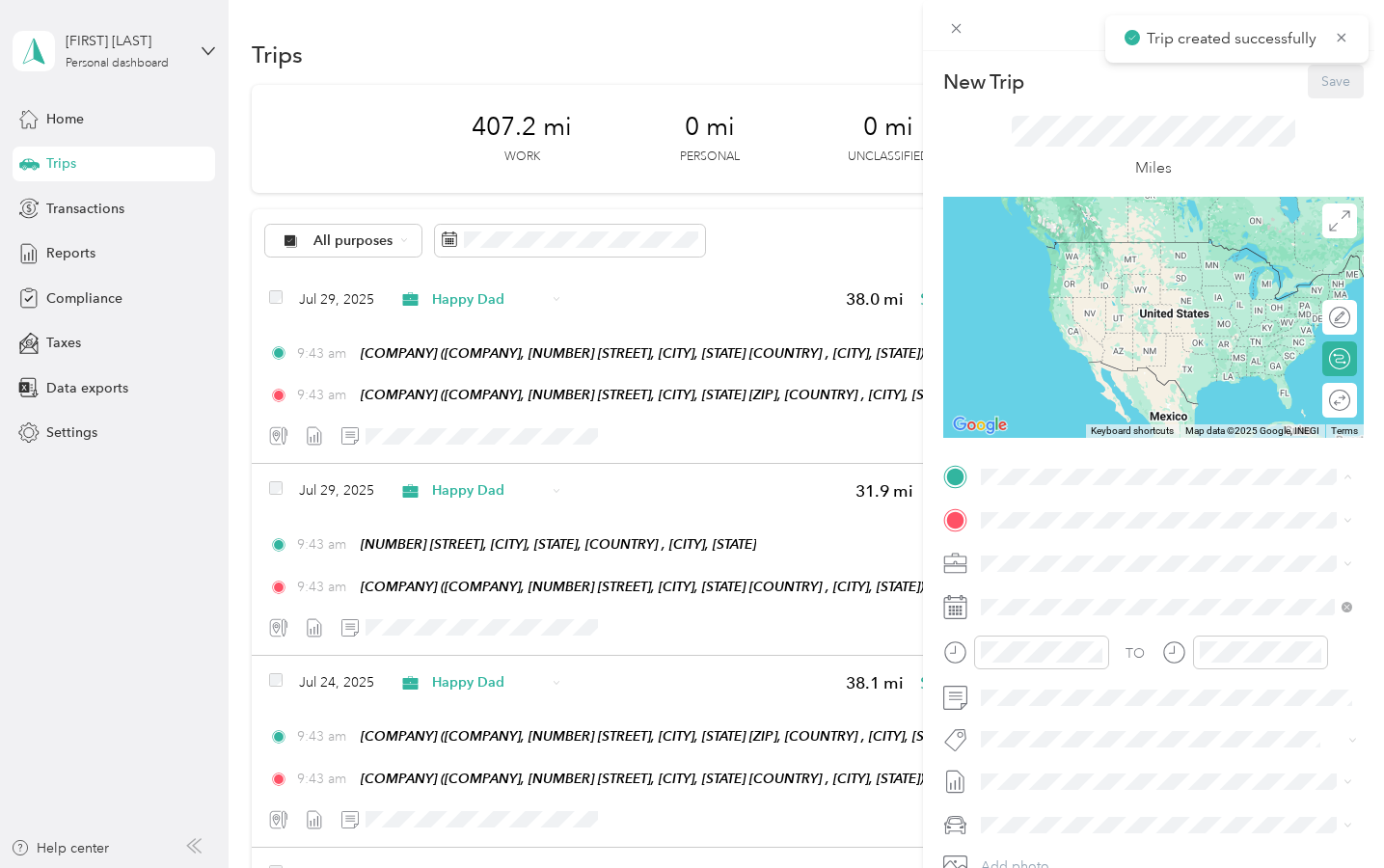 click on "H 238 Firefly, Irvine, CA, United States , 92618, Irvine, CA, United States" at bounding box center (1180, 574) 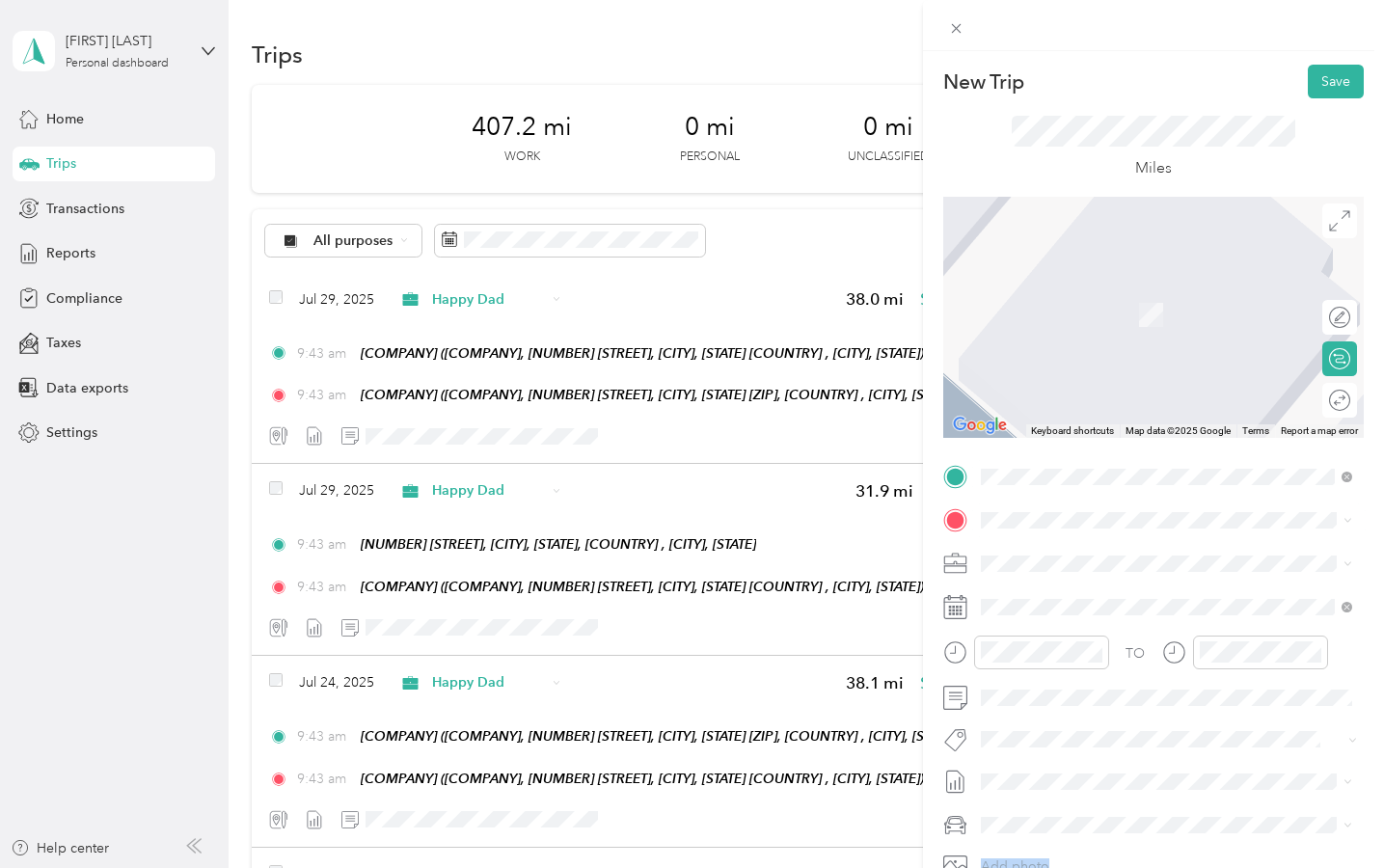 drag, startPoint x: 1070, startPoint y: 774, endPoint x: 1072, endPoint y: 756, distance: 18.11077 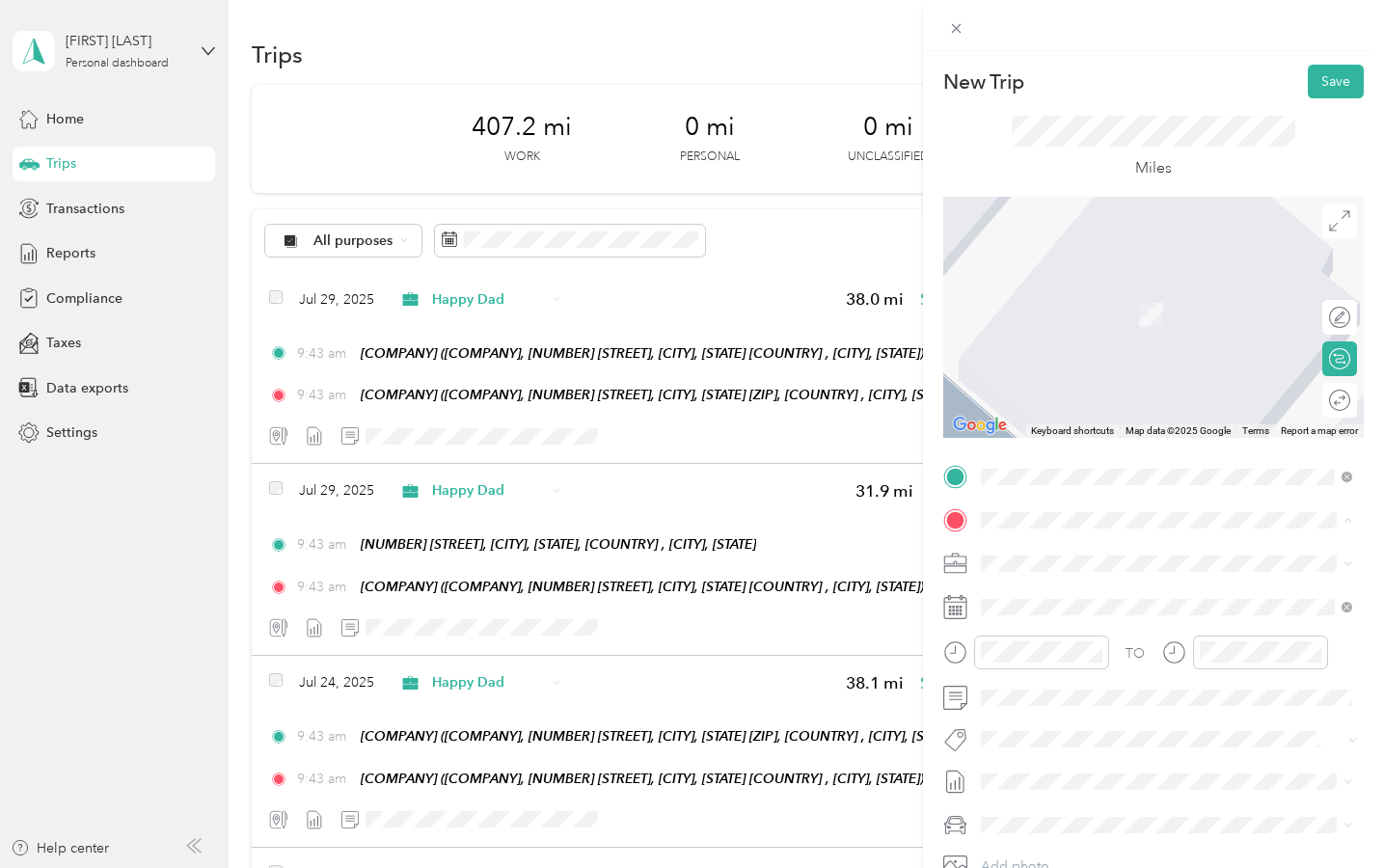 click on "Total Wine & More, 7400 Carson Blvd, Long Beach, CA  90808, United States , 90808, Long Beach, CA, United States" at bounding box center (1160, 719) 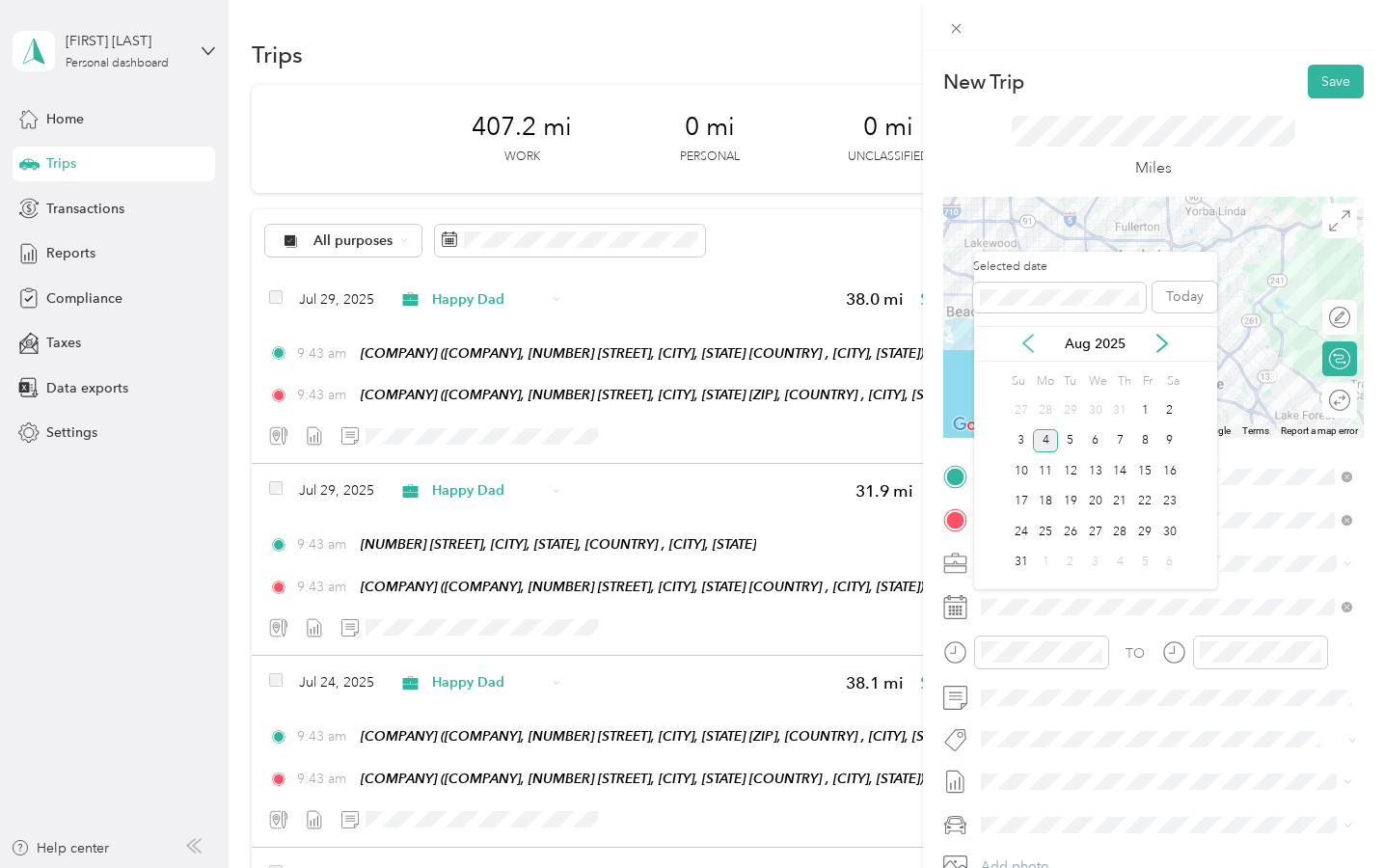 click 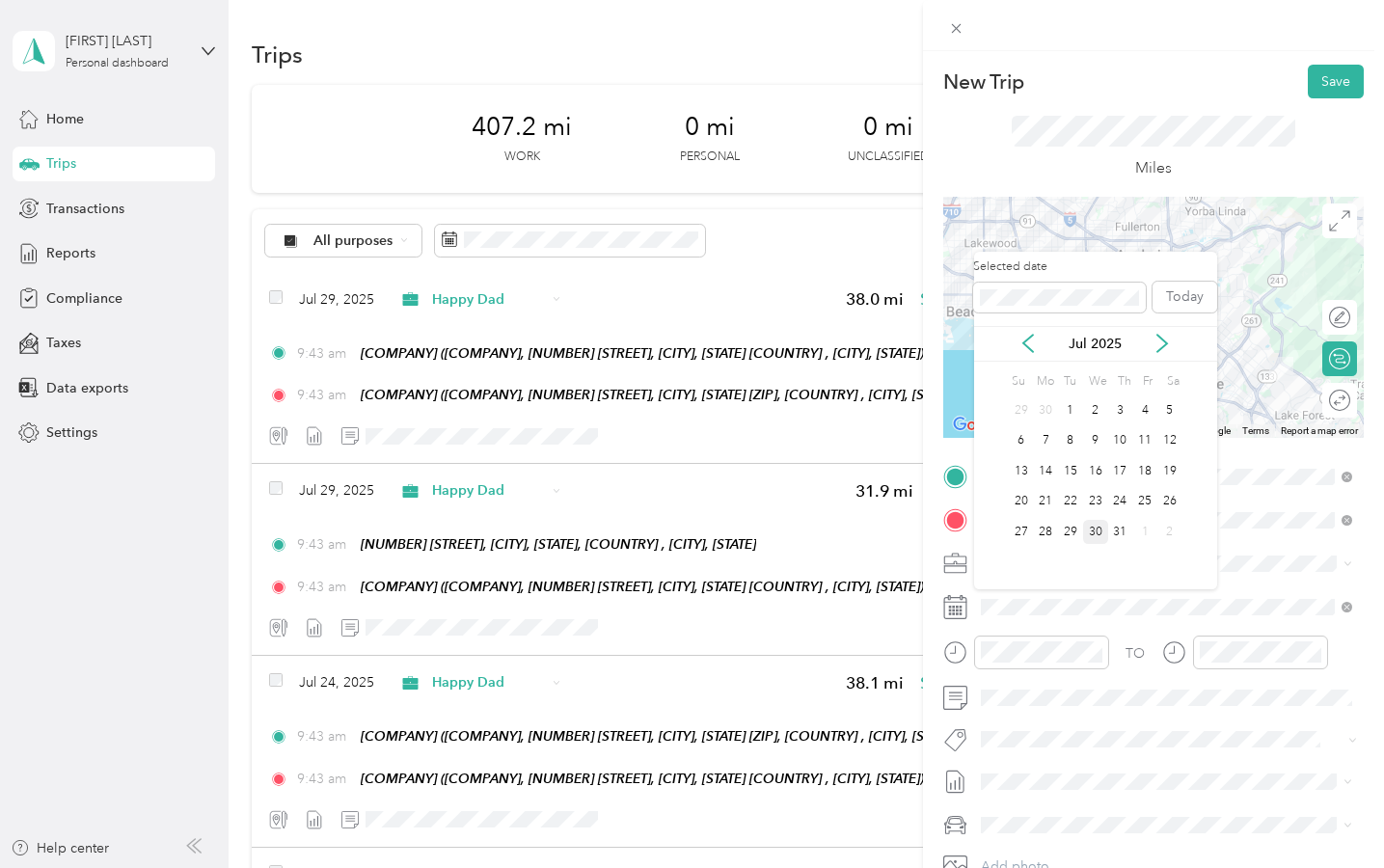 click on "30" at bounding box center (1096, 531) 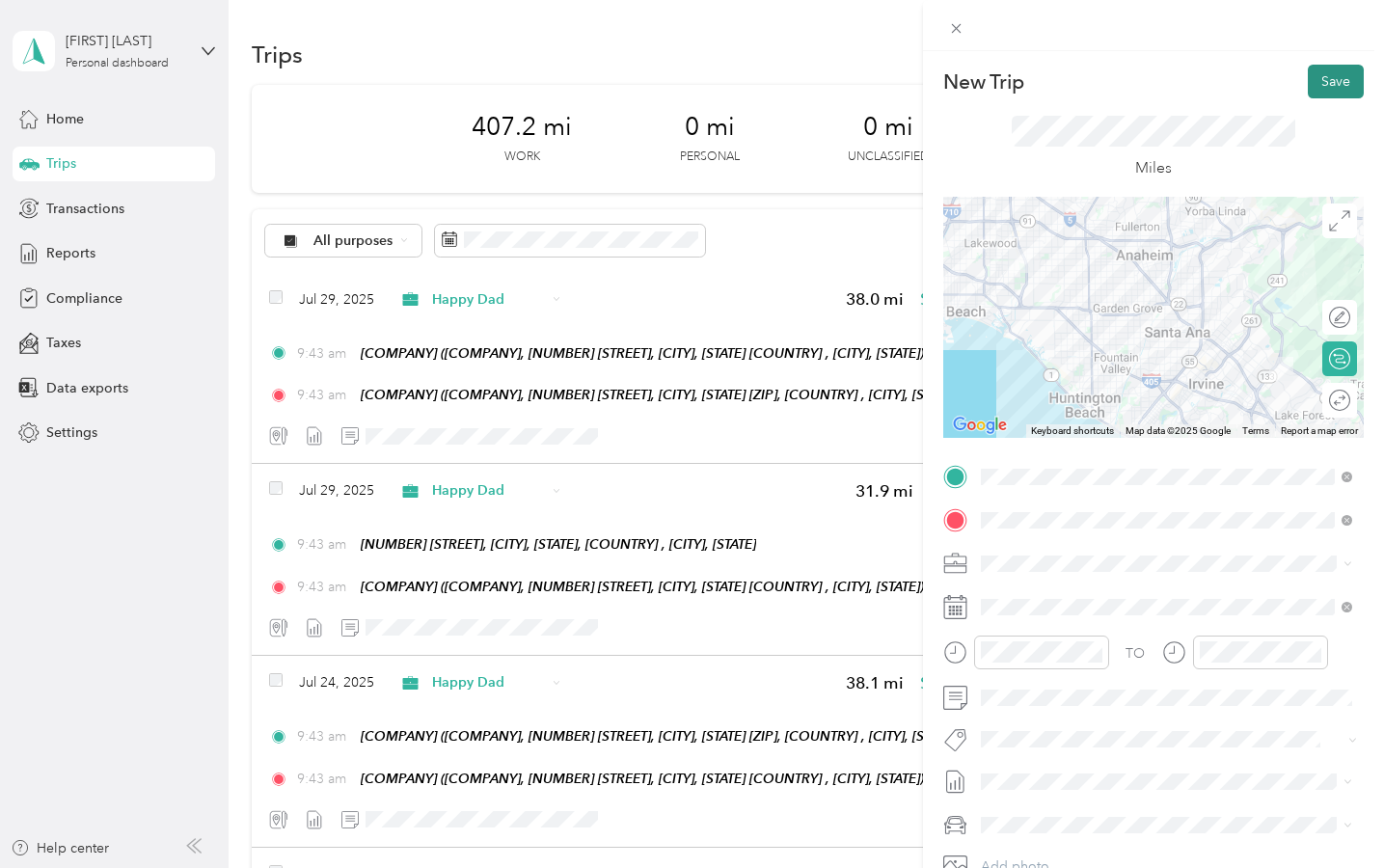 click on "Save" at bounding box center [1336, 81] 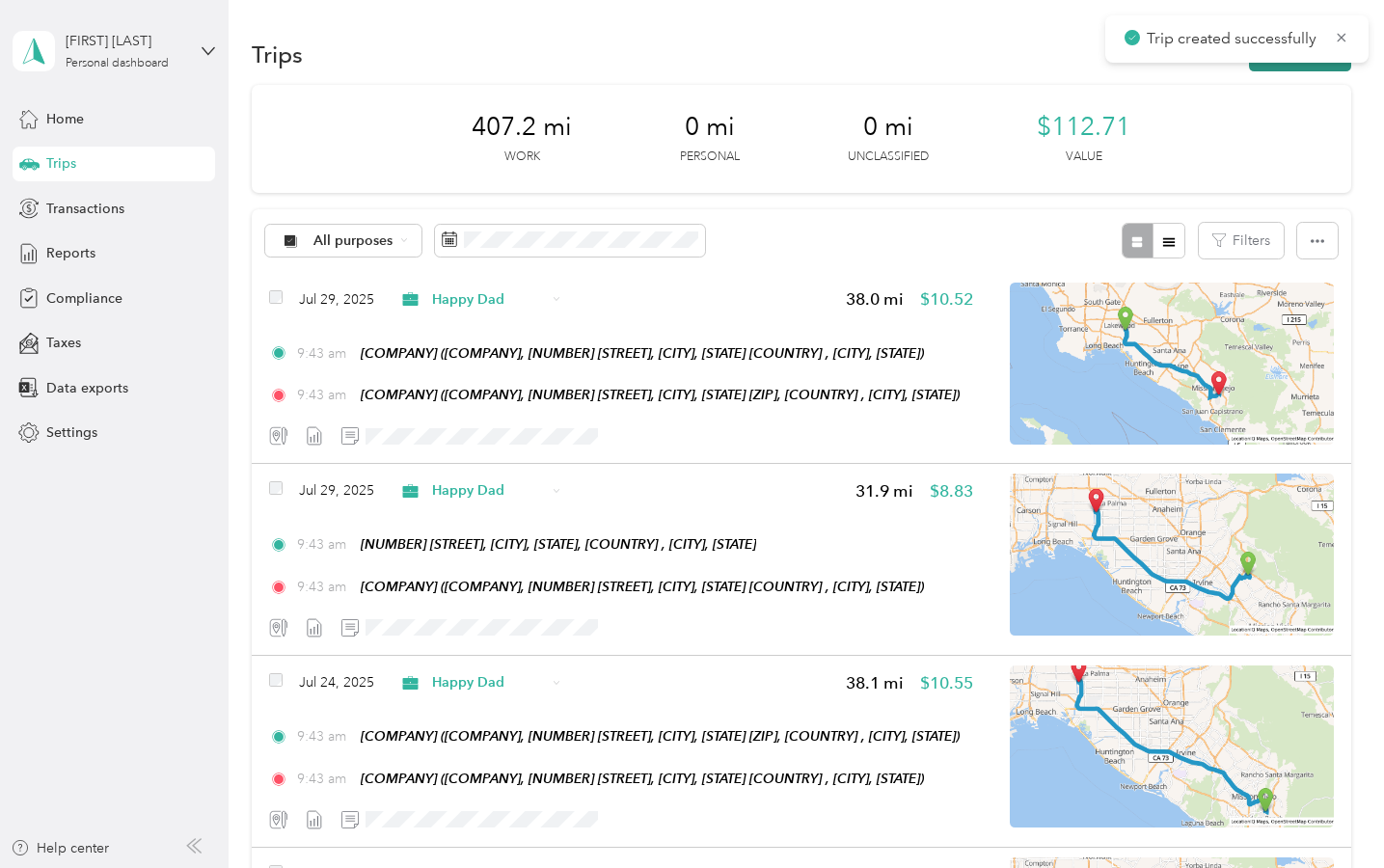 click on "New trip" at bounding box center [1300, 54] 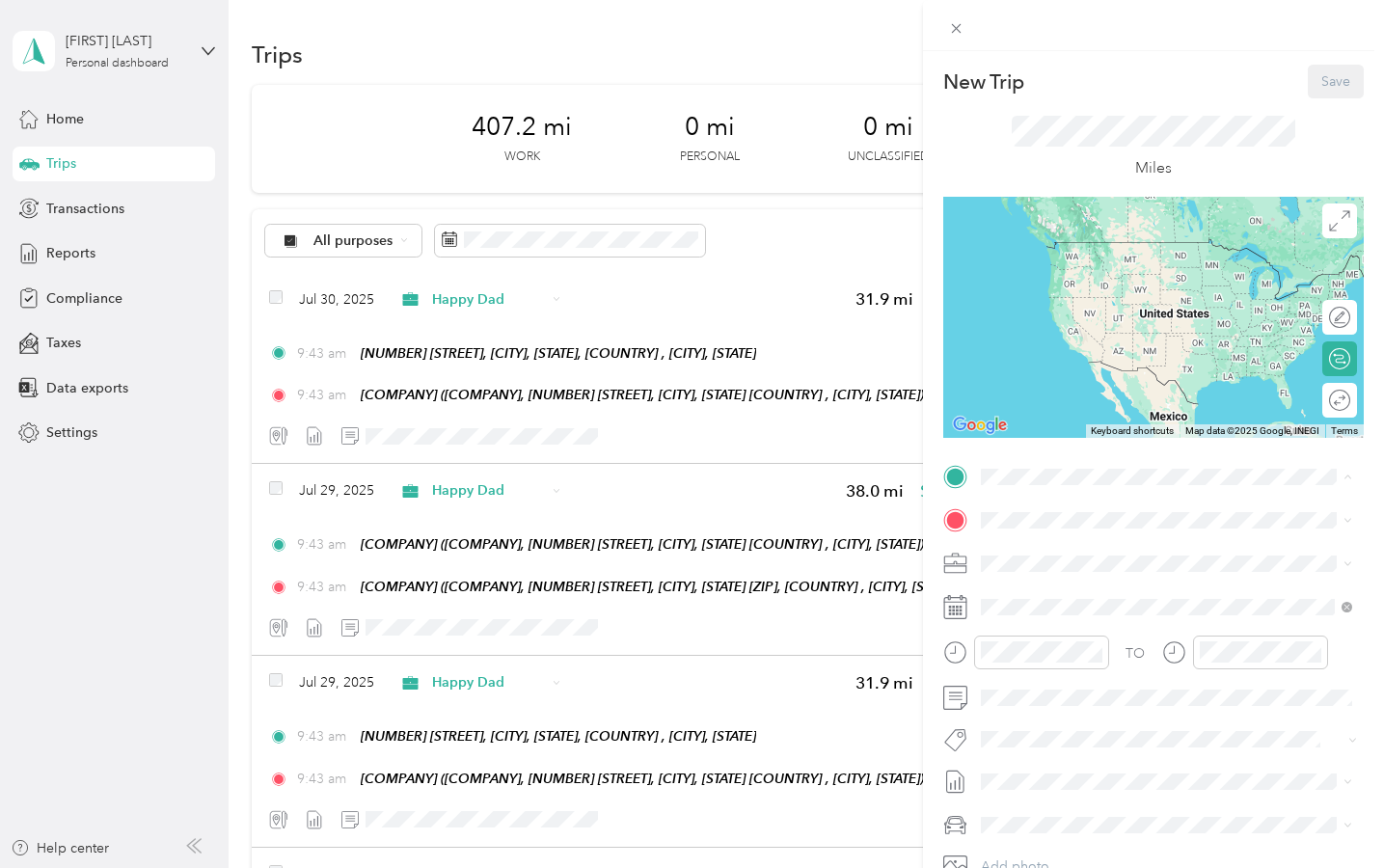 click on "Total Wine & More, 7400 Carson Blvd, Long Beach, CA  90808, United States , 90808, Long Beach, CA, United States" at bounding box center [1160, 675] 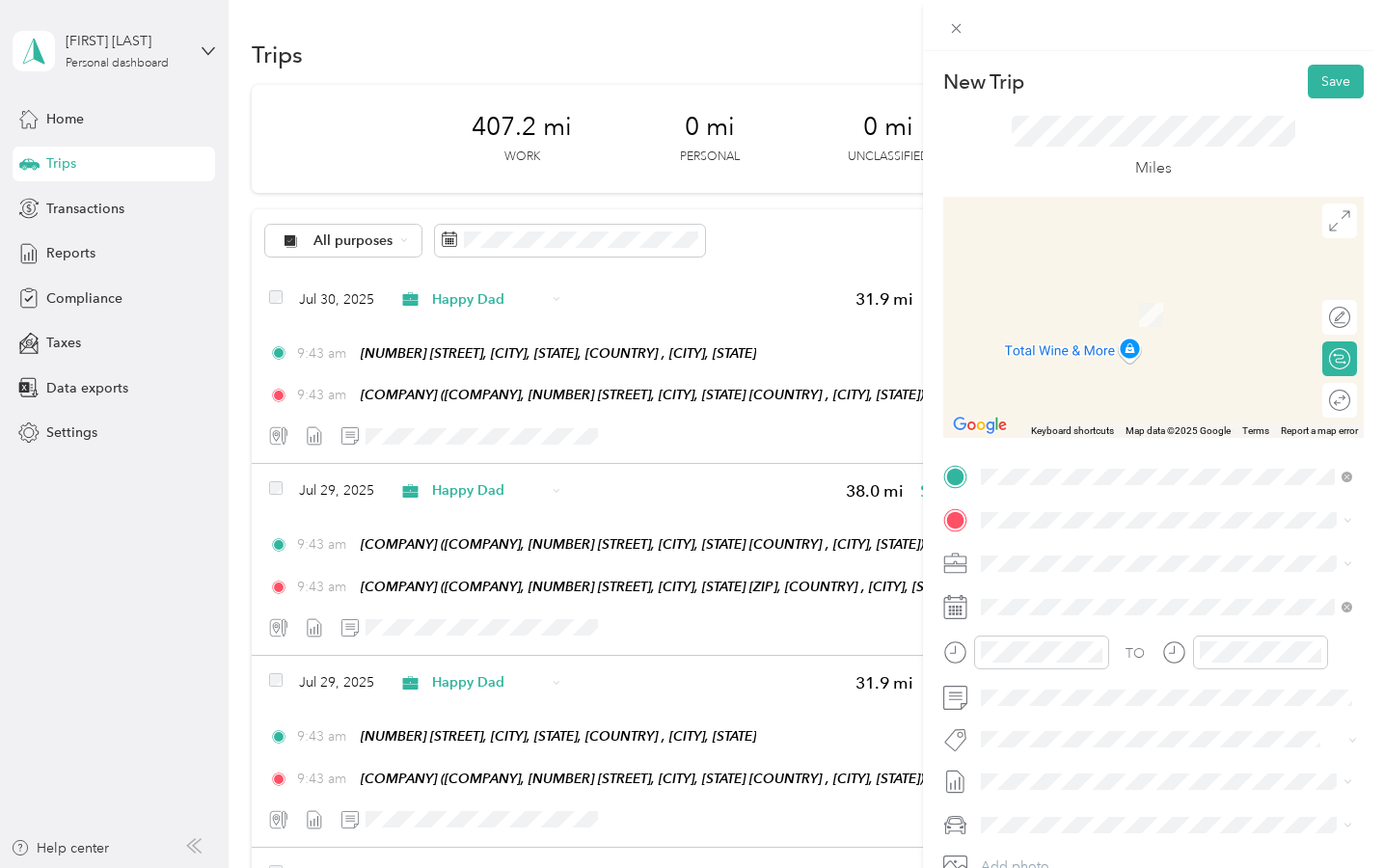 drag, startPoint x: 1051, startPoint y: 778, endPoint x: 1046, endPoint y: 715, distance: 63.198101 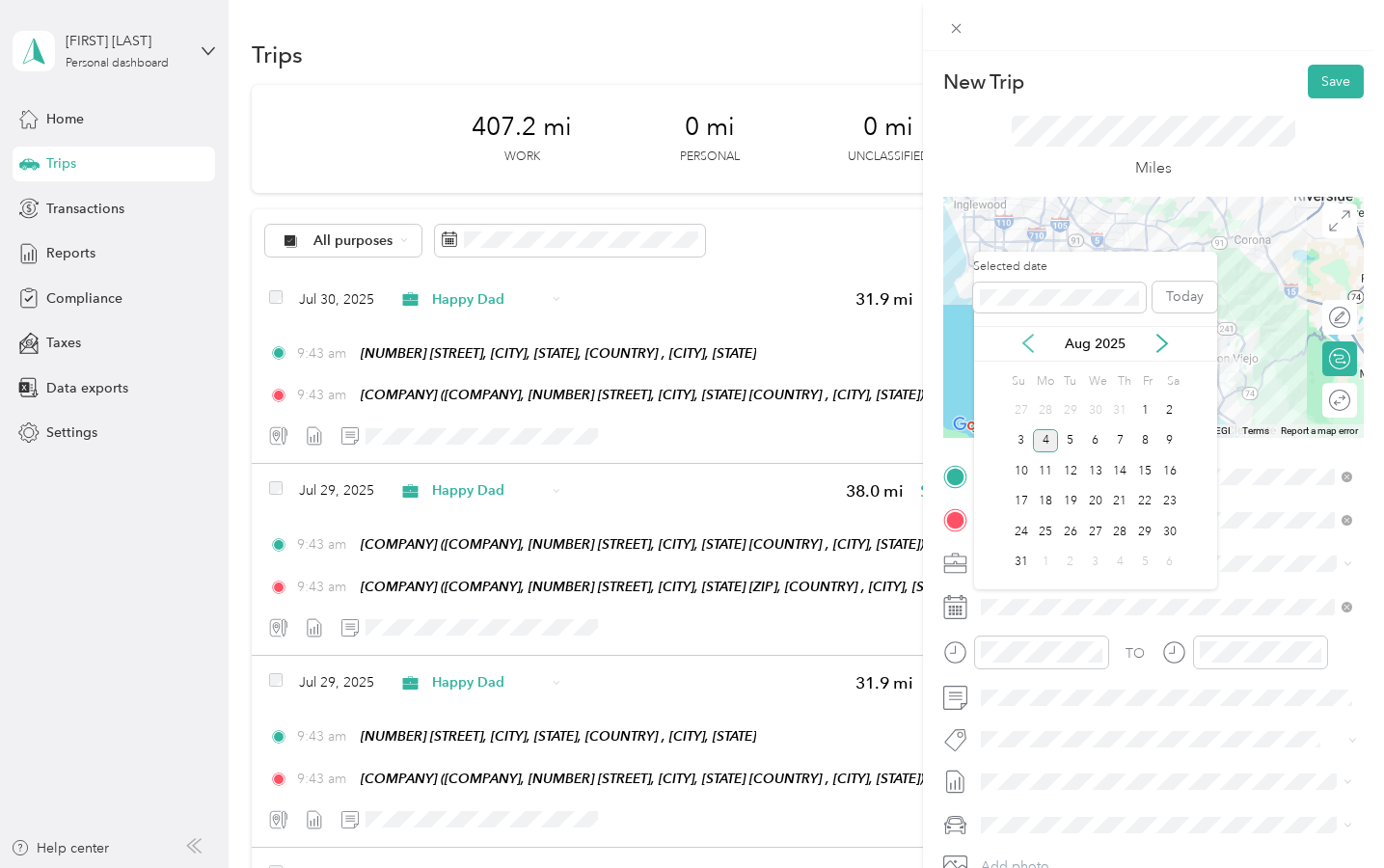 click 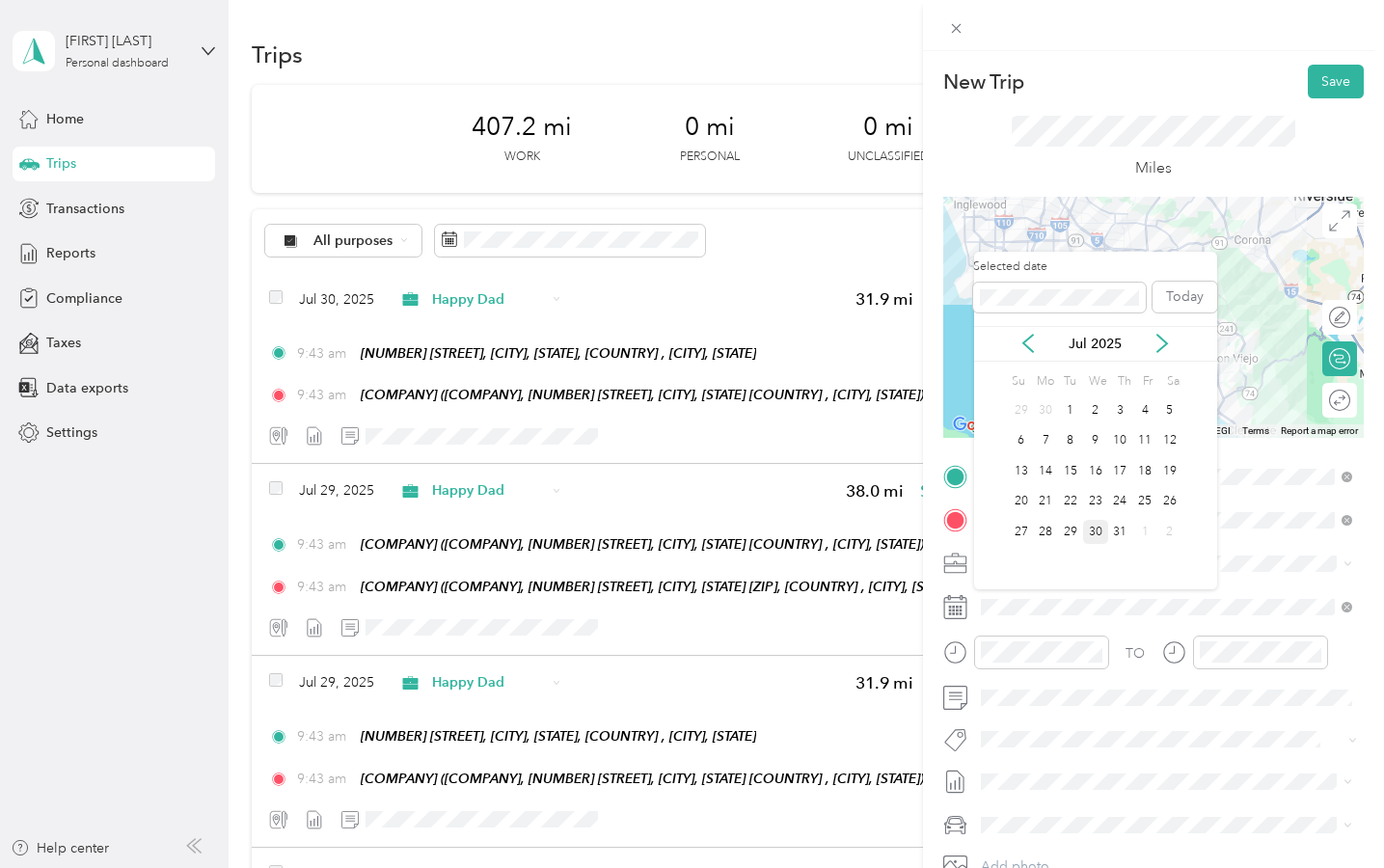 click on "30" at bounding box center (1096, 531) 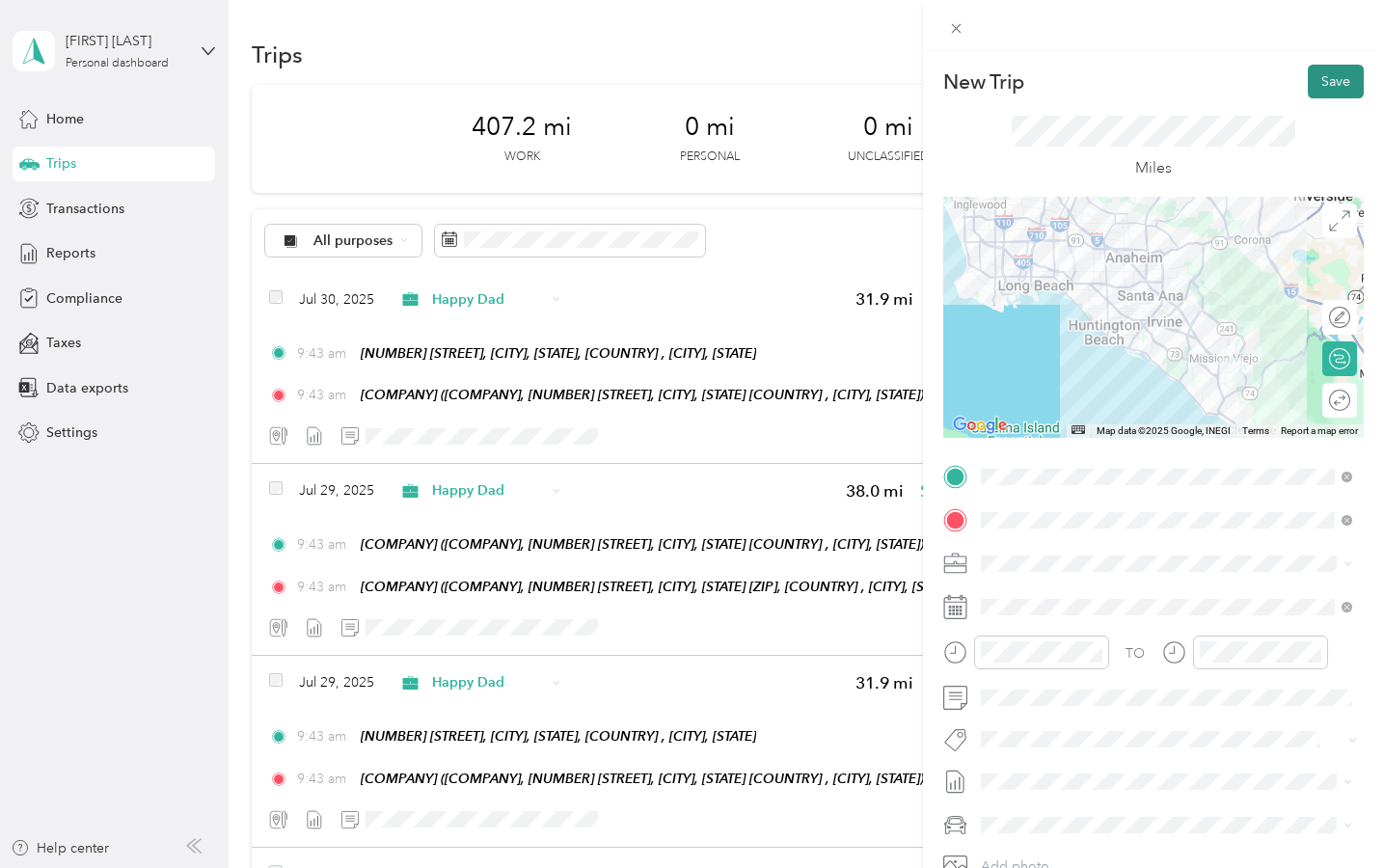 click on "Save" at bounding box center (1336, 81) 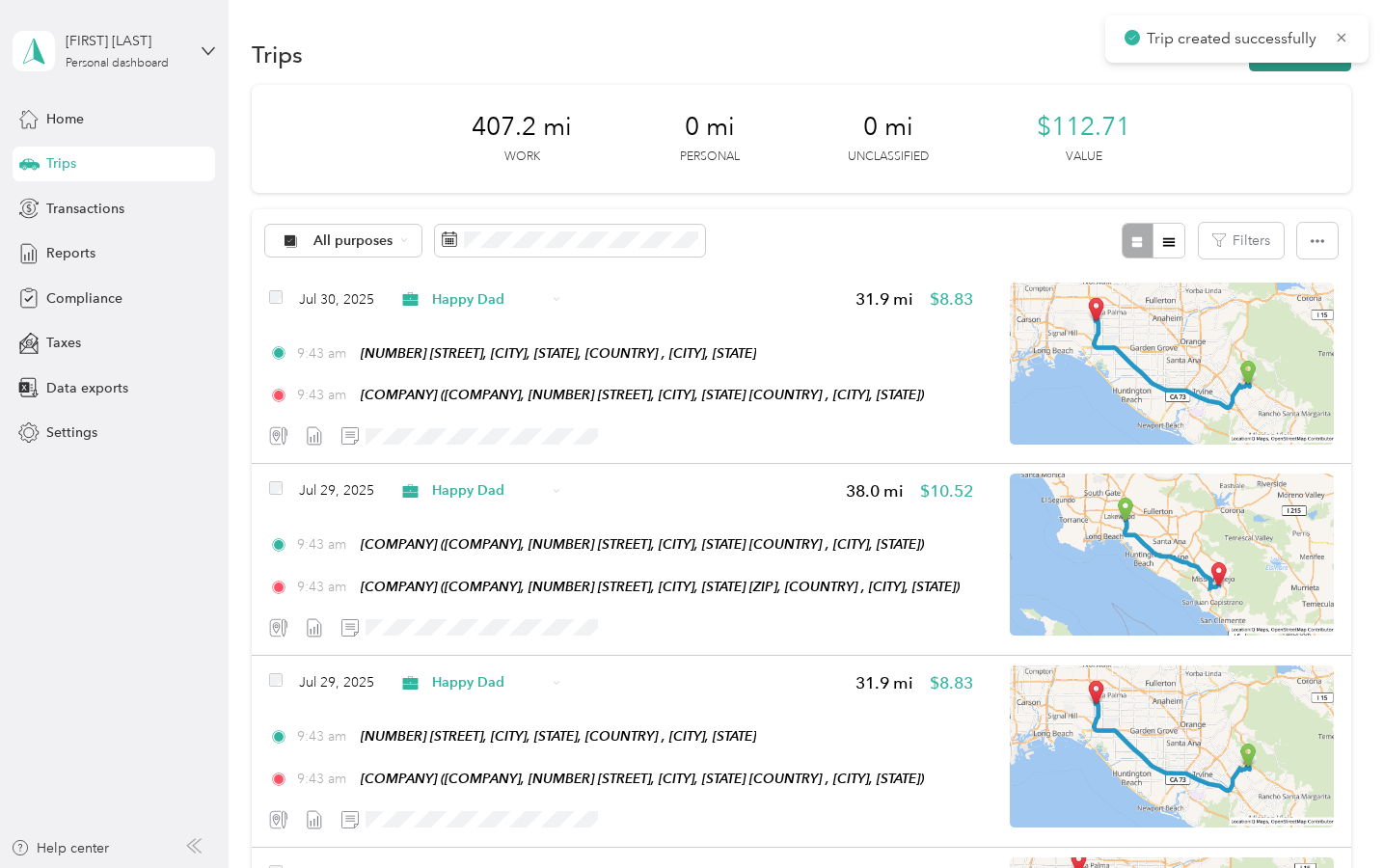 click on "New trip" at bounding box center (1300, 54) 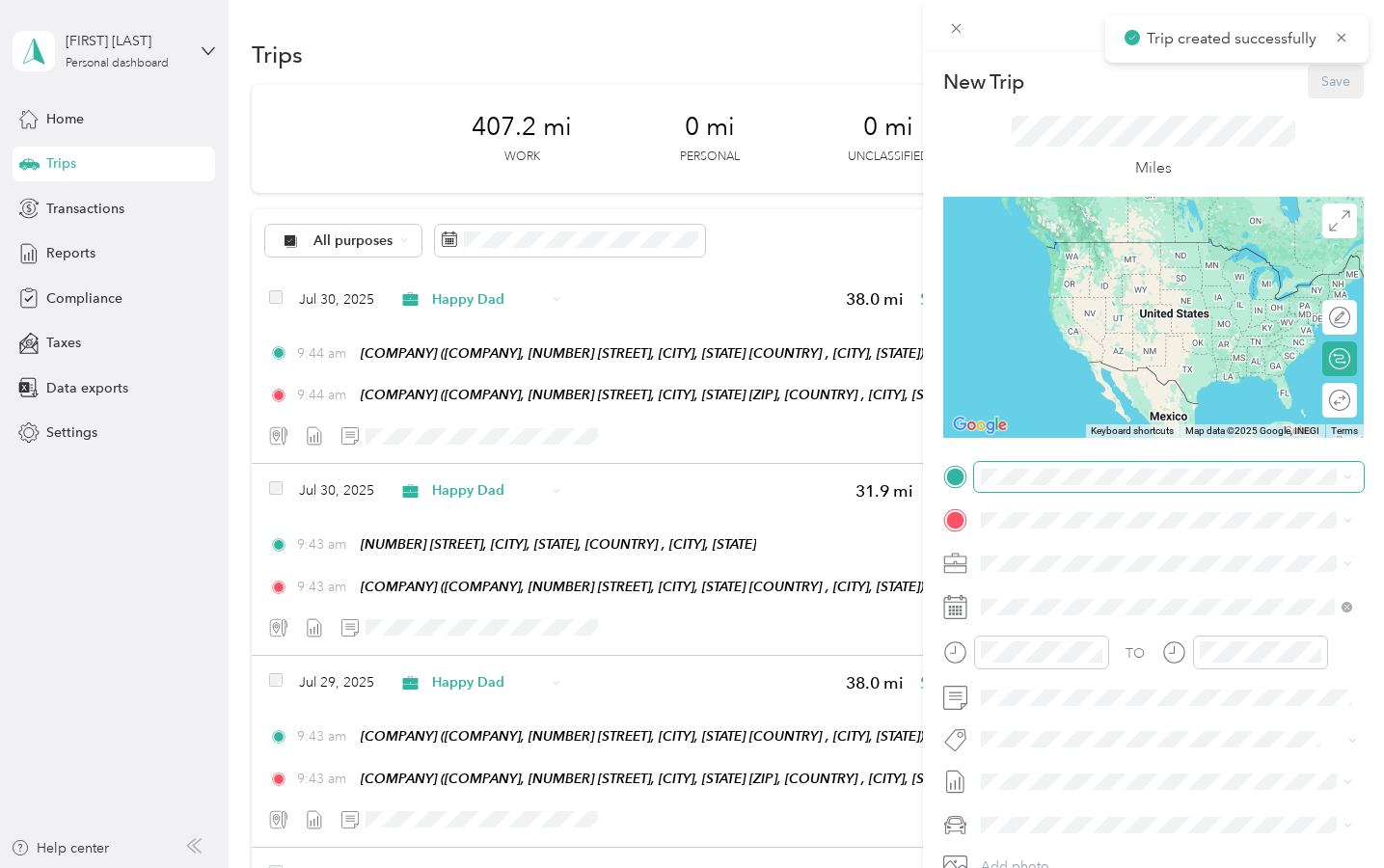 click at bounding box center (1169, 476) 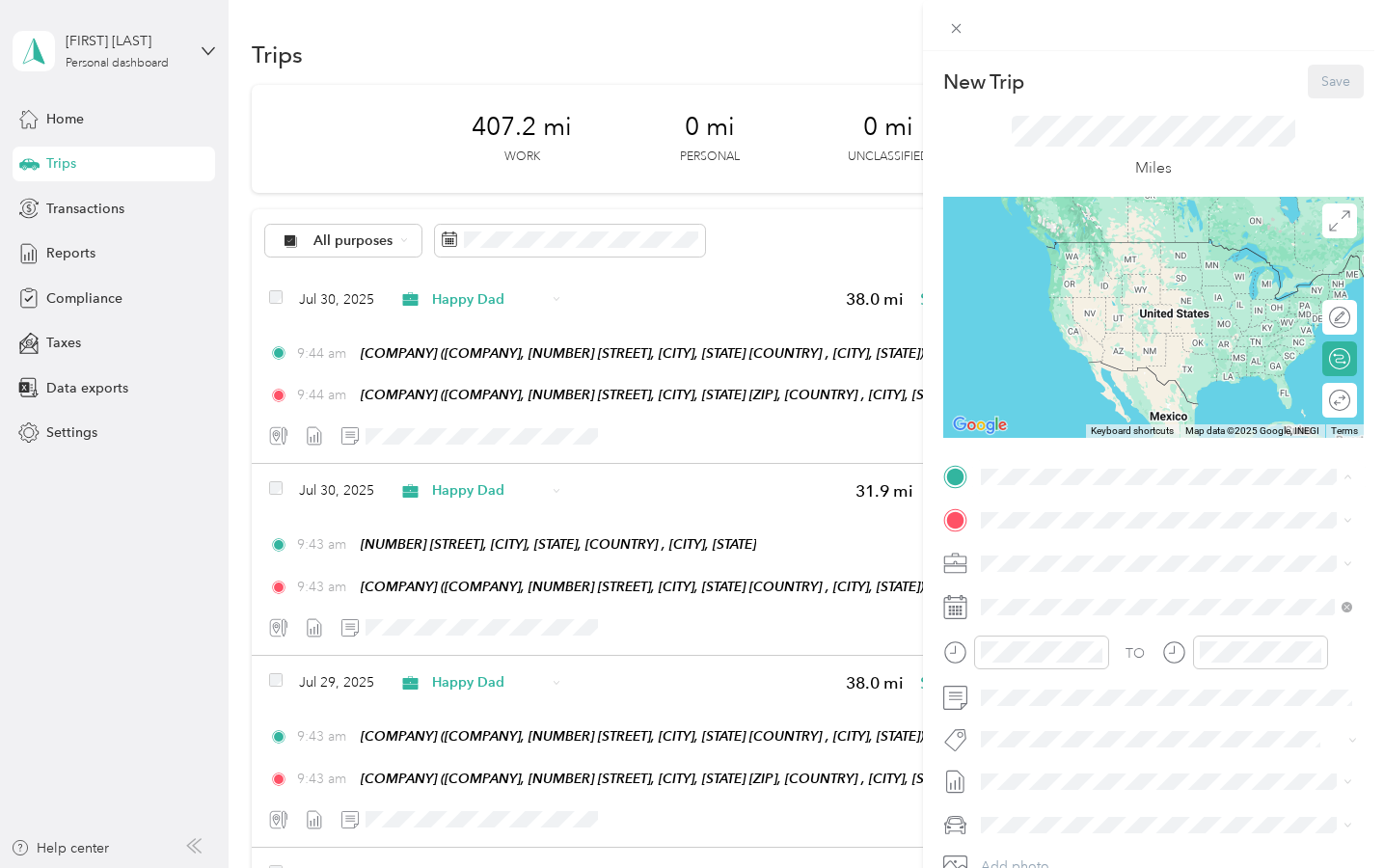 click on "238 Firefly, Irvine, CA, United States , 92618, Irvine, CA, United States" at bounding box center (1170, 584) 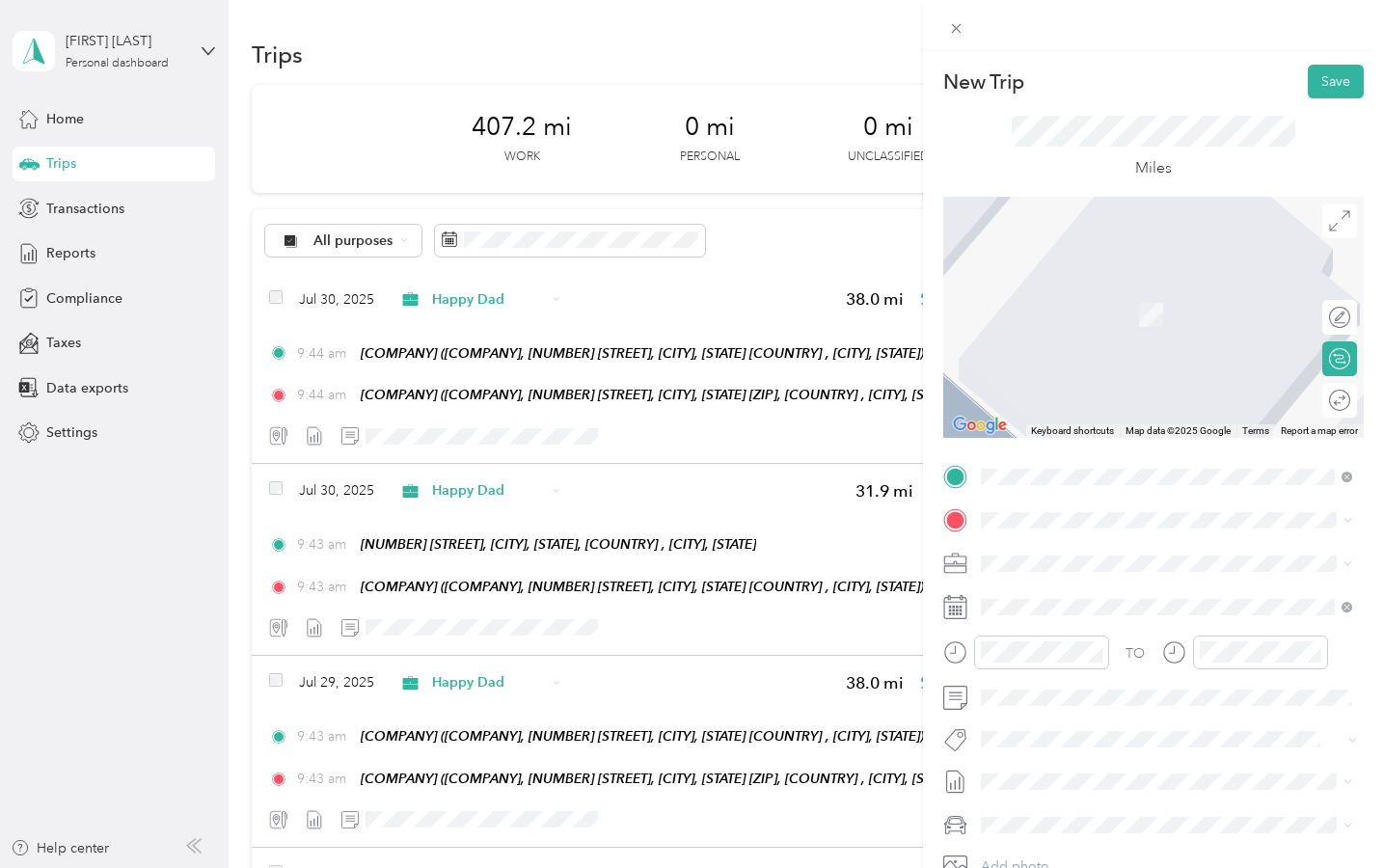 click on "TW LBC Total Wine & More, 7400 Carson Blvd, Long Beach, CA  90808, United States , 90808, Long Beach, CA, United States" at bounding box center [1180, 705] 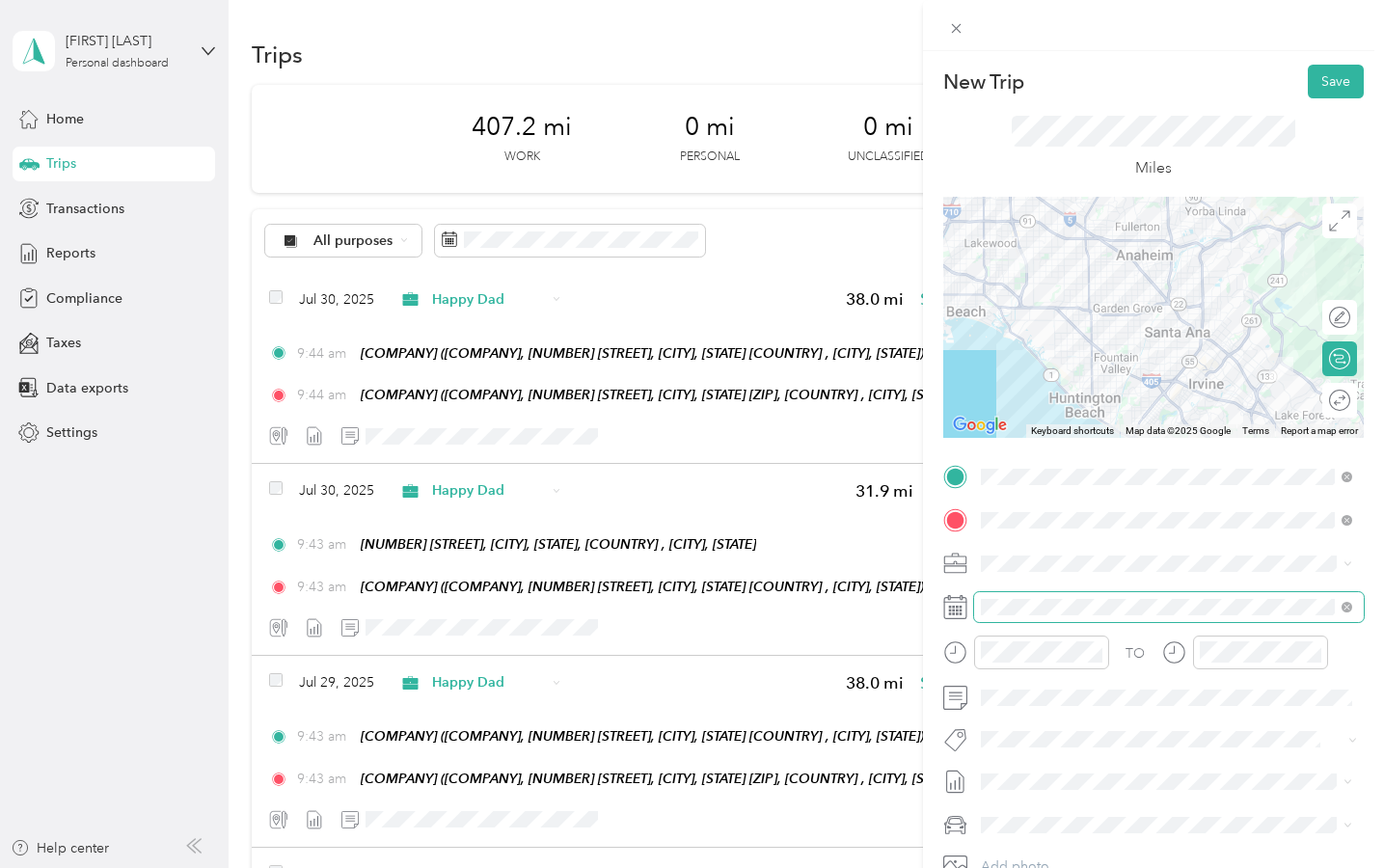 click at bounding box center [1169, 607] 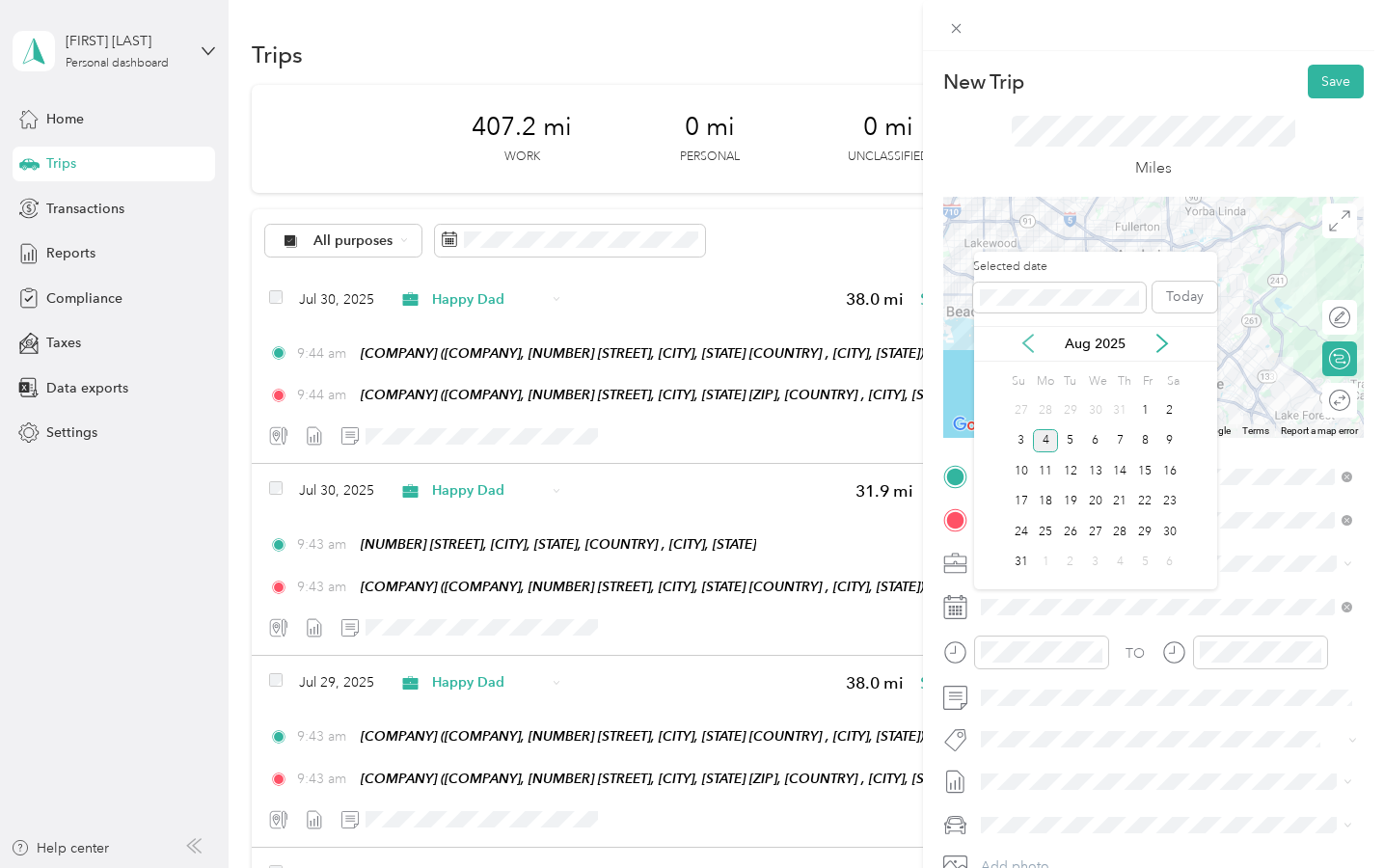 click 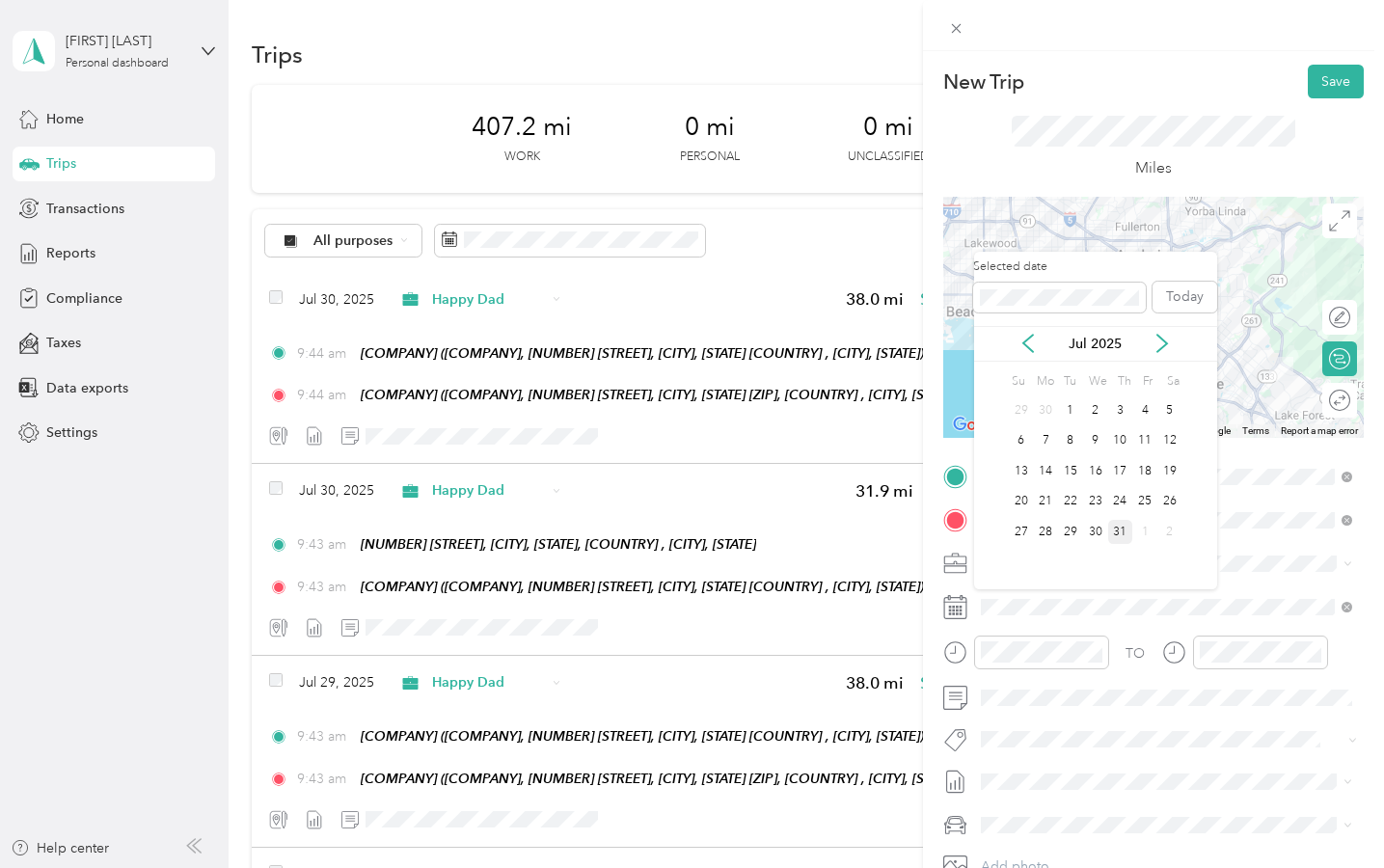 click on "31" at bounding box center (1121, 531) 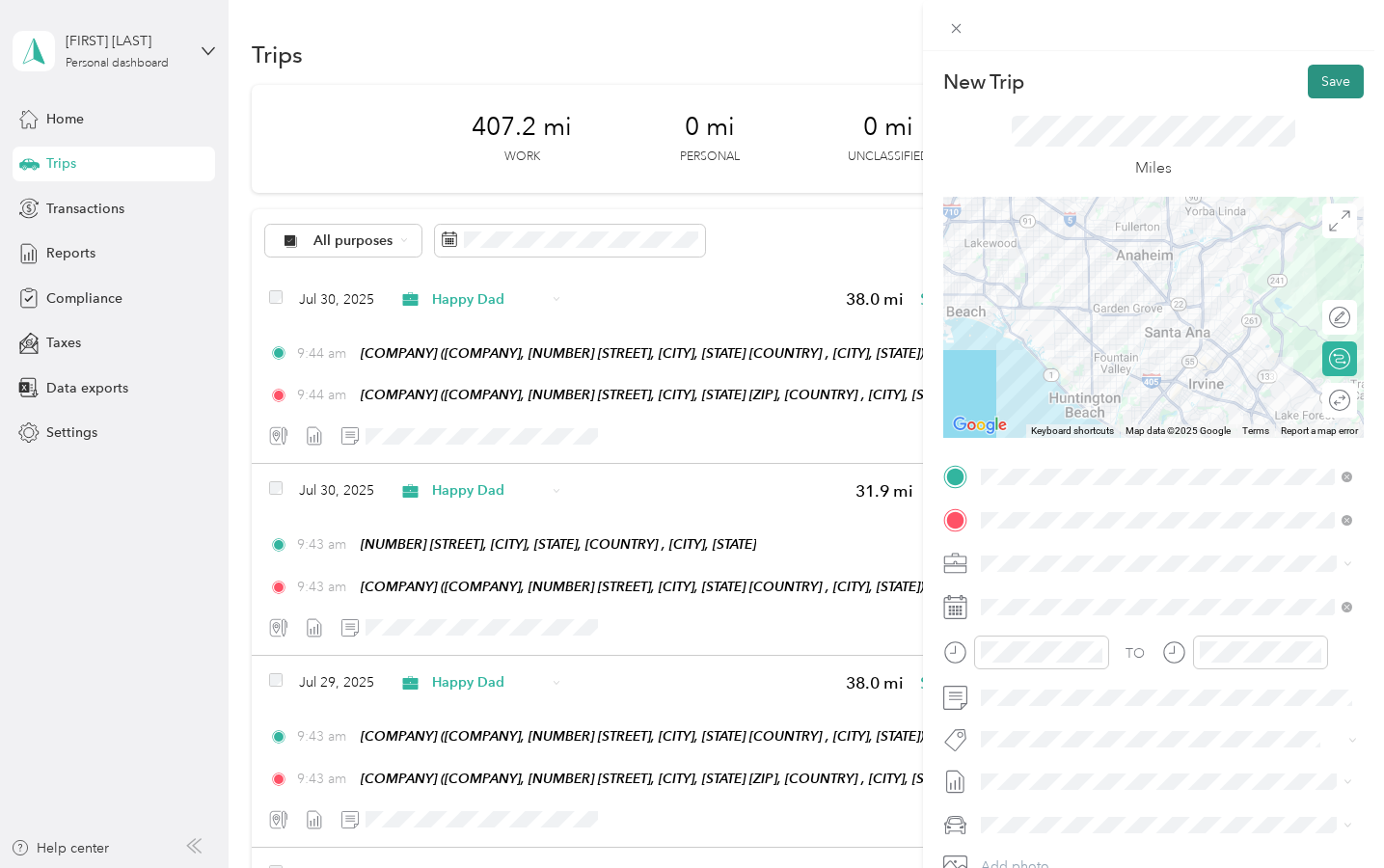 click on "Save" at bounding box center [1336, 81] 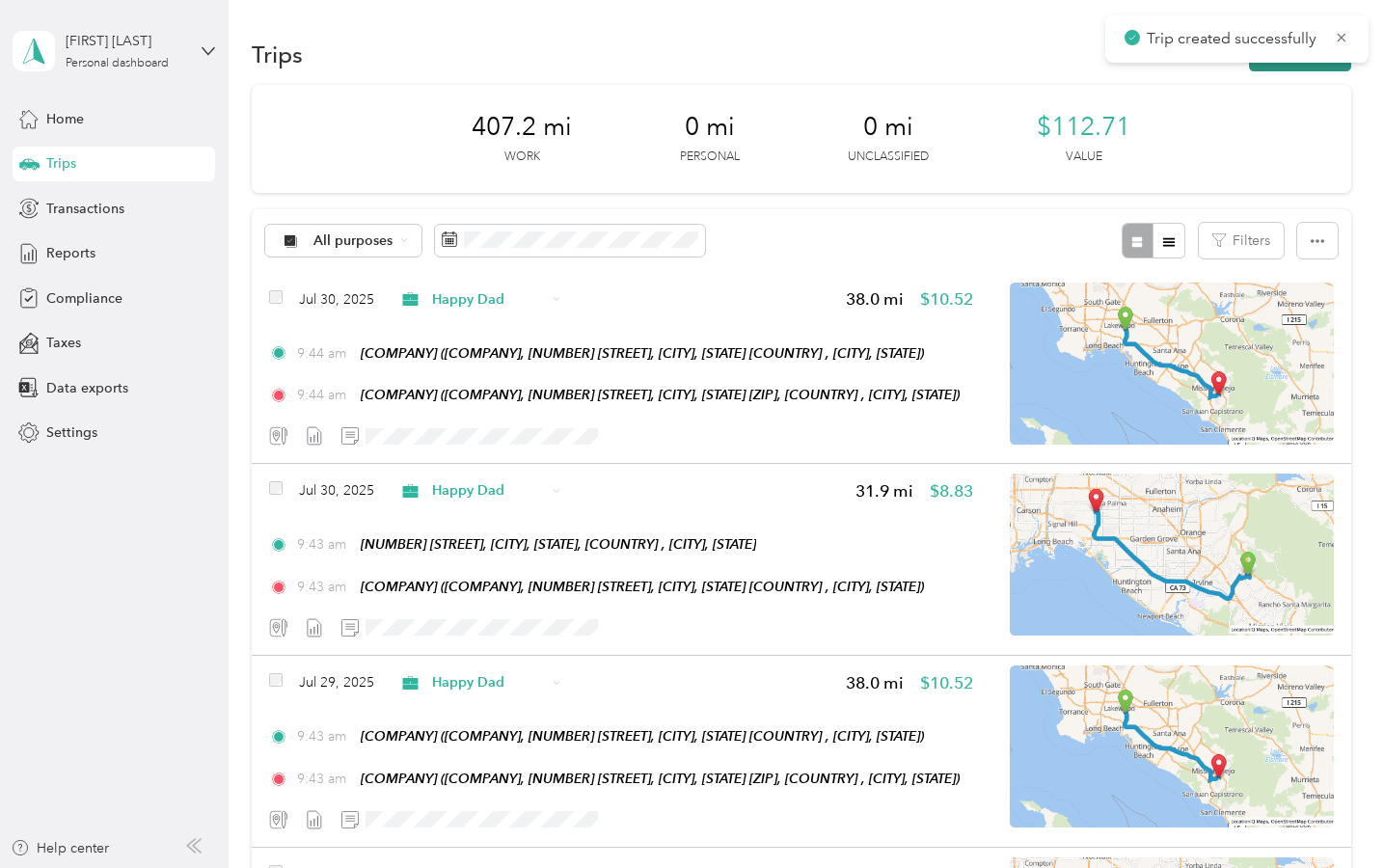 click on "New trip" at bounding box center [1300, 54] 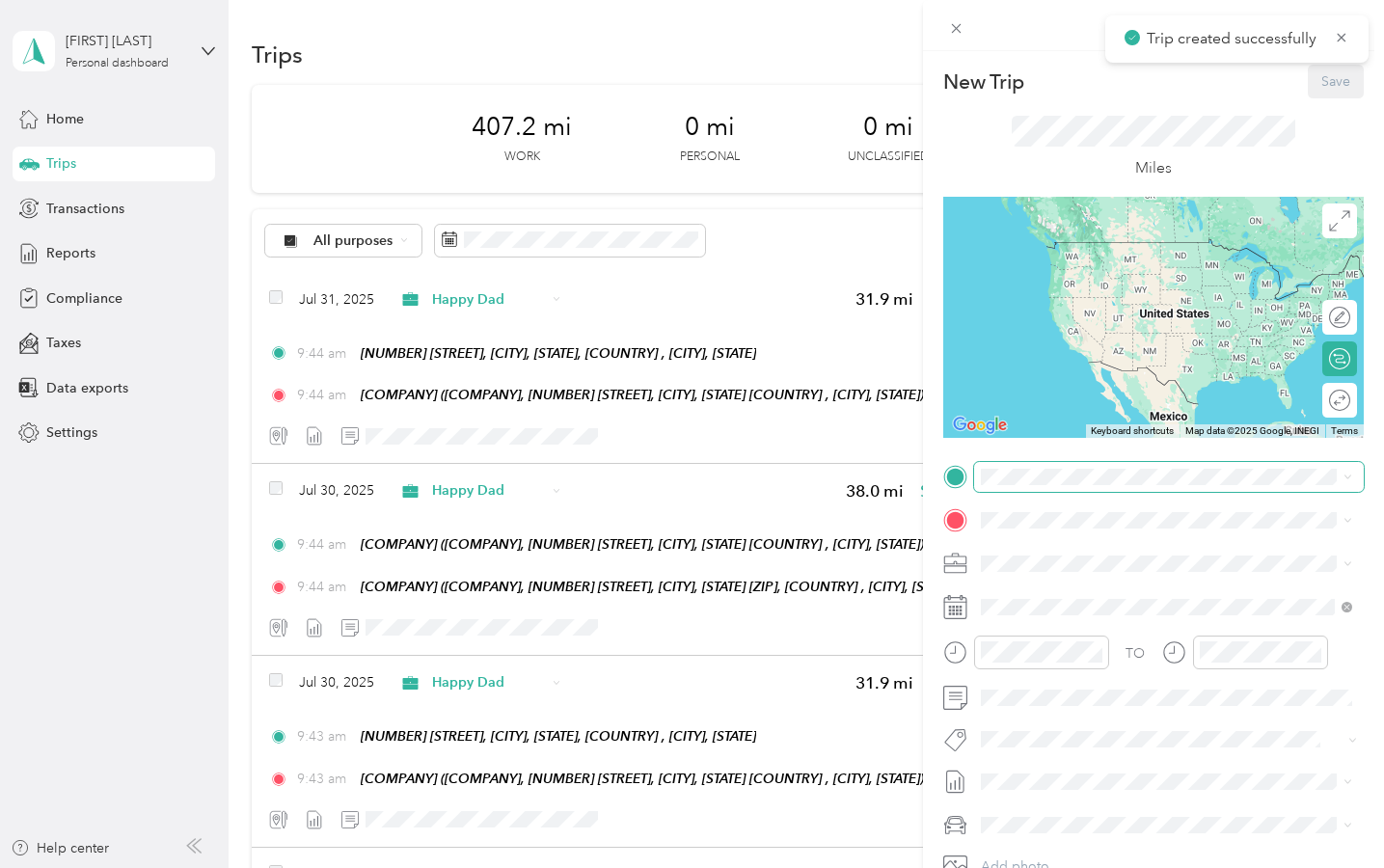 click at bounding box center [1169, 476] 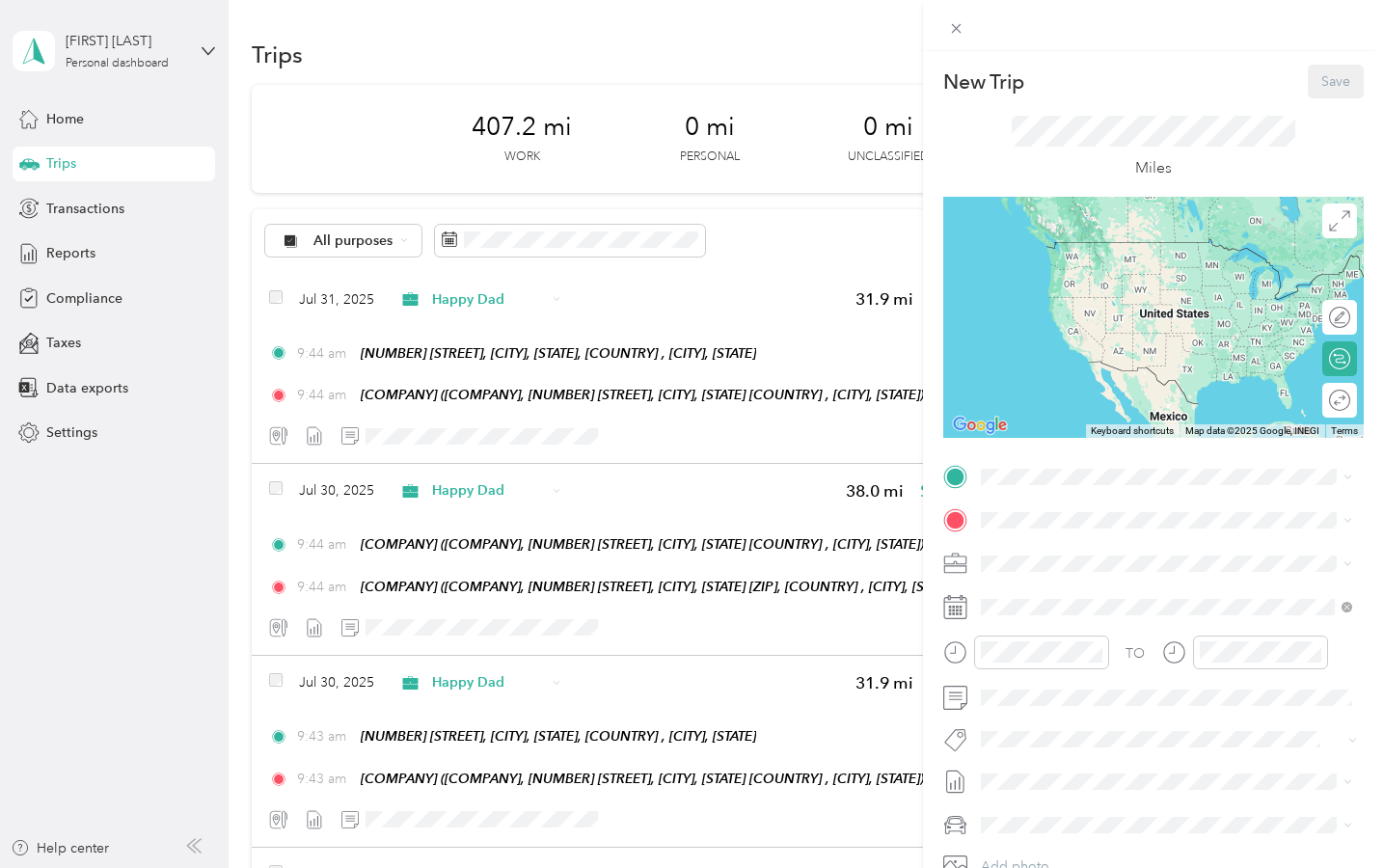 click on "TW Lad Stater Bros. Markets, 25636 Crown Valley Pkwy, Ladera Ranch, CA  92694, United States , 92694, Ladera Ranch, CA, United States" at bounding box center (1180, 752) 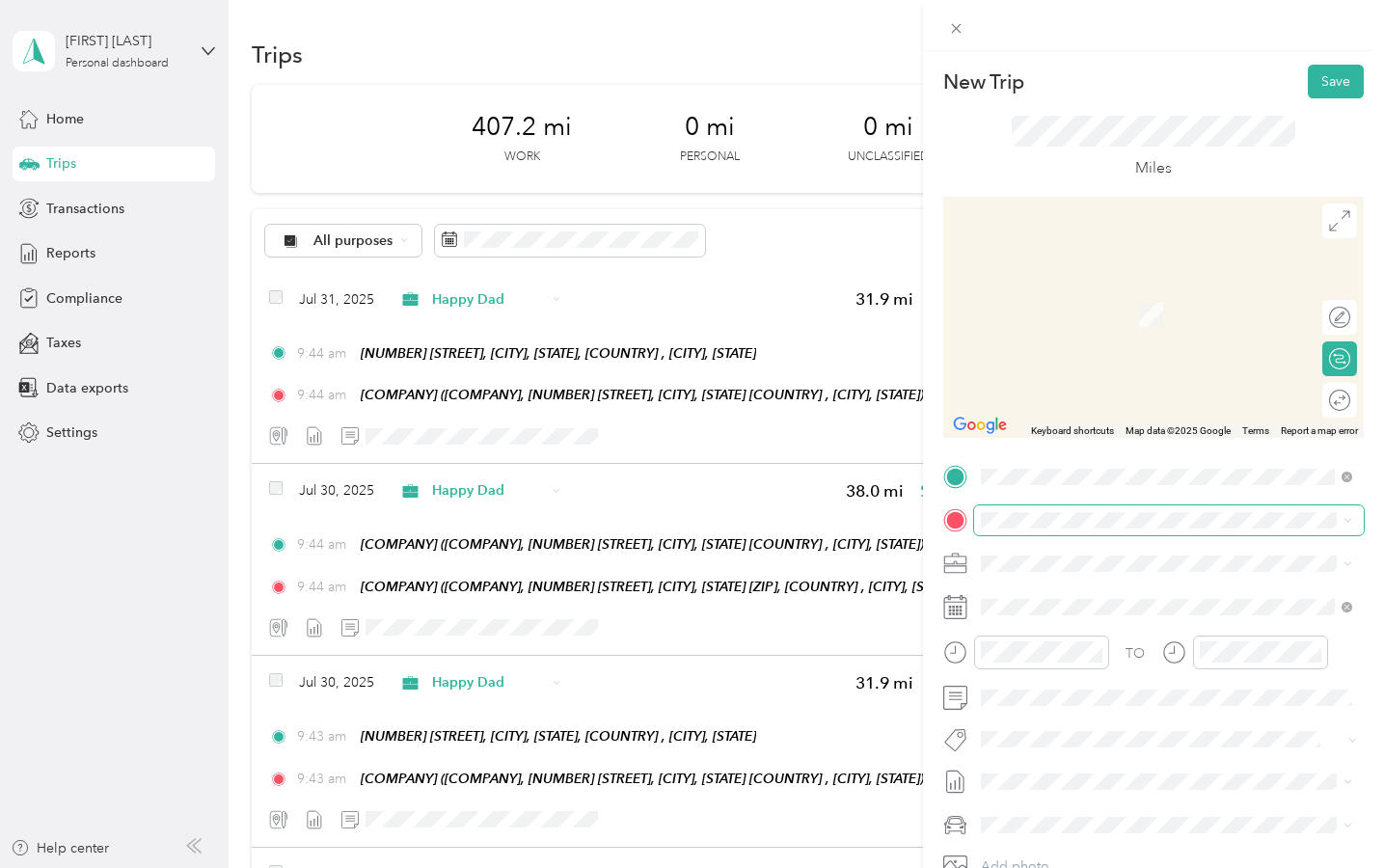 click at bounding box center (1169, 520) 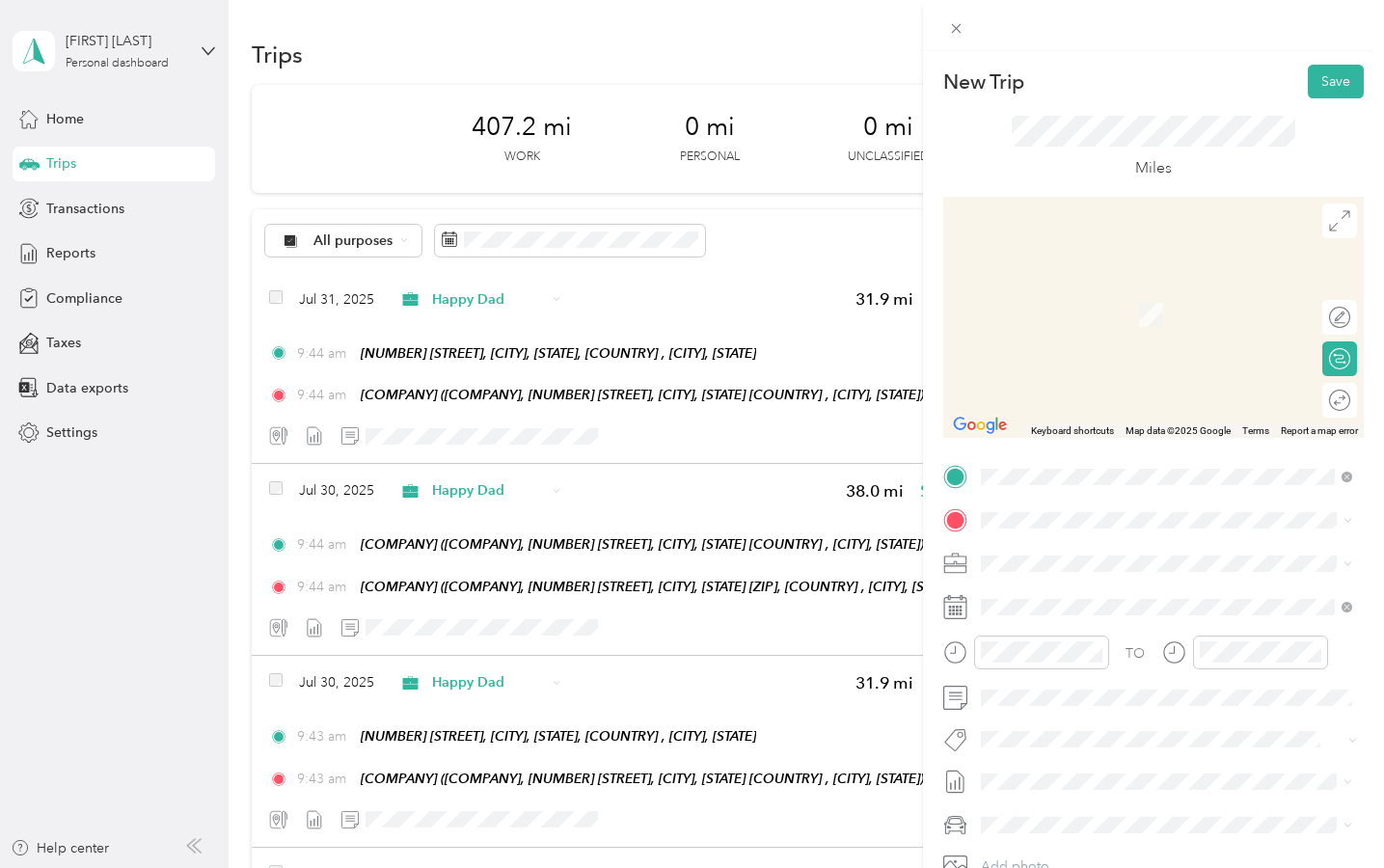 click on "TW LBC Total Wine & More, 7400 Carson Blvd, Long Beach, CA  90808, United States , 90808, Long Beach, CA, United States" at bounding box center (1180, 665) 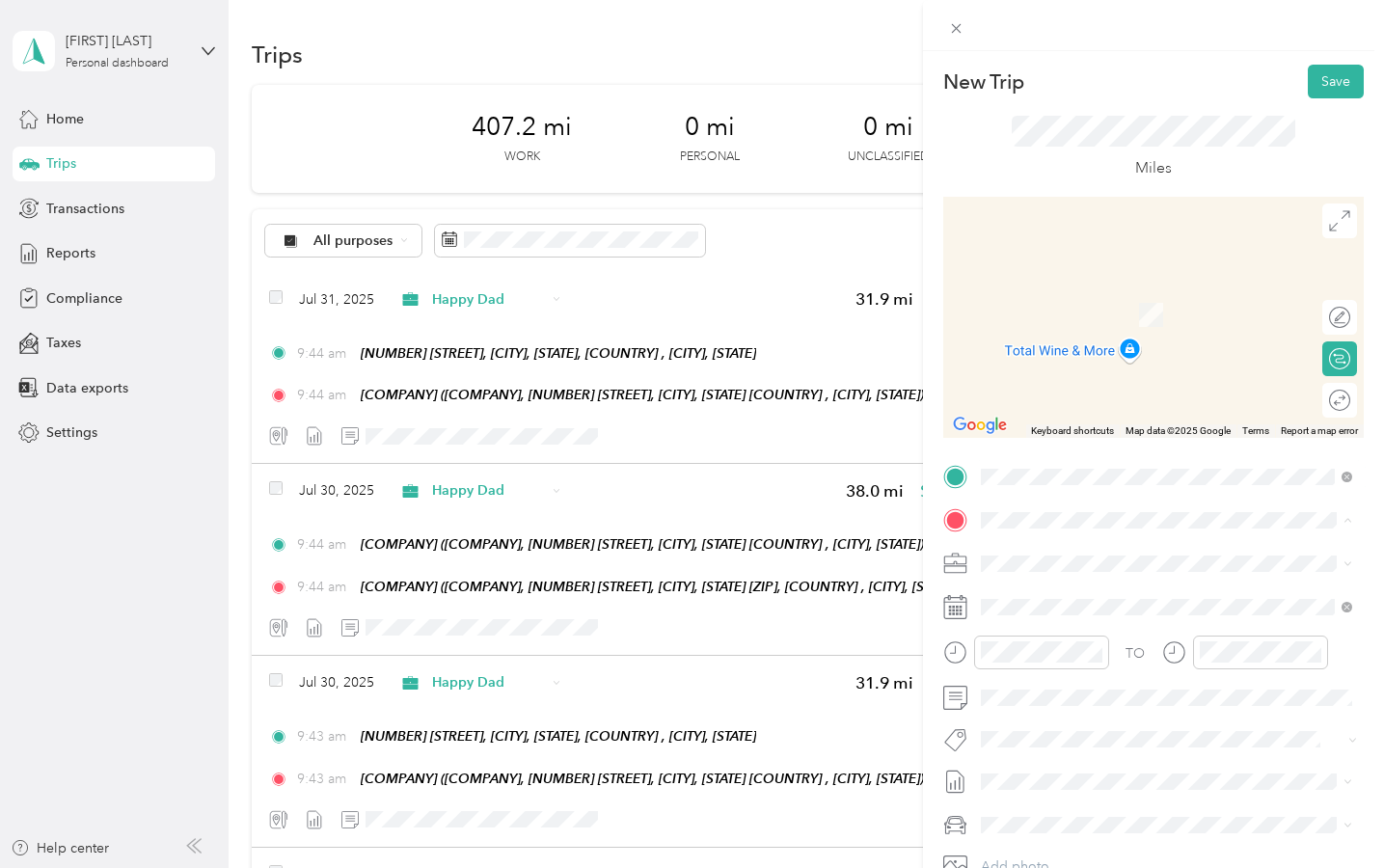 click on "TW Lad" at bounding box center [1180, 778] 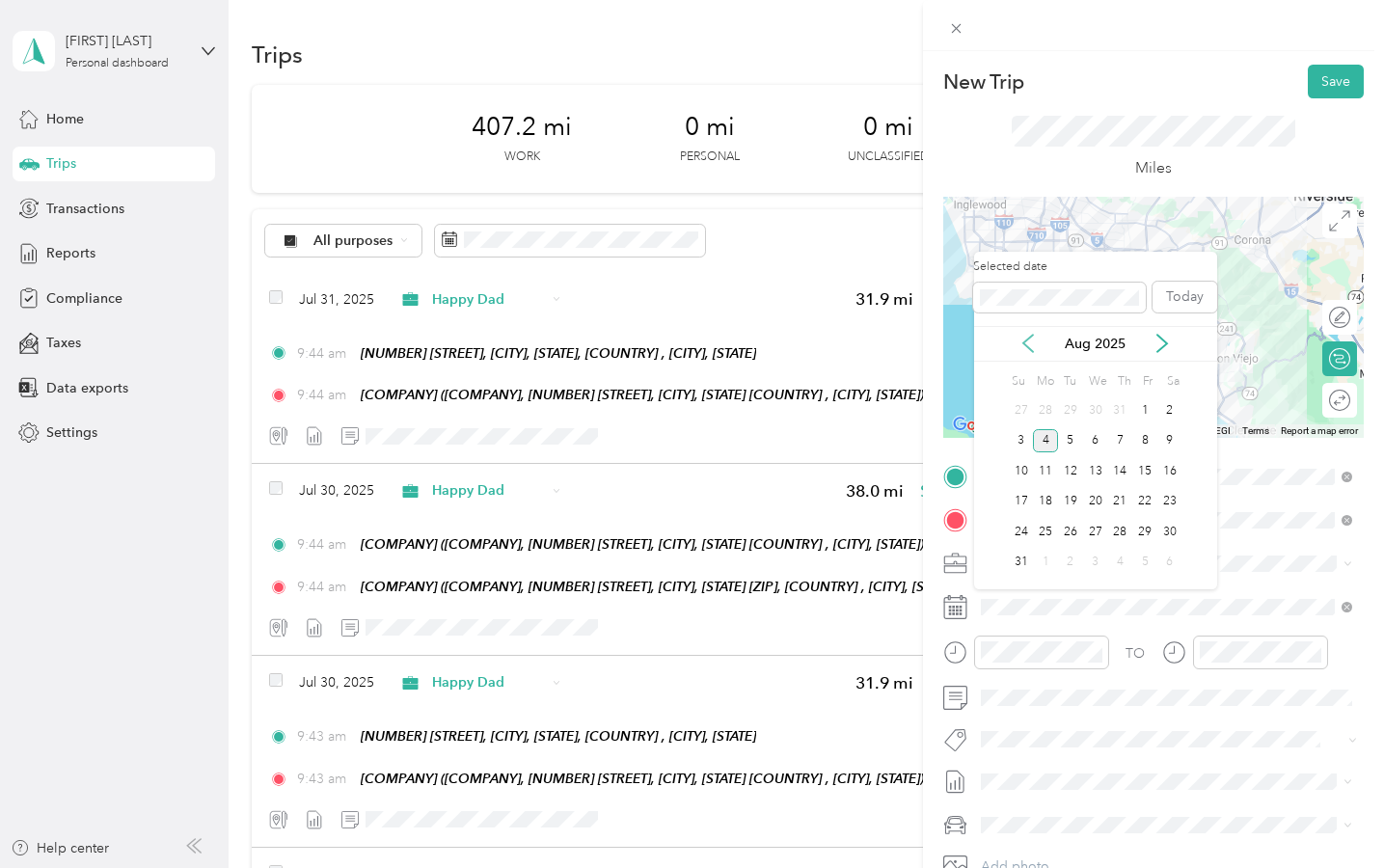 click 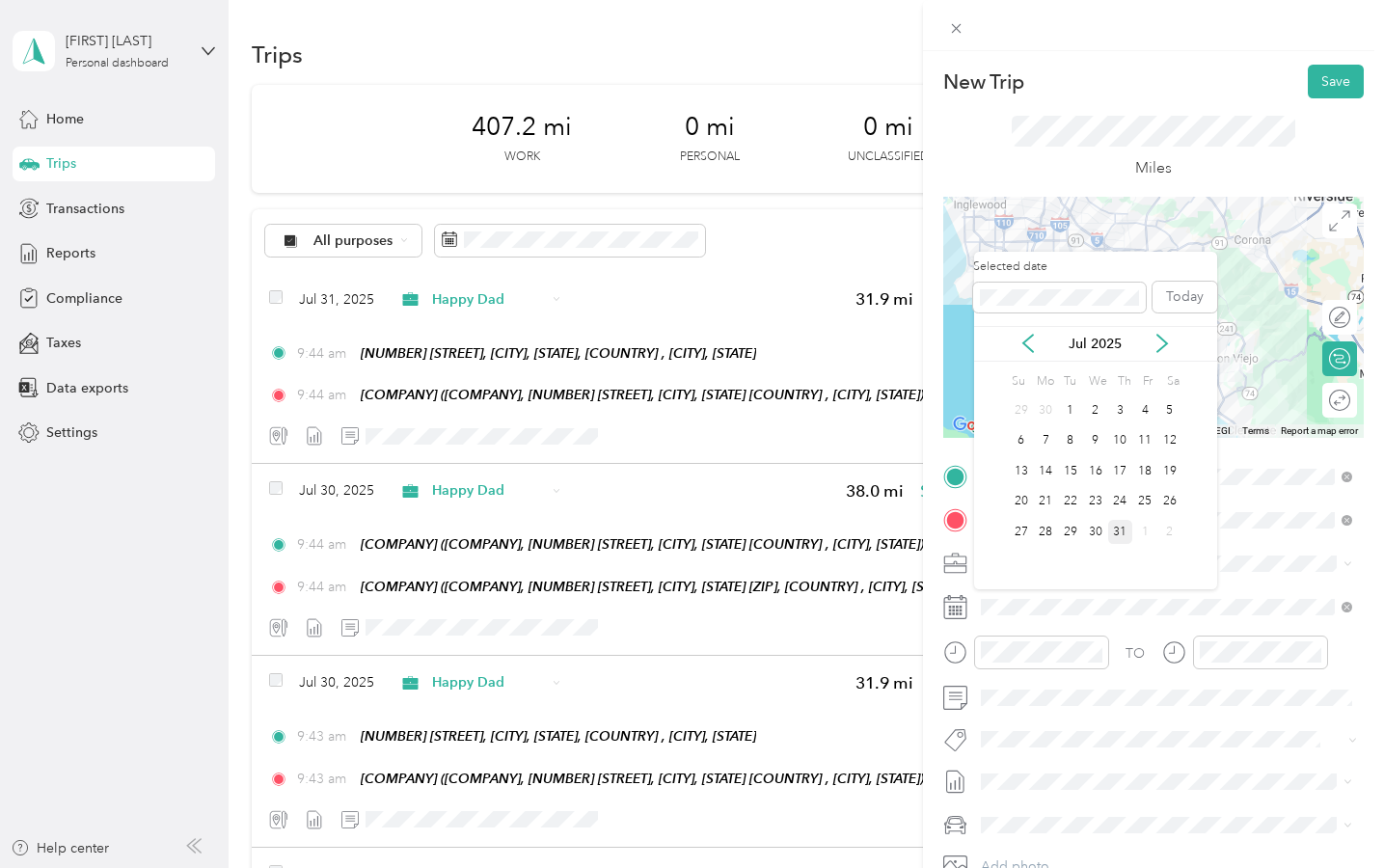 click on "31" at bounding box center [1121, 531] 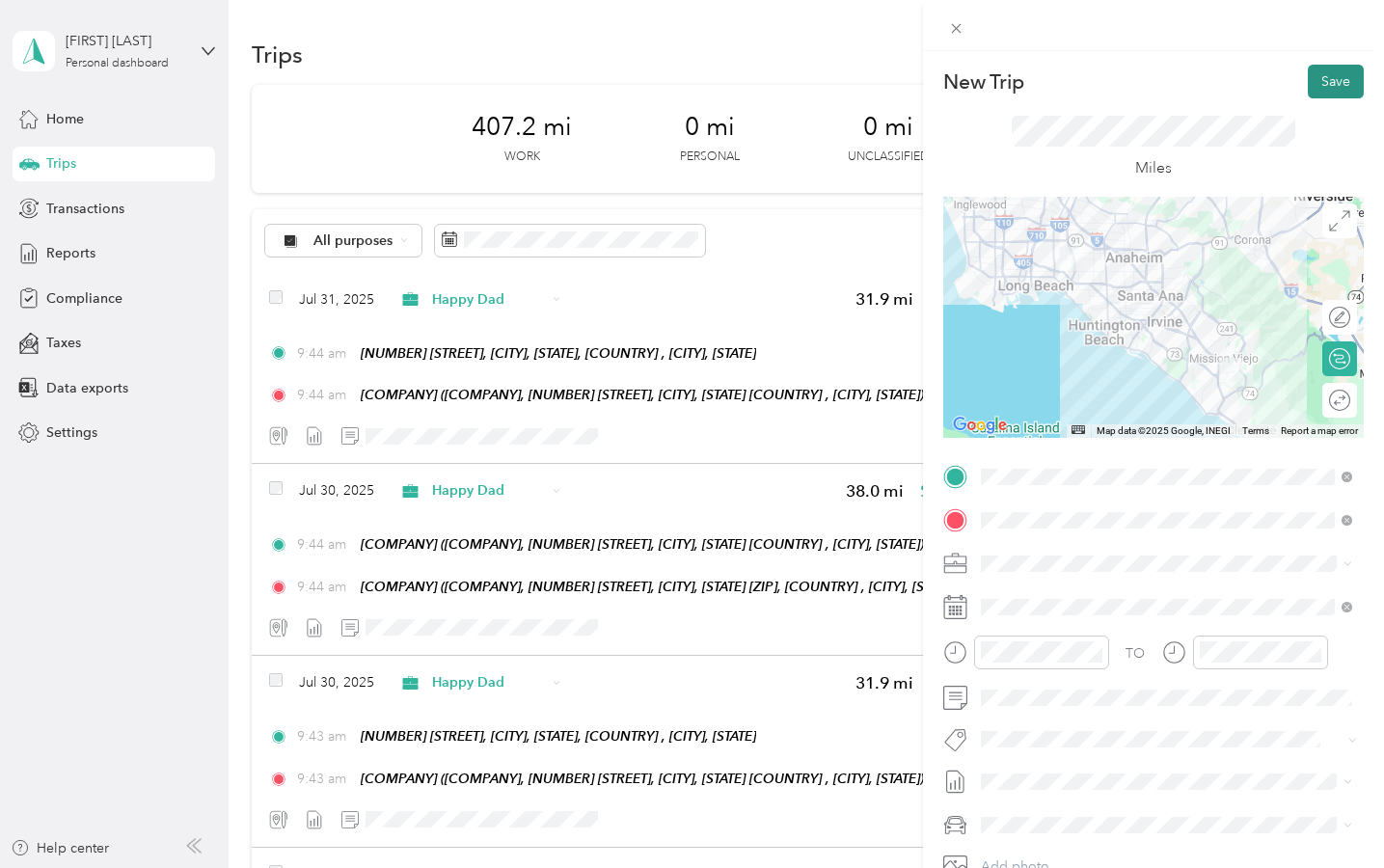 click on "Save" at bounding box center [1336, 81] 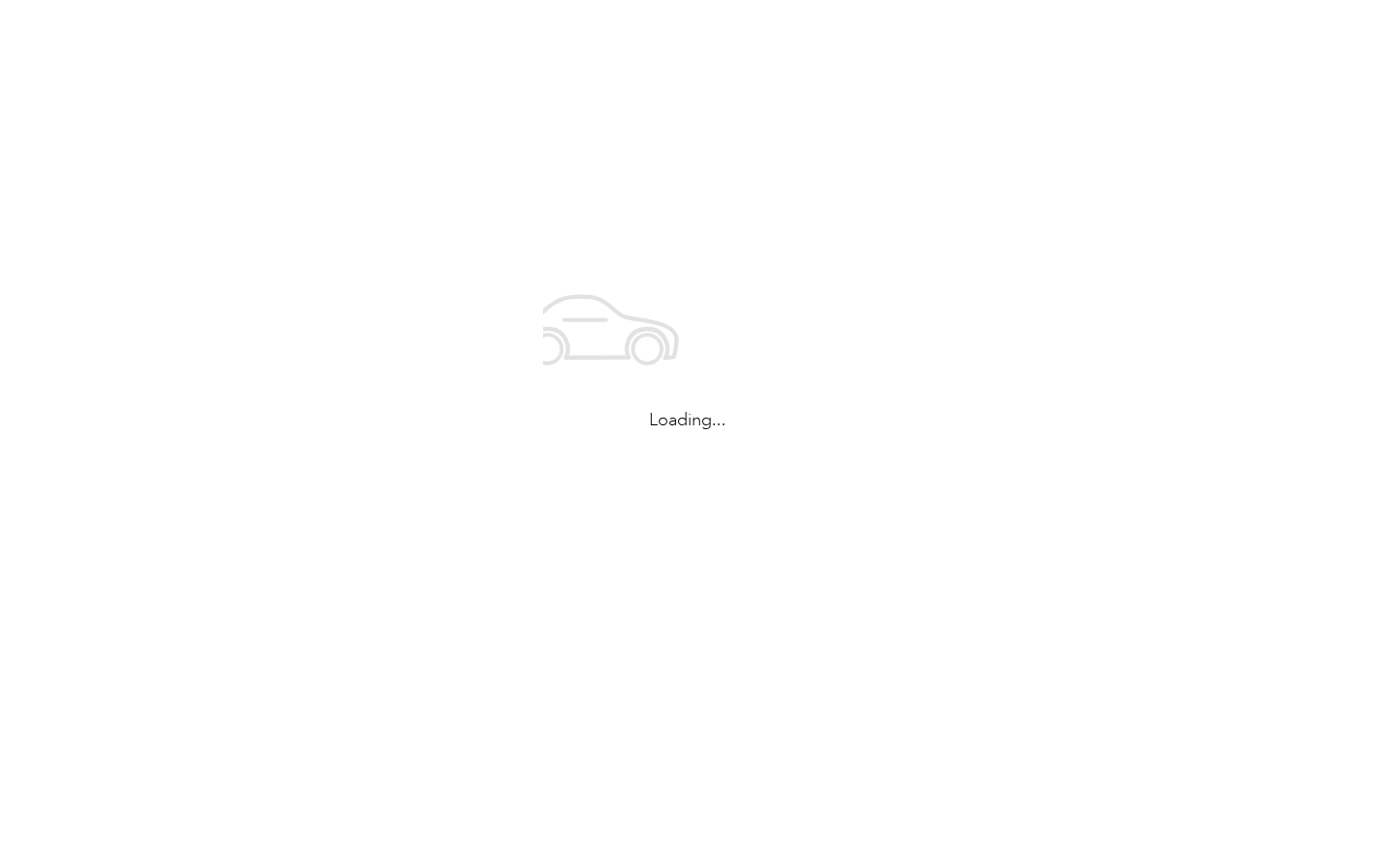 scroll, scrollTop: 0, scrollLeft: 0, axis: both 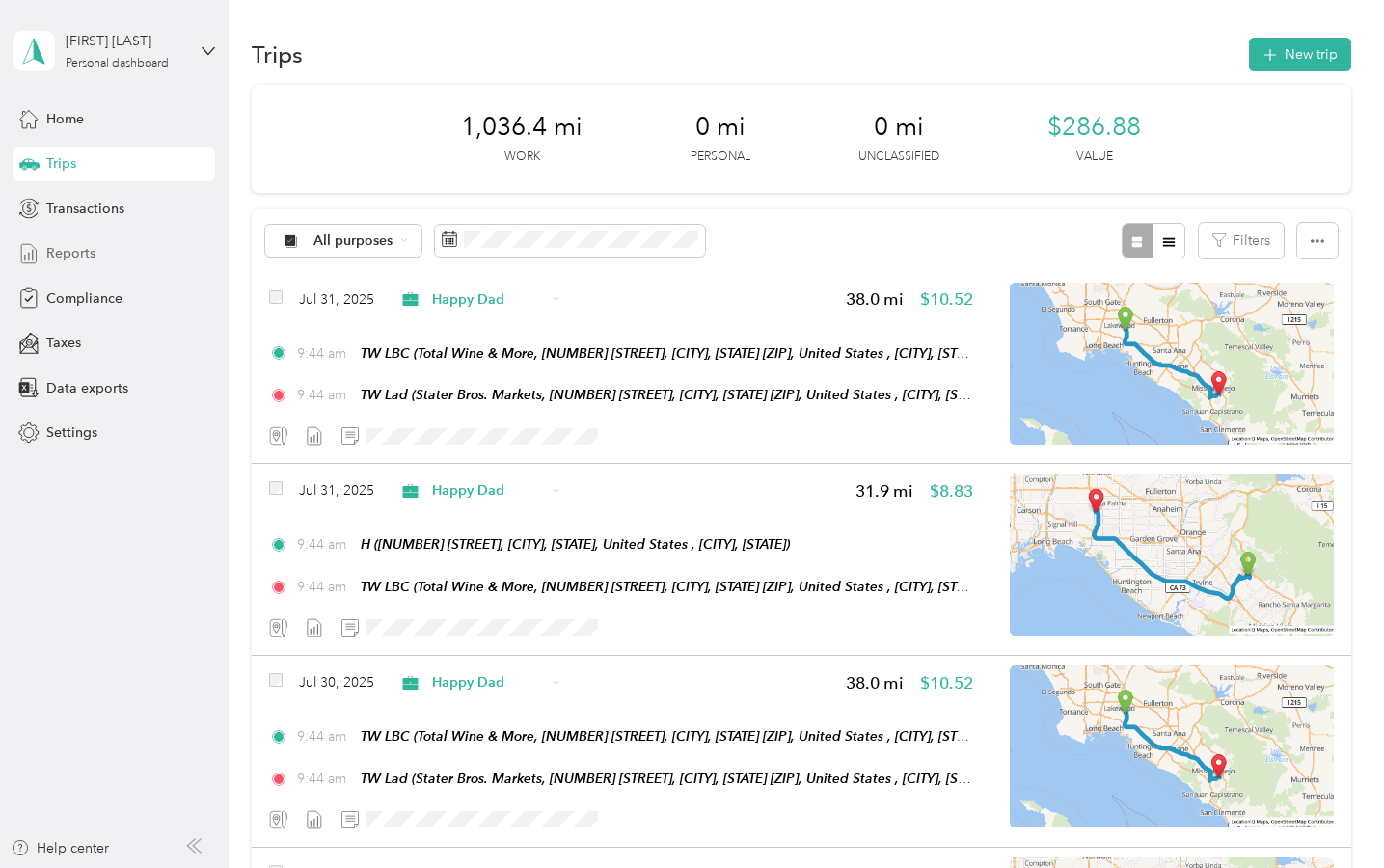 click on "Reports" at bounding box center [70, 253] 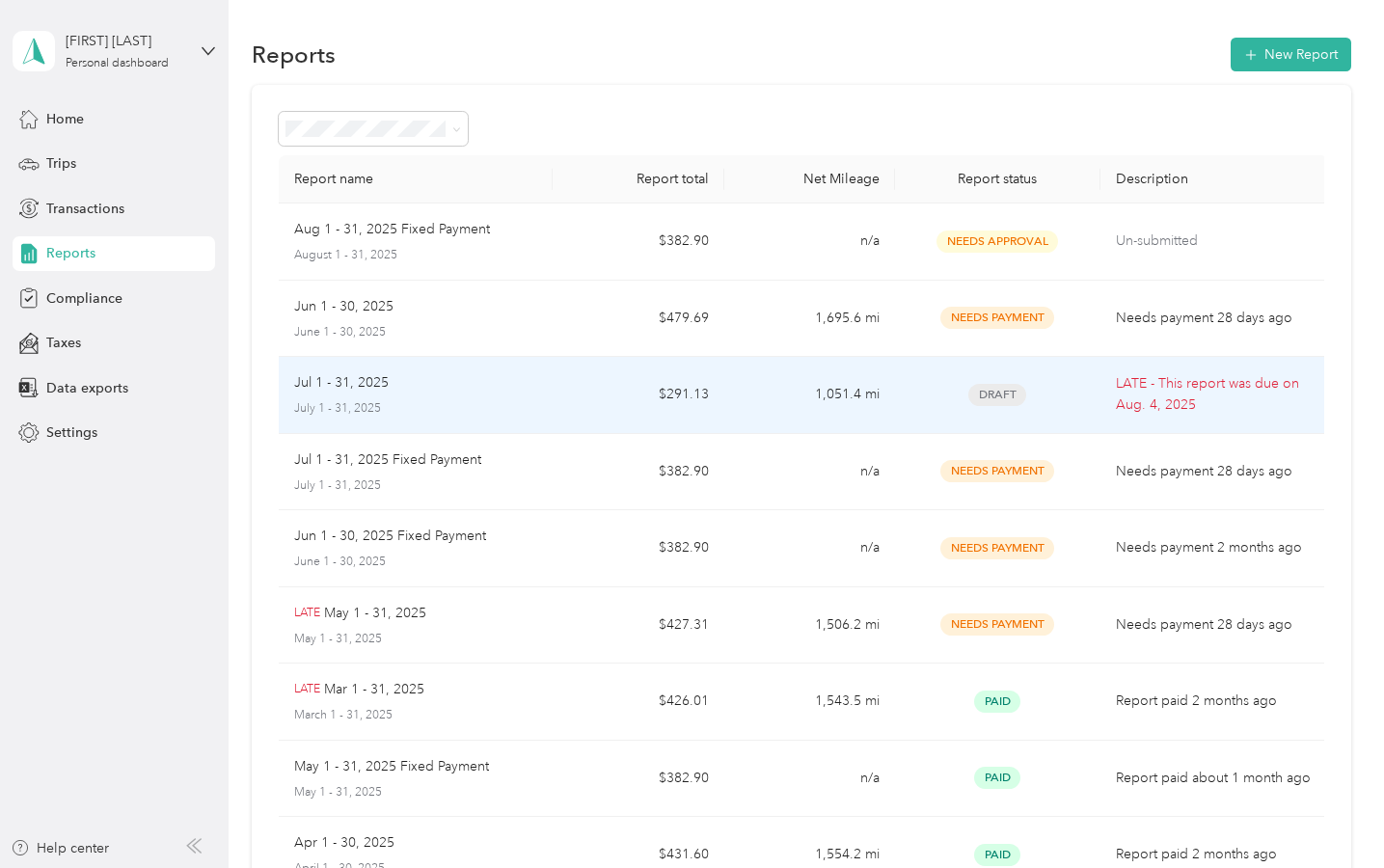 click on "Jul 1 - 31, 2025 July 1 - 31, 2025" at bounding box center (416, 394) 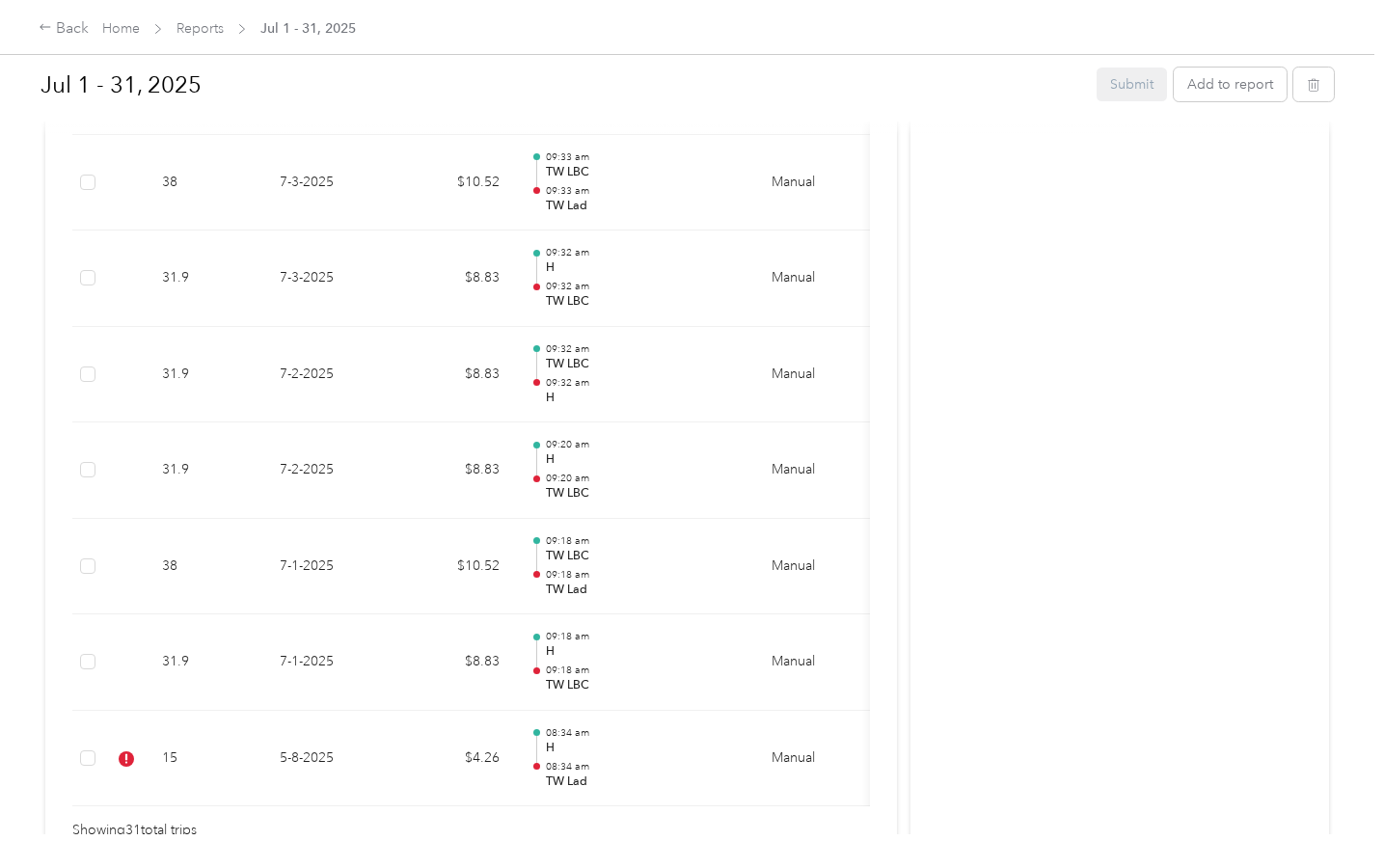 scroll, scrollTop: 2981, scrollLeft: 0, axis: vertical 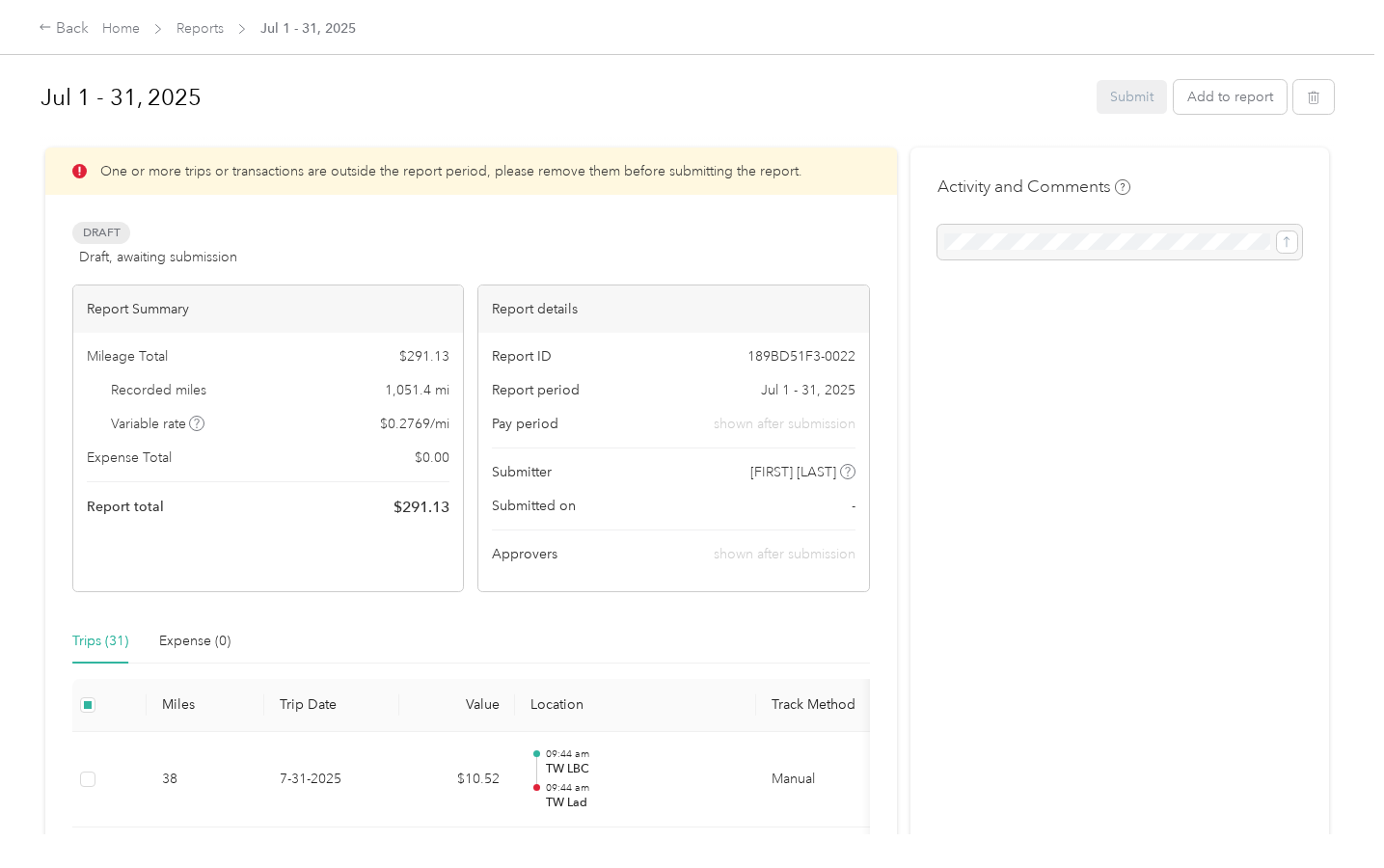 click on "One or more trips or transactions are outside the report period, please remove them before submitting the report." at bounding box center (471, 171) 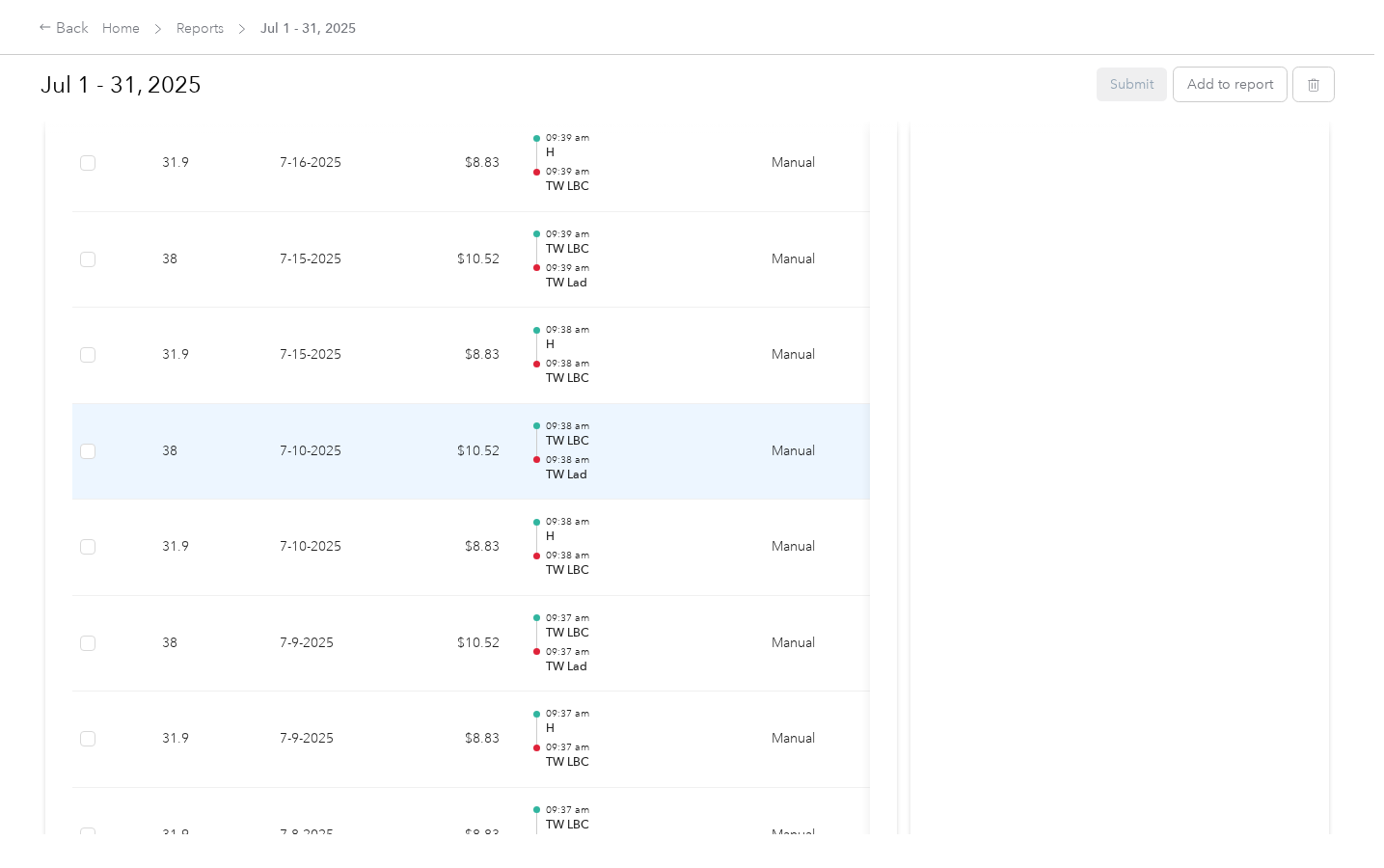 scroll, scrollTop: 2981, scrollLeft: 0, axis: vertical 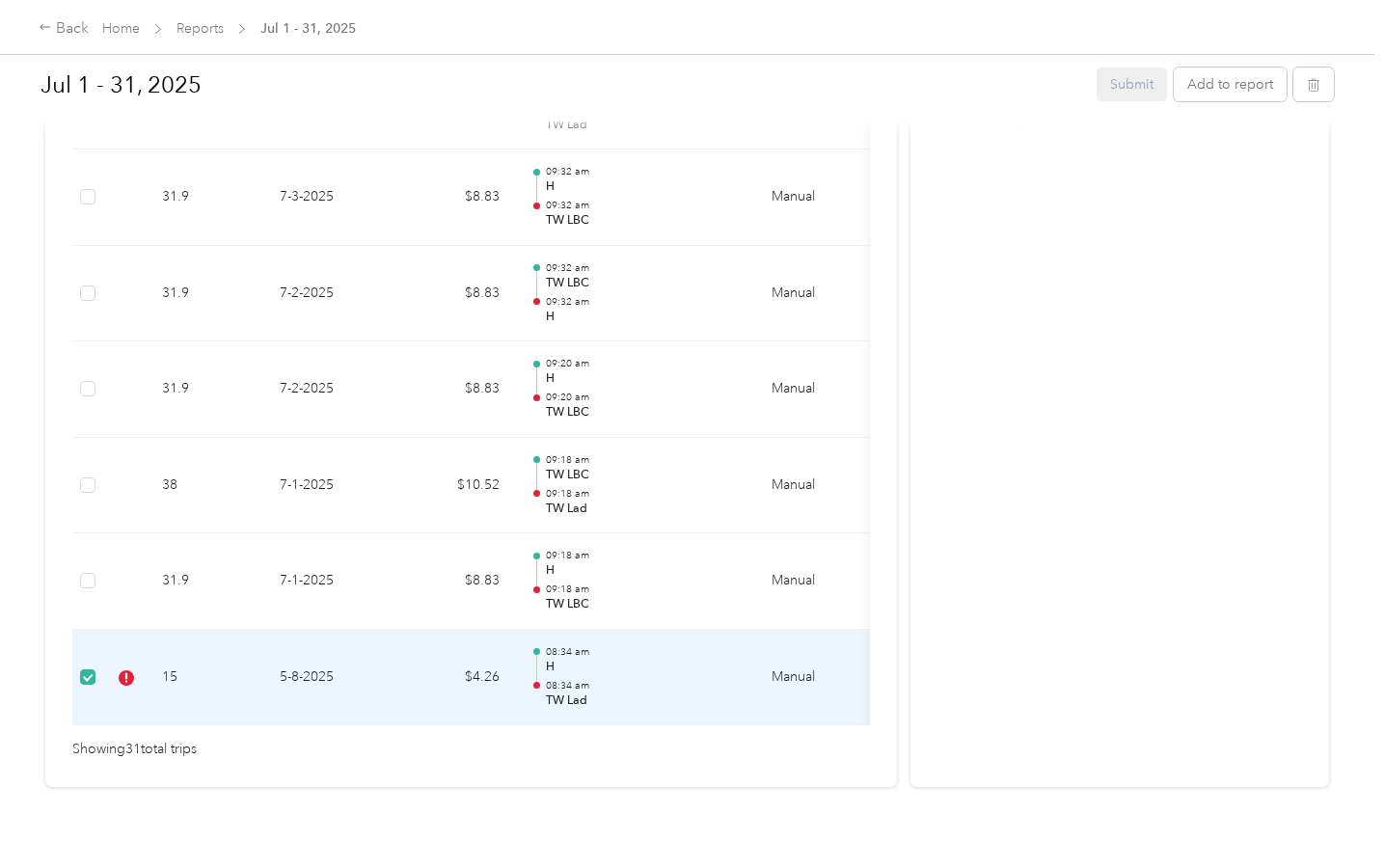 click on "5-8-2025" at bounding box center (332, 678) 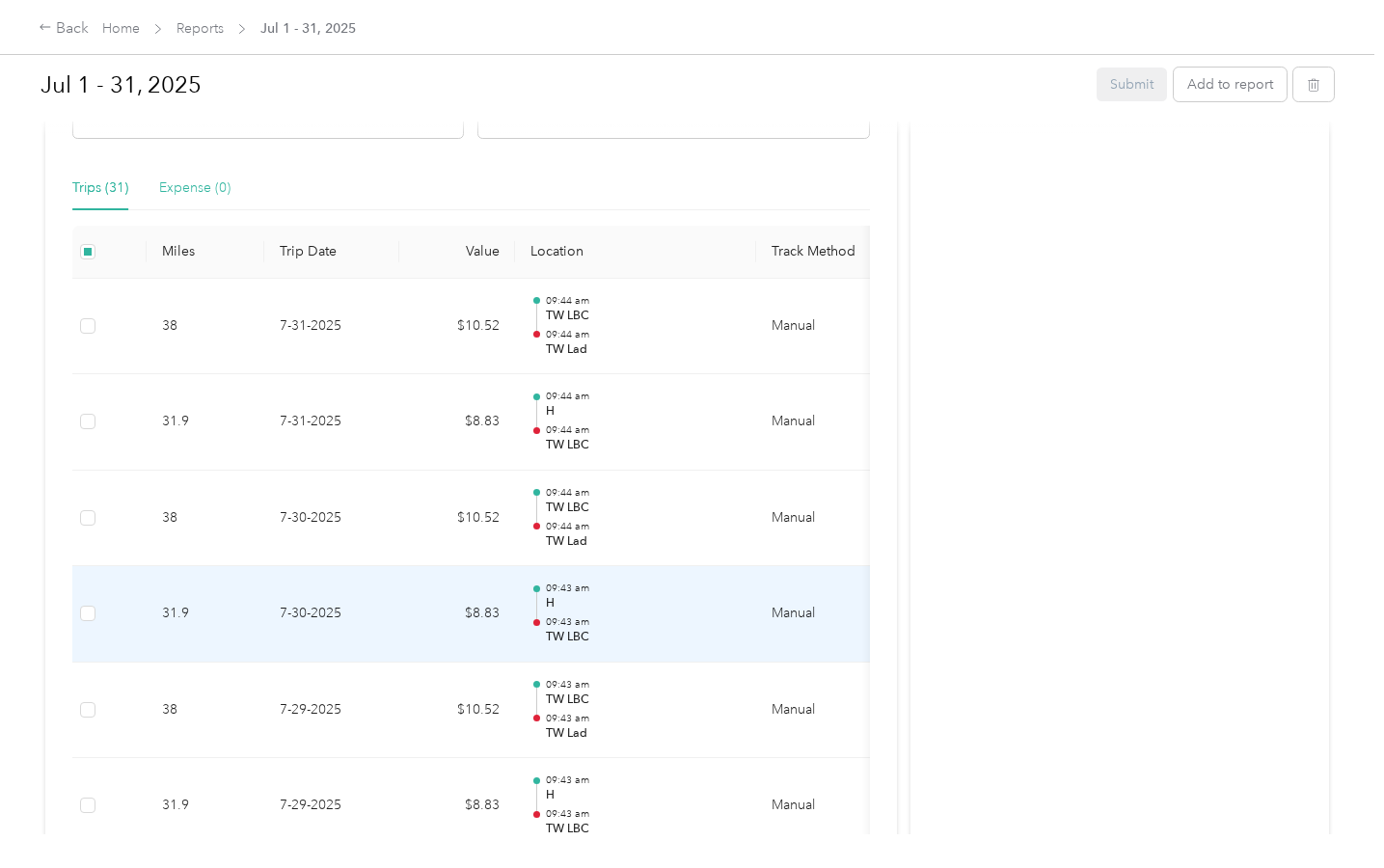 scroll, scrollTop: 0, scrollLeft: 0, axis: both 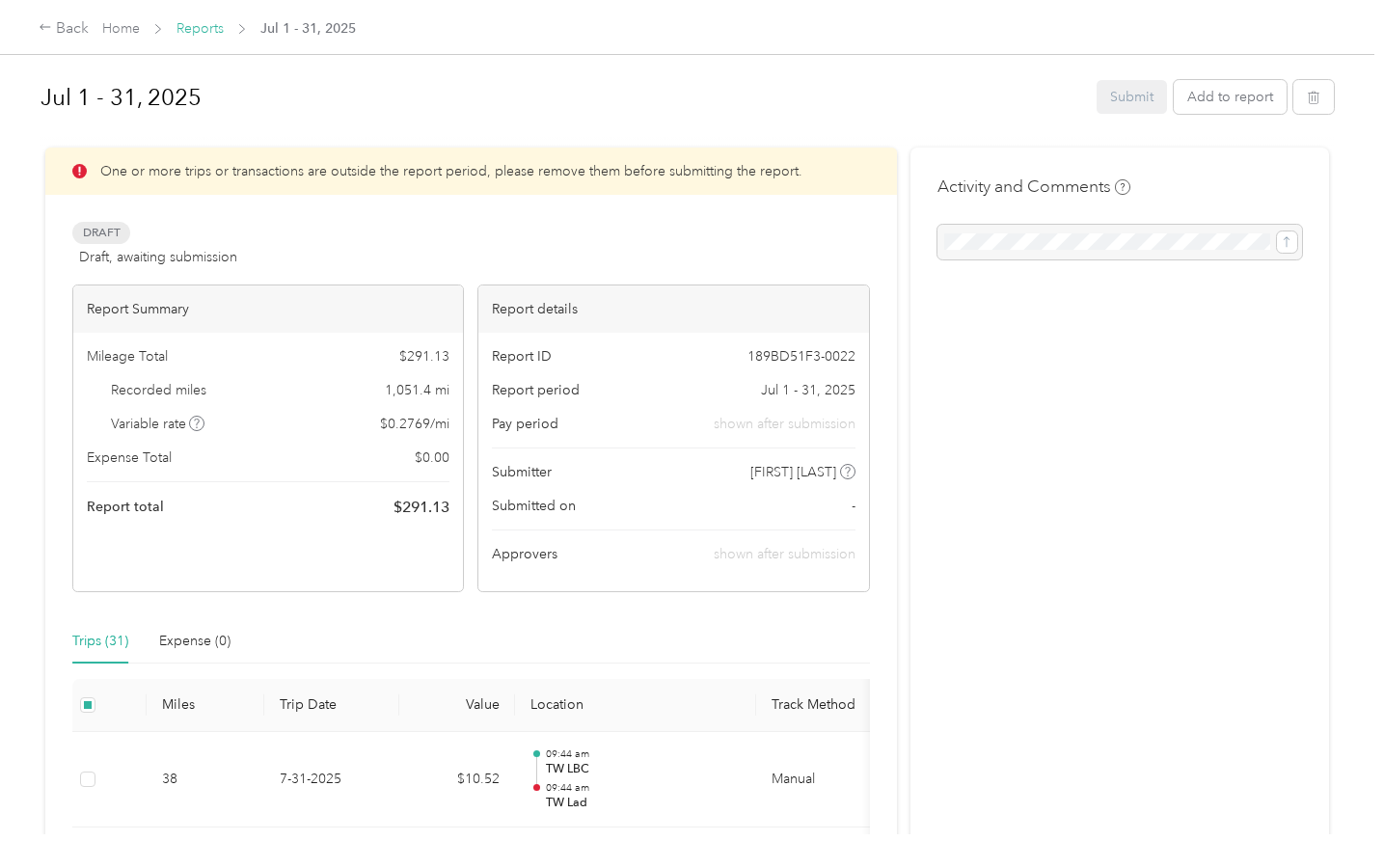 click on "Reports" at bounding box center (200, 28) 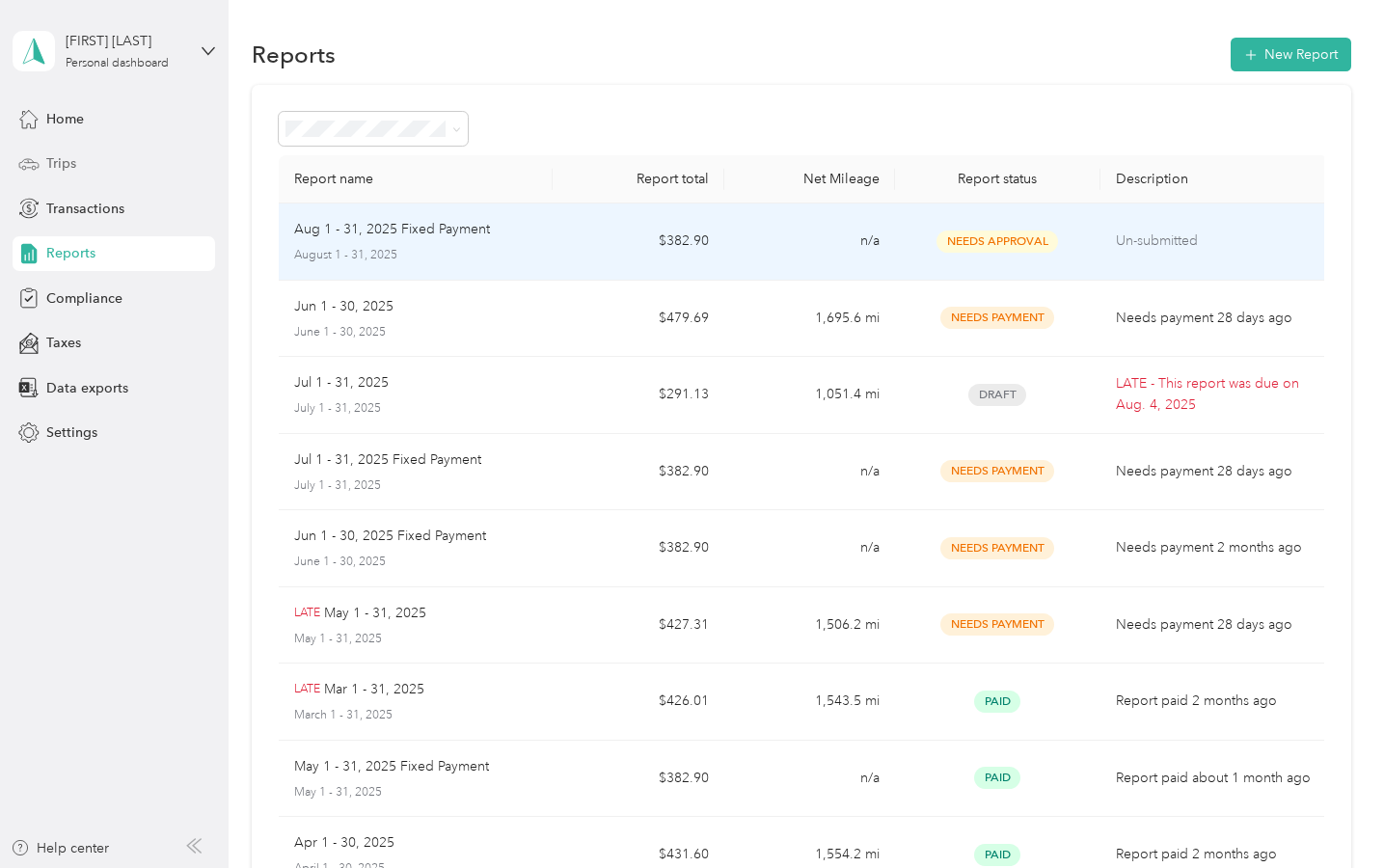click on "Trips" at bounding box center [61, 163] 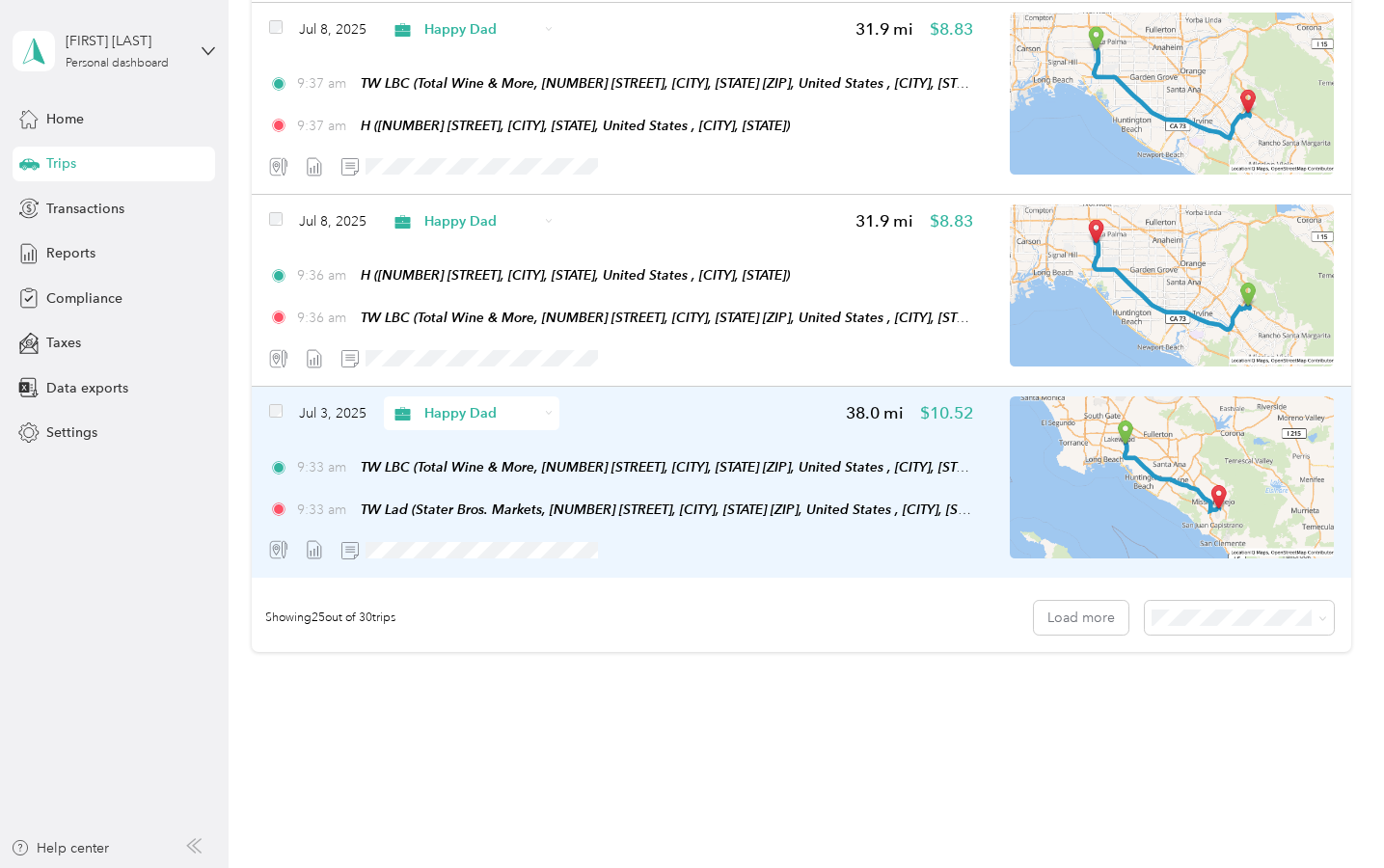scroll, scrollTop: 4541, scrollLeft: 0, axis: vertical 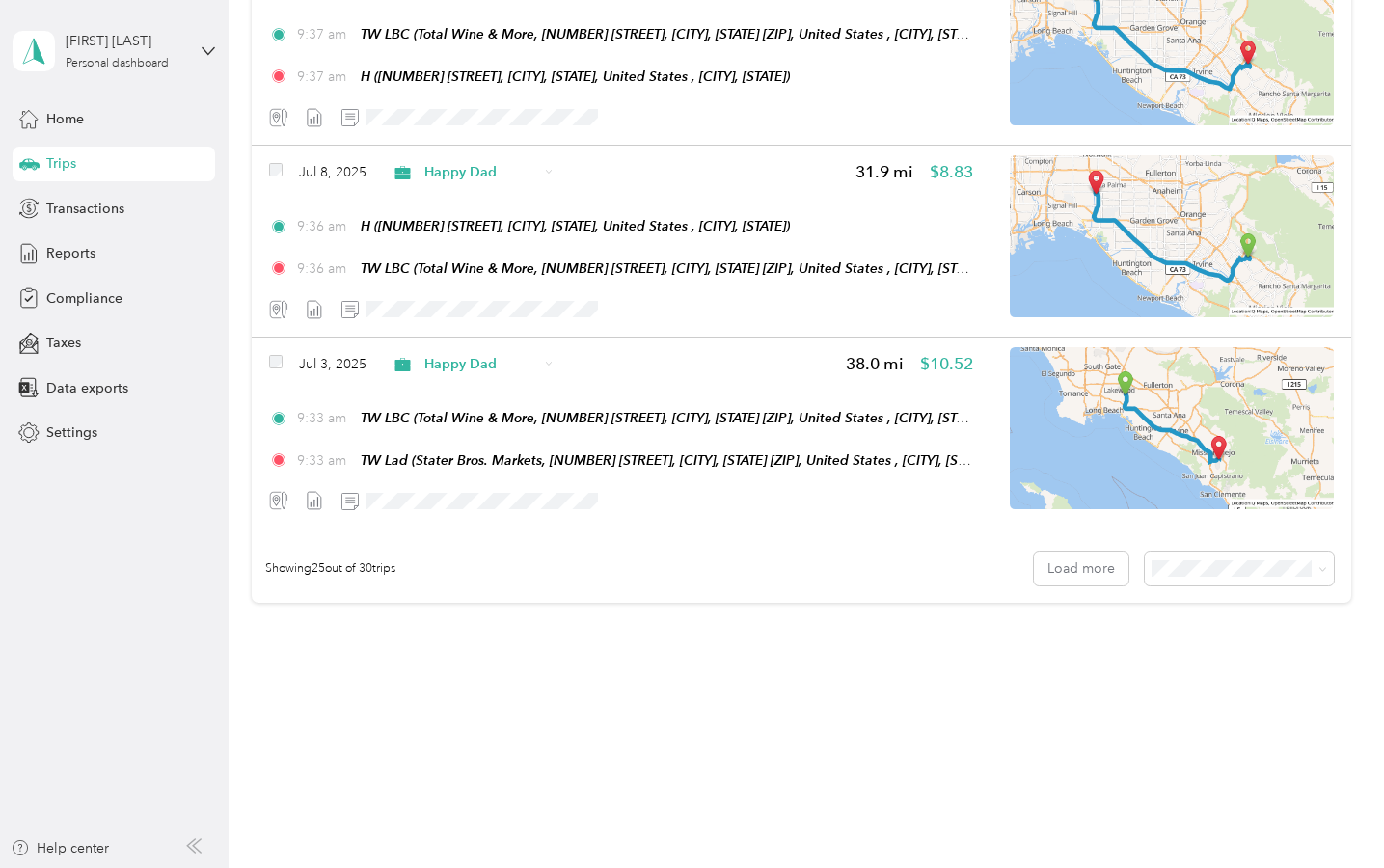 click on "100 per load" at bounding box center [1203, 670] 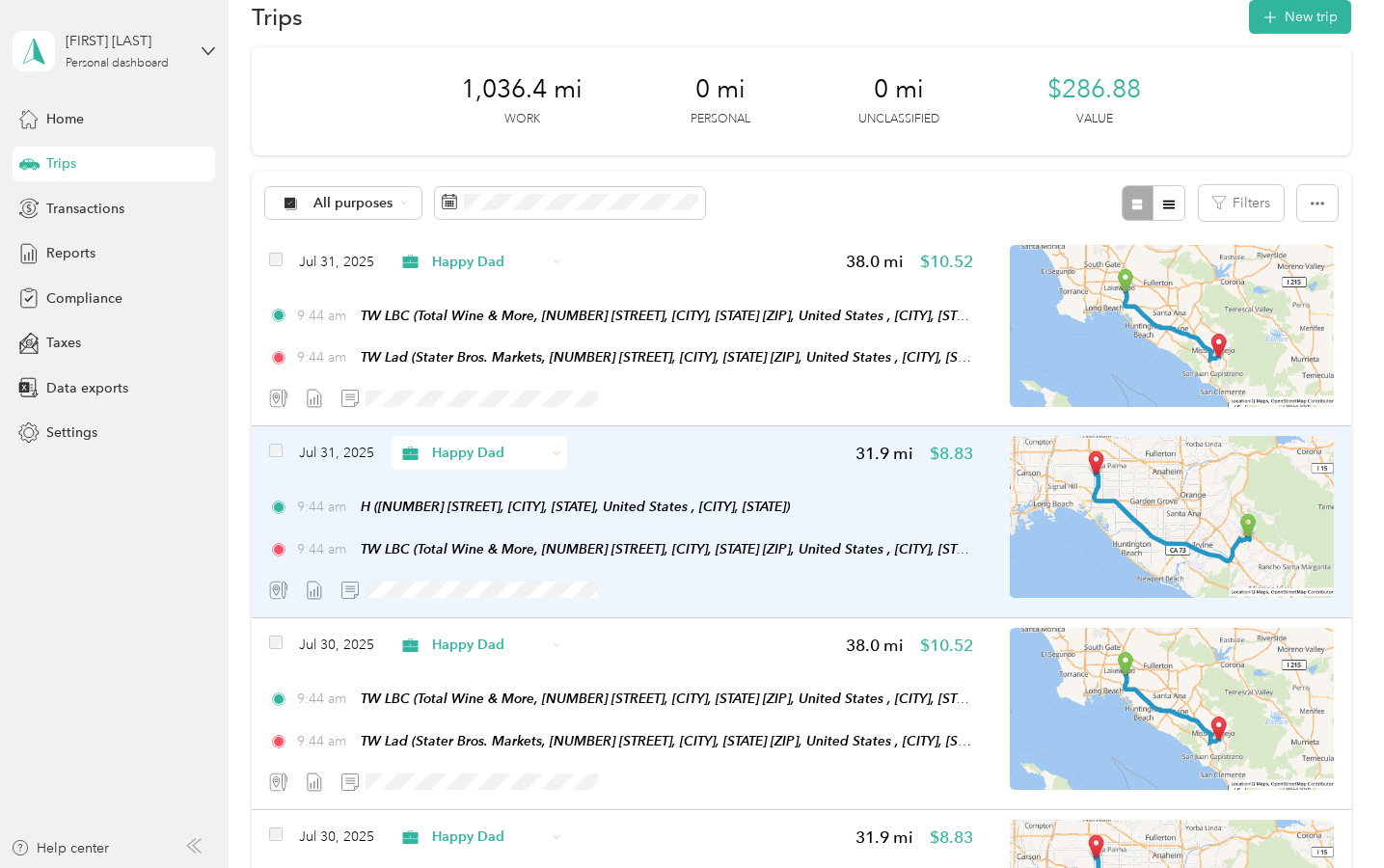 scroll, scrollTop: 0, scrollLeft: 0, axis: both 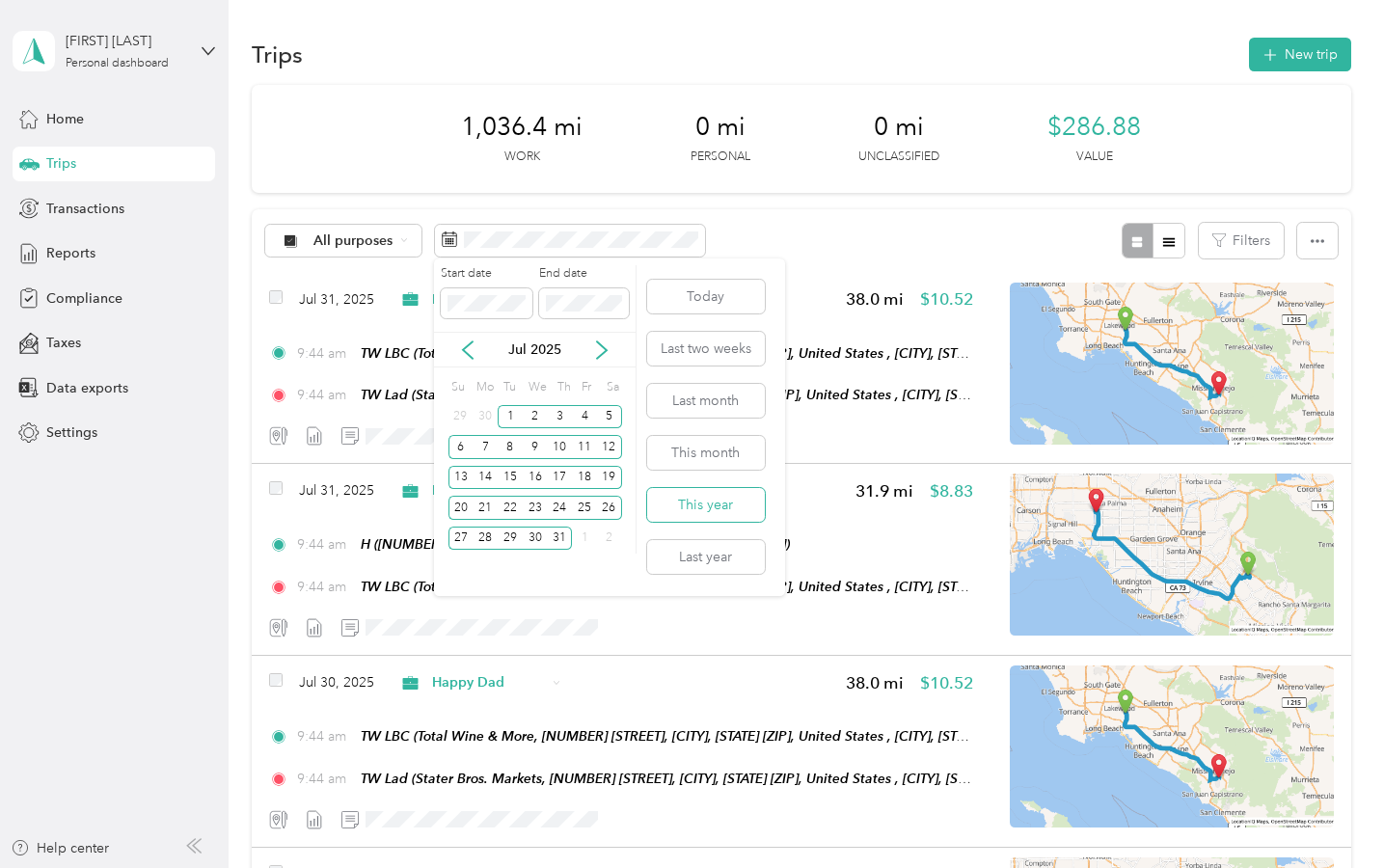 click on "This year" at bounding box center (706, 504) 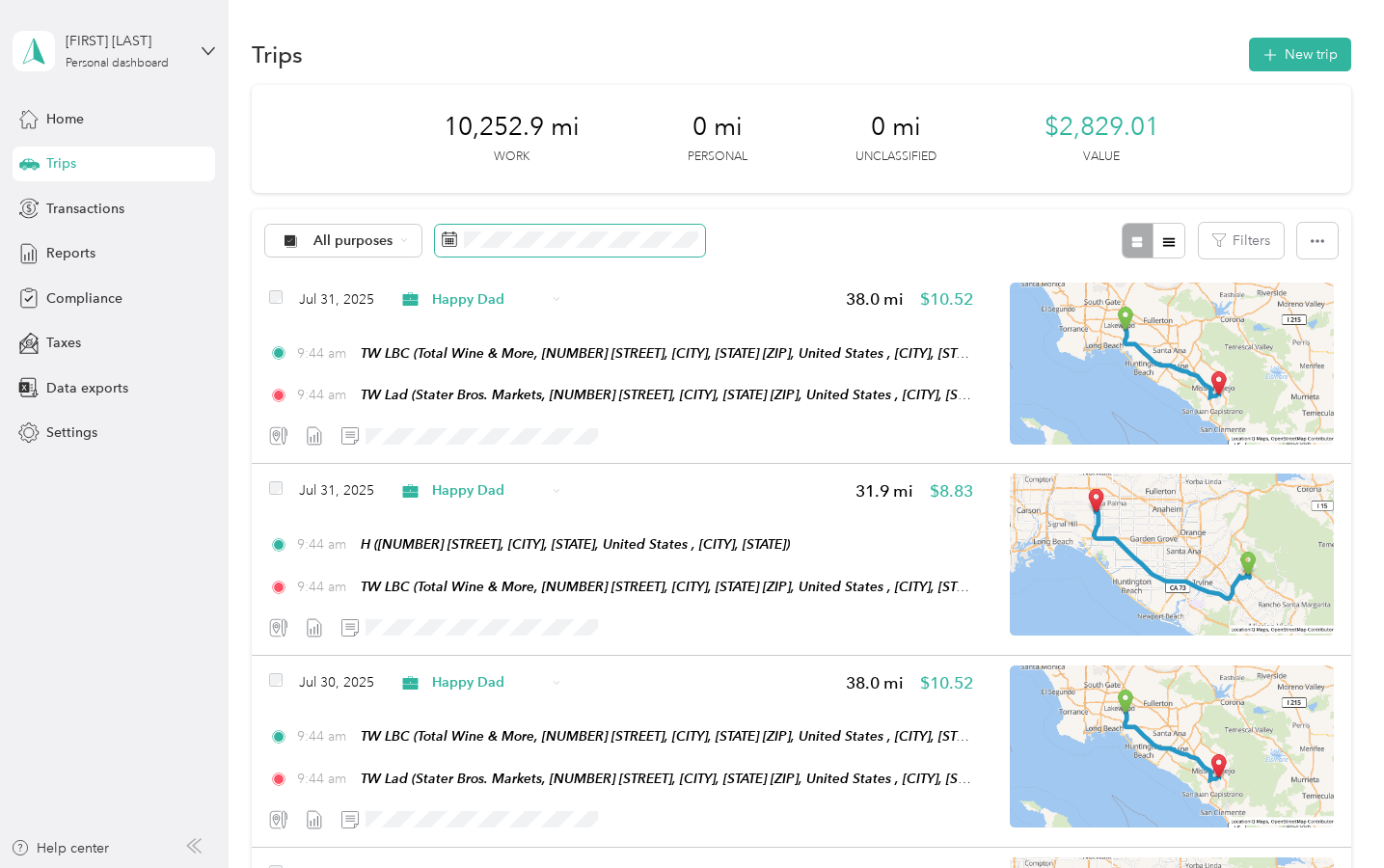 click at bounding box center (570, 241) 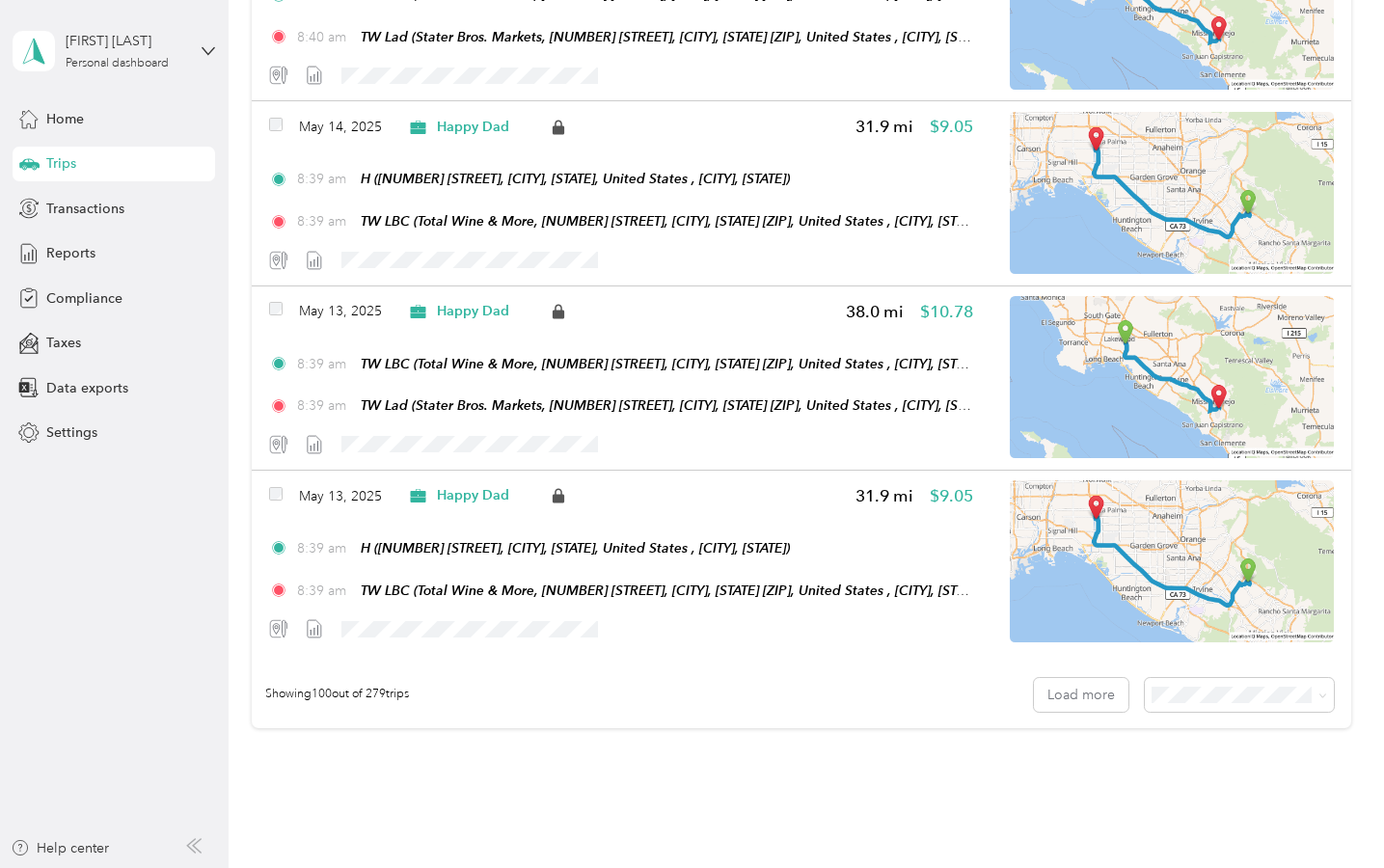 scroll, scrollTop: 18378, scrollLeft: 0, axis: vertical 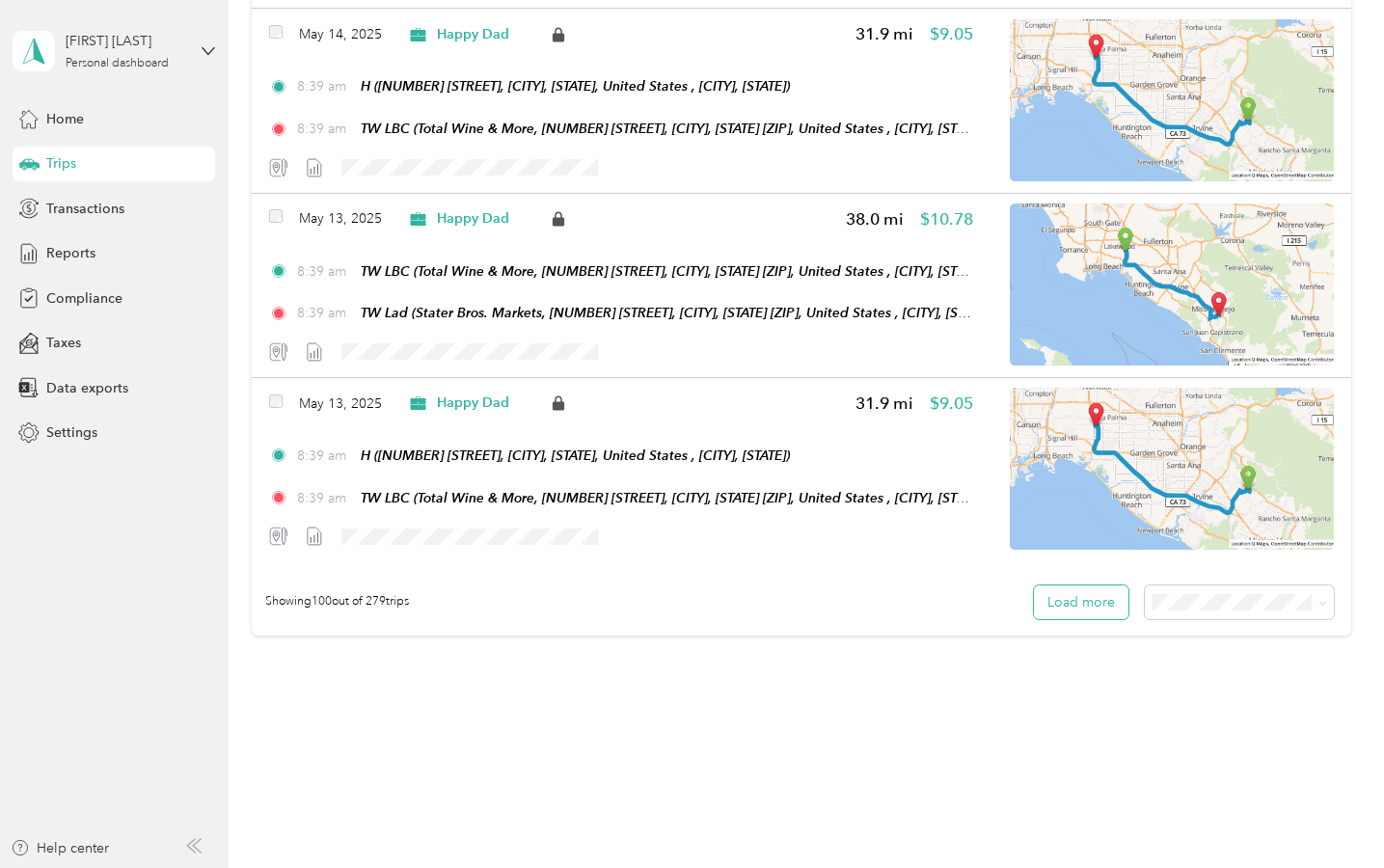 click on "Load more" at bounding box center [1081, 602] 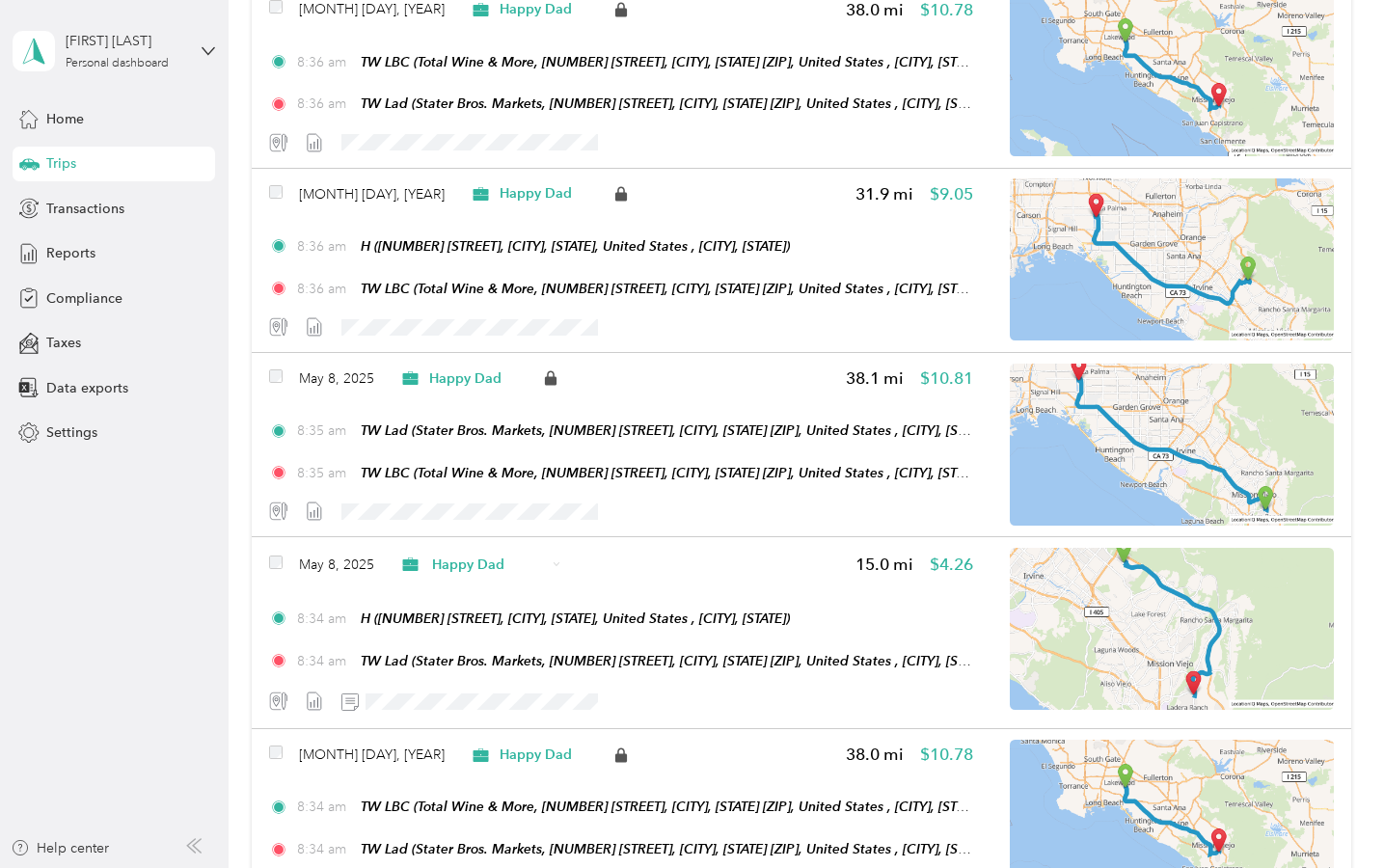 scroll, scrollTop: 18035, scrollLeft: 0, axis: vertical 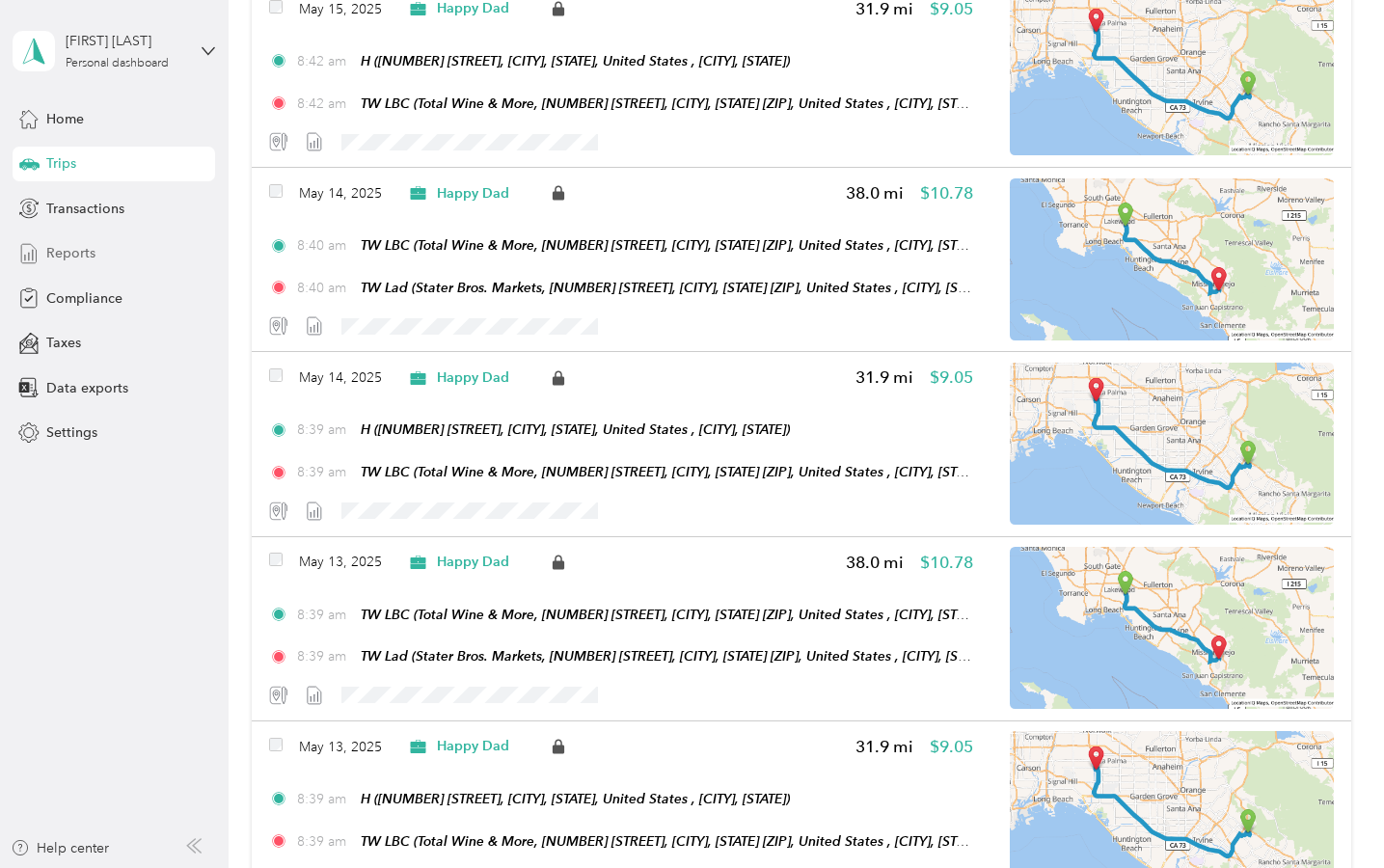 click on "Reports" at bounding box center (70, 253) 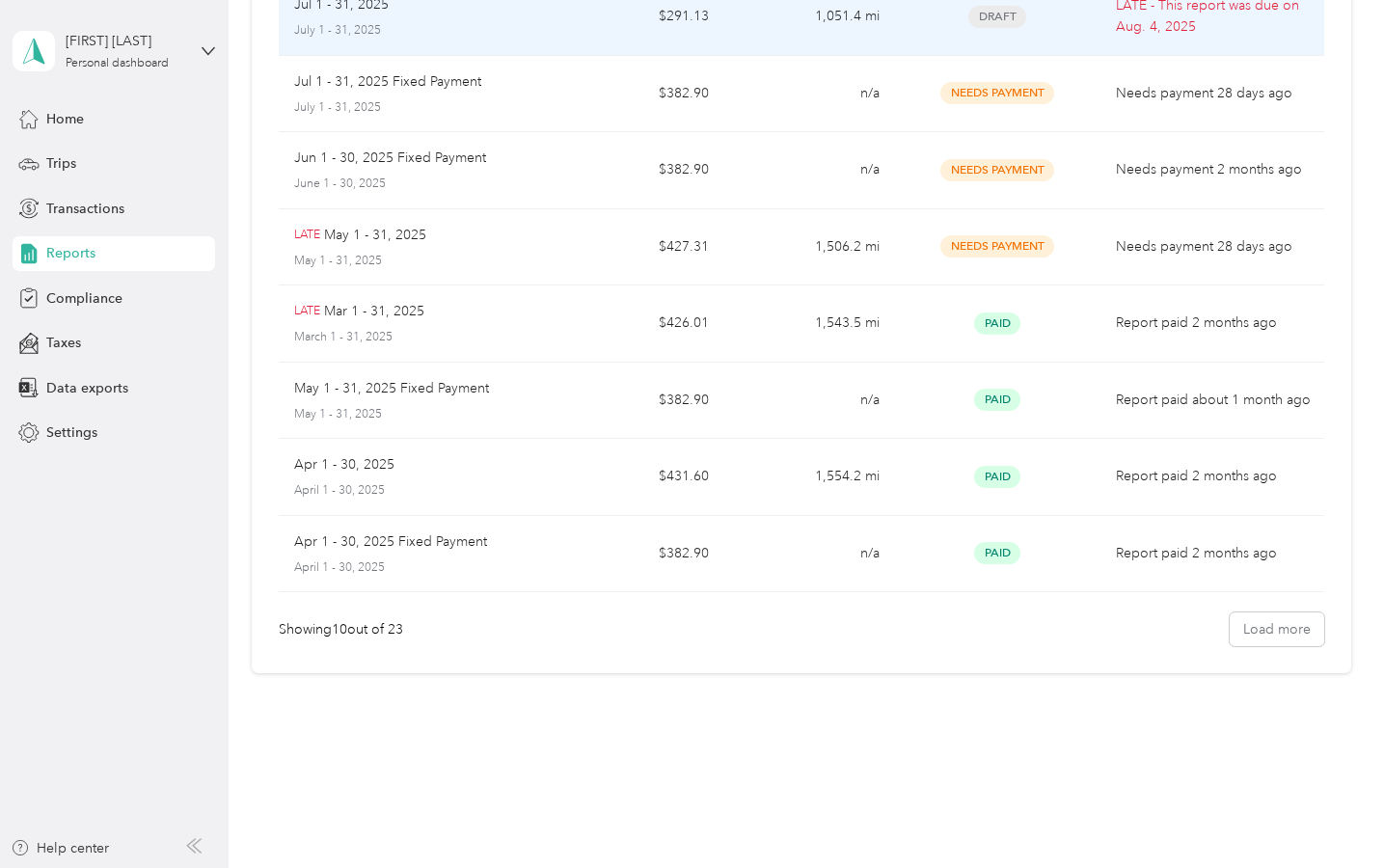 scroll, scrollTop: 0, scrollLeft: 0, axis: both 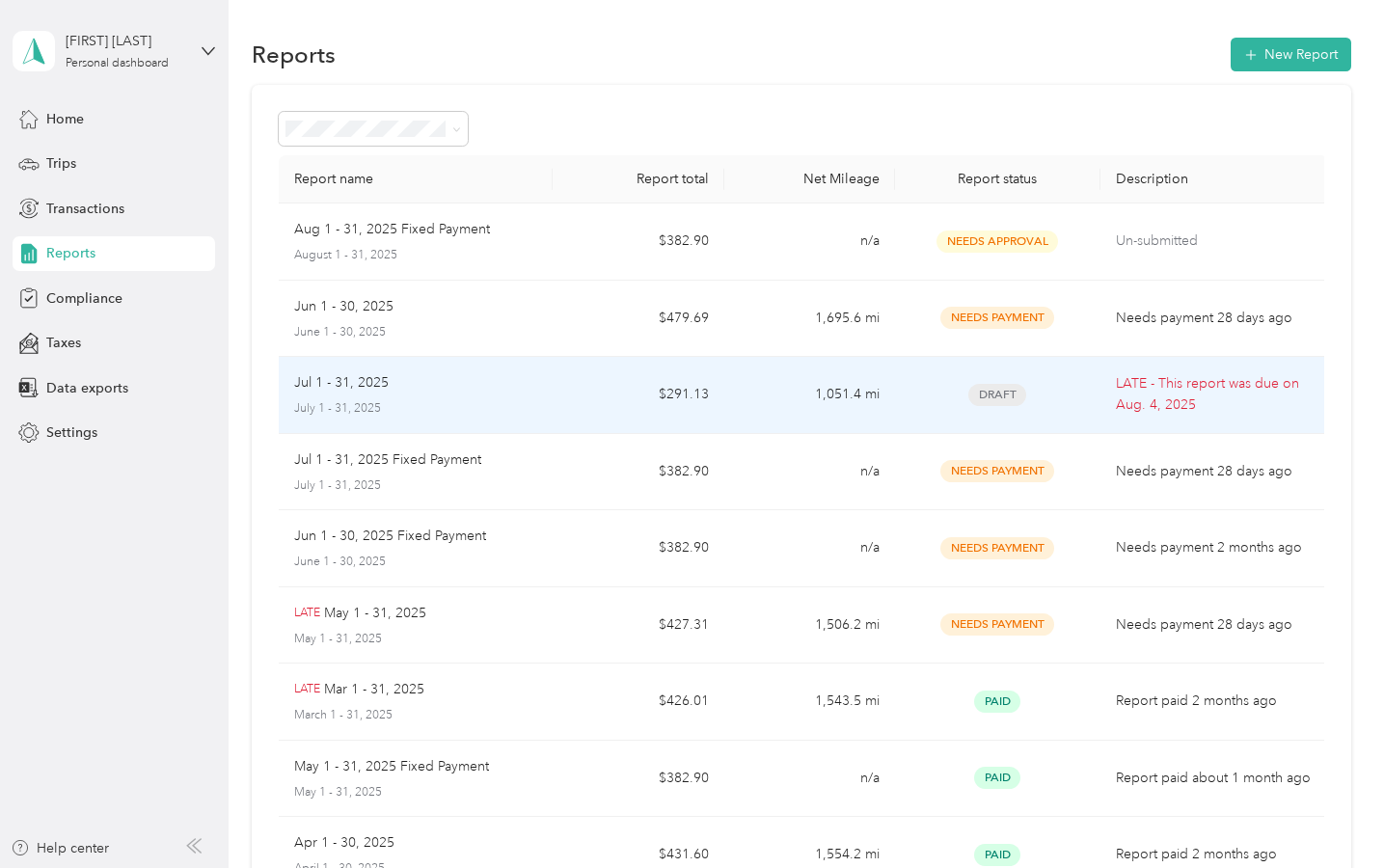 click on "$291.13" at bounding box center (638, 395) 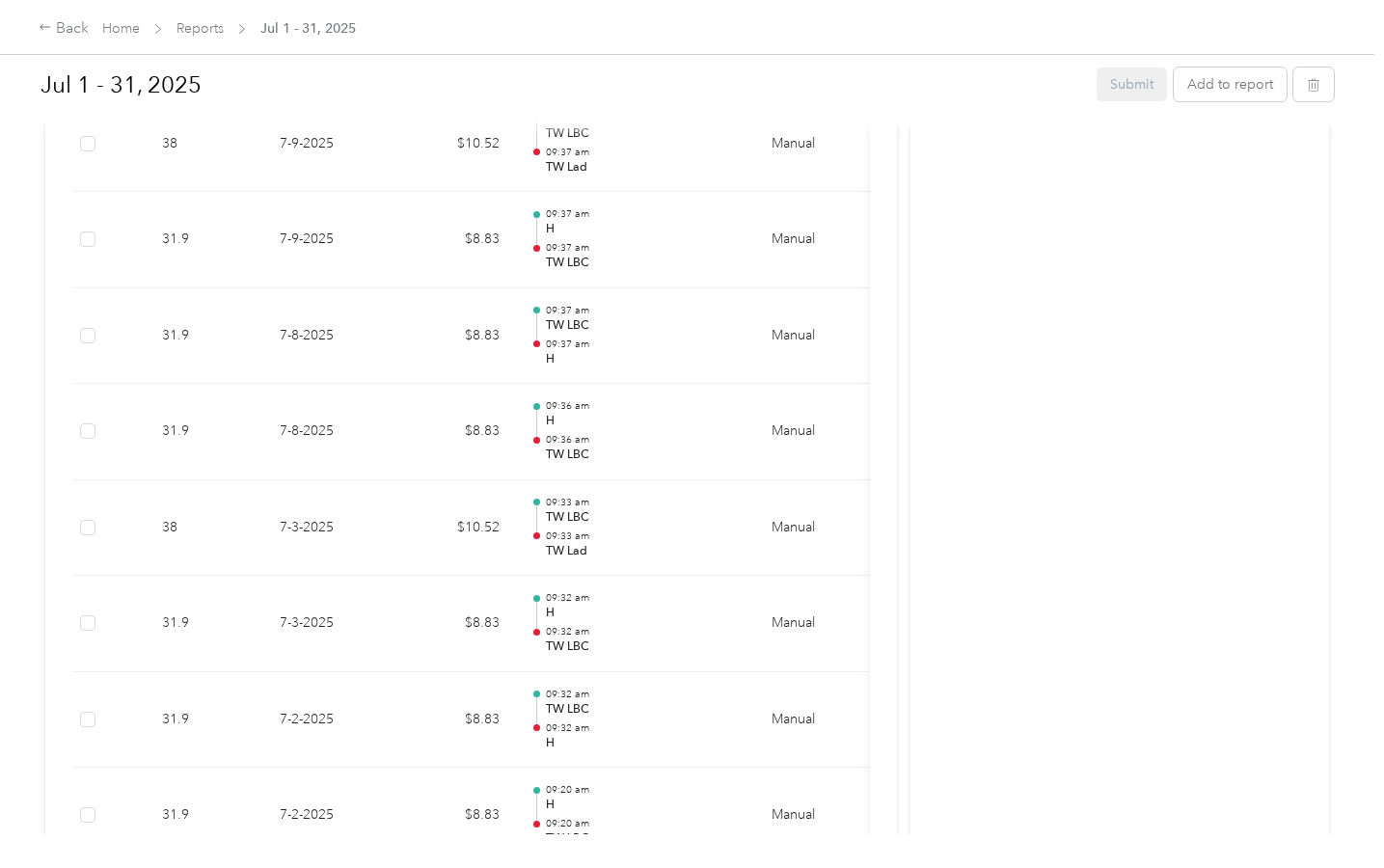 scroll, scrollTop: 2981, scrollLeft: 0, axis: vertical 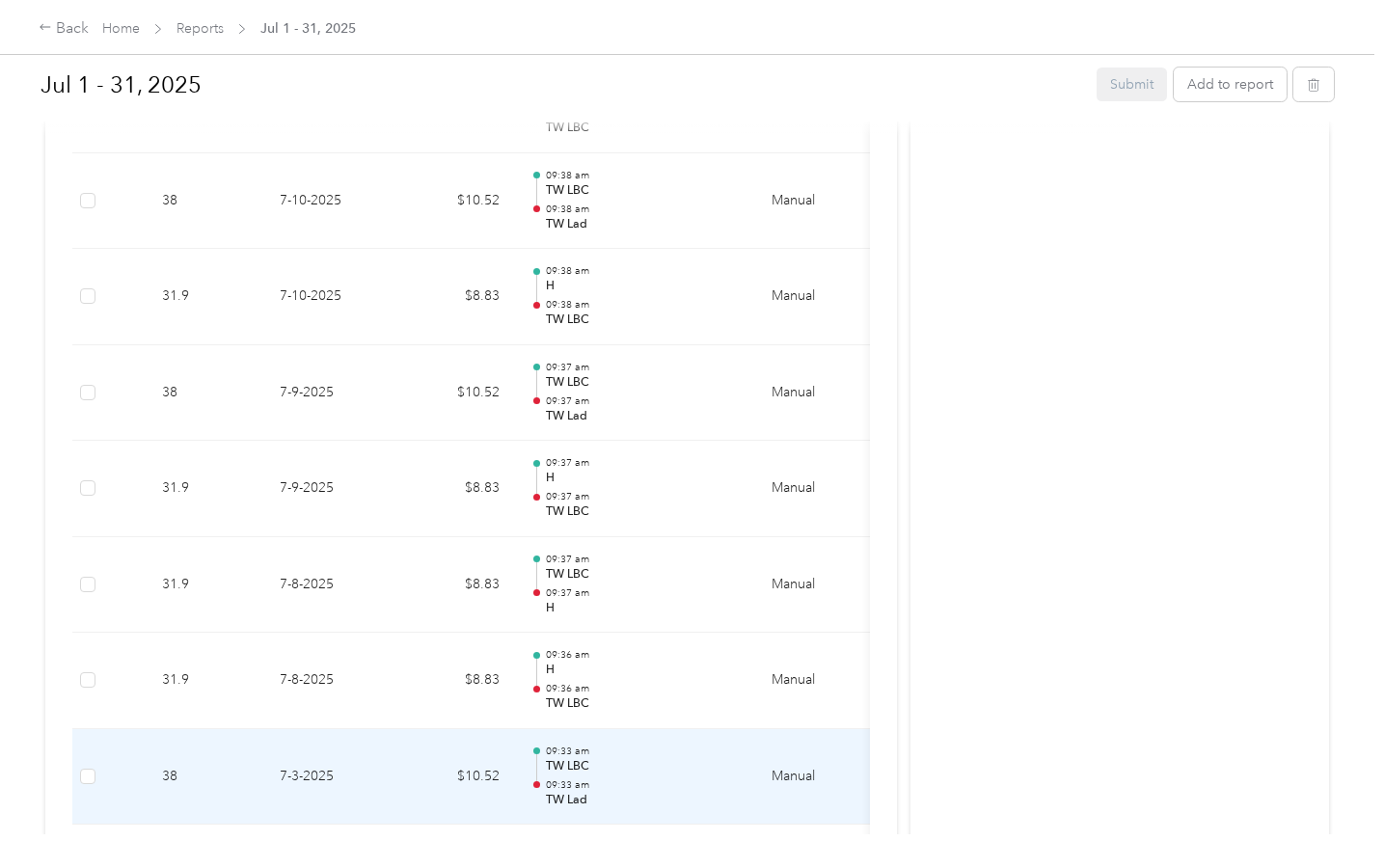 click at bounding box center [124, 777] 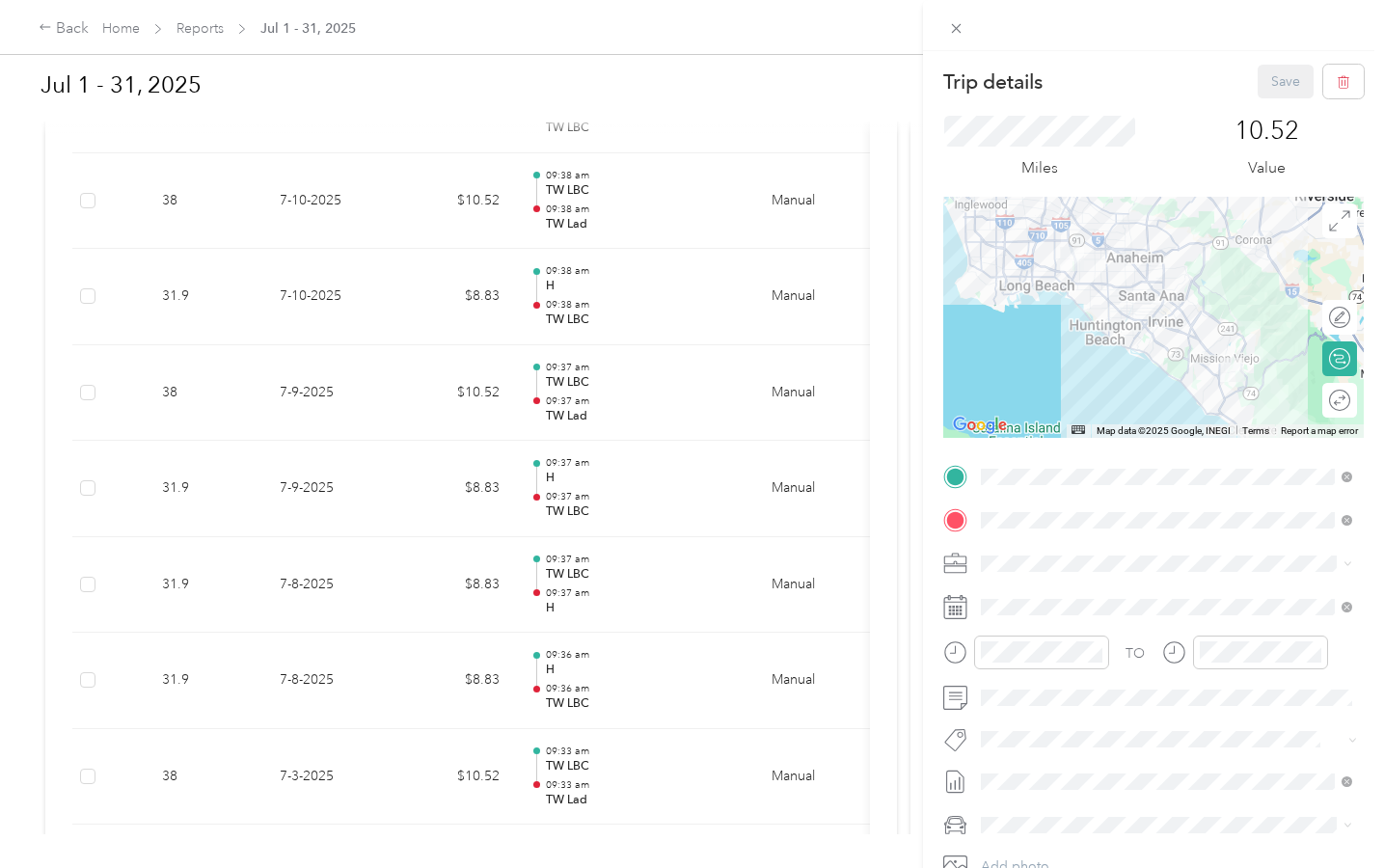 click on "Trip details Save This trip cannot be edited because it is either under review, approved, or paid. Contact your Team Manager to edit it. Miles 10.52 Value  ← Move left → Move right ↑ Move up ↓ Move down + Zoom in - Zoom out Home Jump left by 75% End Jump right by 75% Page Up Jump up by 75% Page Down Jump down by 75% Map Data Map data ©[YEAR] Google, INEGI Map data ©[YEAR] Google, INEGI 20 km  Click to toggle between metric and imperial units Terms Report a map error Edit route Calculate route Round trip TO Add photo" at bounding box center [692, 434] 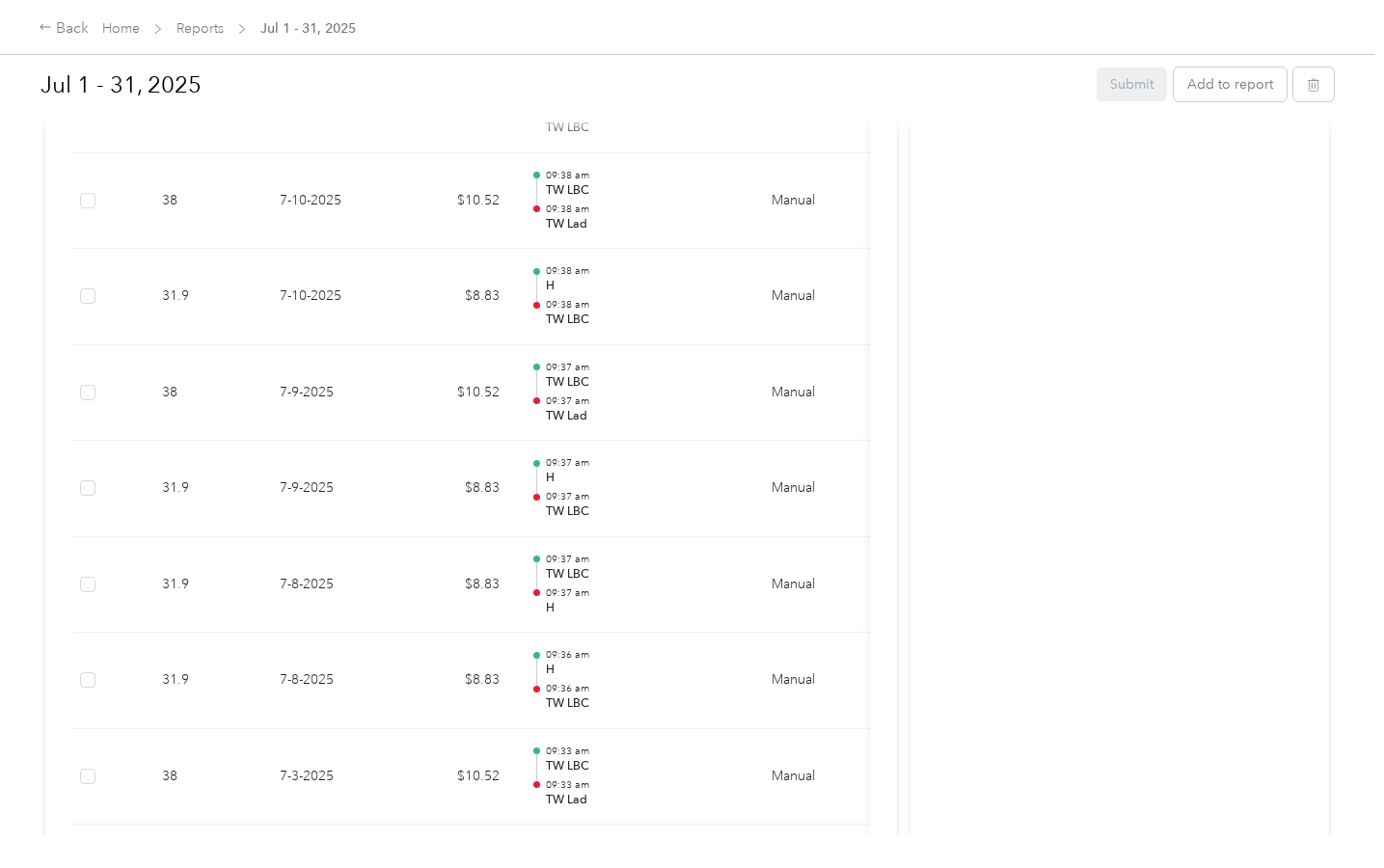 scroll, scrollTop: 2981, scrollLeft: 0, axis: vertical 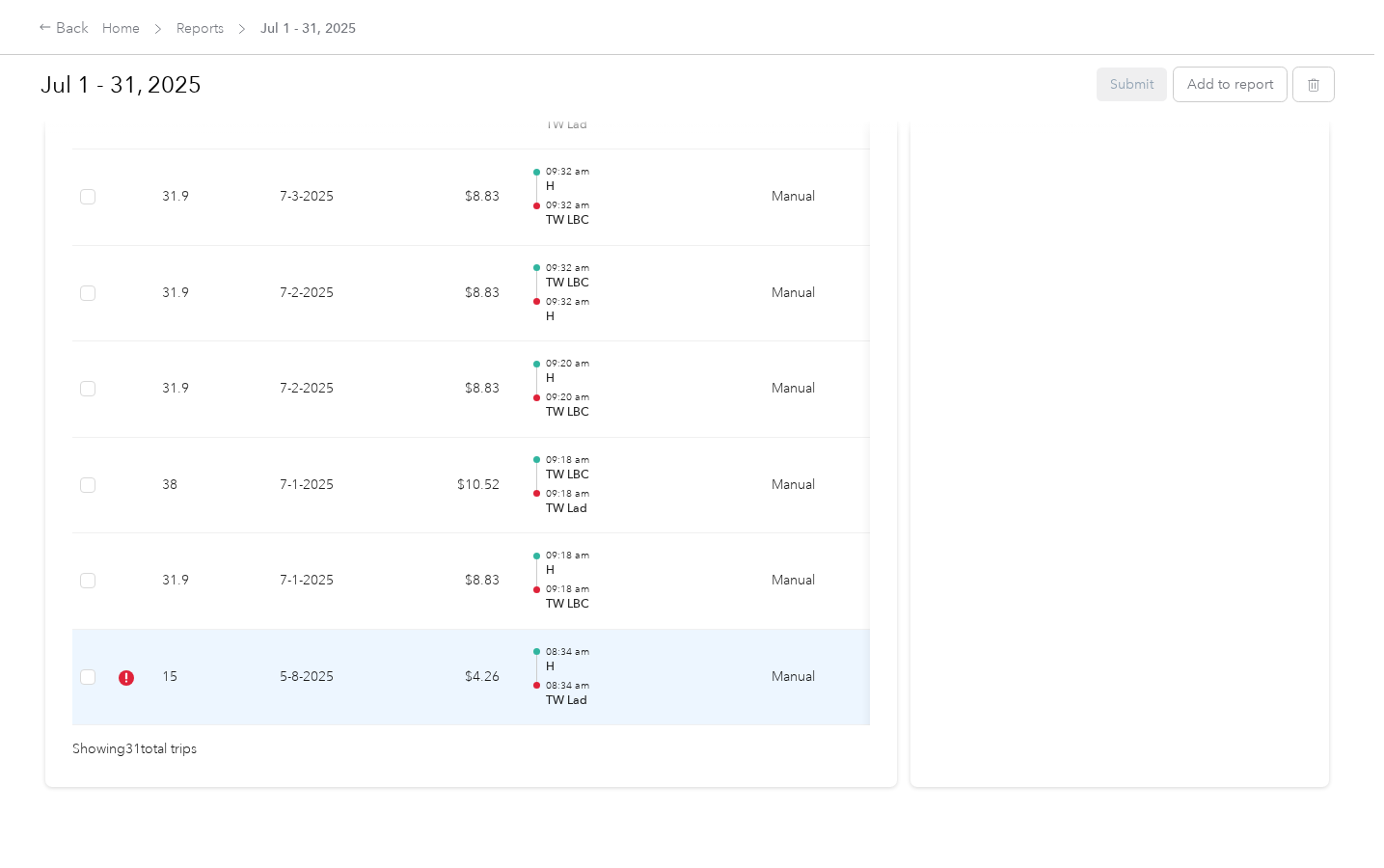 click on "5-8-2025" at bounding box center [332, 678] 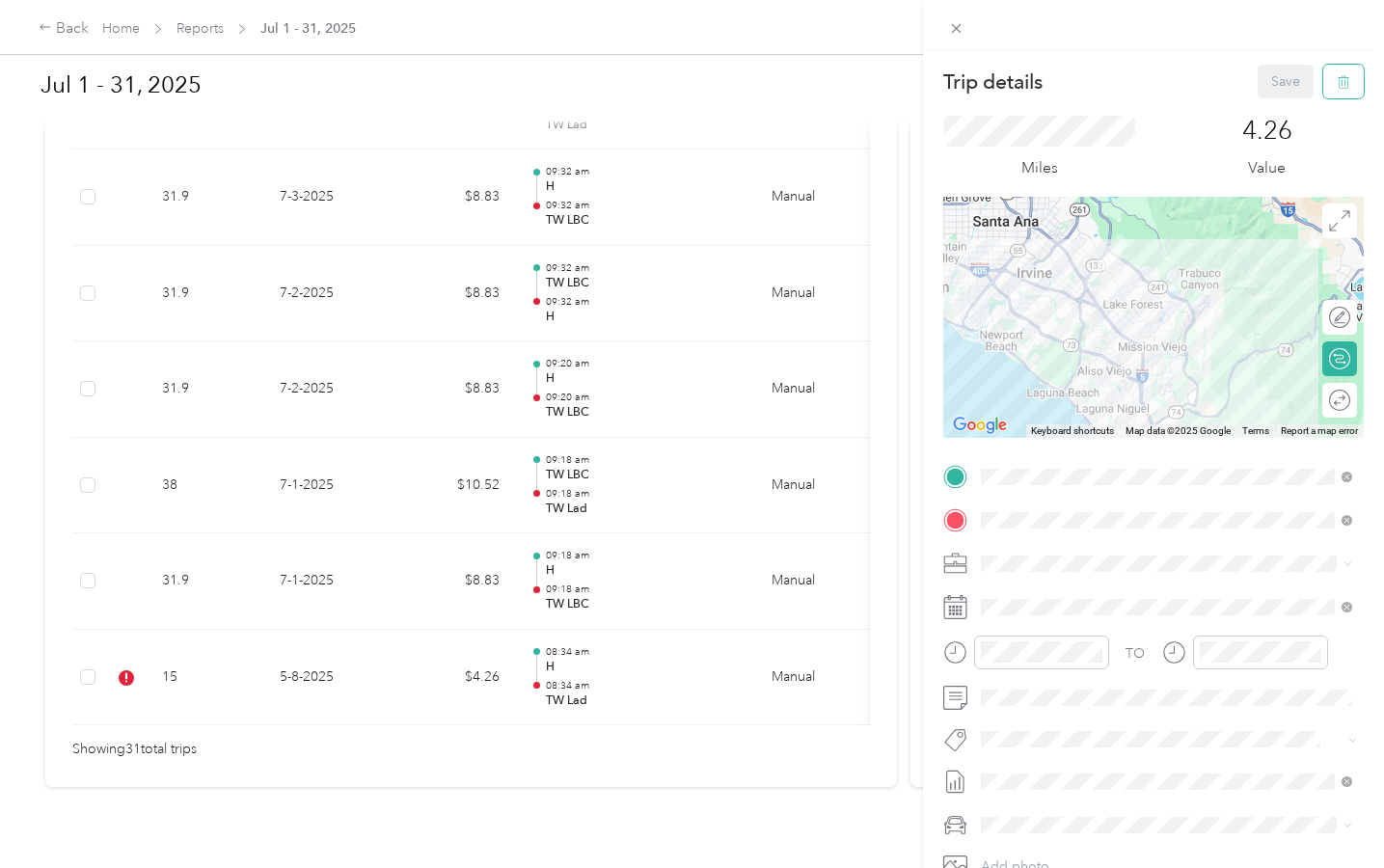 click 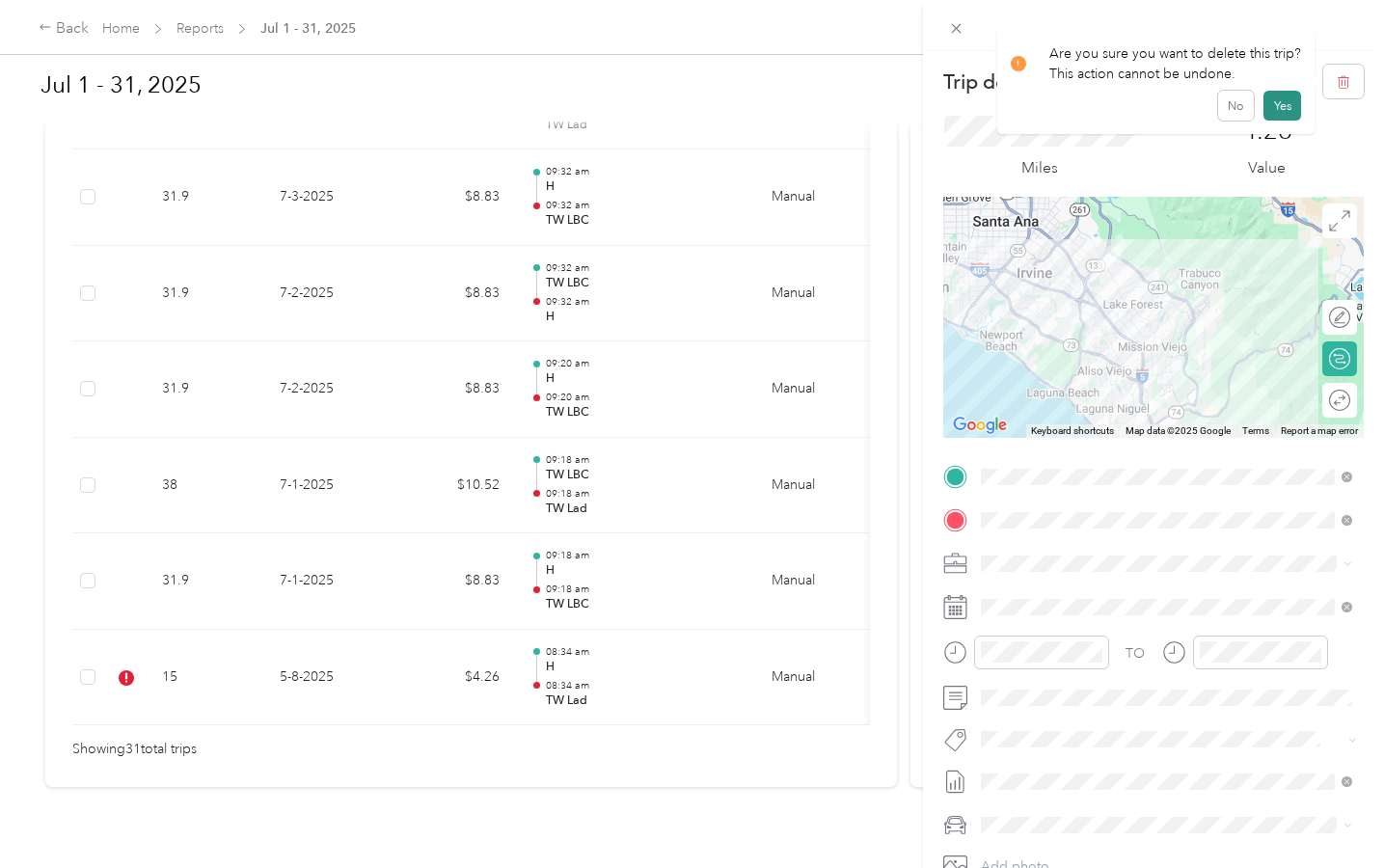 click on "Yes" at bounding box center [1282, 106] 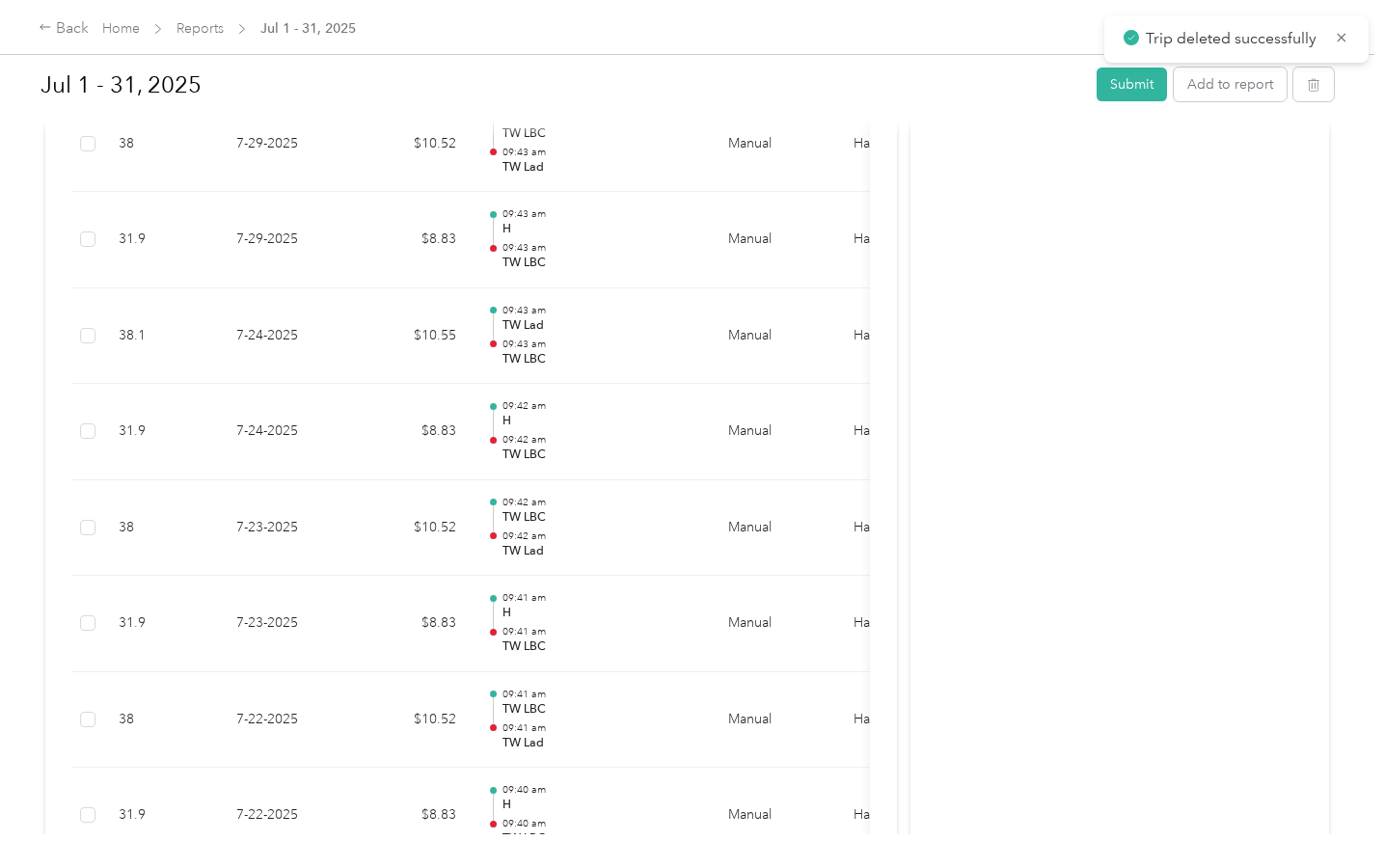 scroll, scrollTop: 0, scrollLeft: 0, axis: both 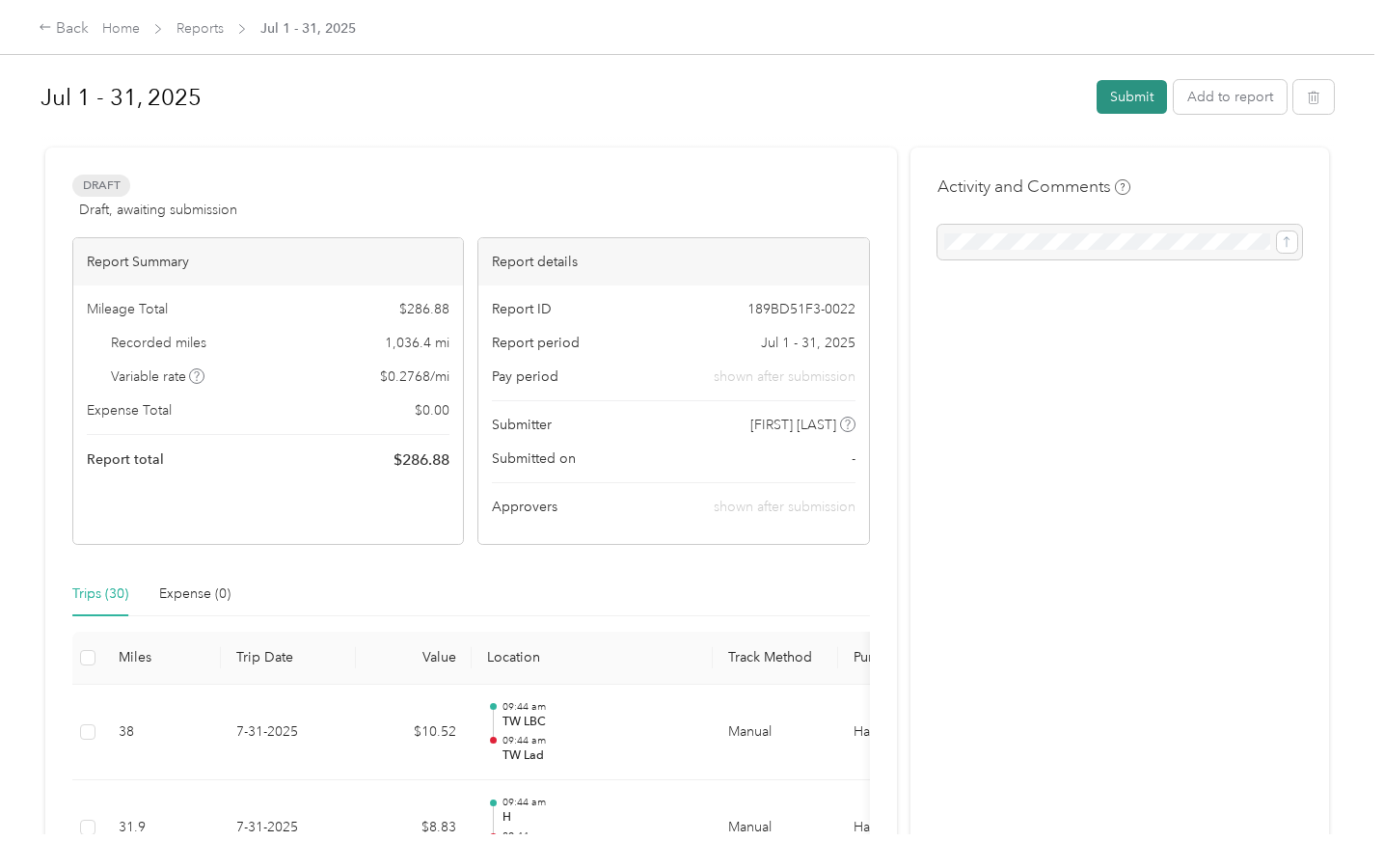 click on "Submit" at bounding box center [1131, 96] 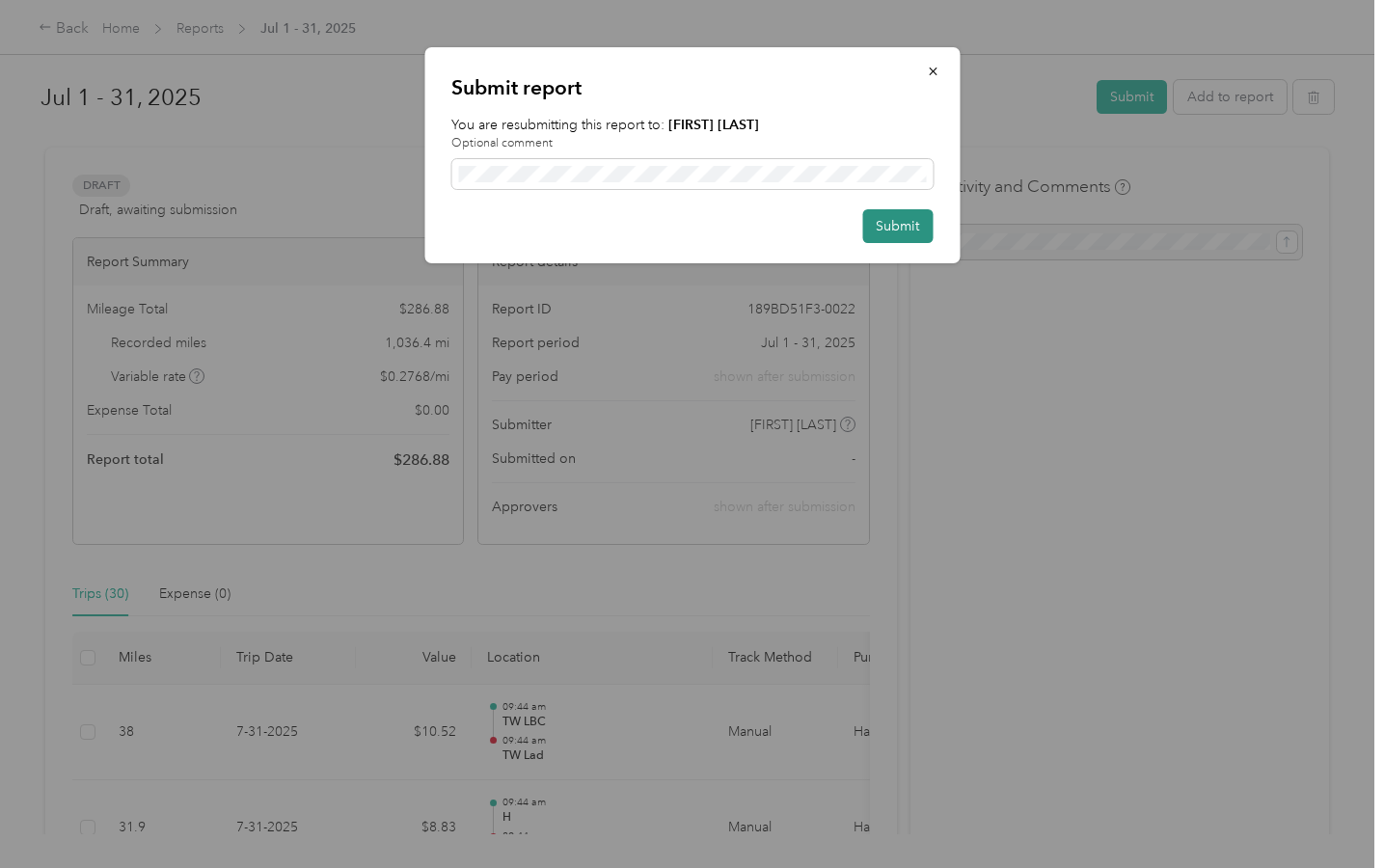 click on "Submit" at bounding box center (897, 226) 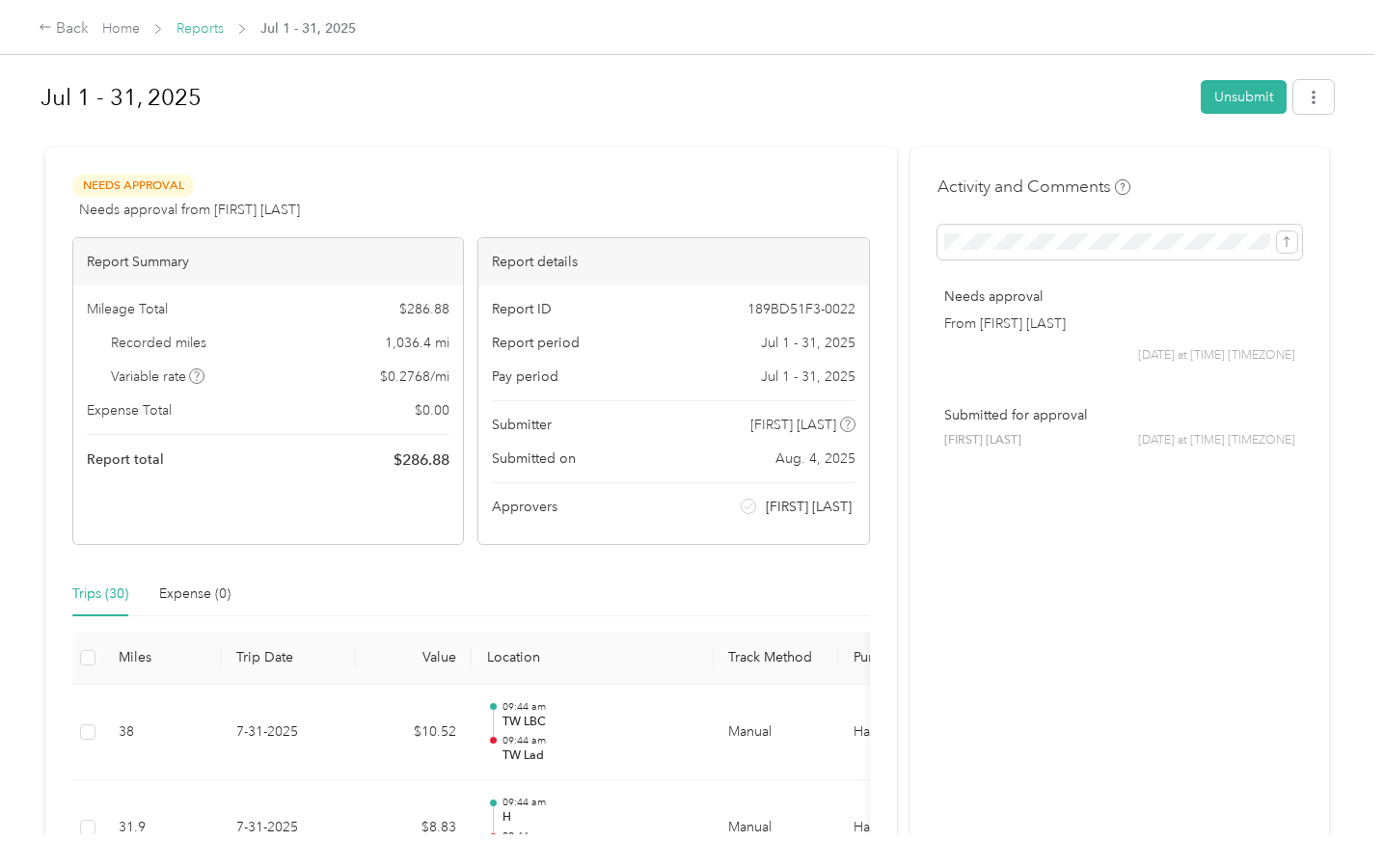 click on "Reports" at bounding box center [200, 28] 